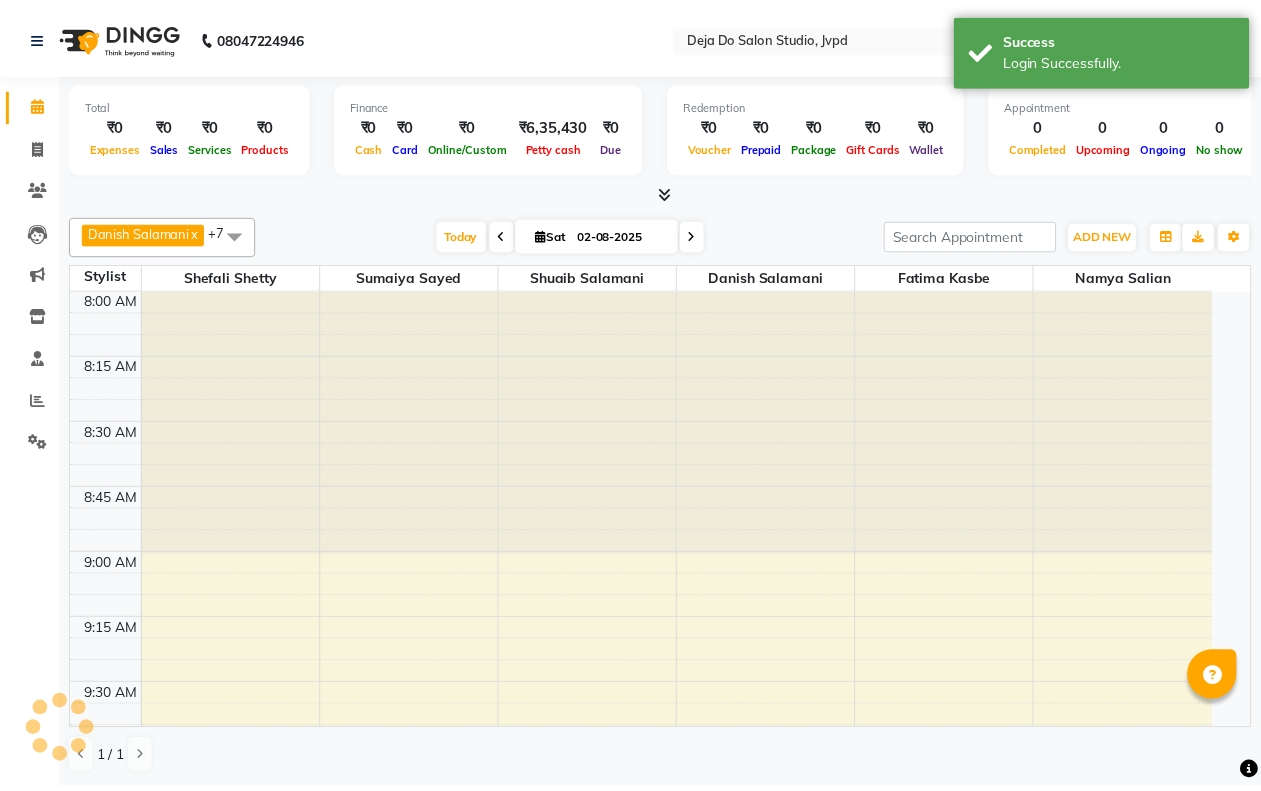 scroll, scrollTop: 0, scrollLeft: 0, axis: both 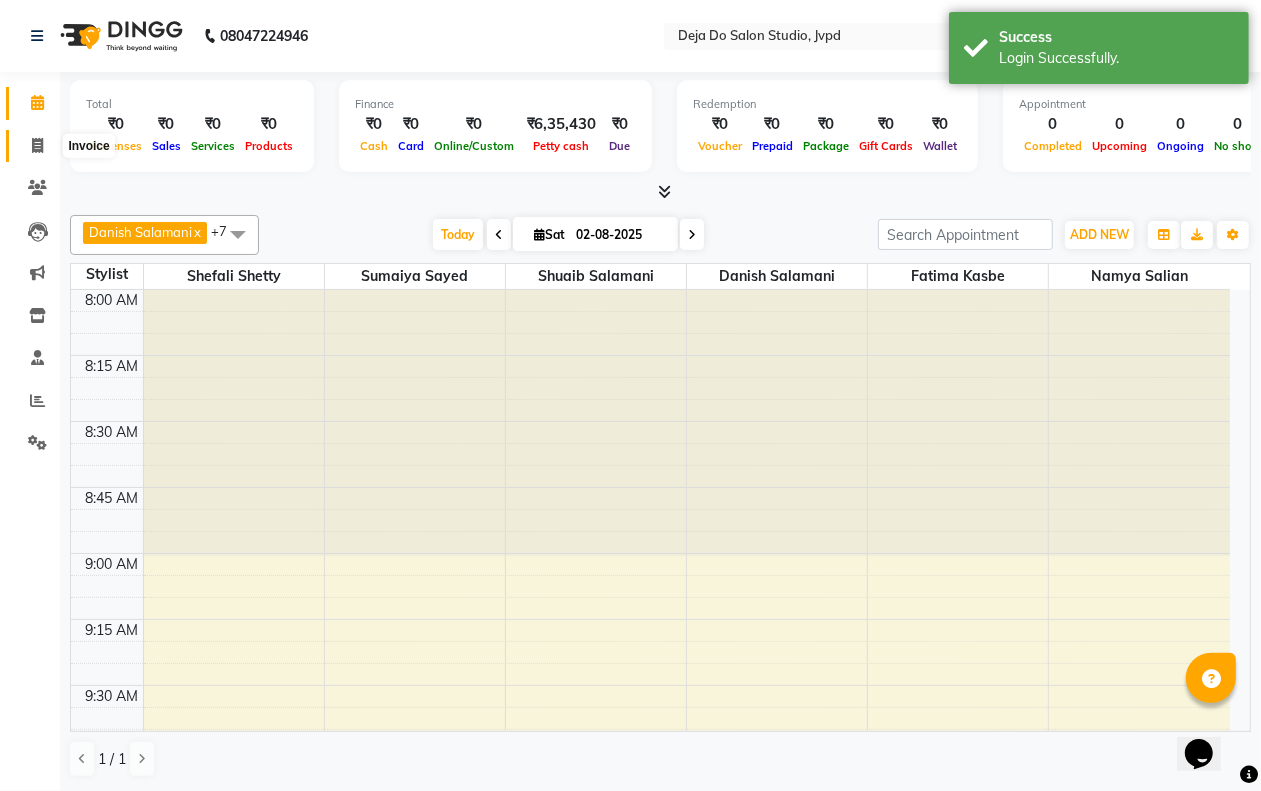 click 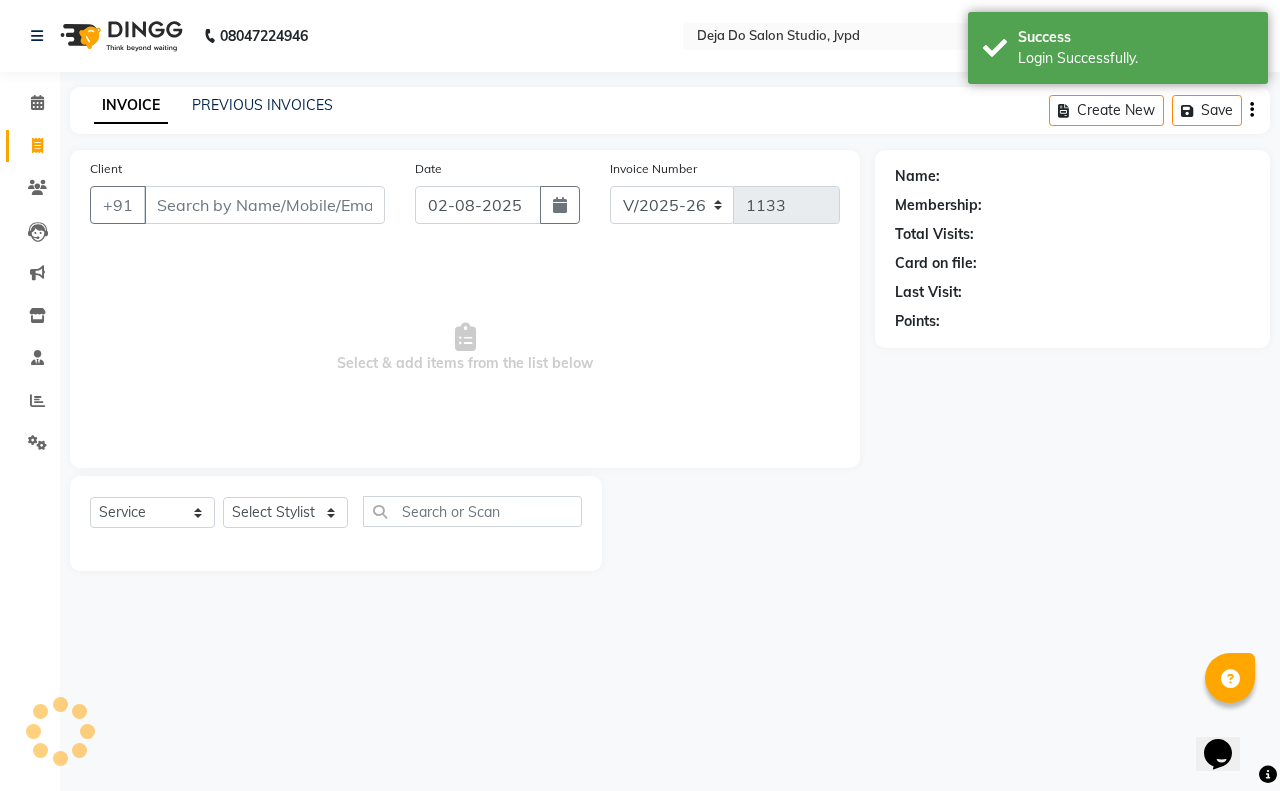 click on "Client" at bounding box center (264, 205) 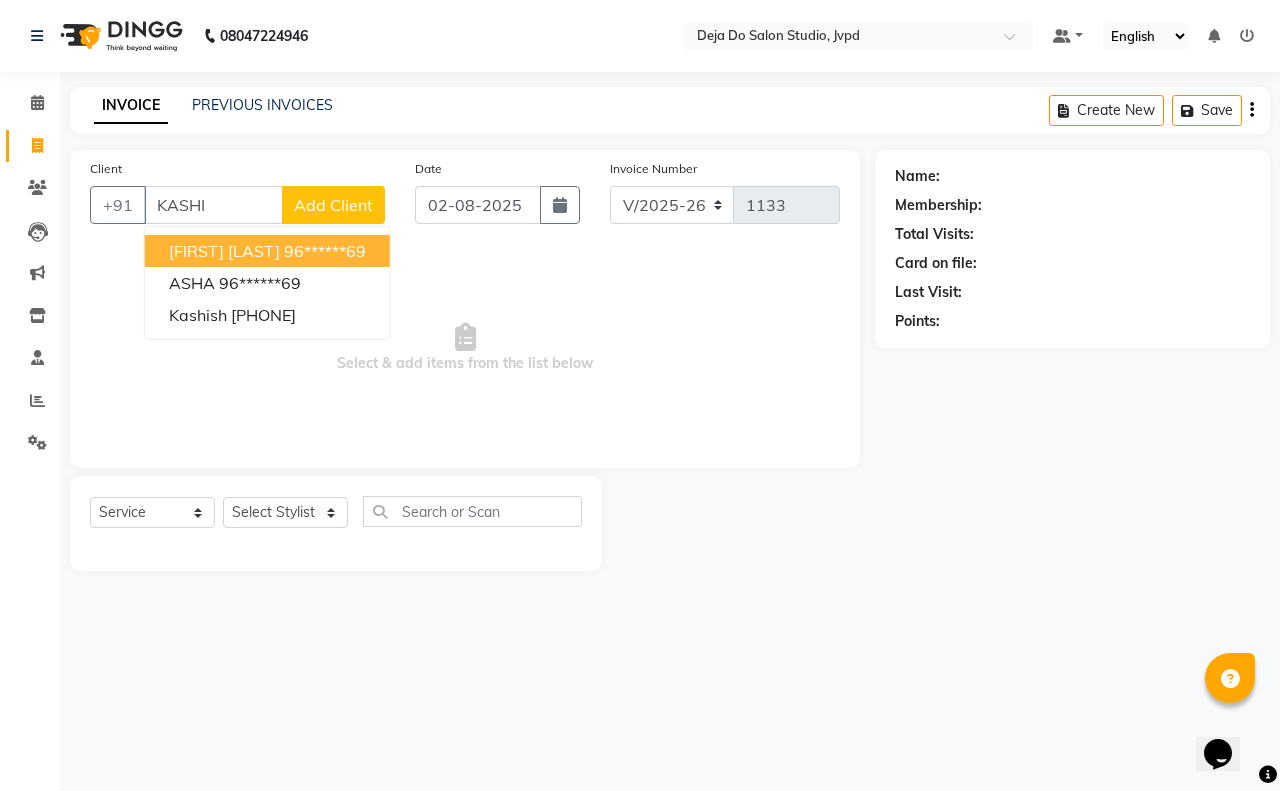 click on "96******69" at bounding box center [325, 251] 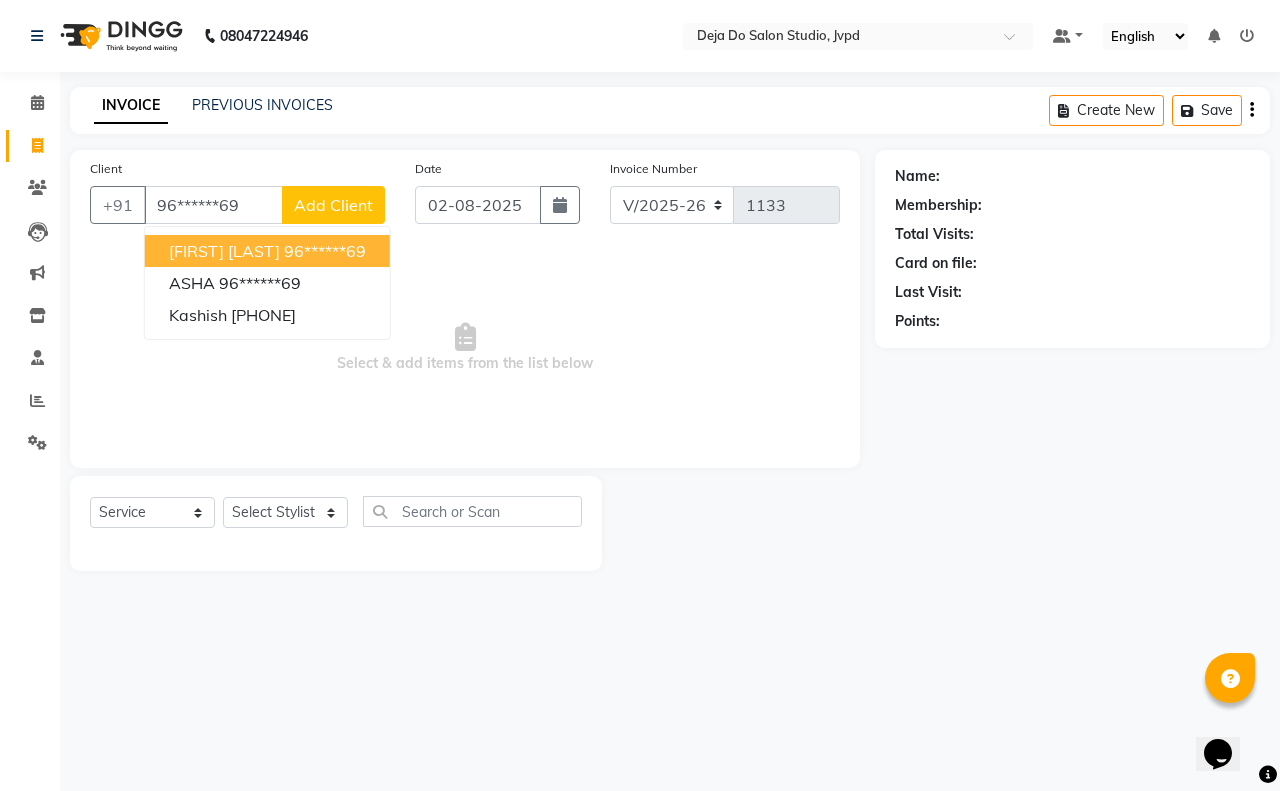 type on "96******69" 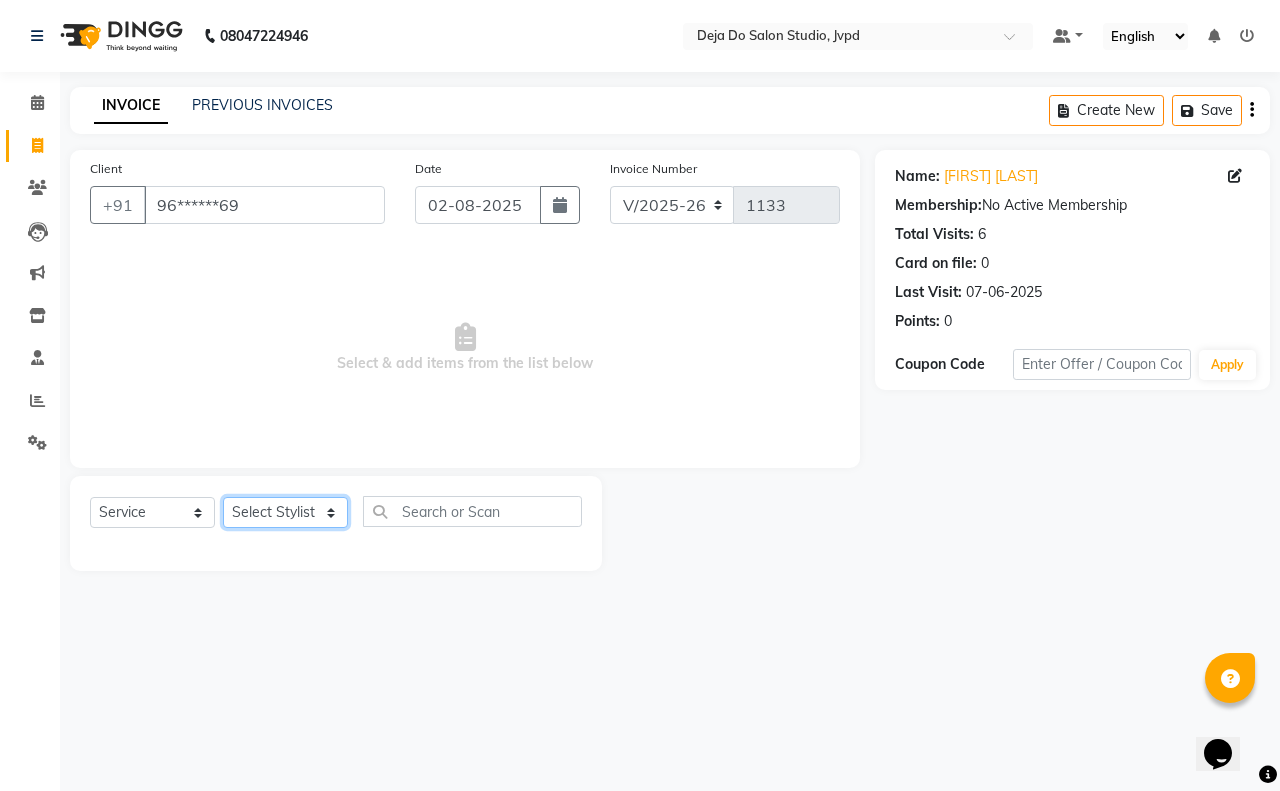 click on "Select Stylist Aditi Admin Anam  Sheikh  Arifa Shaikh Danish  Salamani Farida Fatima Kasbe Namya salian Rashi Mayur Sakina Rupani Shefali  shetty Shuaib Salamani Sumaiya sayed Sushma Pelage" 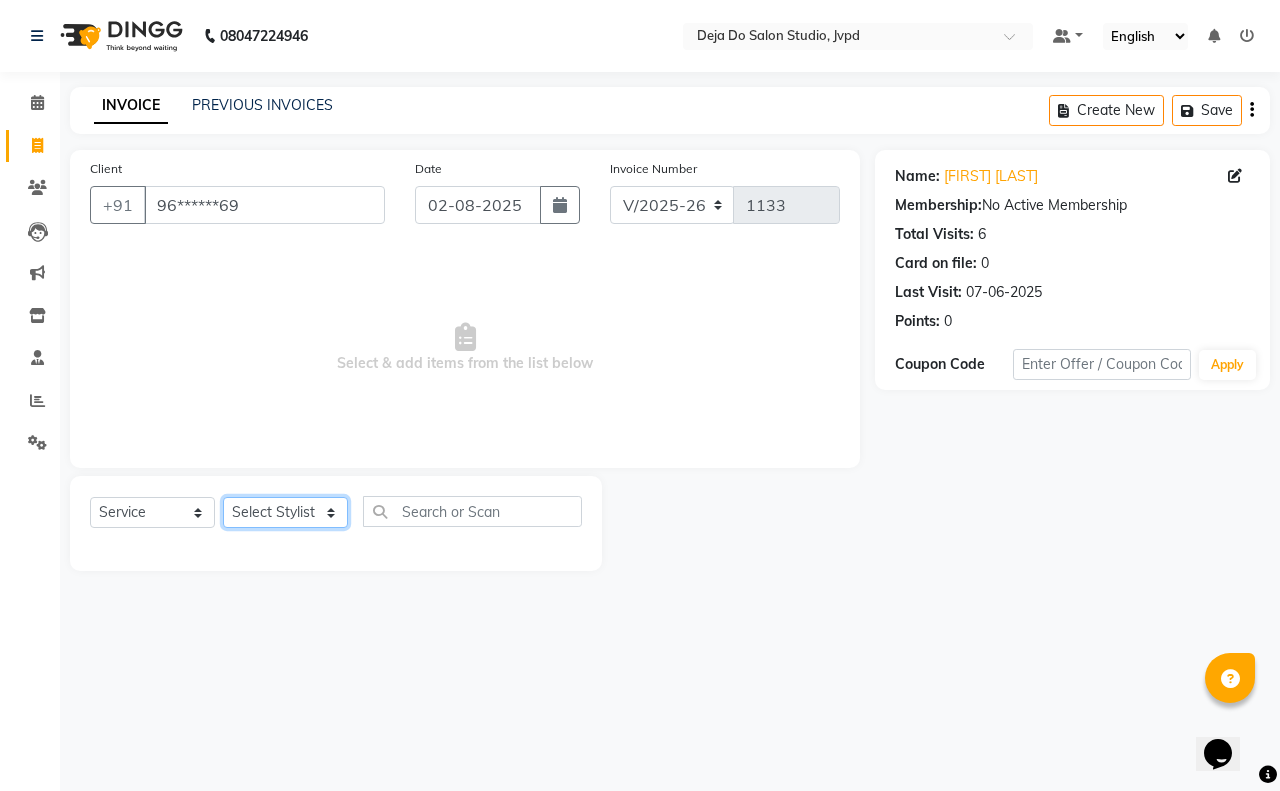 select on "62497" 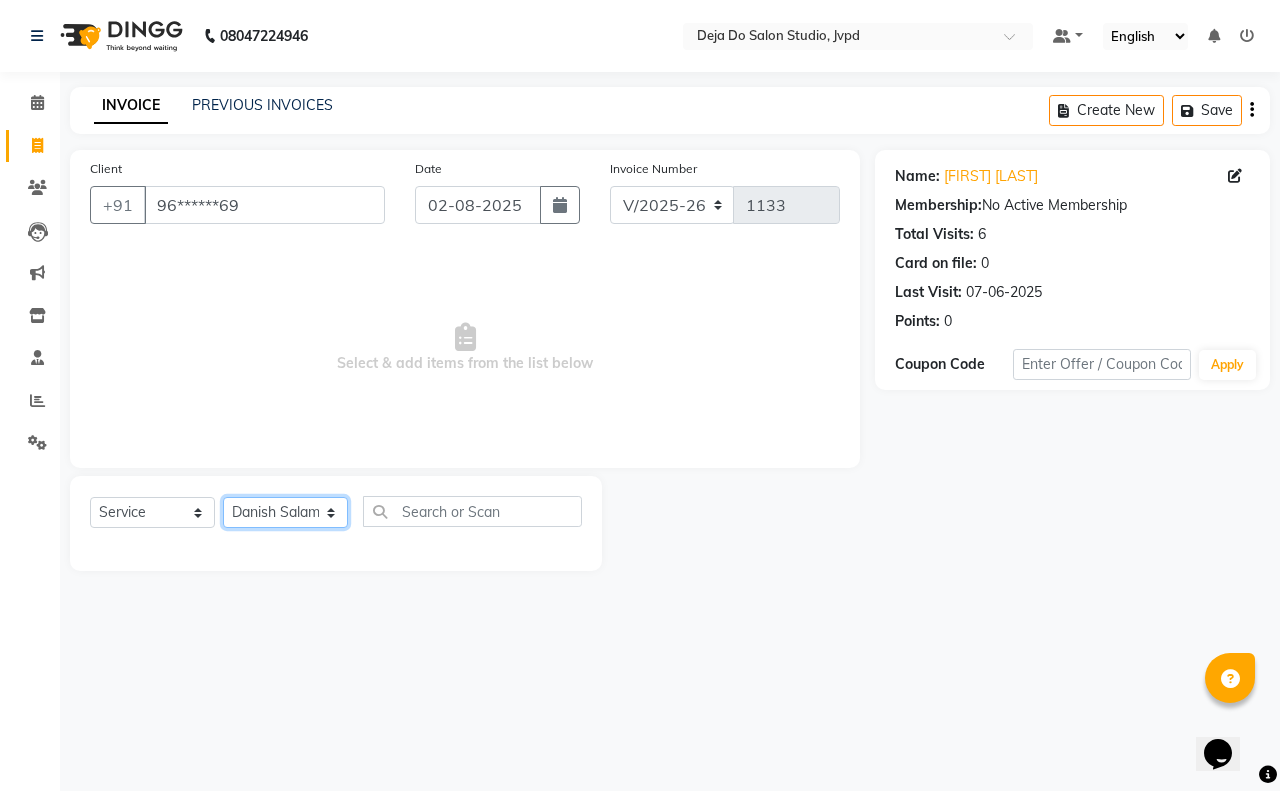 click on "Select Stylist Aditi Admin Anam  Sheikh  Arifa Shaikh Danish  Salamani Farida Fatima Kasbe Namya salian Rashi Mayur Sakina Rupani Shefali  shetty Shuaib Salamani Sumaiya sayed Sushma Pelage" 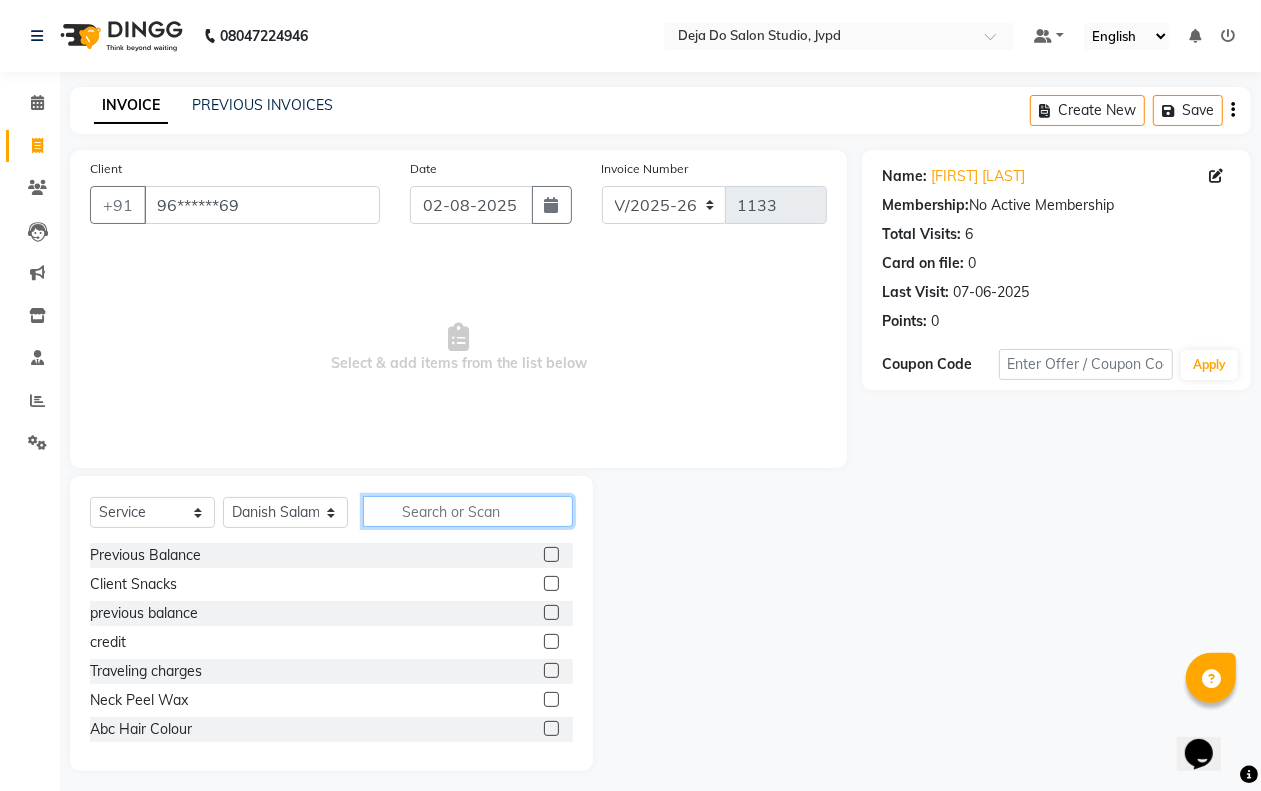 click 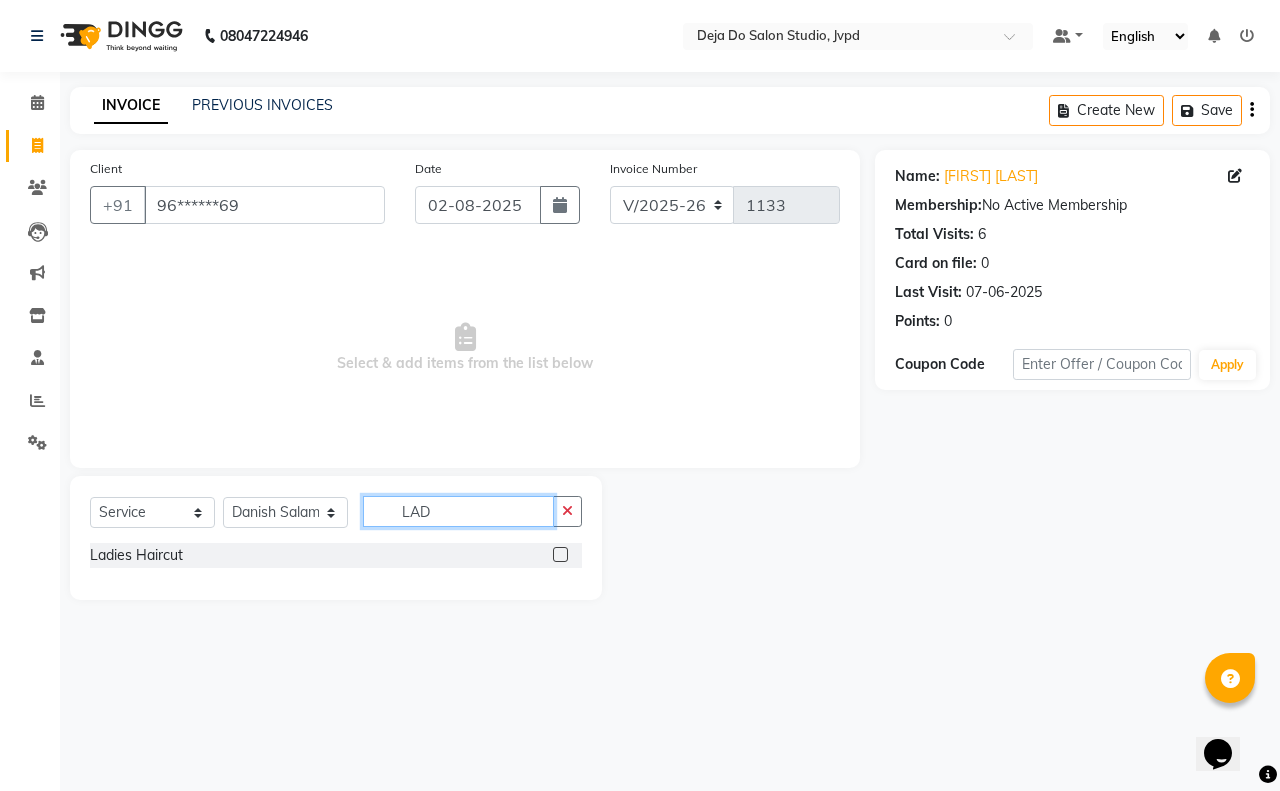type on "LAD" 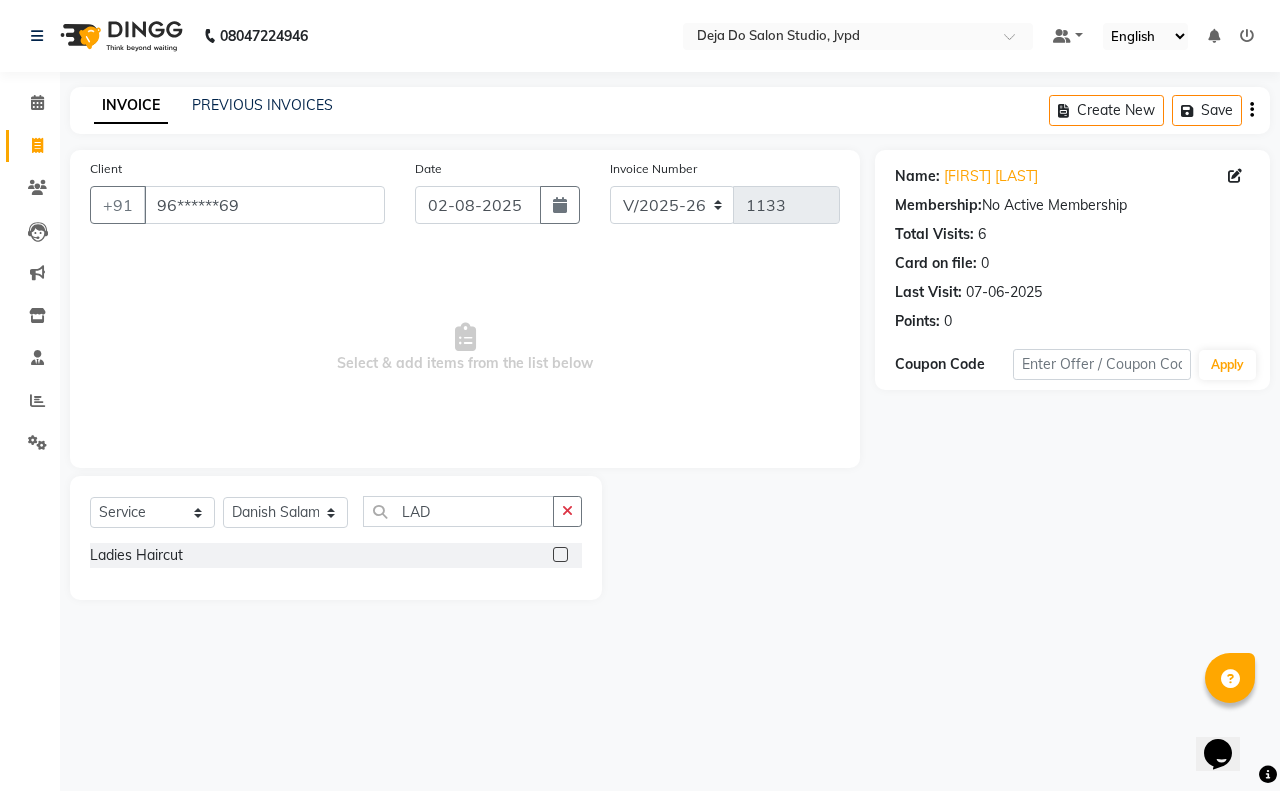 click 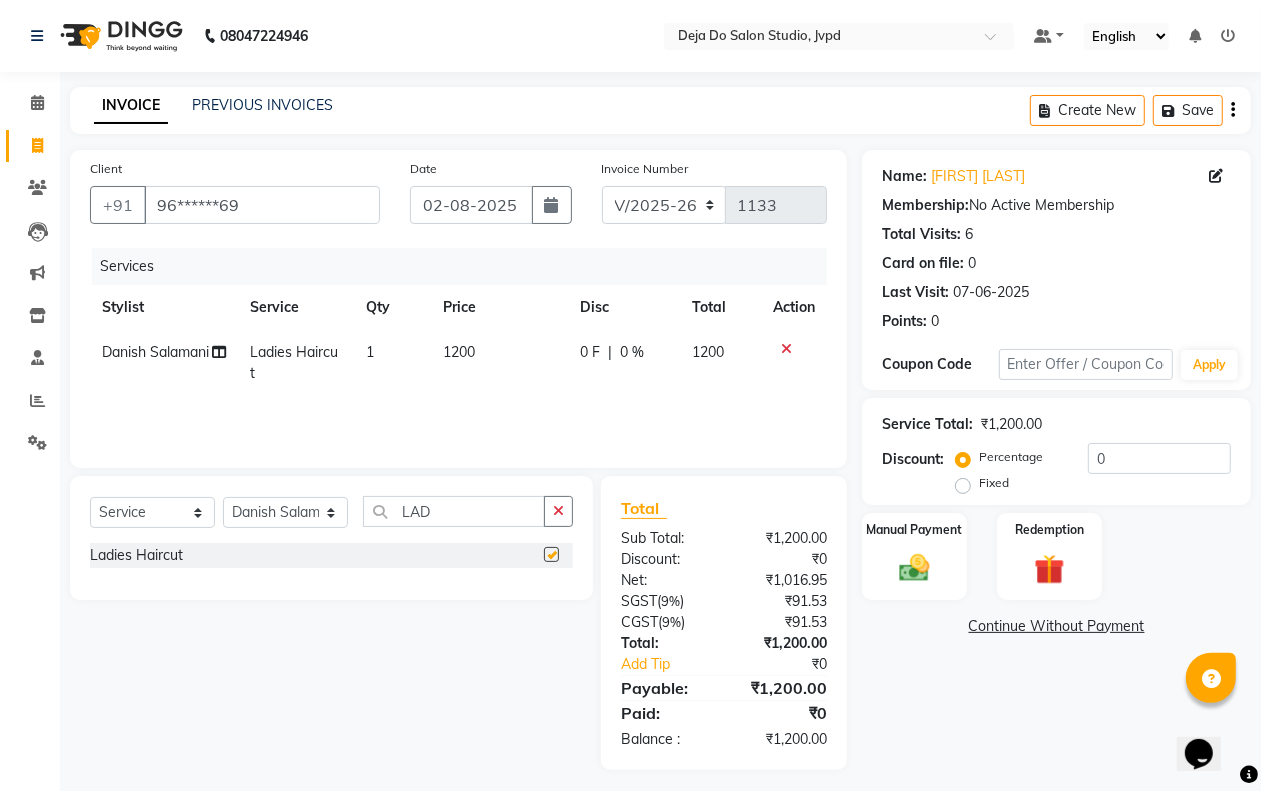 checkbox on "false" 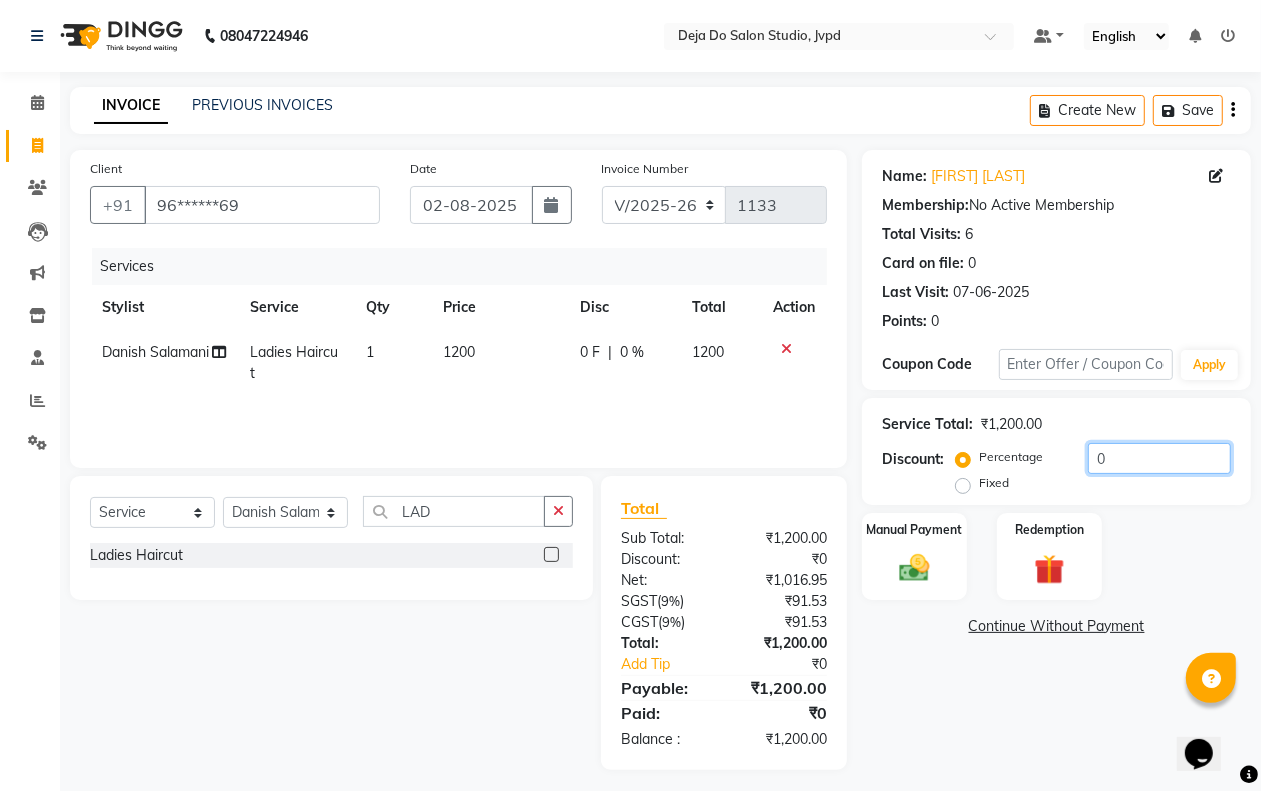 click on "0" 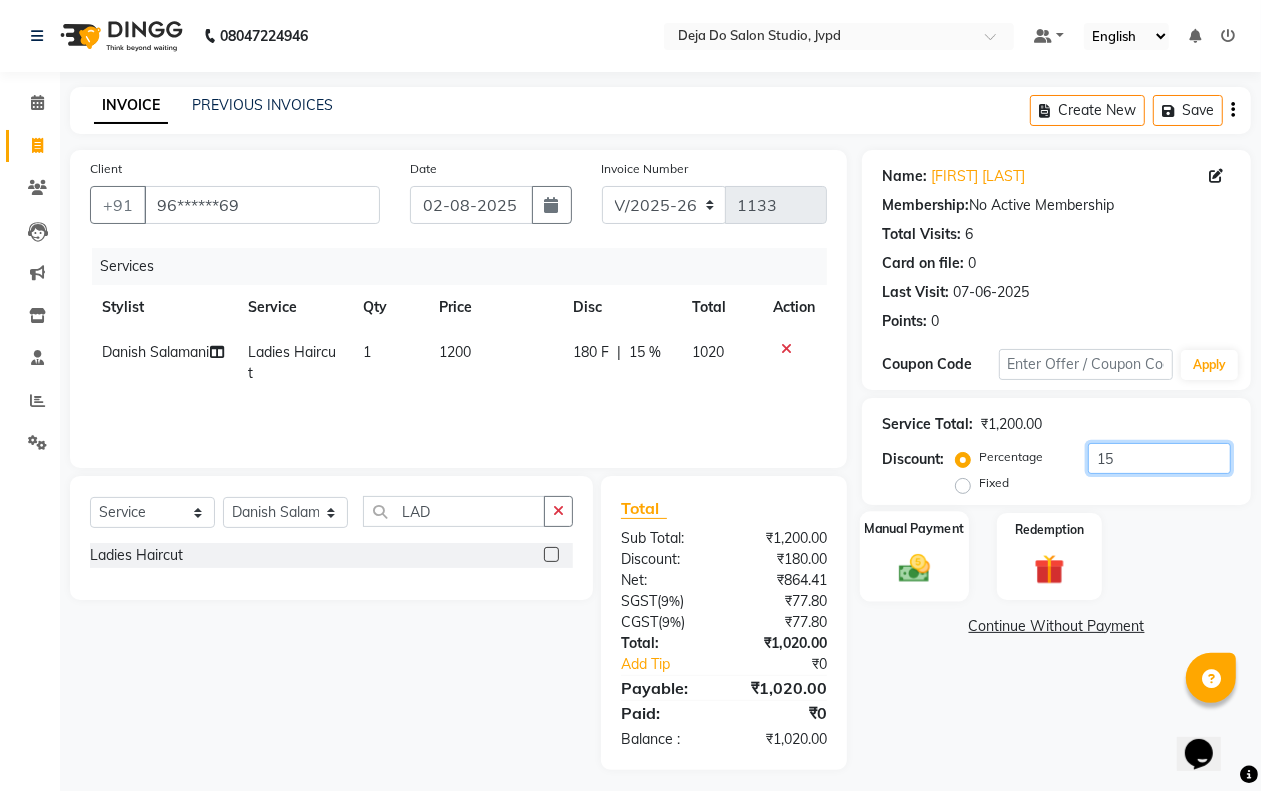 type on "15" 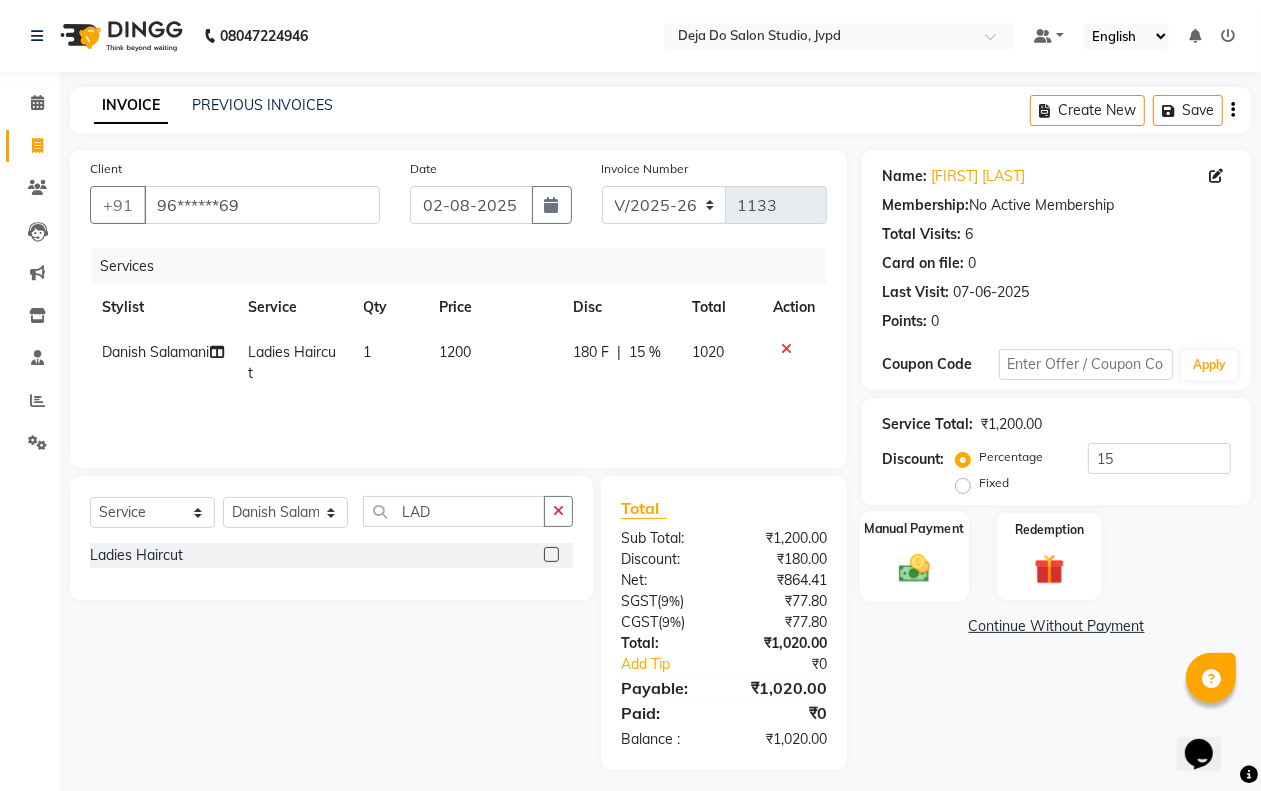 click 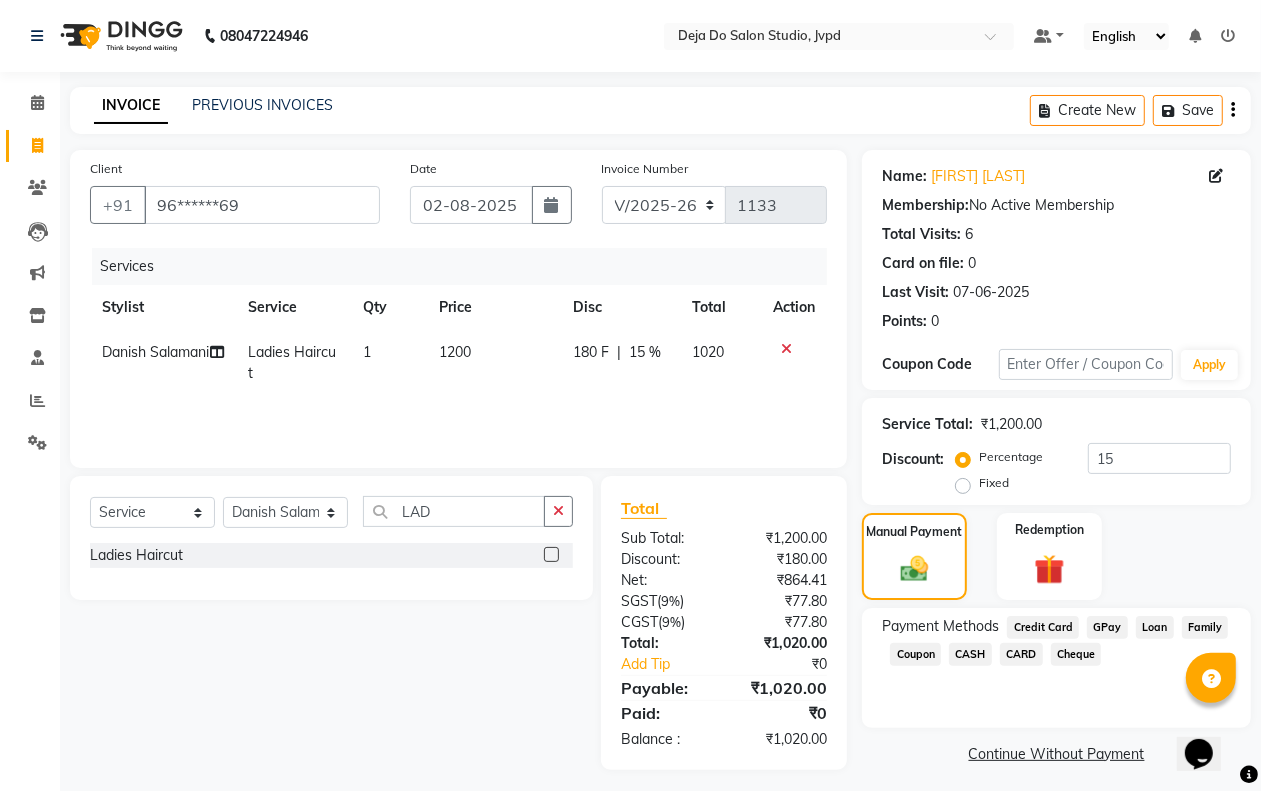 click on "CASH" 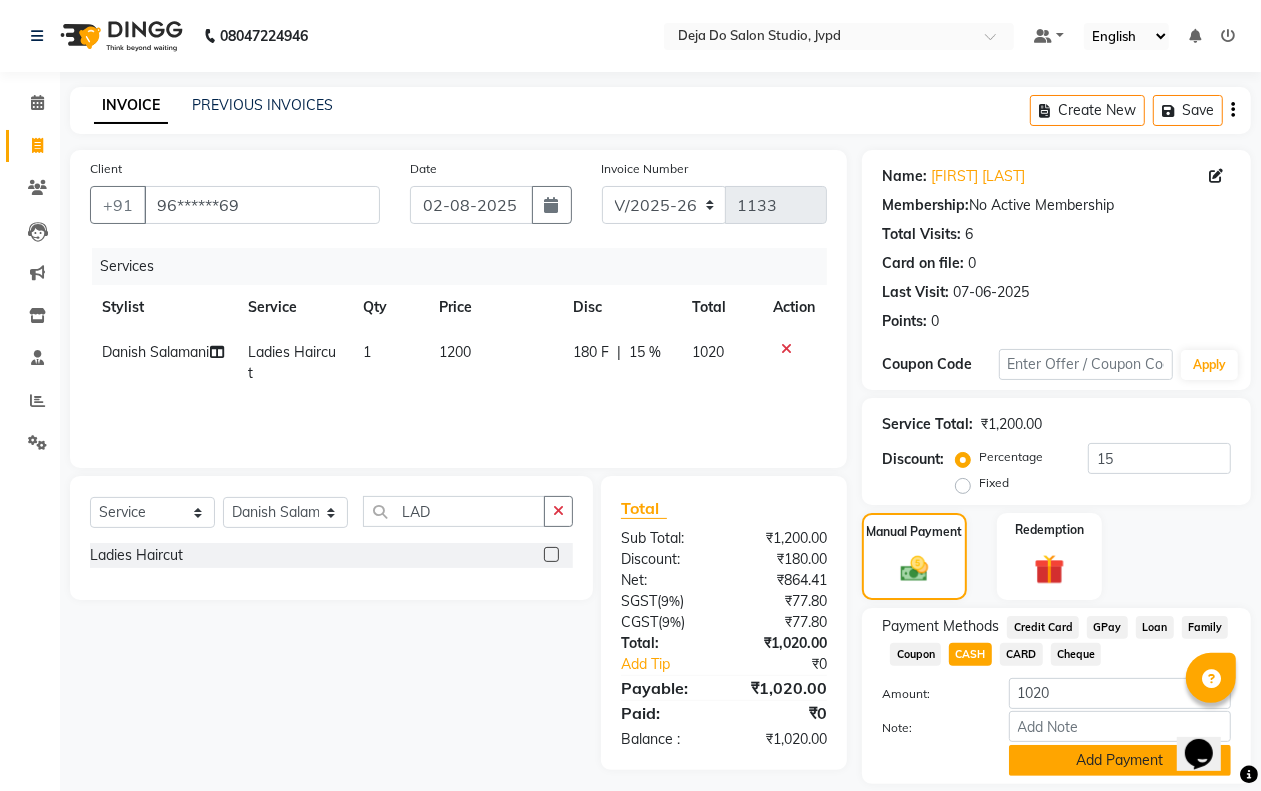 click on "Add Payment" 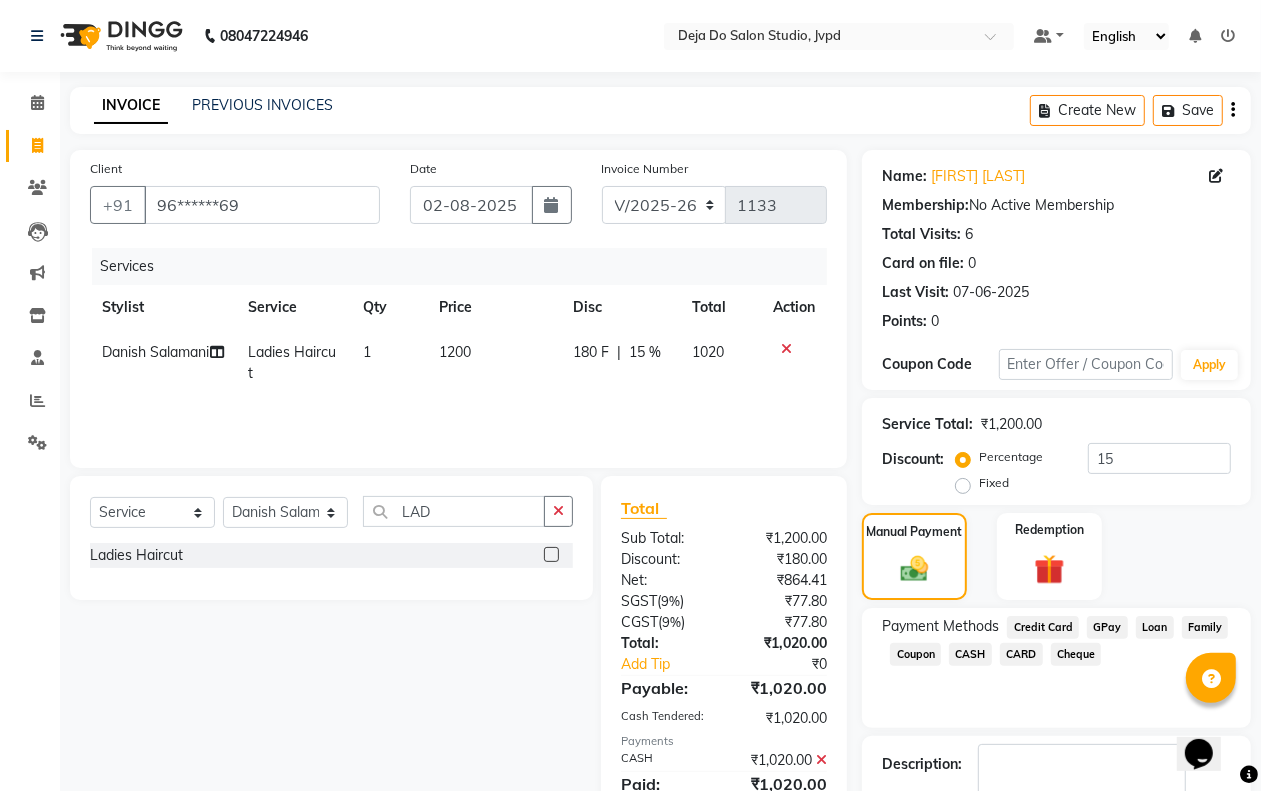 scroll, scrollTop: 121, scrollLeft: 0, axis: vertical 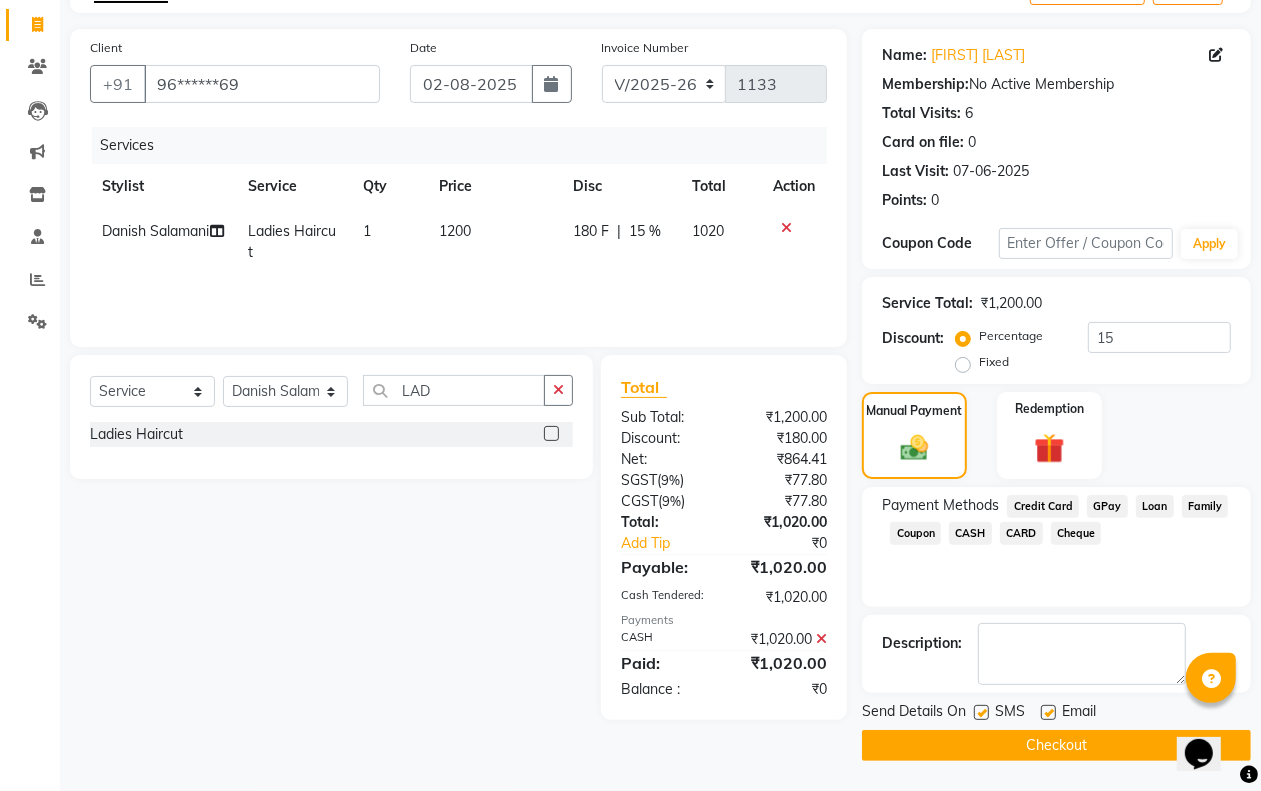click on "INVOICE PREVIOUS INVOICES Create New   Save  Client +91 [PHONE] Date [DATE] Invoice Number V/2025 V/2025-26 1133 Services Stylist Service Qty Price Disc Total Action [FIRST]  [LAST] Ladies Haircut 1 1200 180 F | 15 % 1020 Select  Service  Product  Membership  Package Voucher Prepaid Gift Card  Select Stylist [FIRST] [FIRST] [FIRST]  [LAST]  [FIRST] [LAST]   [FIRST]  [LAST]   [FIRST] [LAST]   [FIRST] [LAST]   [FIRST] [LAST]   [FIRST] [LAST]   [FIRST] [LAST]   [FIRST]  [LAST]   [FIRST] [LAST]   [FIRST] [LAST]   [FIRST] [LAST]   [FIRST] [LAST]   [FIRST] [LAST]   [FIRST] [LAST]   [FIRST] [LAST]   [FIRST] [LAST]   [FIRST] [LAST]   [FIRST] [LAST]   [FIRST] [LAST]   [FIRST] [LAST]   [FIRST] [LAST]   [FIRST] [LAST]   [FIRST] [LAST]   [FIRST] [LAST]   [FIRST] [LAST]   [FIRST] [LAST]   [FIRST] [LAST]   [FIRST] [LAST]   [FIRST] [LAST]   [FIRST] [LAST]  [FIRST] [LAST]   [FIRST] [LAST]   [FIRST] [LAST]   [FIRST] [LAST] LAD Ladies Haircut  Total Sub Total: ₹1,200.00 Discount: ₹180.00 Net: ₹864.41 SGST  ( 9% ) ₹77.80 CGST  ( 9% ) ₹77.80 Total: ₹1,020.00 Add Tip ₹0 Payable: ₹1,020.00 Cash Tendered: ₹1,020.00 Payments CASH ₹1,020.00  Paid: ₹1,020.00 Balance   : ₹0 Name: [FIRST] [LAST] Membership:  No Active Membership  Total Visits:  6 Card on file:  0 Last Visit:   [DATE] Points:   0  Coupon Code Apply Service Total:  ₹1,200.00  Discount:  Percentage   Fixed  15 Manual Payment Redemption Payment Methods  GPay  SMS" 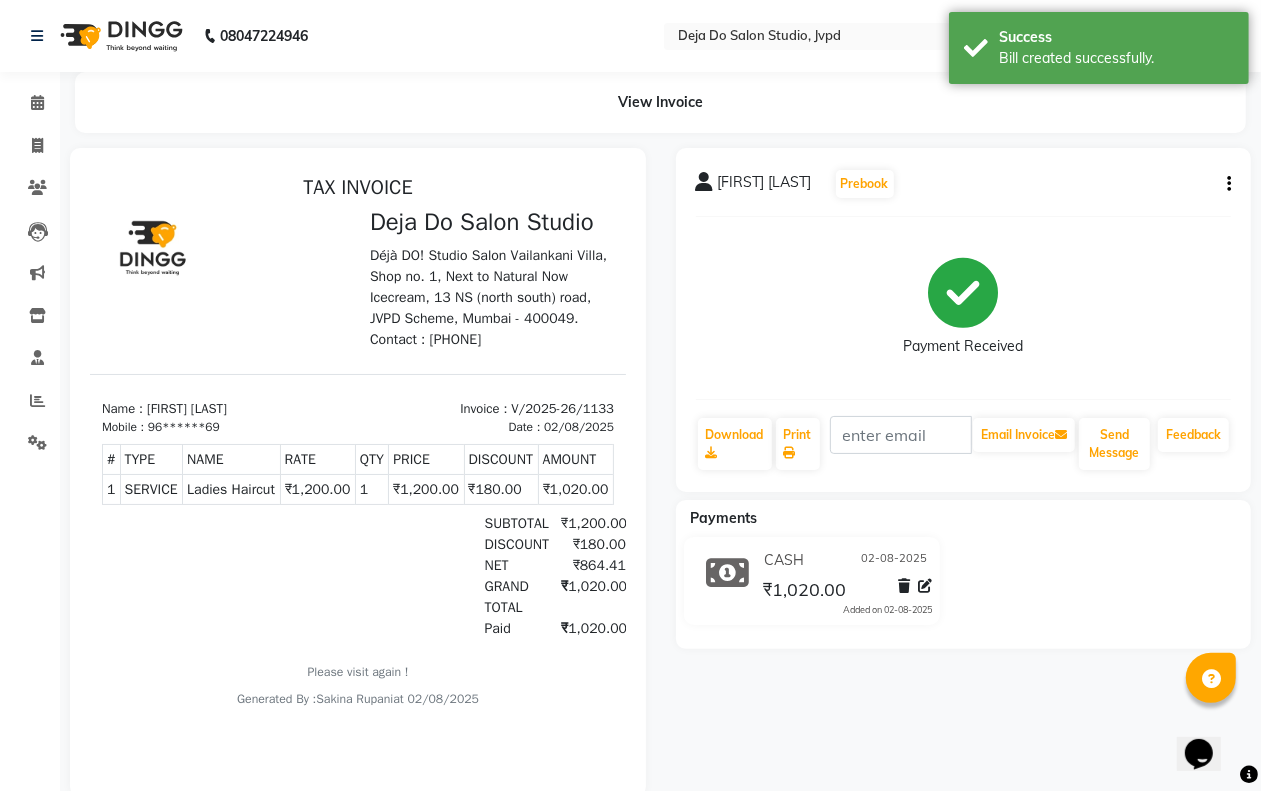 scroll, scrollTop: 0, scrollLeft: 0, axis: both 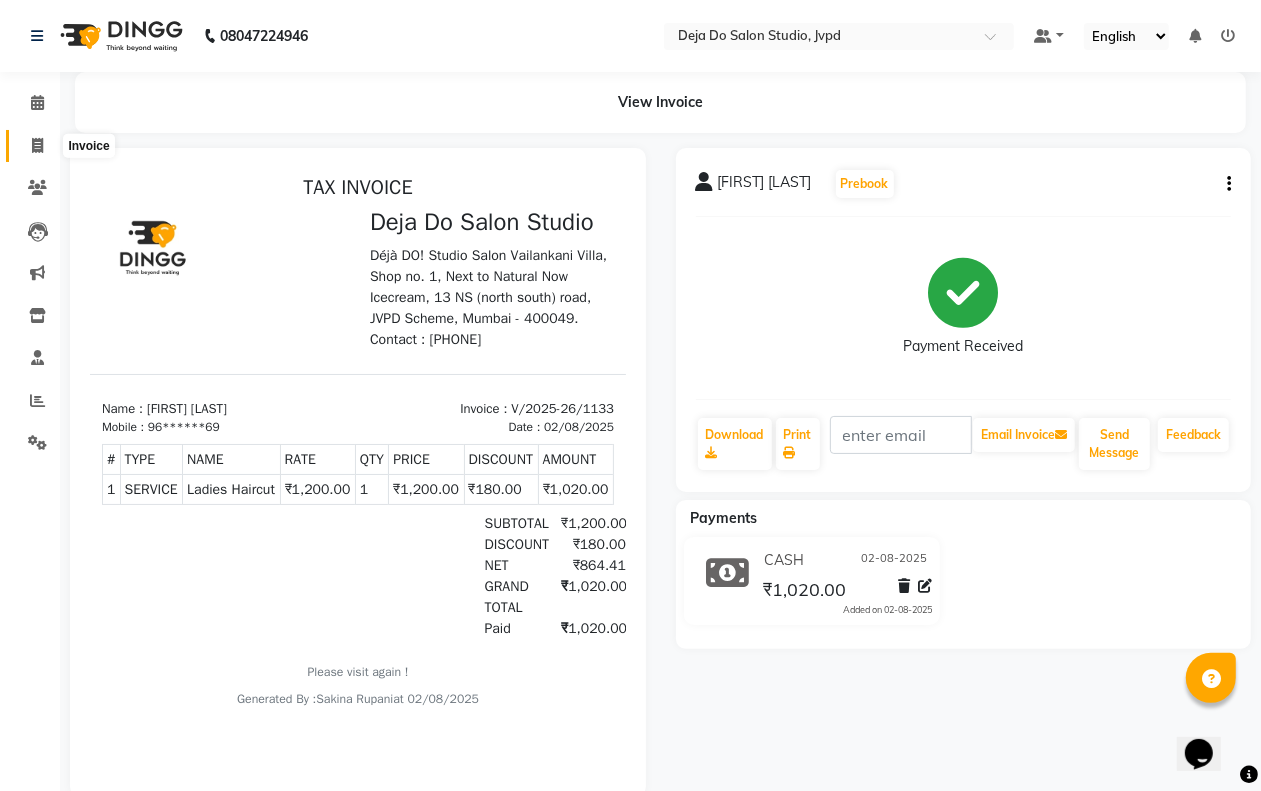 click 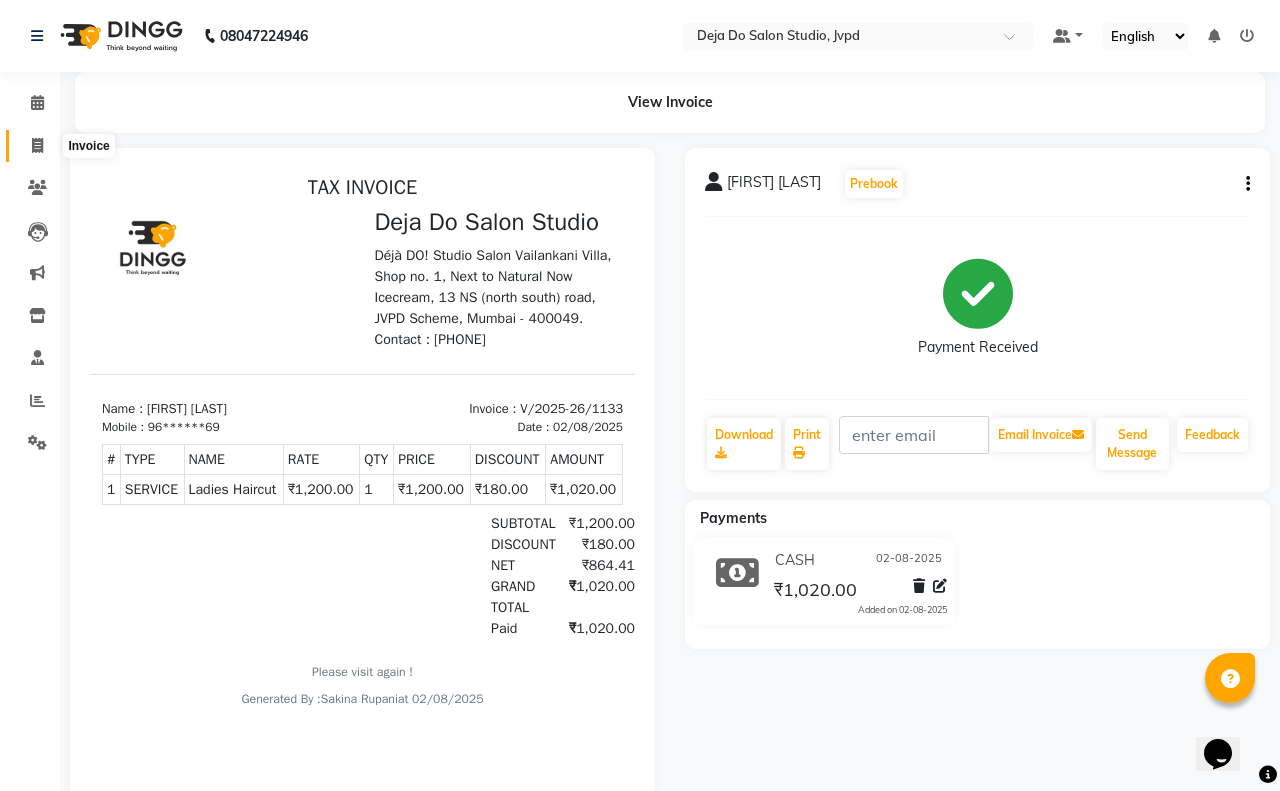 select on "7295" 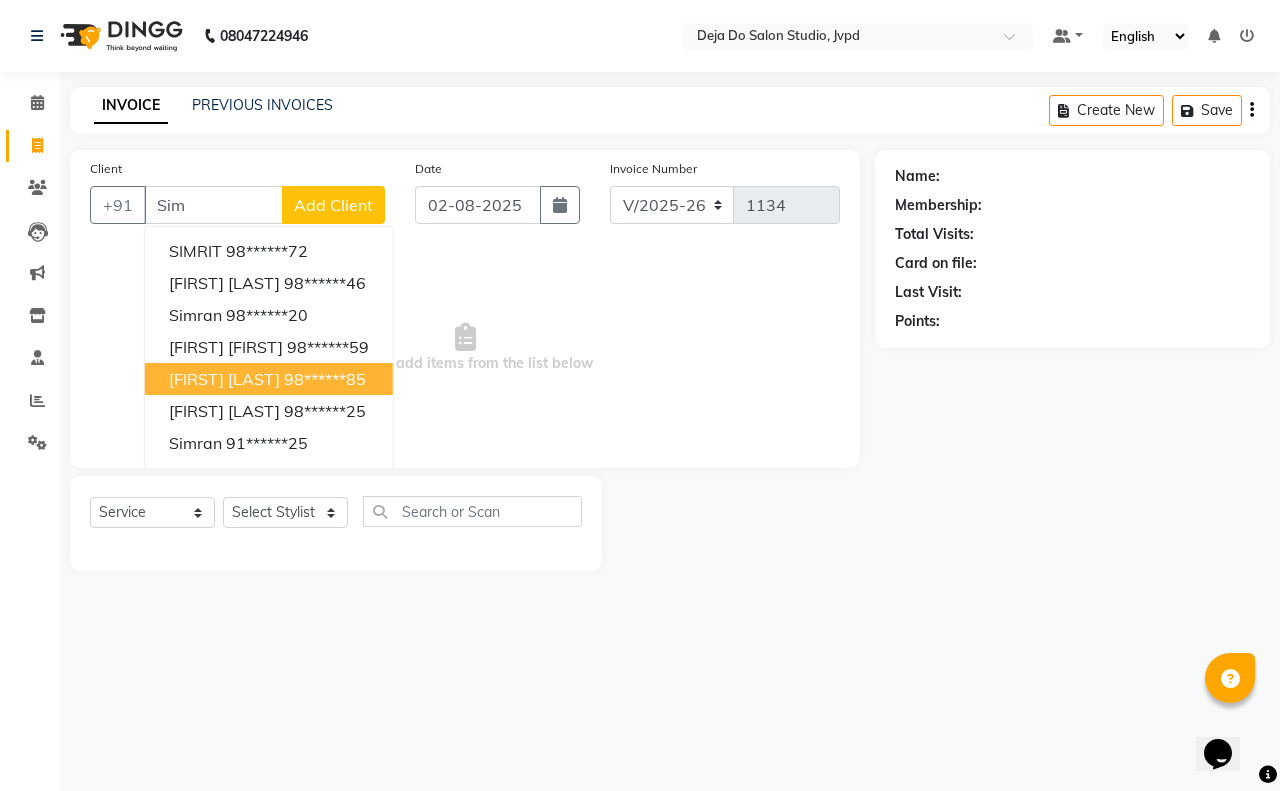 click on "[FIRST] [LAST]" at bounding box center (224, 379) 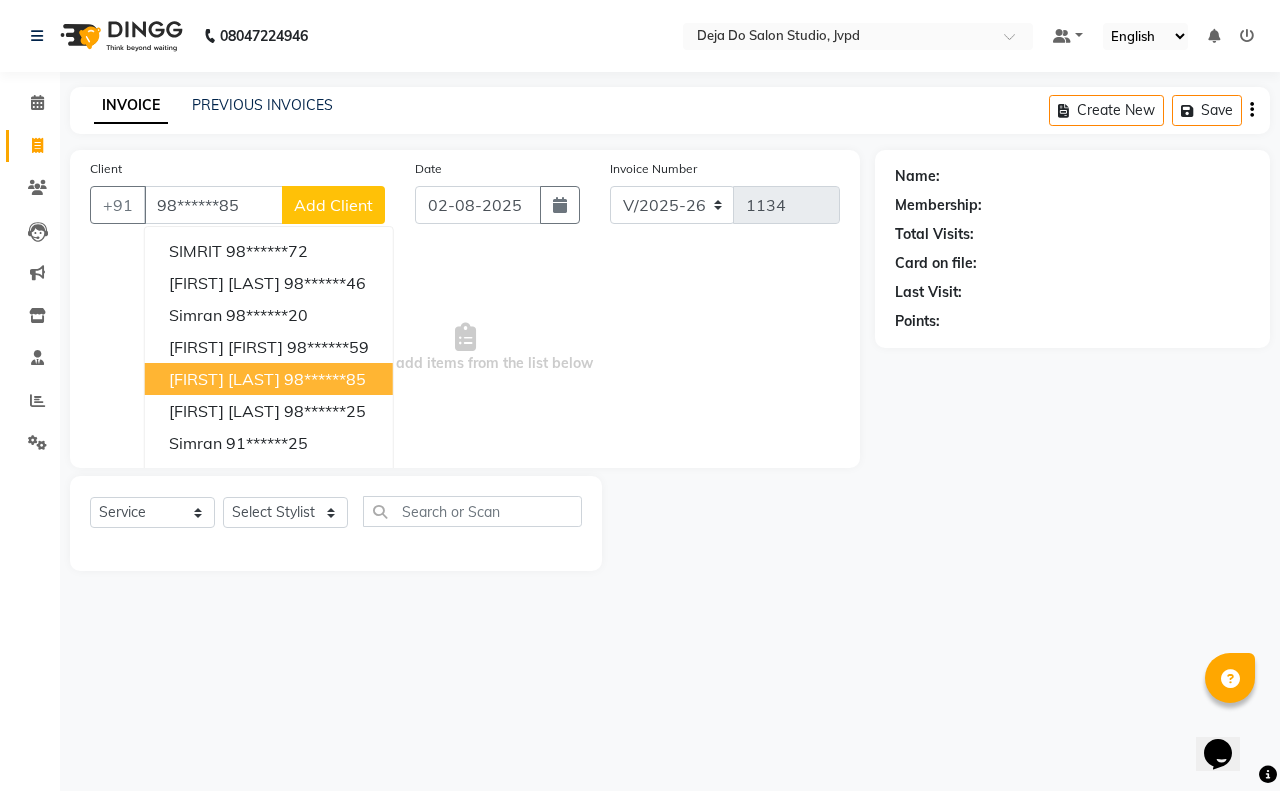type on "98******85" 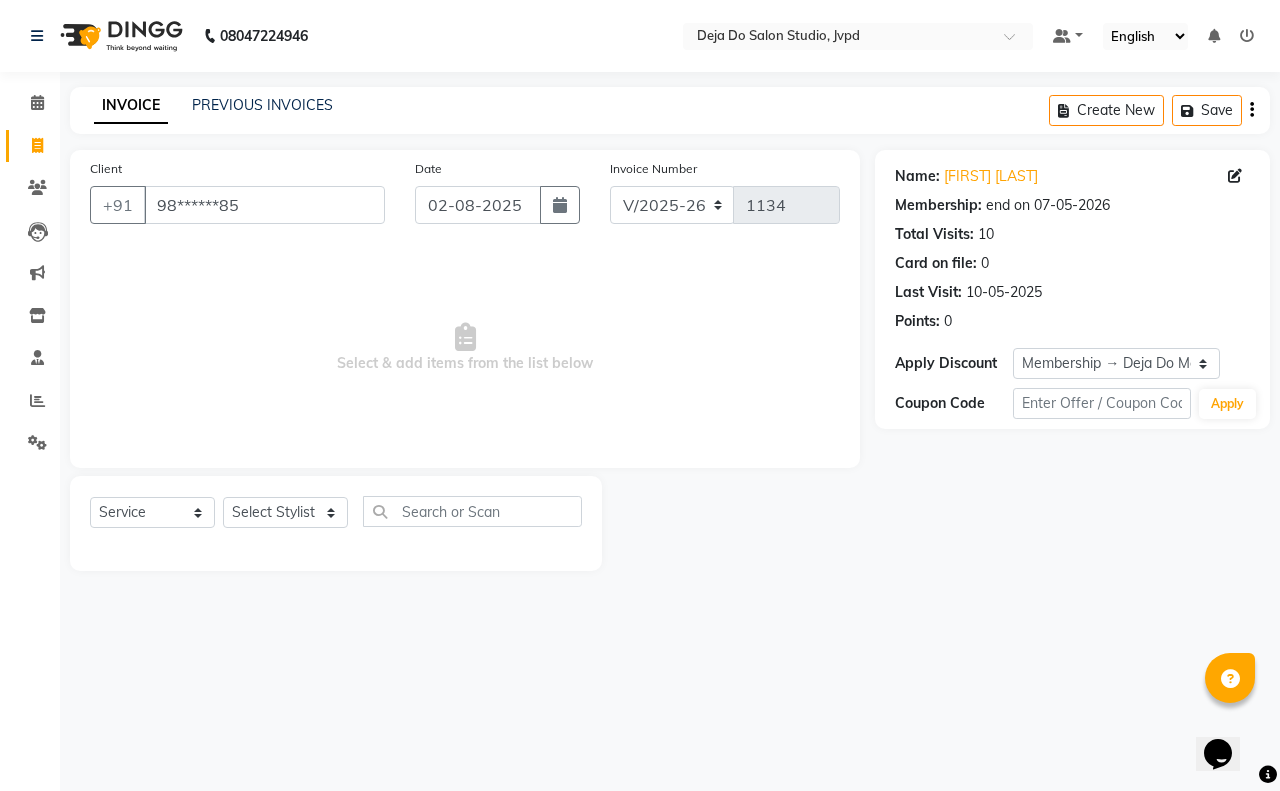 click on "Select  Service  Product  Membership  Package Voucher Prepaid Gift Card  Select Stylist Aditi Admin Anam  Sheikh  Arifa Shaikh Danish  Salamani Farida Fatima Kasbe Namya salian Rashi Mayur Sakina Rupani Shefali  shetty Shuaib Salamani Sumaiya sayed Sushma Pelage" 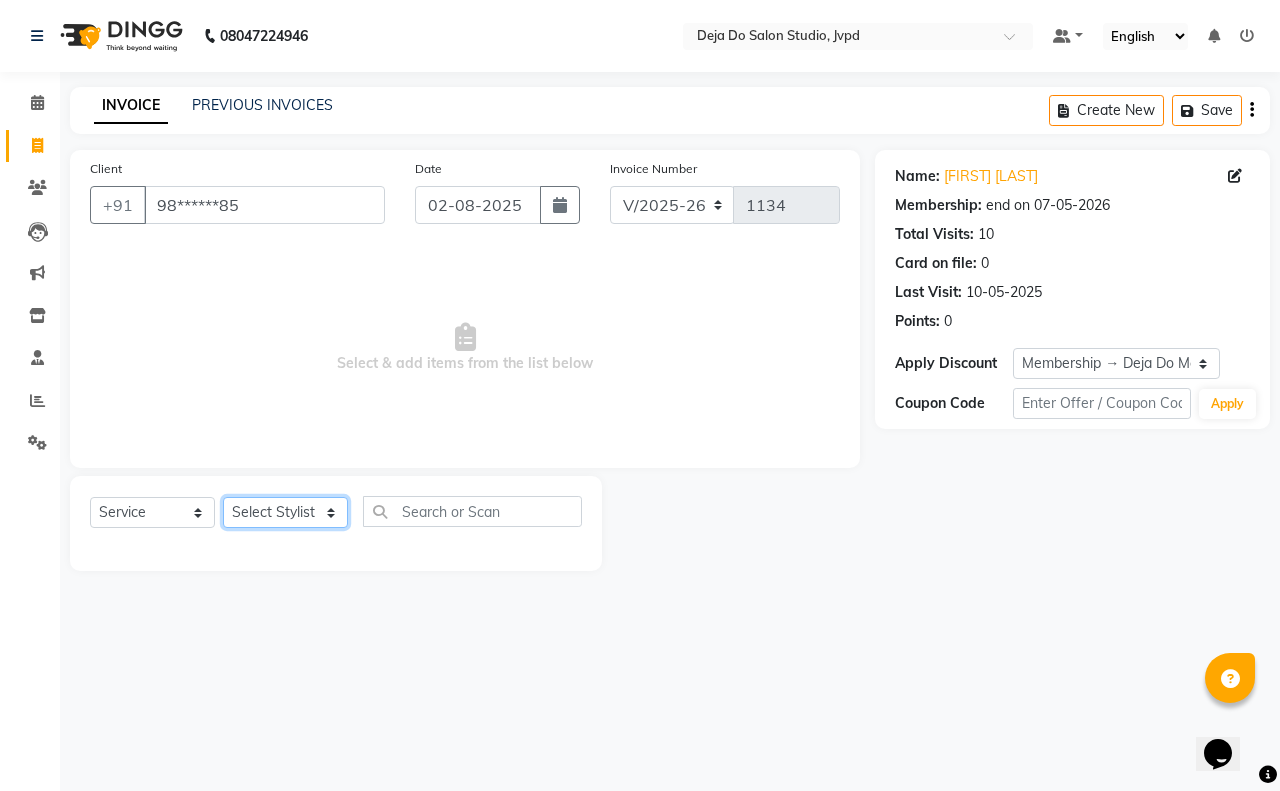 click on "Select Stylist Aditi Admin Anam  Sheikh  Arifa Shaikh Danish  Salamani Farida Fatima Kasbe Namya salian Rashi Mayur Sakina Rupani Shefali  shetty Shuaib Salamani Sumaiya sayed Sushma Pelage" 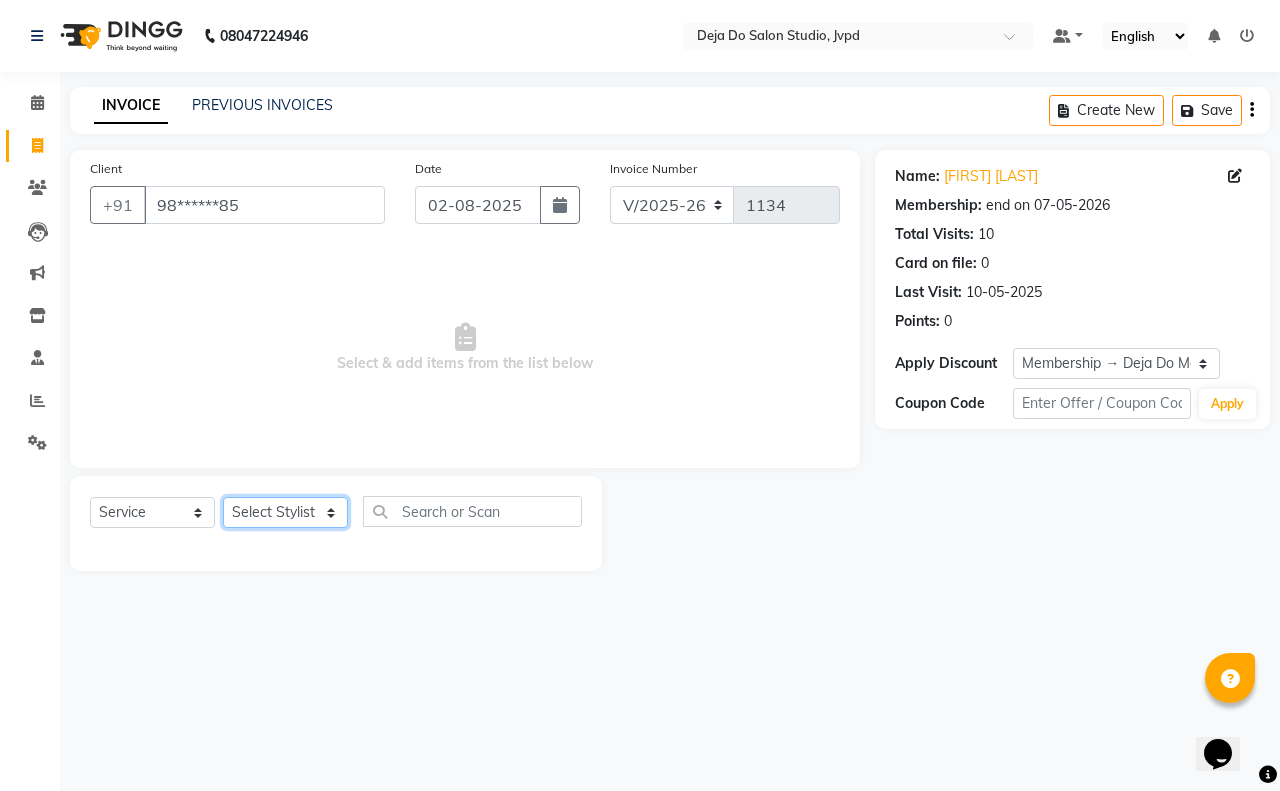 select on "62492" 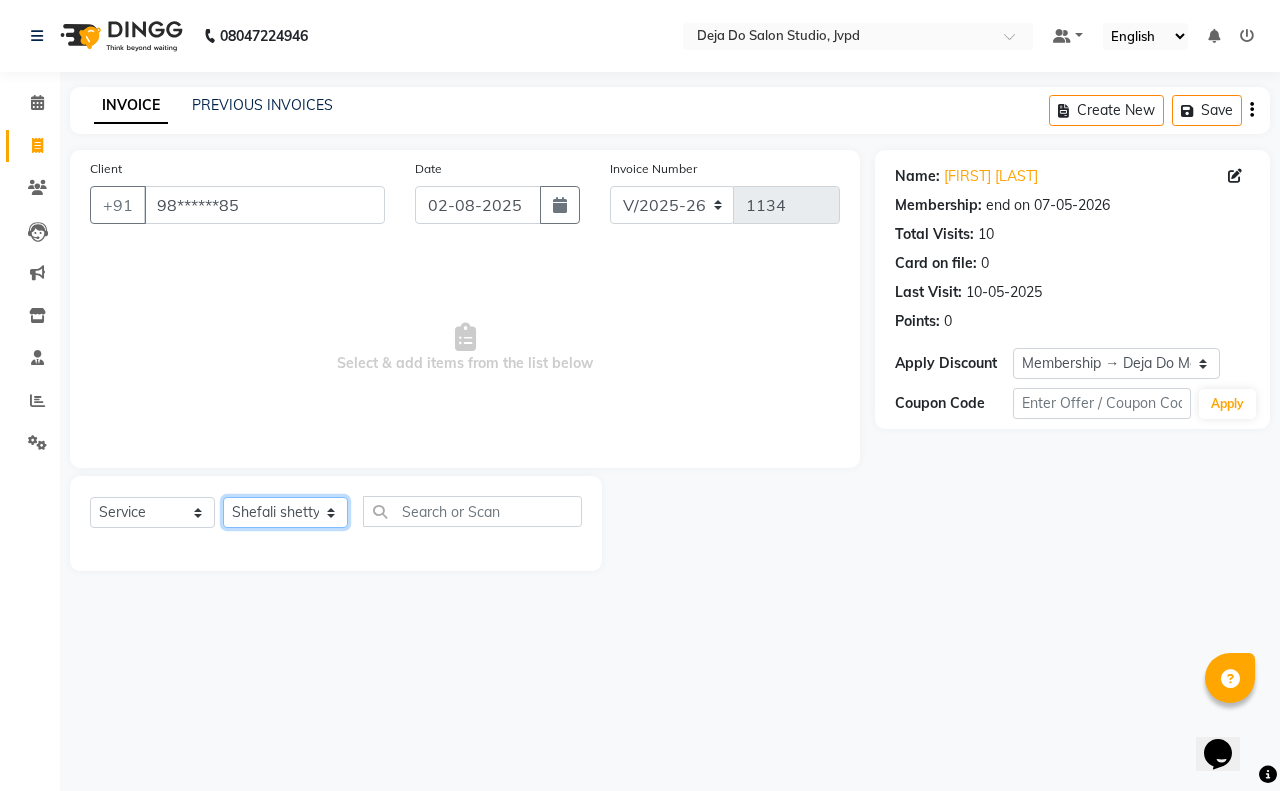 click on "Select Stylist Aditi Admin Anam  Sheikh  Arifa Shaikh Danish  Salamani Farida Fatima Kasbe Namya salian Rashi Mayur Sakina Rupani Shefali  shetty Shuaib Salamani Sumaiya sayed Sushma Pelage" 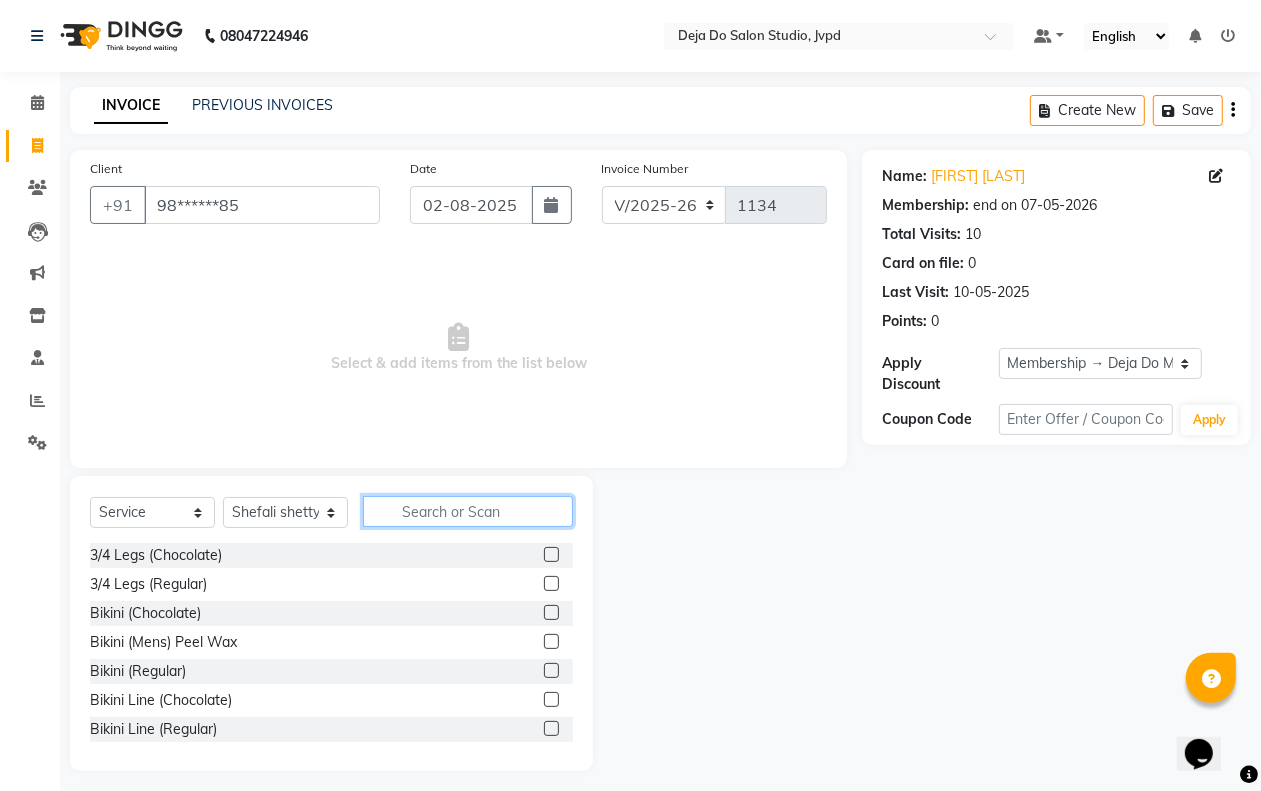 click 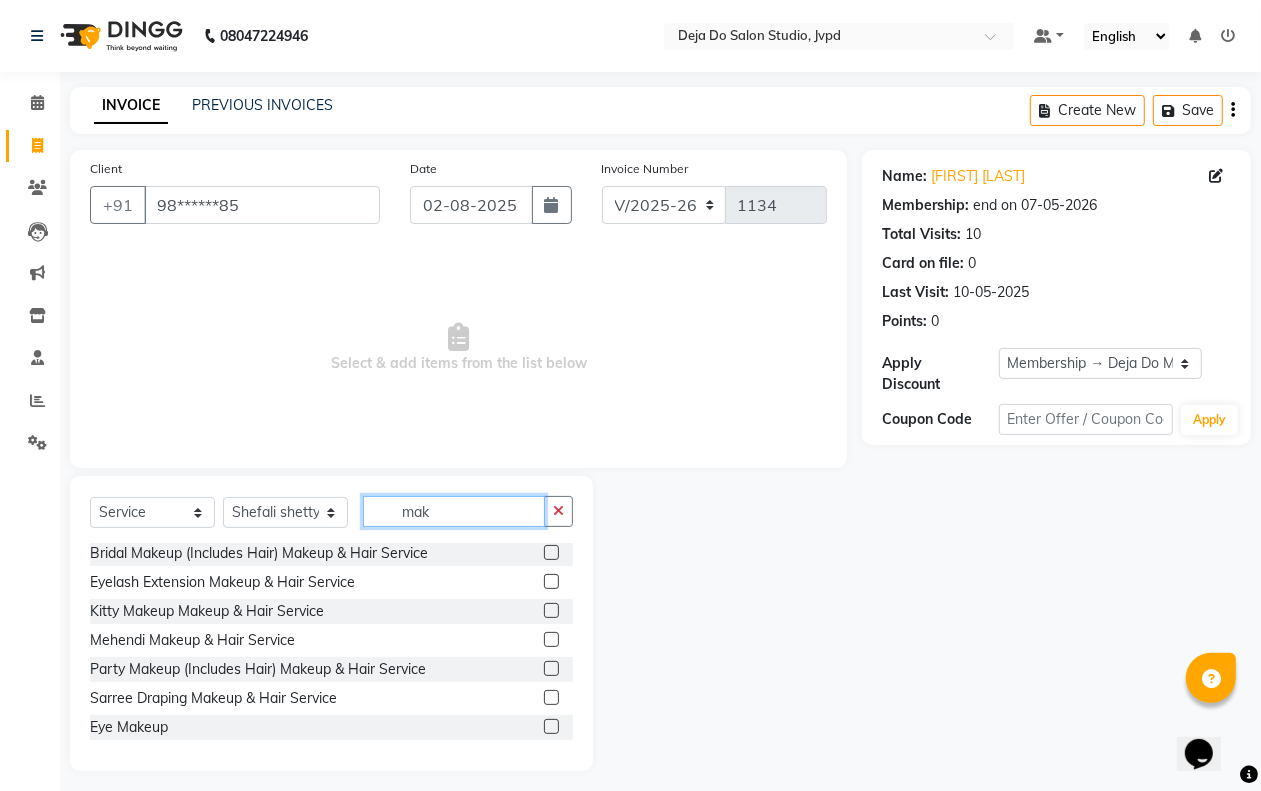 scroll, scrollTop: 0, scrollLeft: 0, axis: both 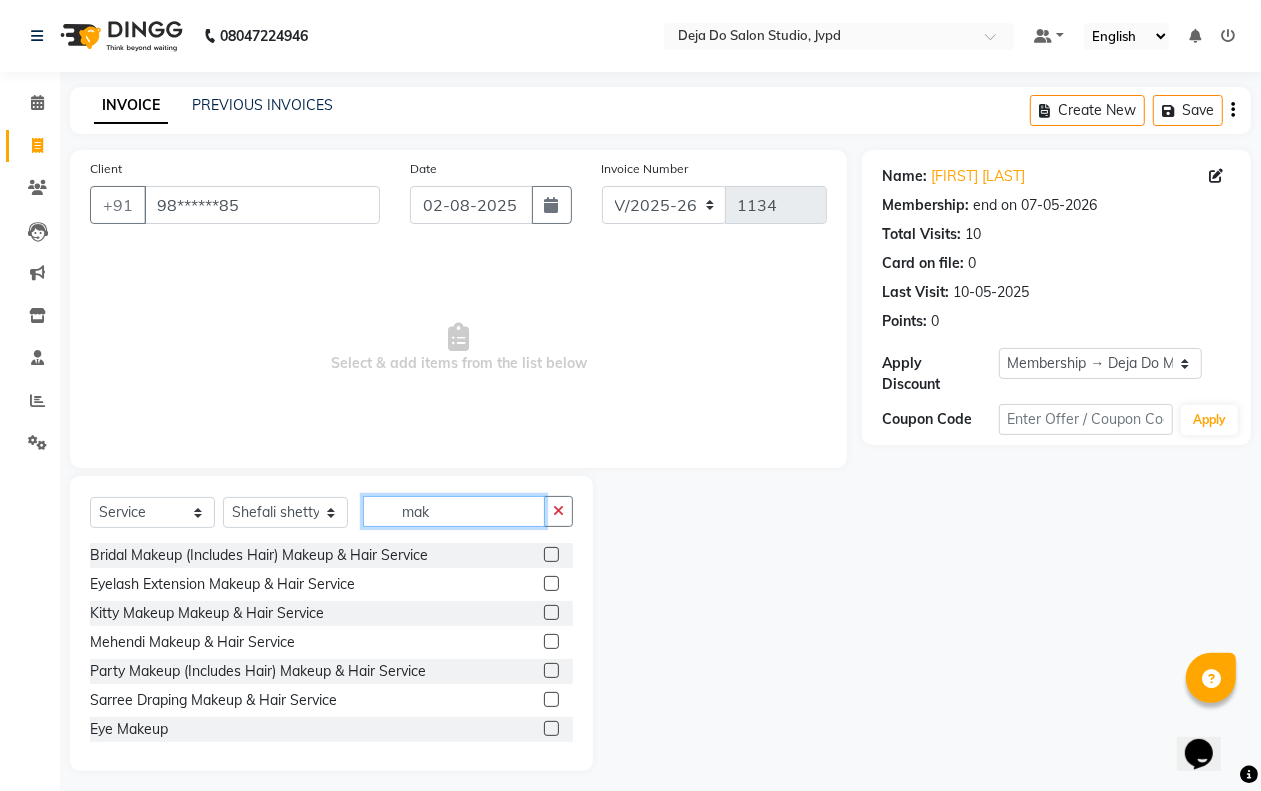 type on "mak" 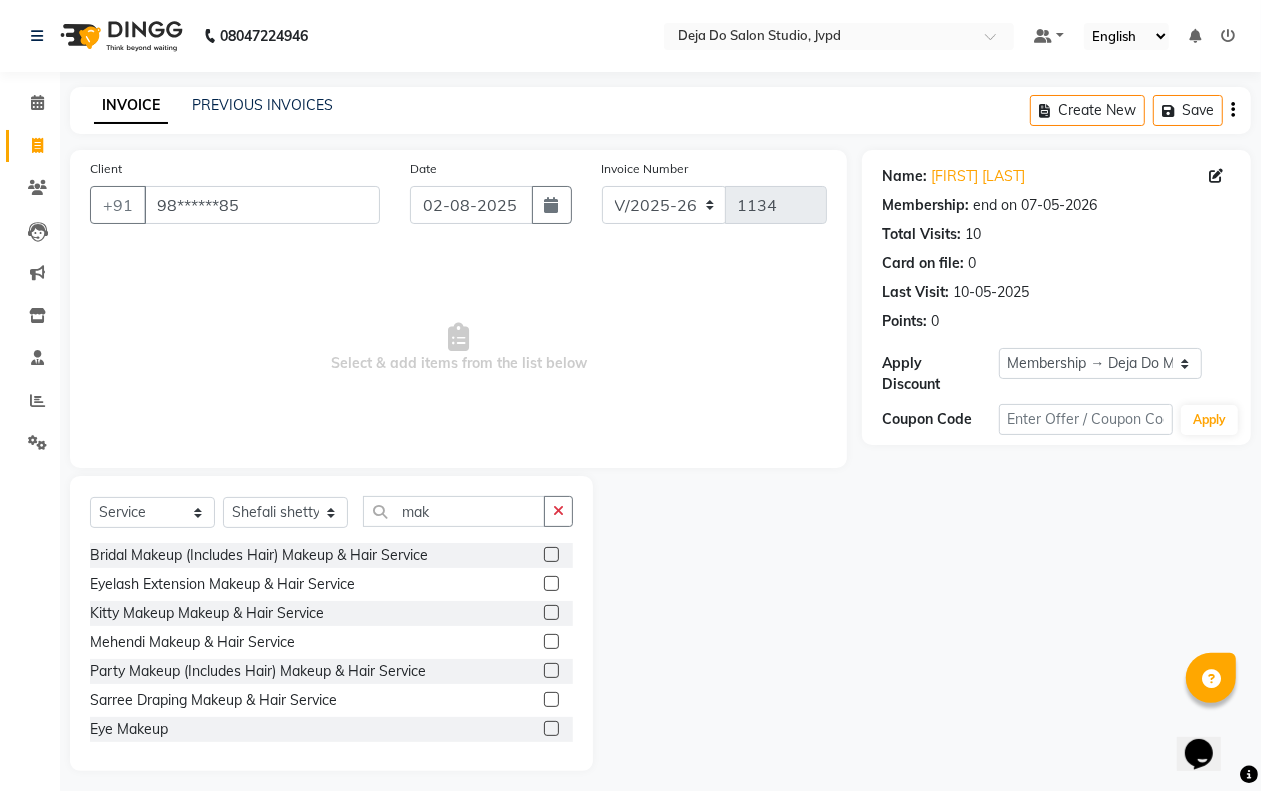 click 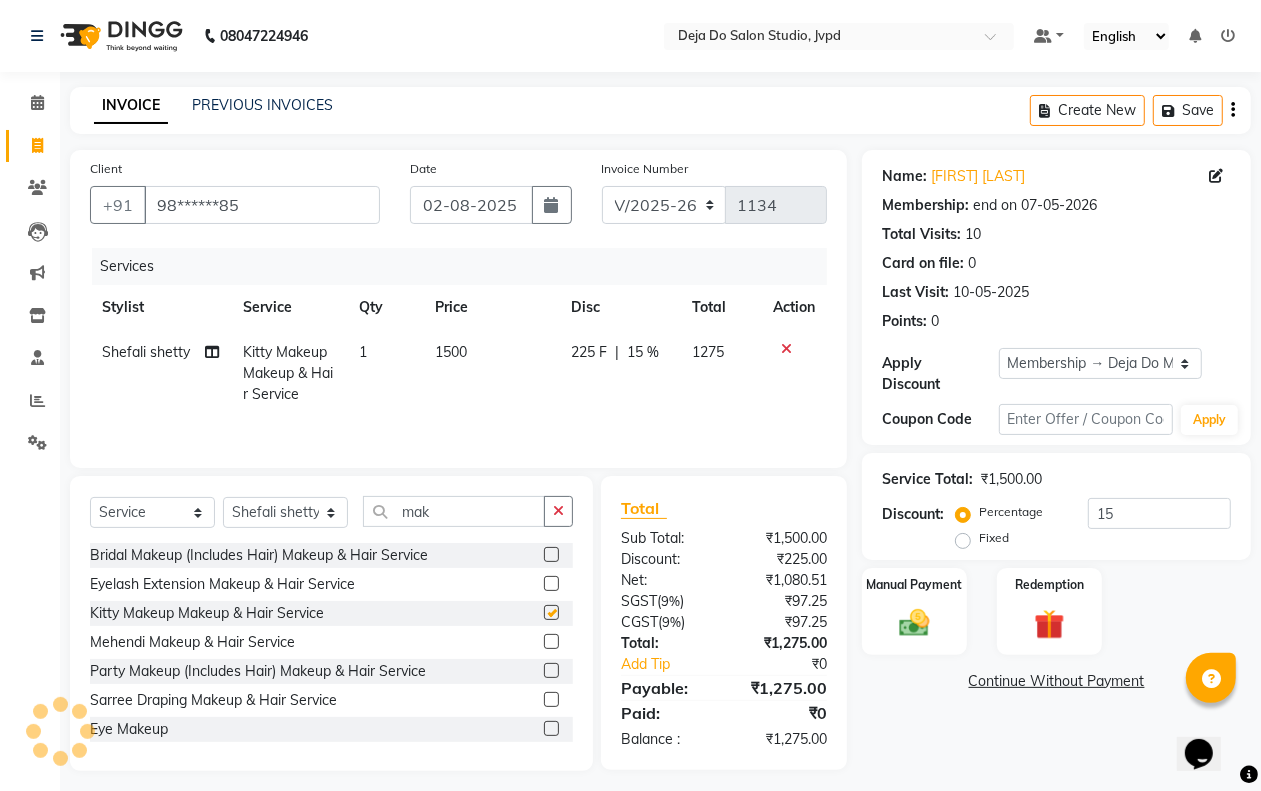 checkbox on "false" 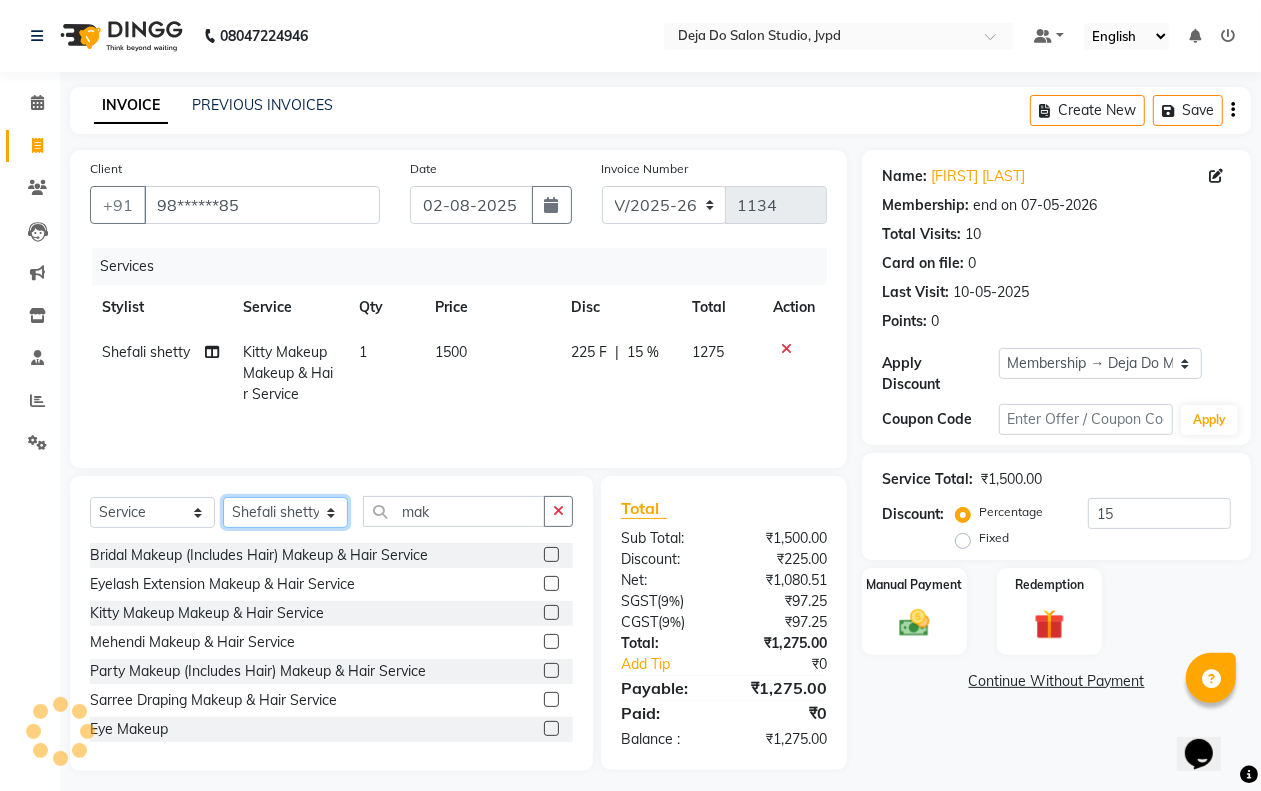 click on "Select Stylist Aditi Admin Anam  Sheikh  Arifa Shaikh Danish  Salamani Farida Fatima Kasbe Namya salian Rashi Mayur Sakina Rupani Shefali  shetty Shuaib Salamani Sumaiya sayed Sushma Pelage" 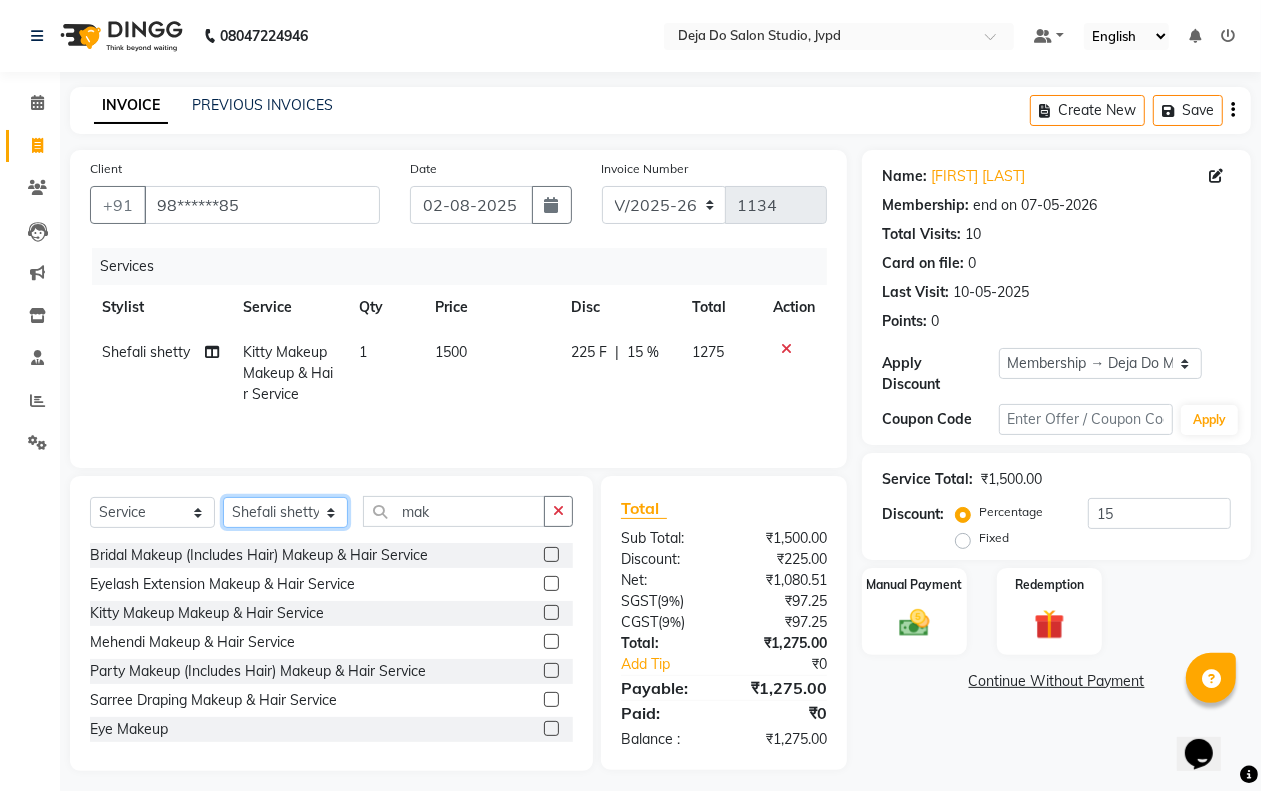 select on "62497" 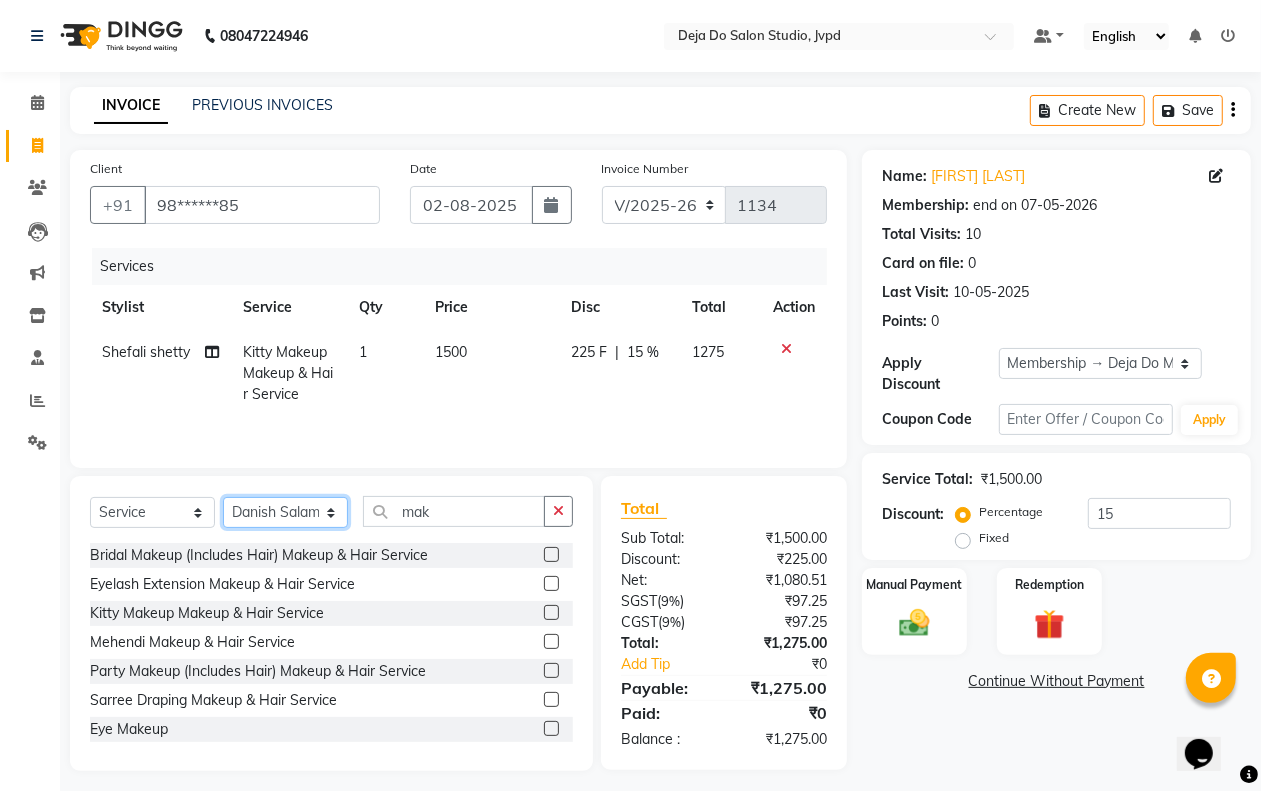 click on "Select Stylist Aditi Admin Anam  Sheikh  Arifa Shaikh Danish  Salamani Farida Fatima Kasbe Namya salian Rashi Mayur Sakina Rupani Shefali  shetty Shuaib Salamani Sumaiya sayed Sushma Pelage" 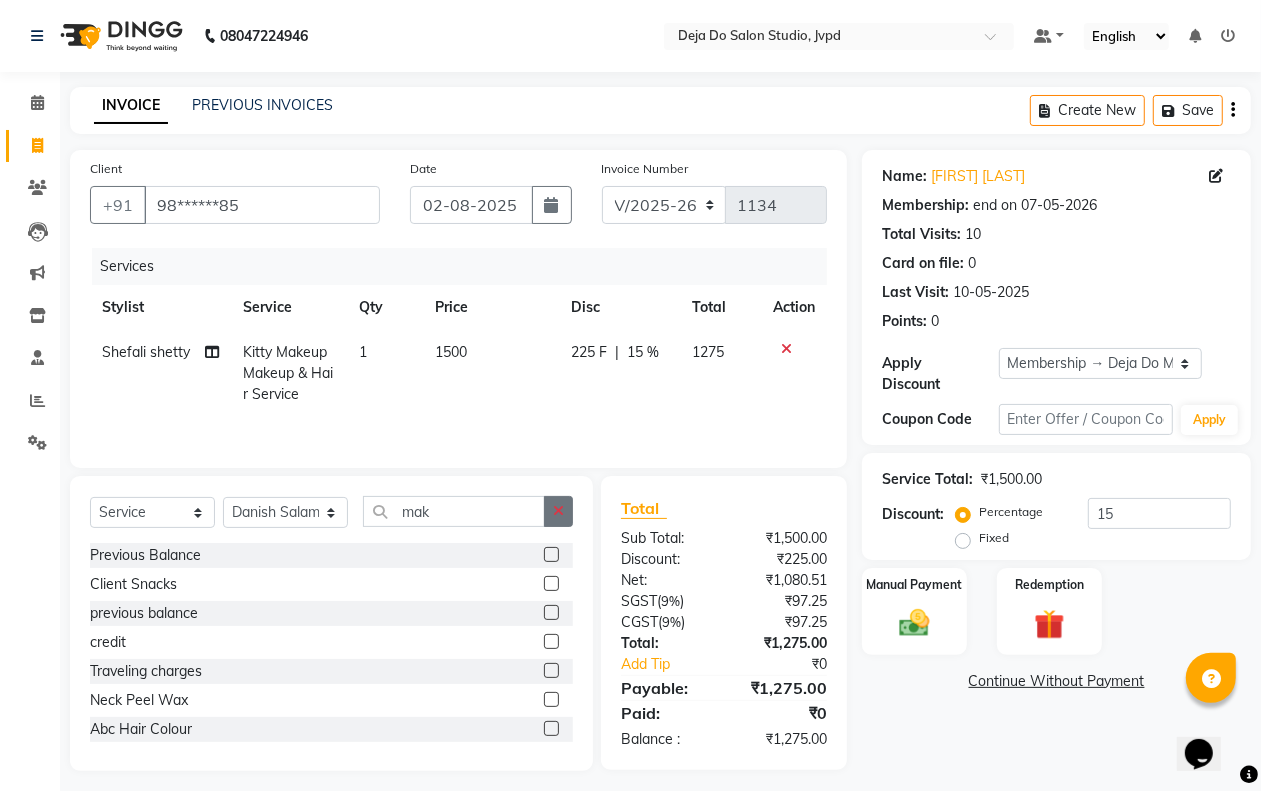 click 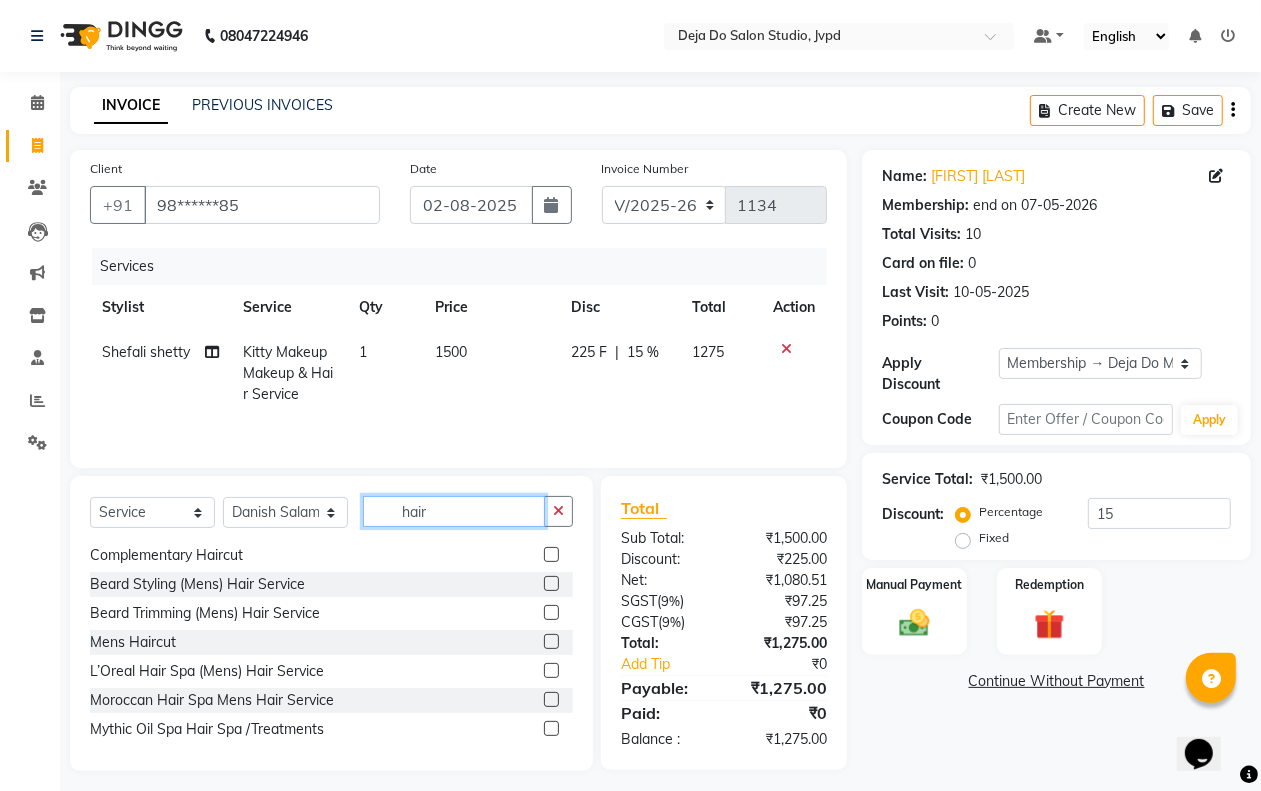 scroll, scrollTop: 1132, scrollLeft: 0, axis: vertical 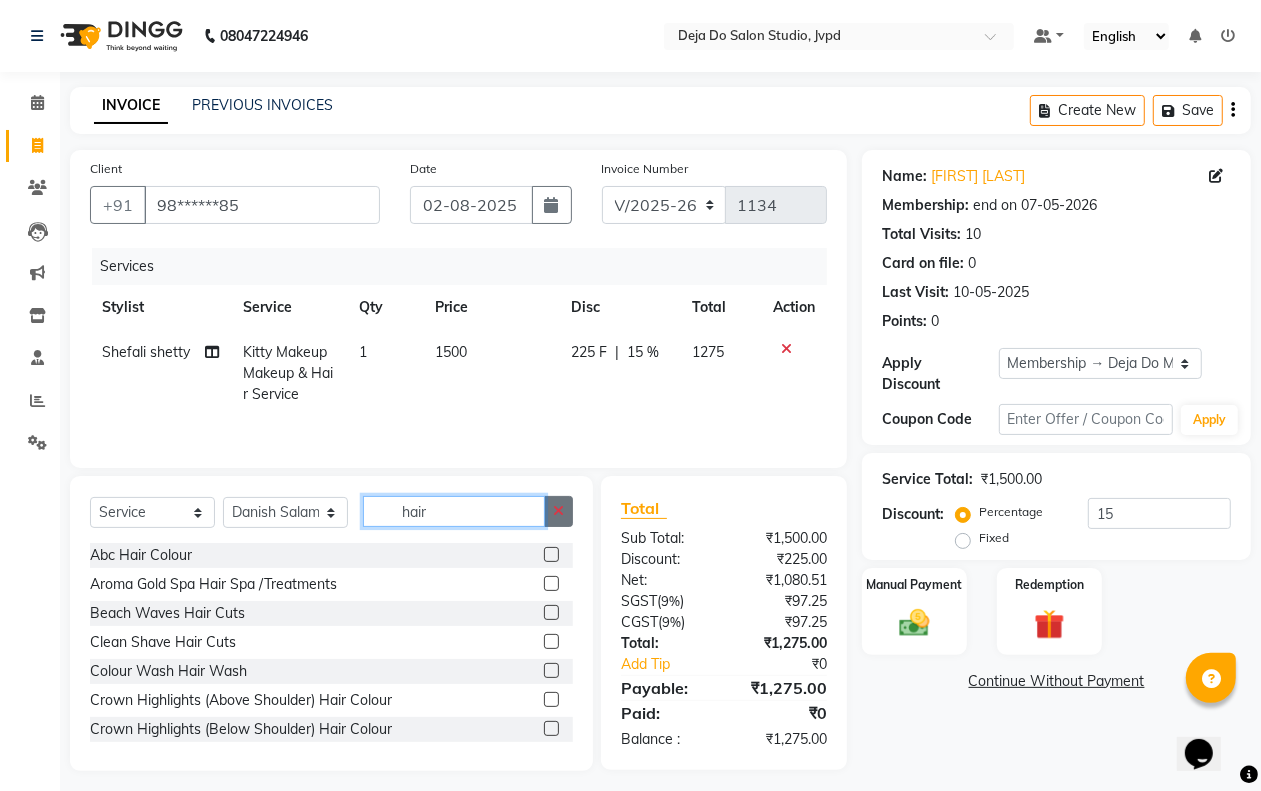 type on "hair" 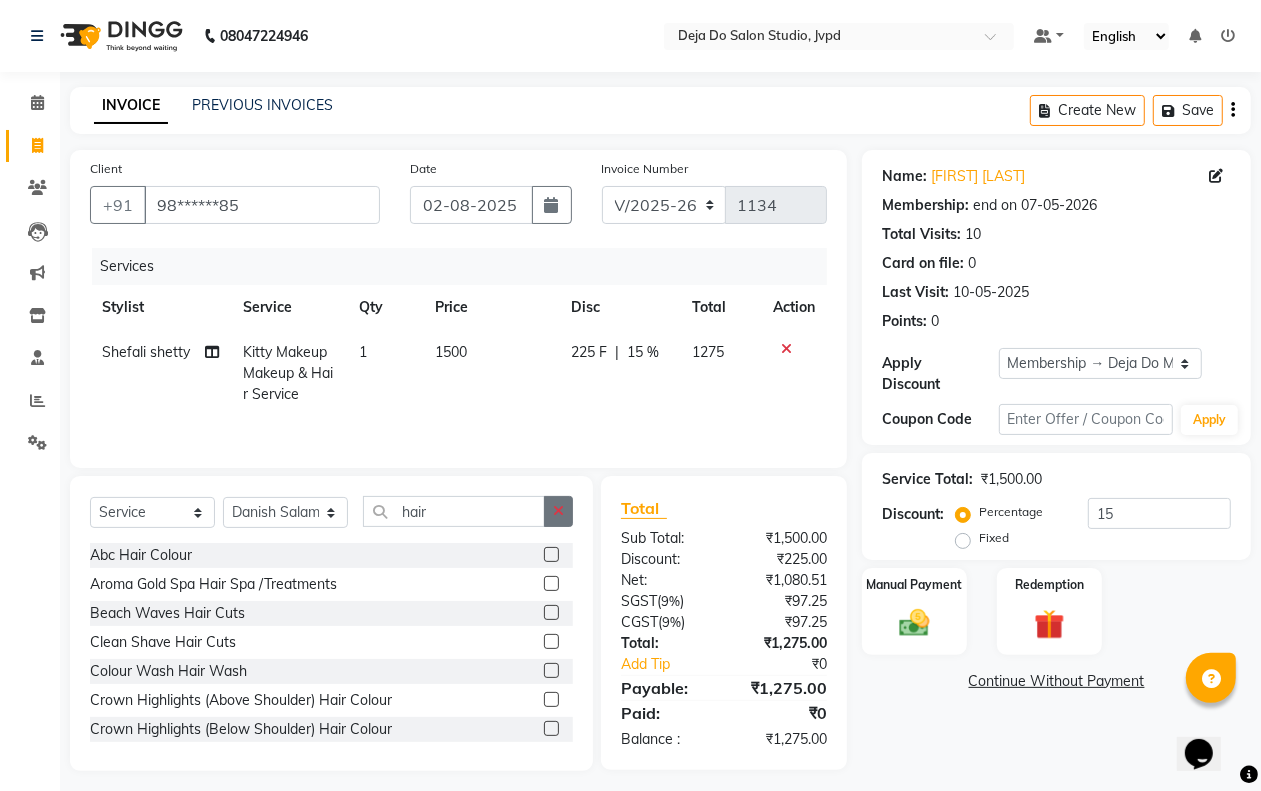 click 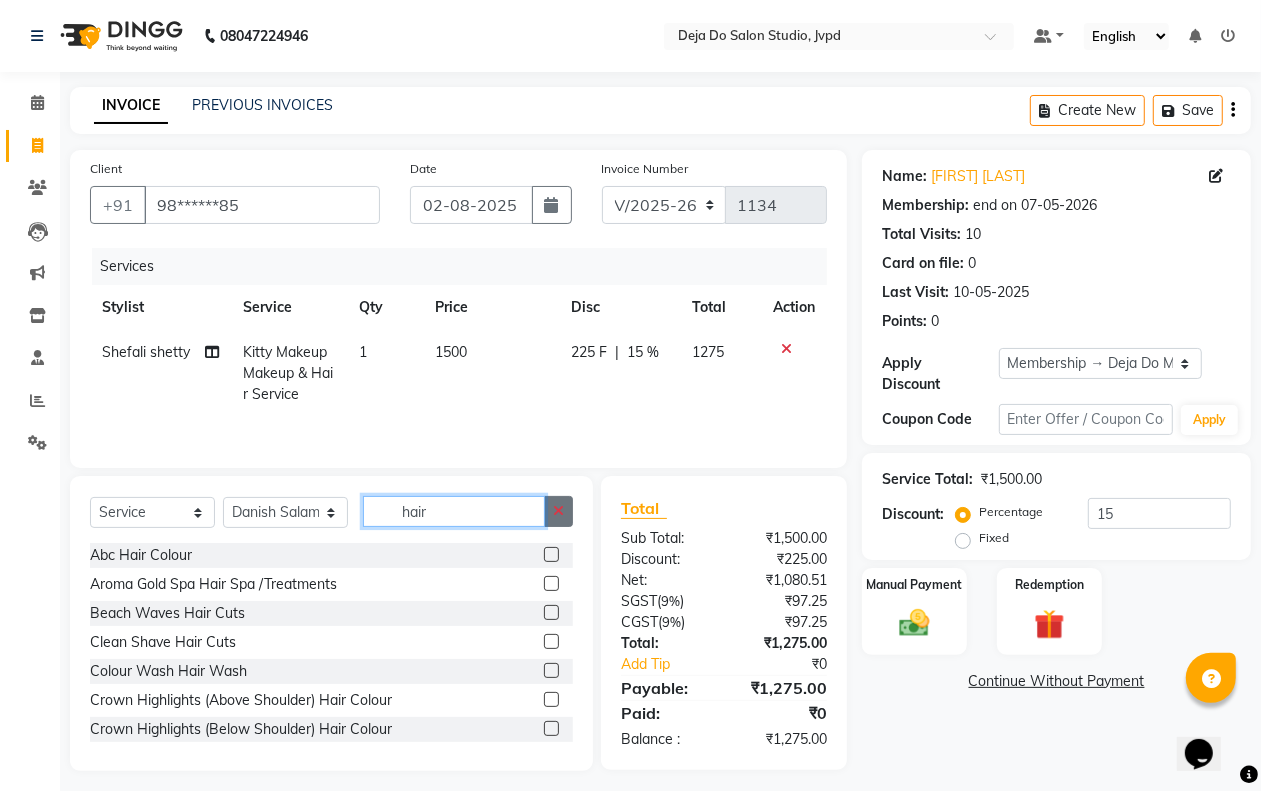 type 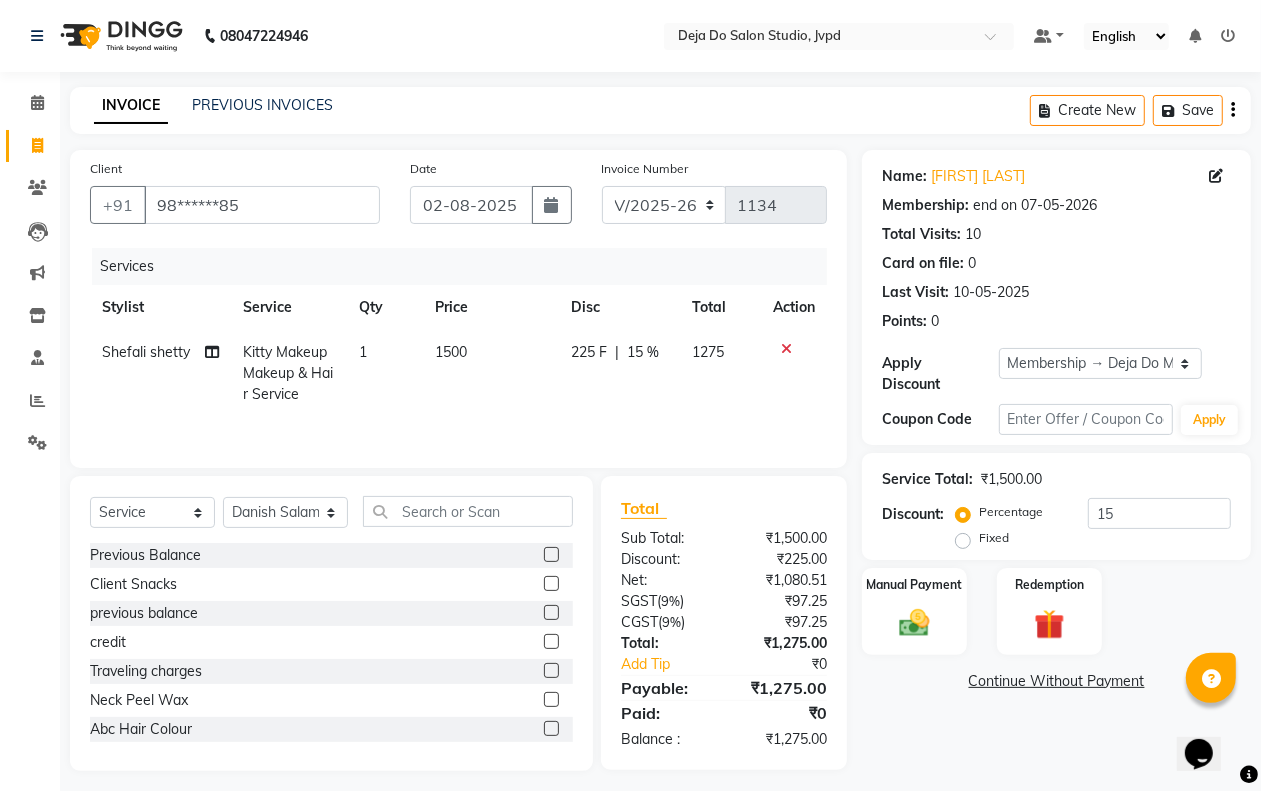 click on "Price" 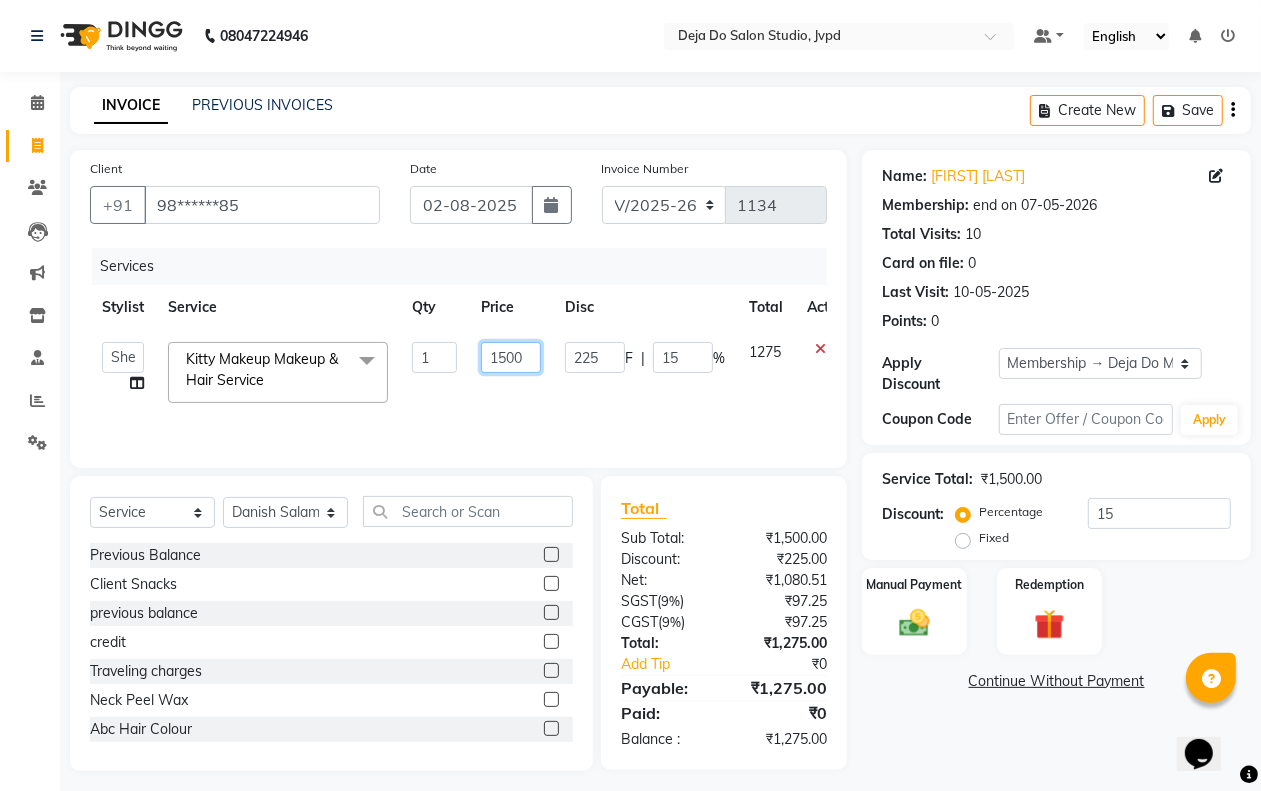 click on "1500" 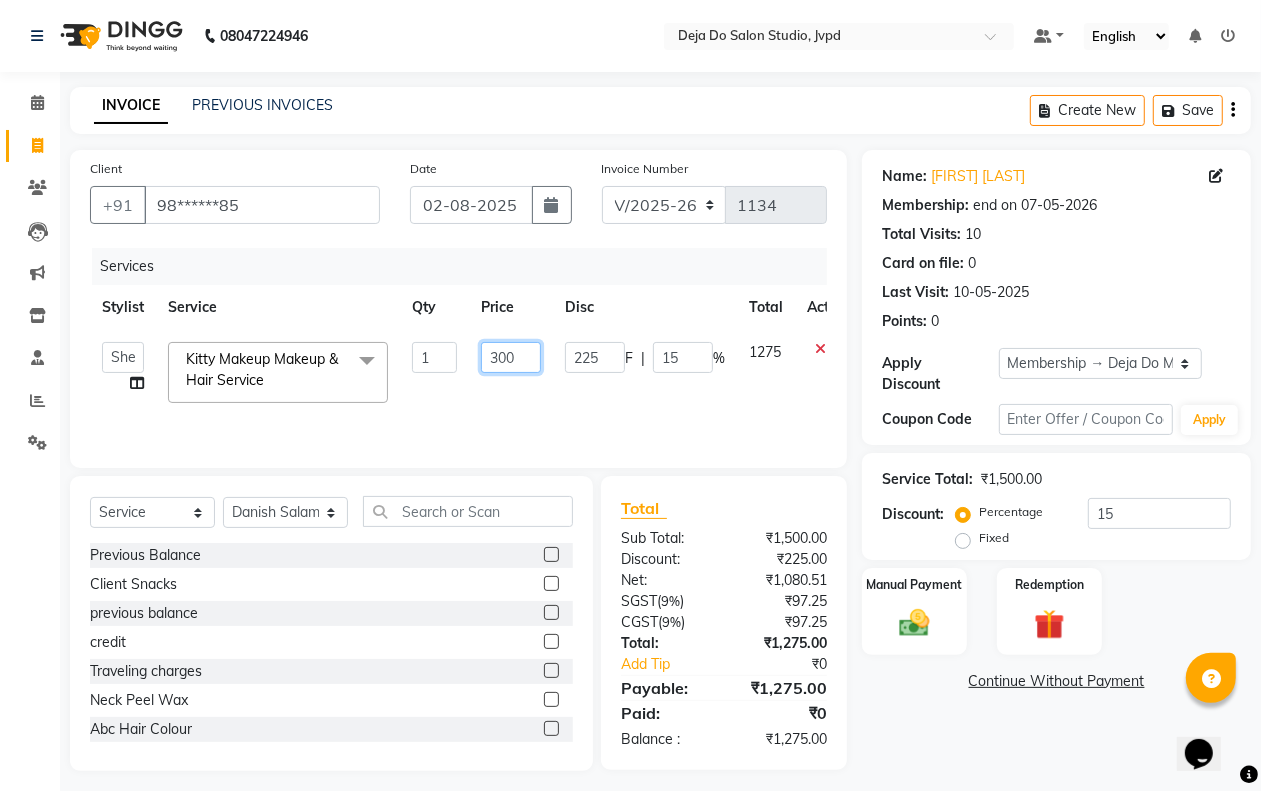 type on "3000" 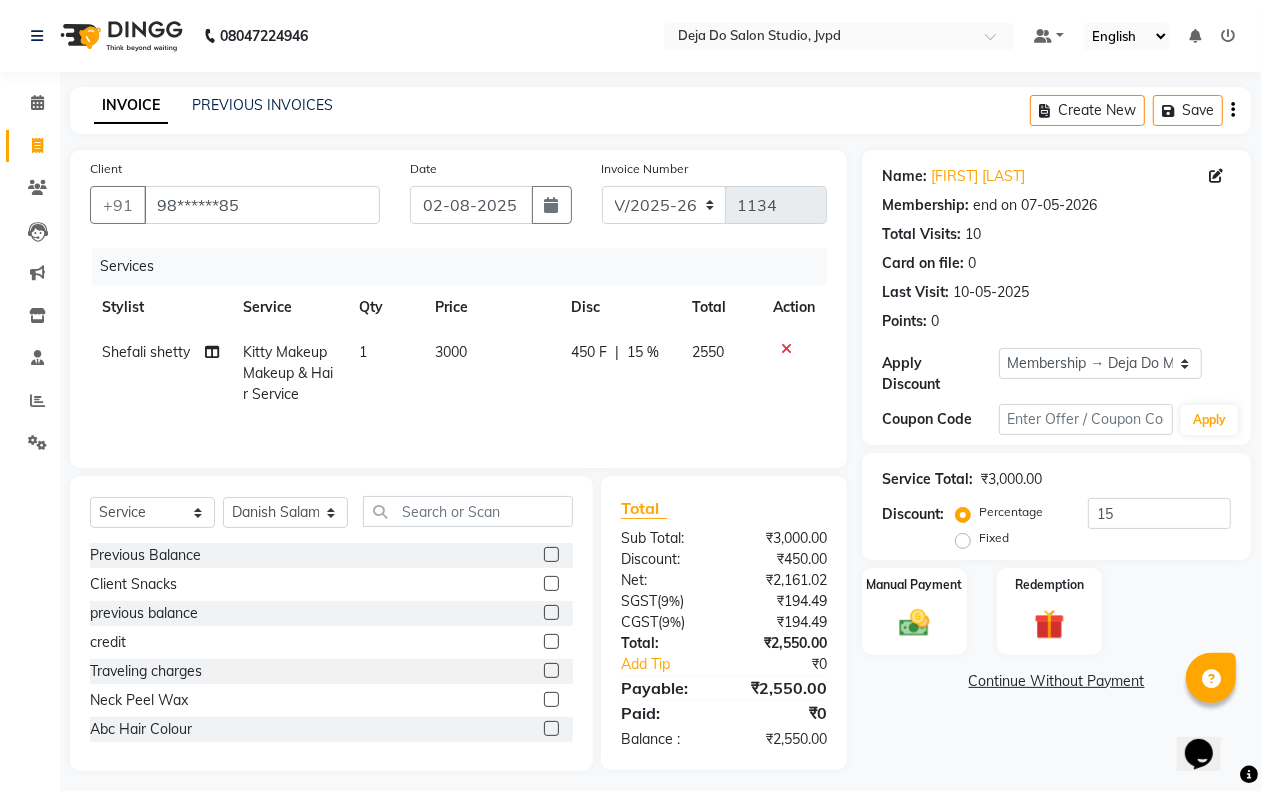 click on "450 F | 15 %" 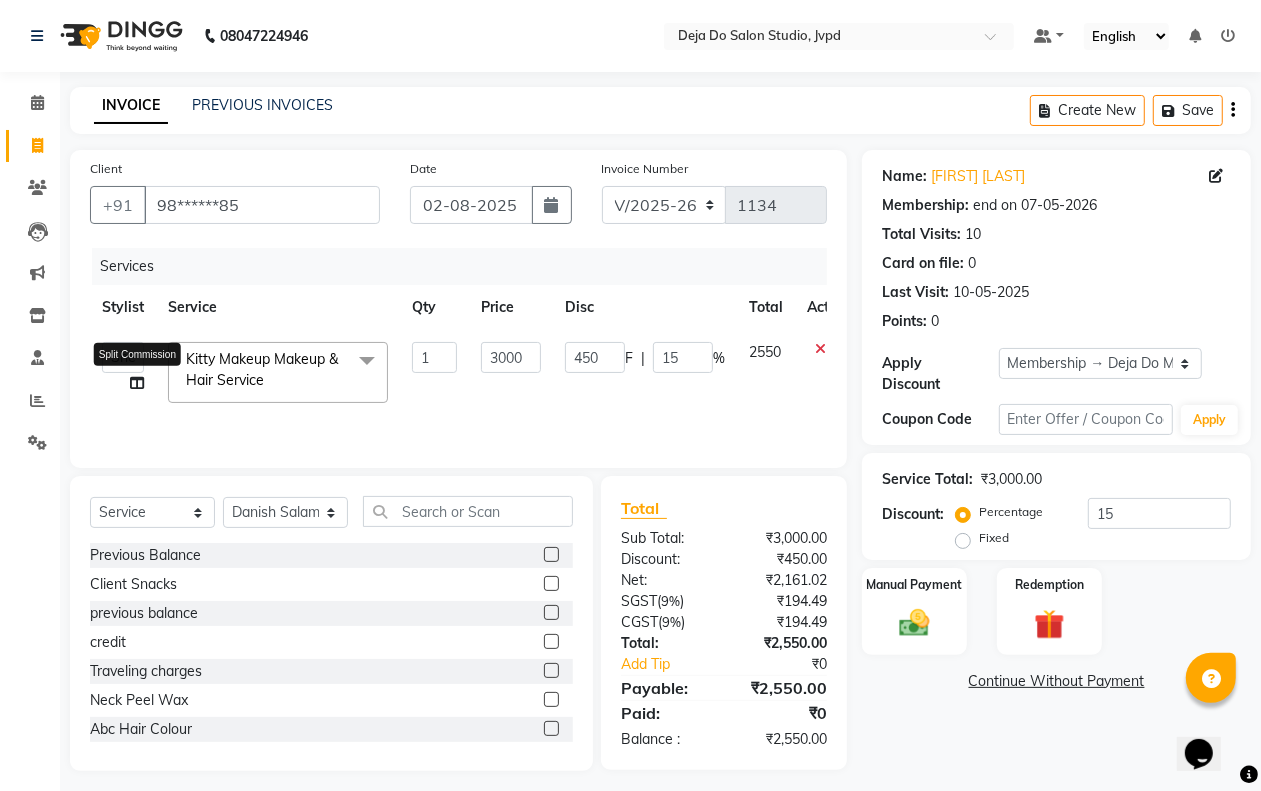 click 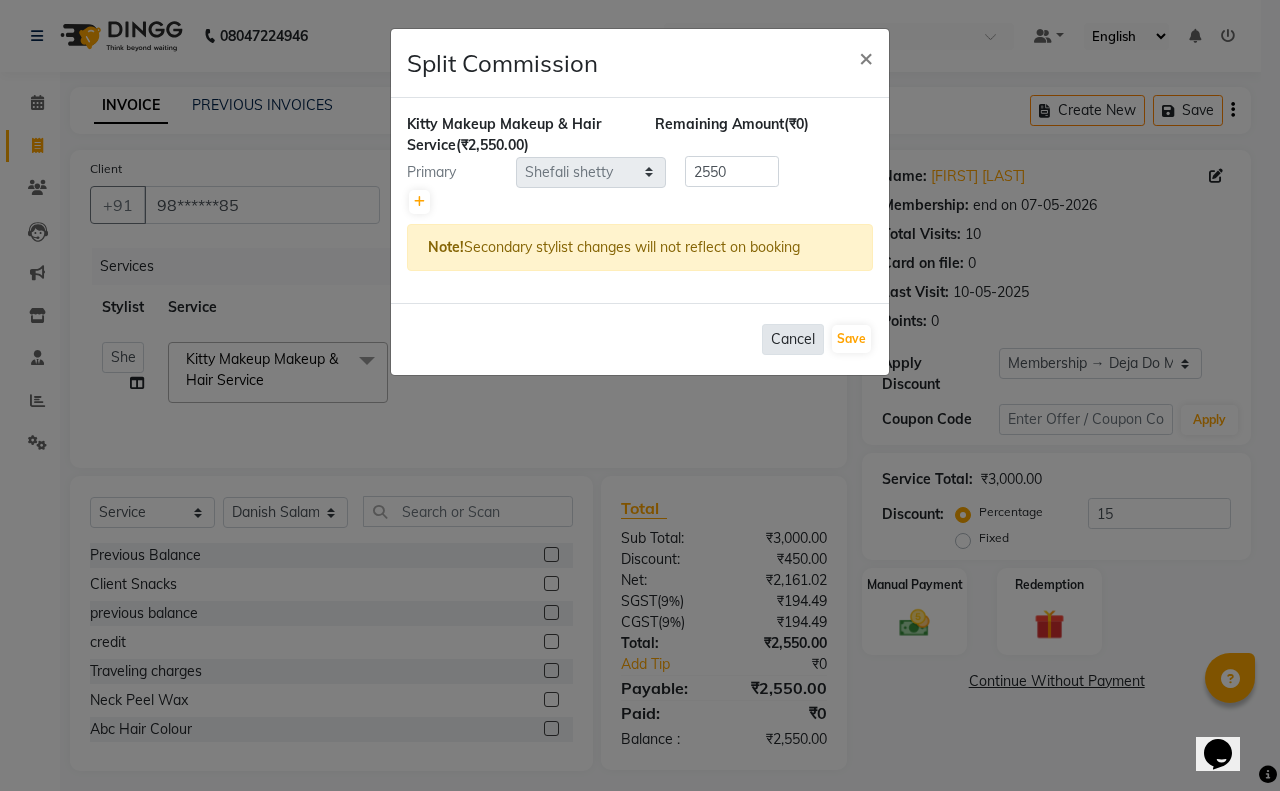 click on "Cancel" 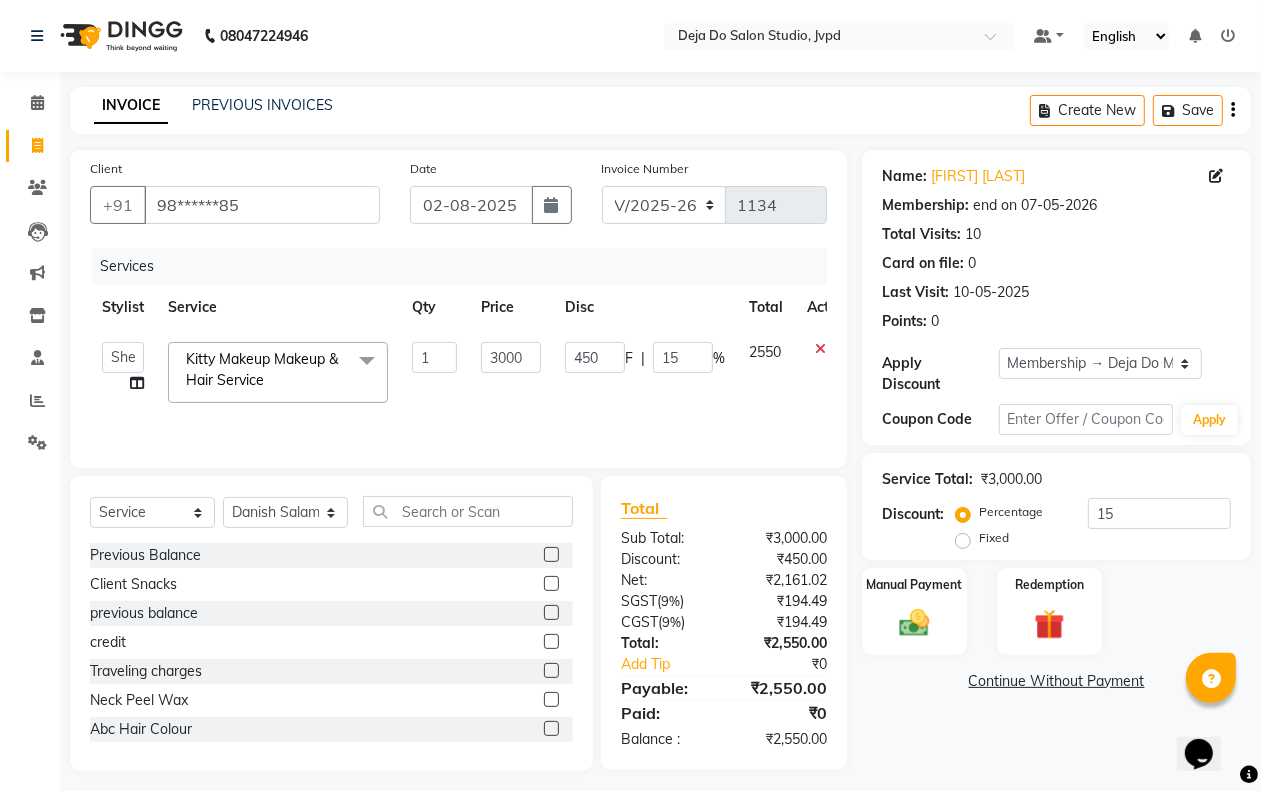click on "Service Total:  ₹3,000.00" 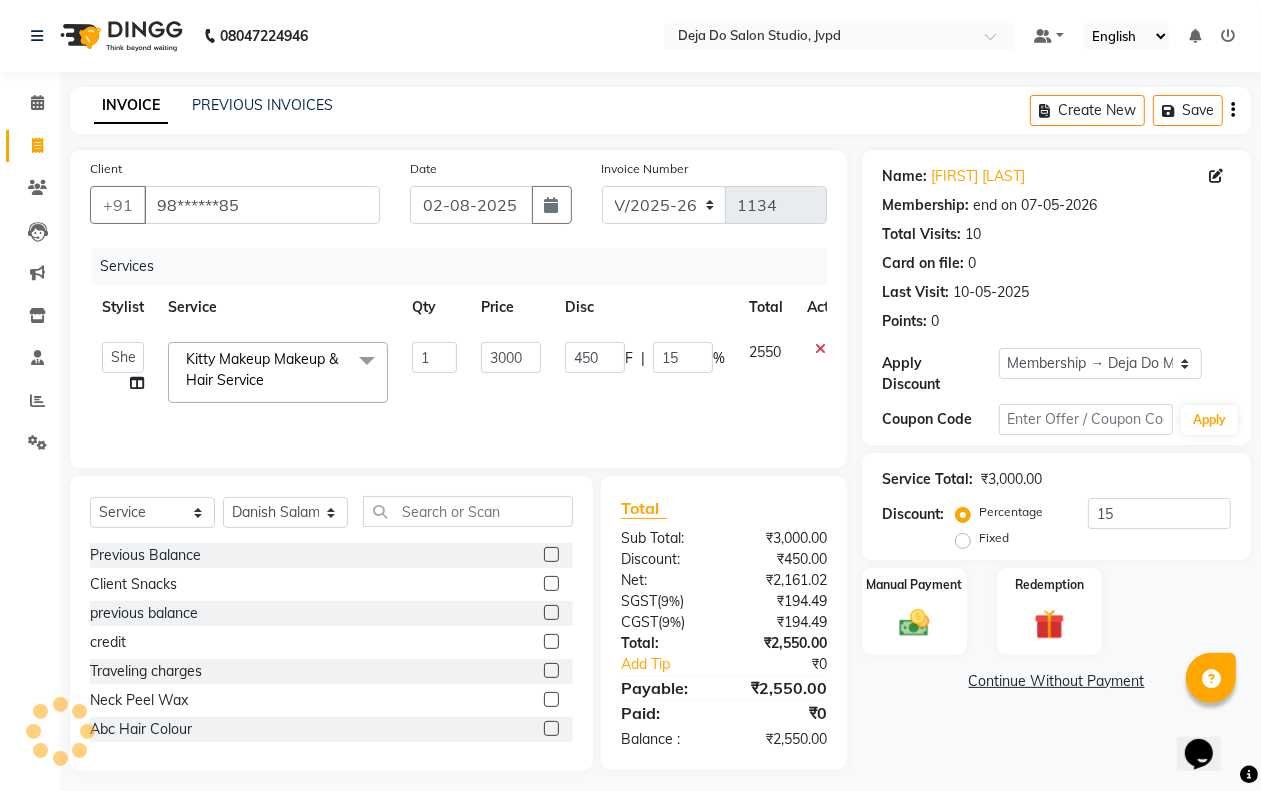 click on "Service Total:  ₹3,000.00  Discount:  Percentage   Fixed  15" 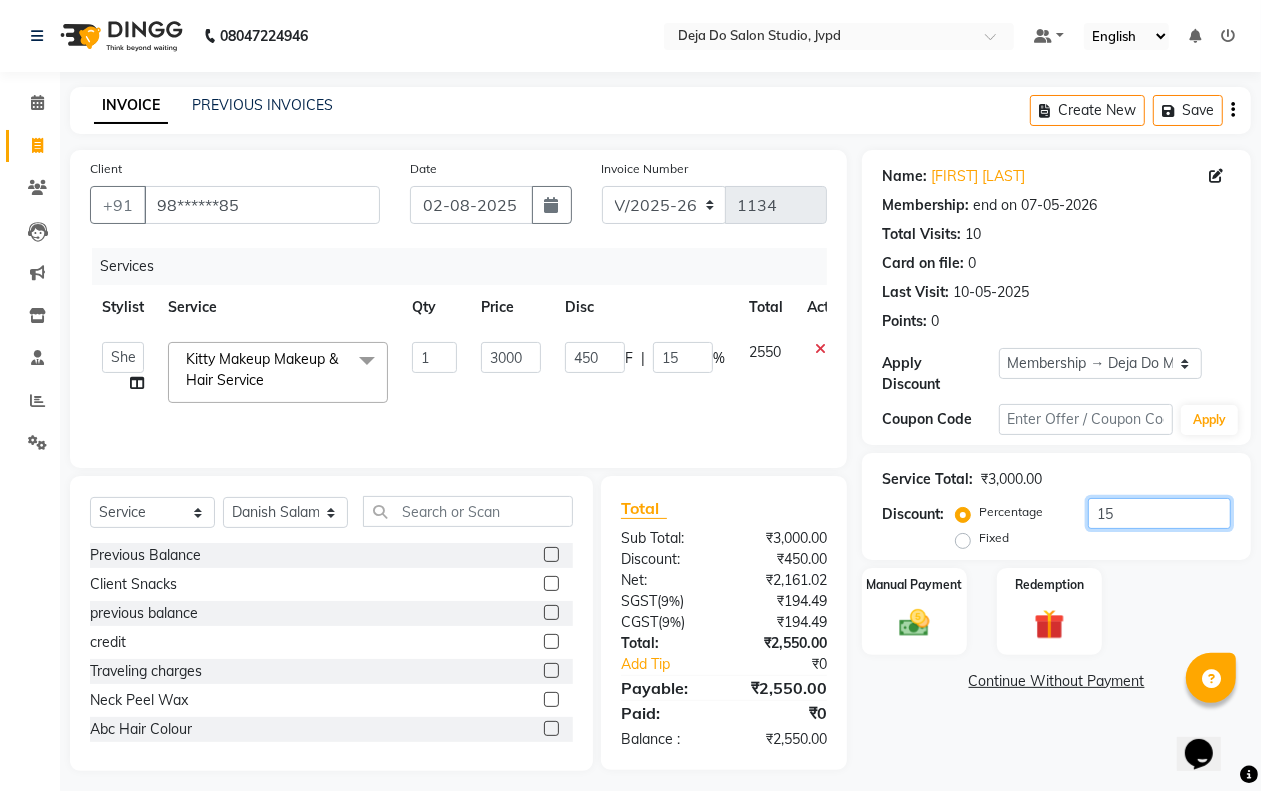 click on "15" 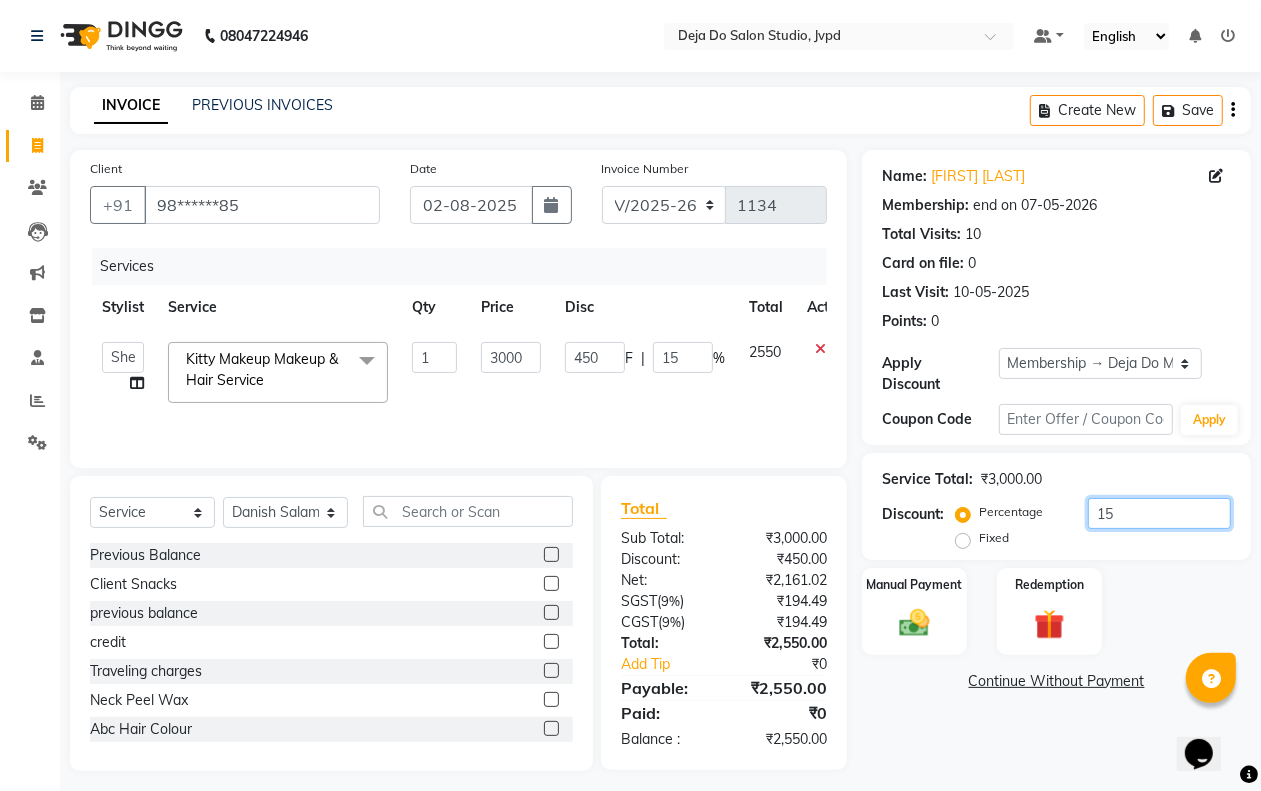 type on "1" 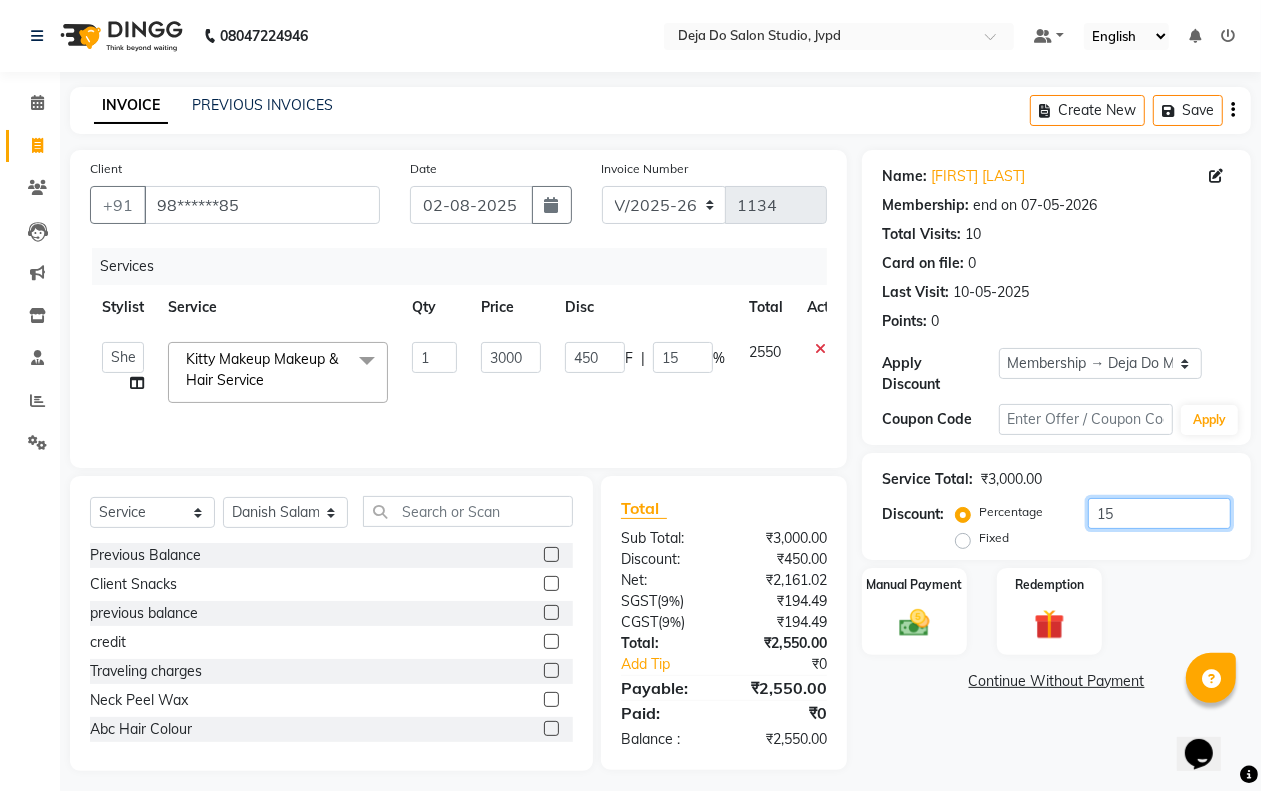 type on "30" 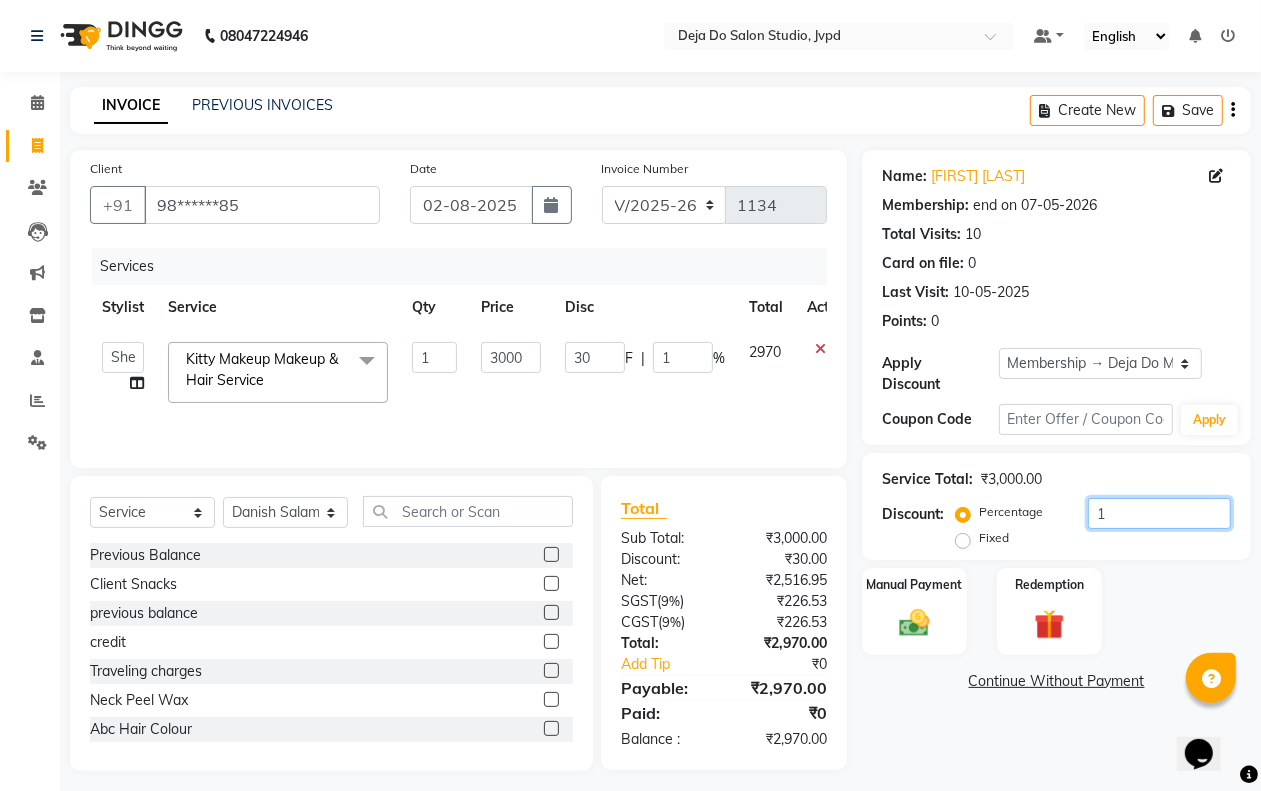 type 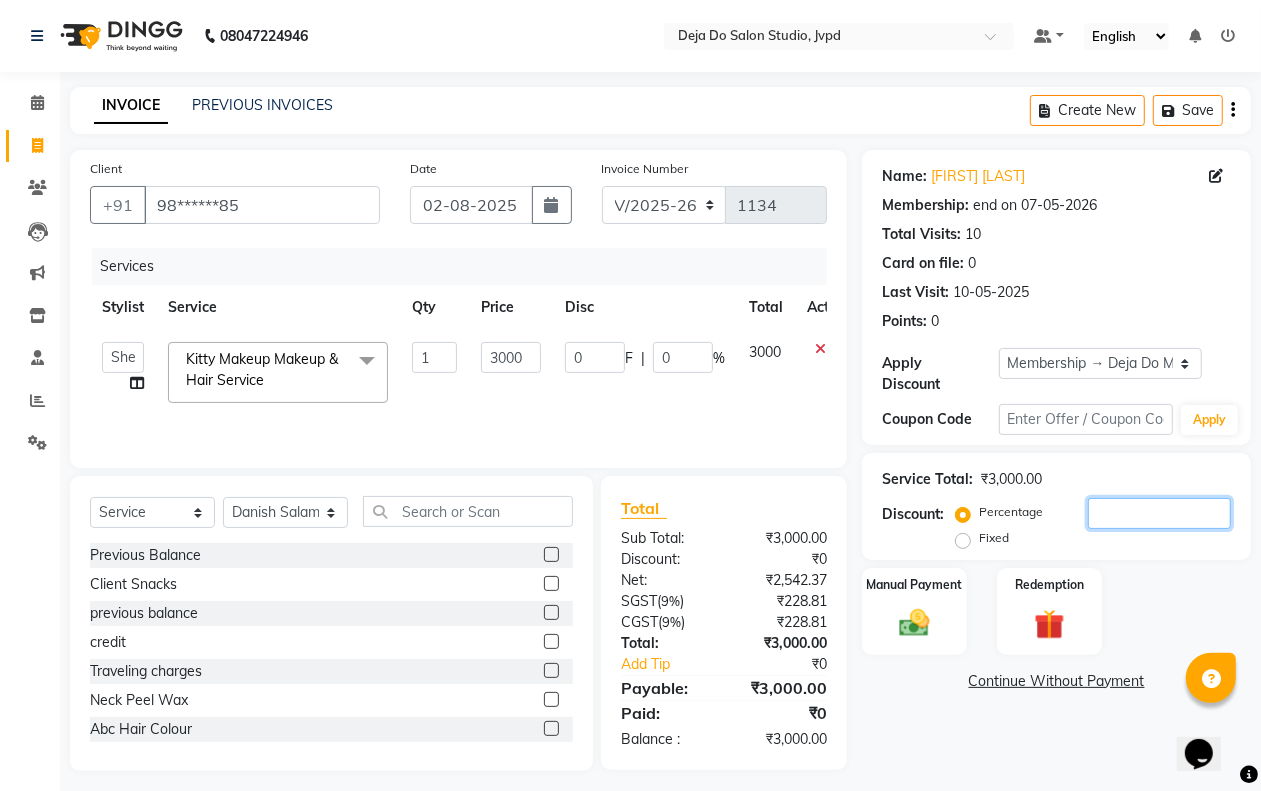 type 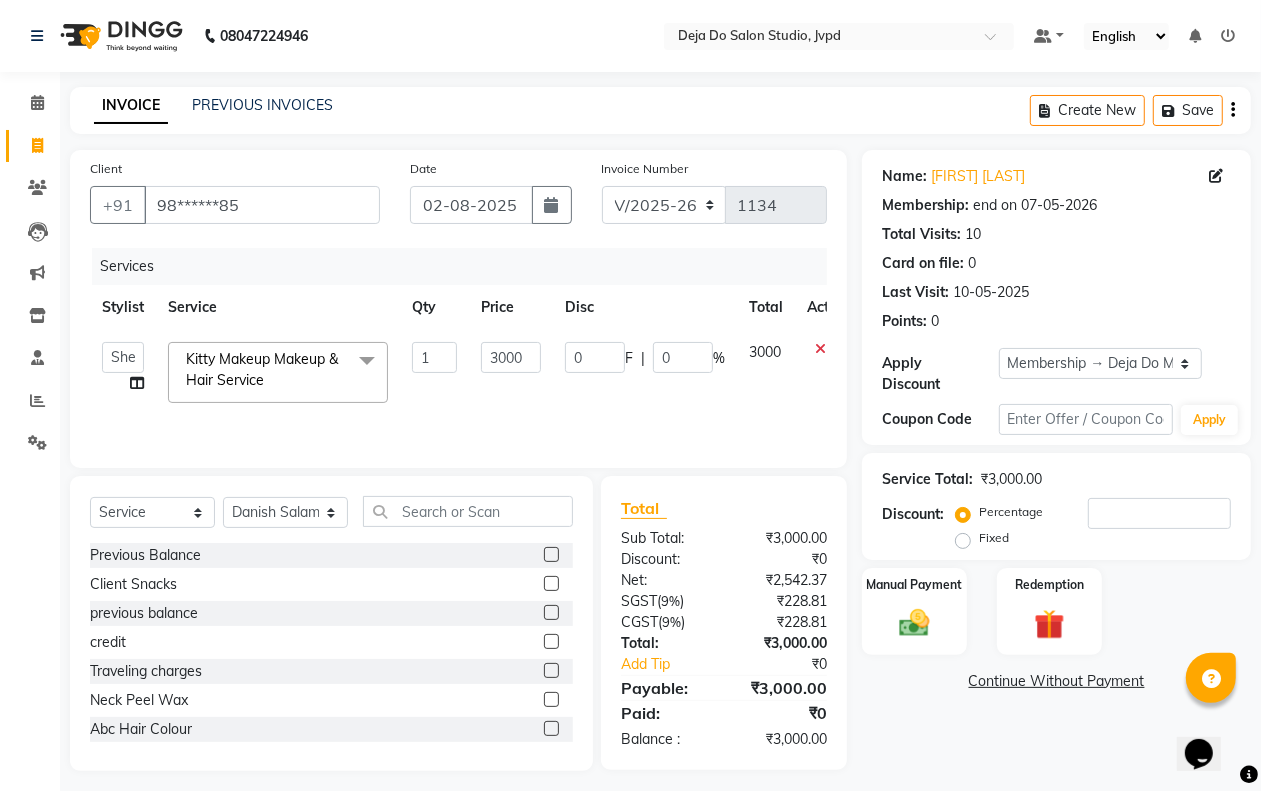 click 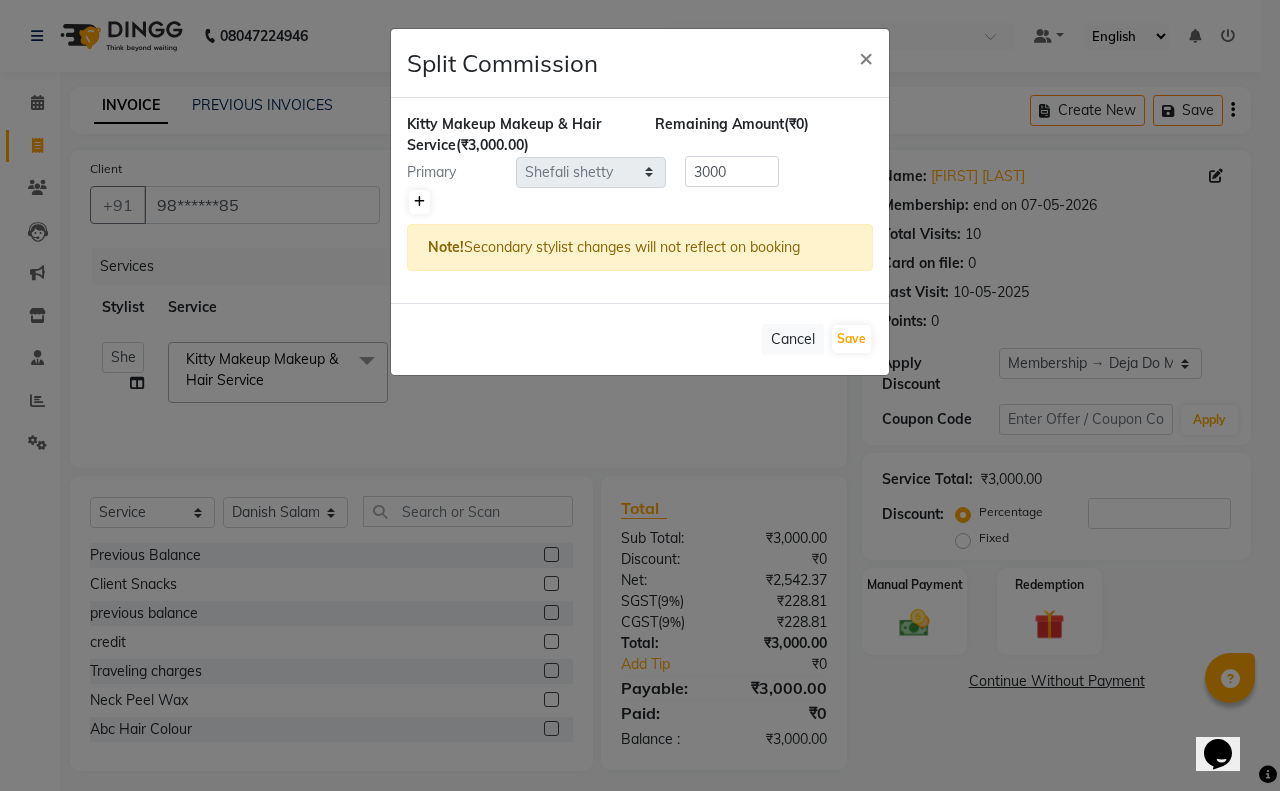 click 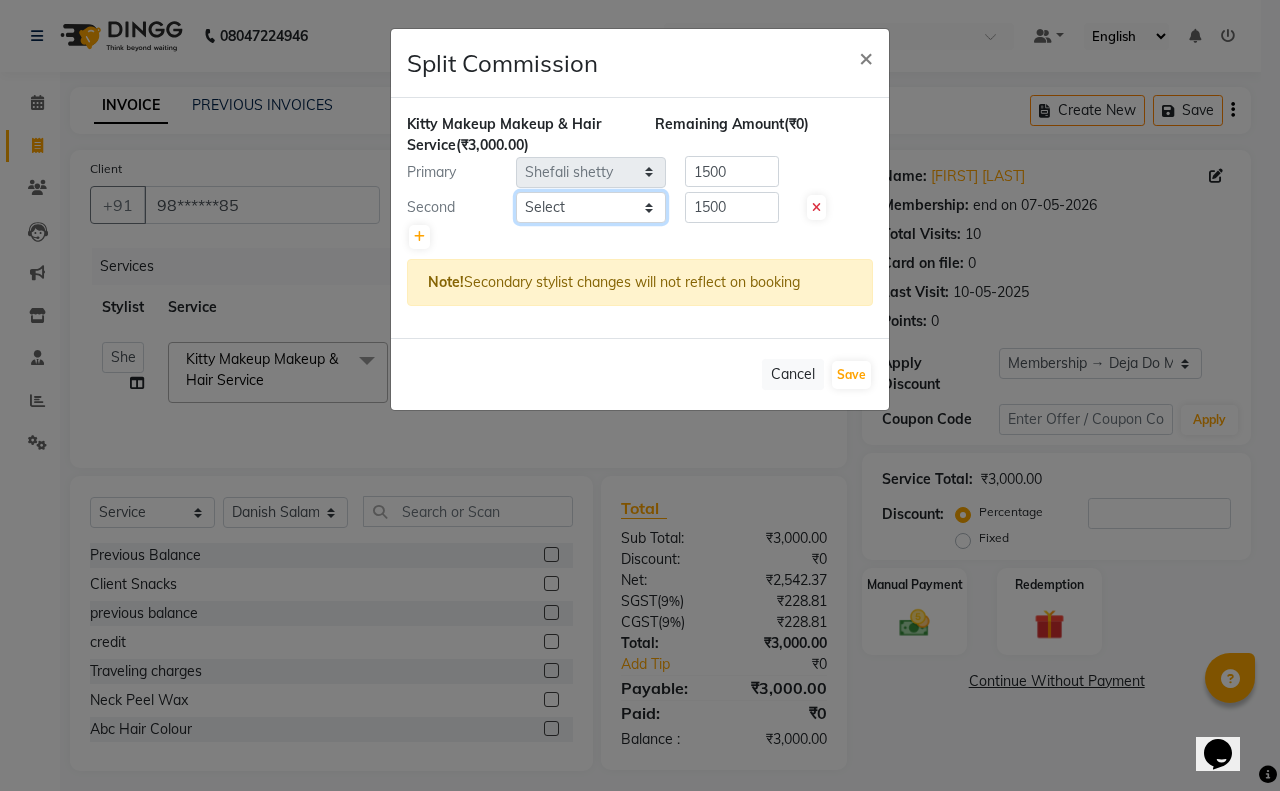 click on "Select  [FIRST] [FIRST]  [FIRST] [LAST]    [FIRST] [LAST]   [FIRST]  [LAST]   [FIRST] [LAST]   [FIRST] [LAST]   [FIRST] [LAST]   [FIRST] [LAST]   [FIRST]  [LAST]   [FIRST] [LAST]   [FIRST] [LAST]   [FIRST] [LAST]" 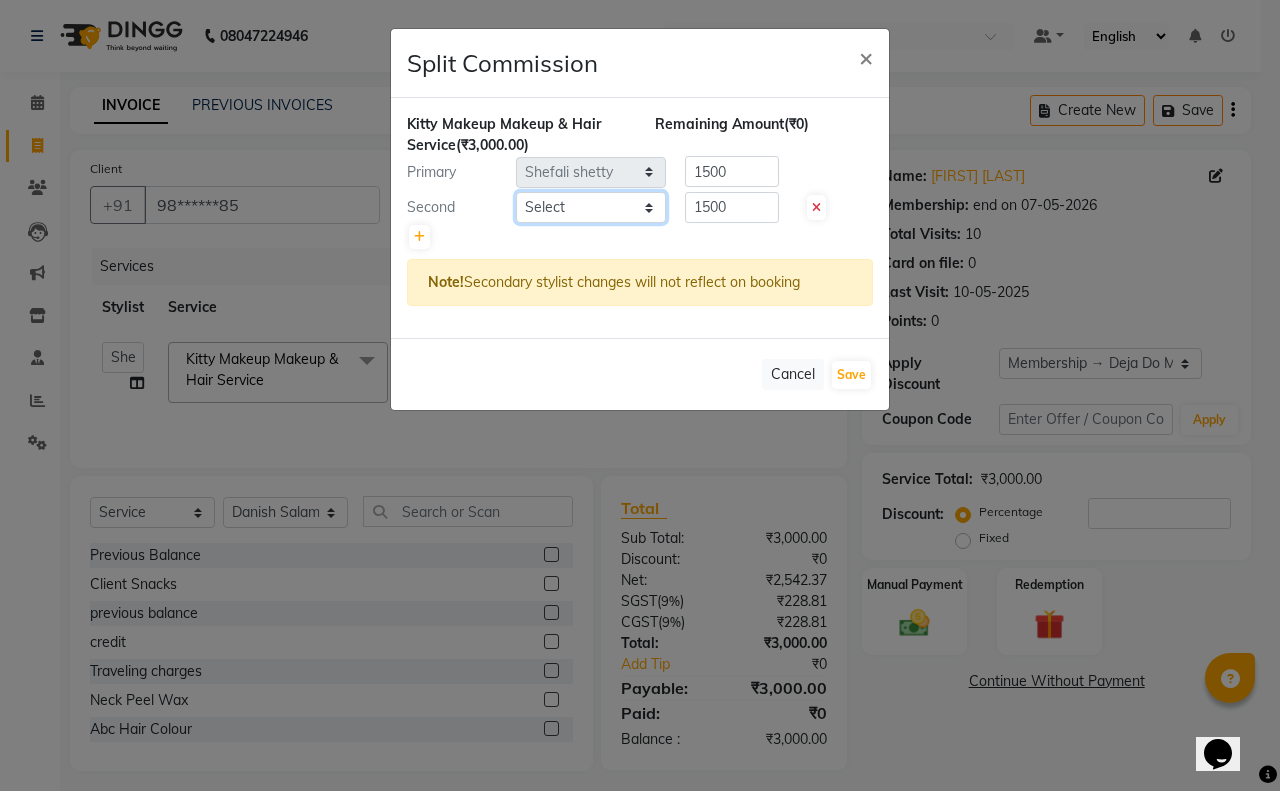 select on "62497" 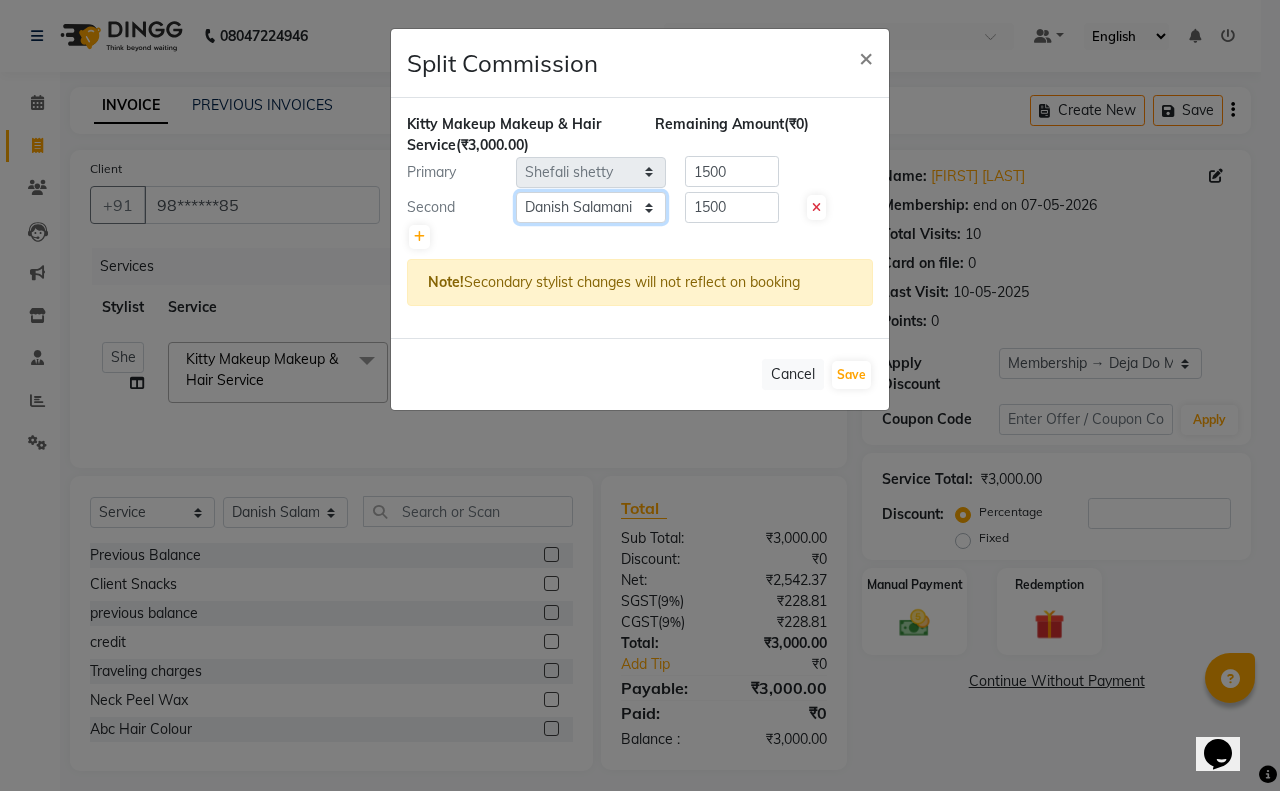 click on "Select  [FIRST] [FIRST]  [FIRST] [LAST]    [FIRST] [LAST]   [FIRST]  [LAST]   [FIRST] [LAST]   [FIRST] [LAST]   [FIRST] [LAST]   [FIRST] [LAST]   [FIRST]  [LAST]   [FIRST] [LAST]   [FIRST] [LAST]   [FIRST] [LAST]" 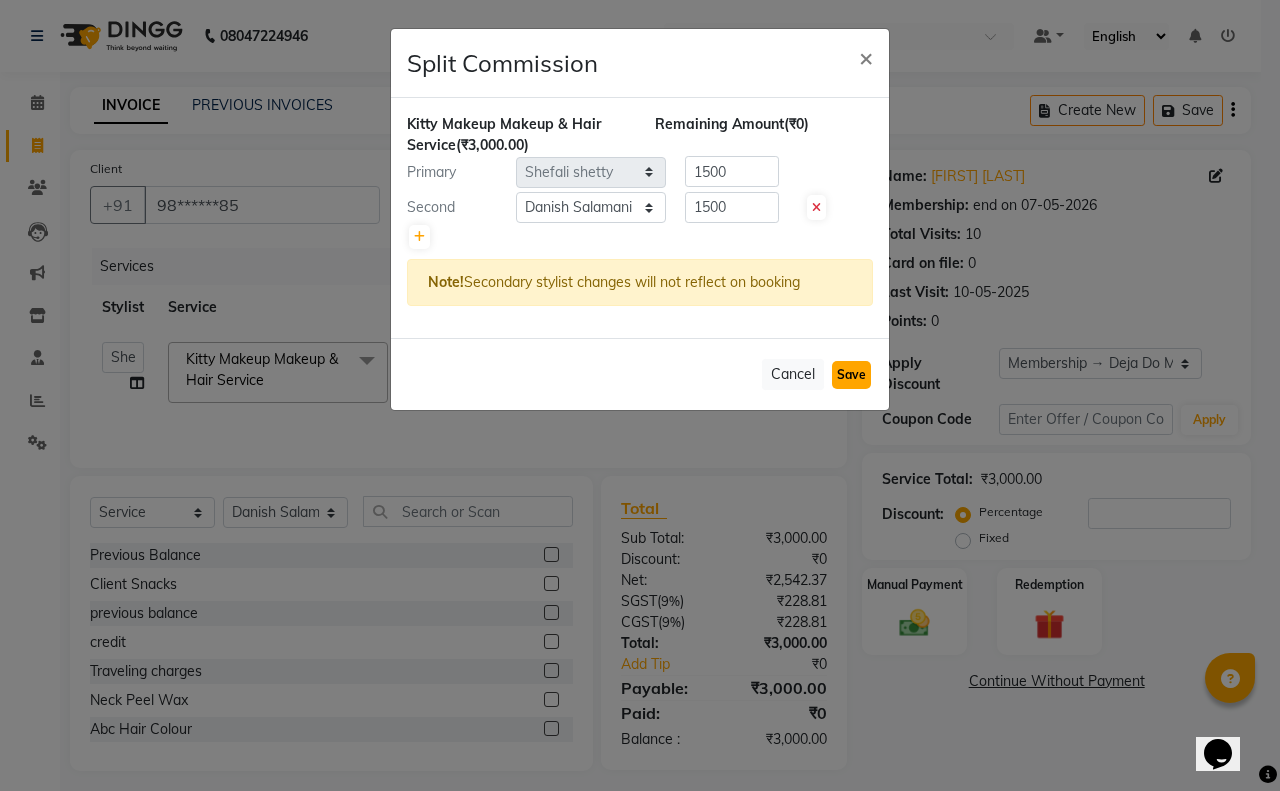click on "Save" 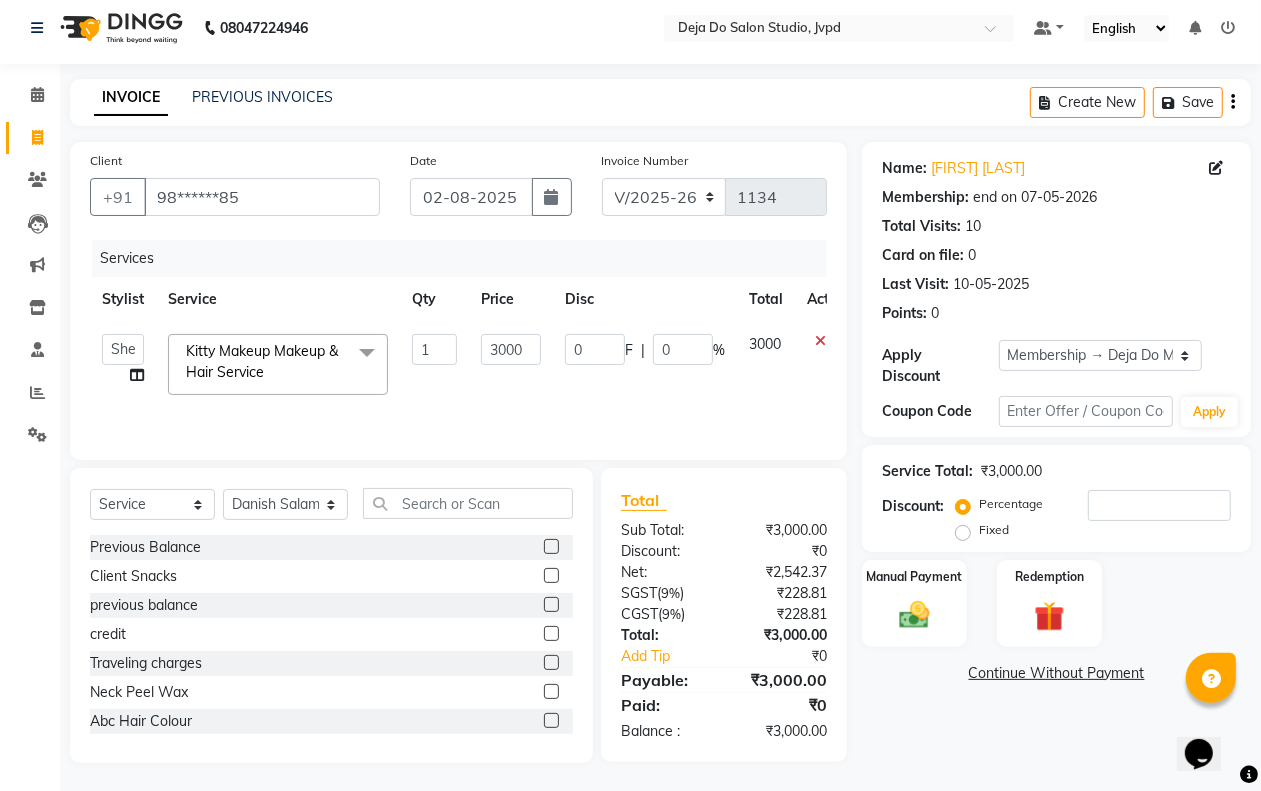 scroll, scrollTop: 11, scrollLeft: 0, axis: vertical 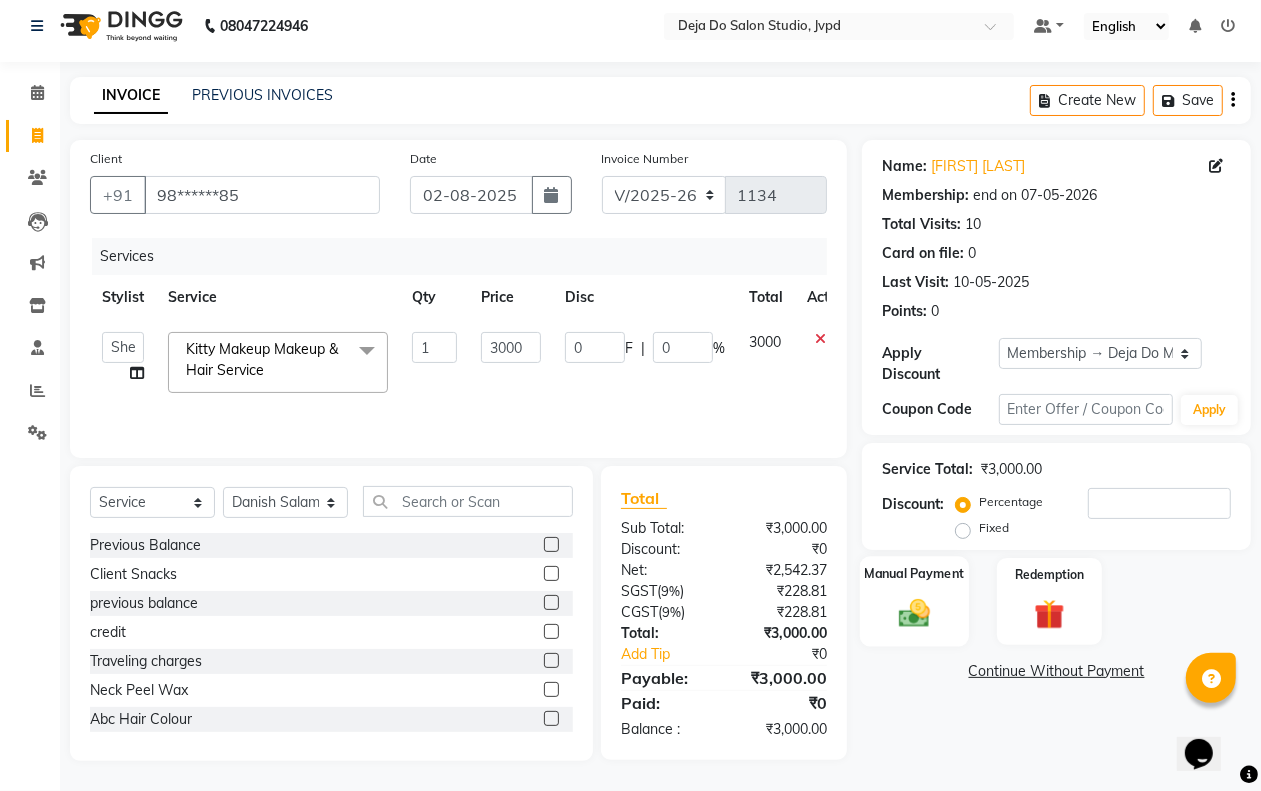 click 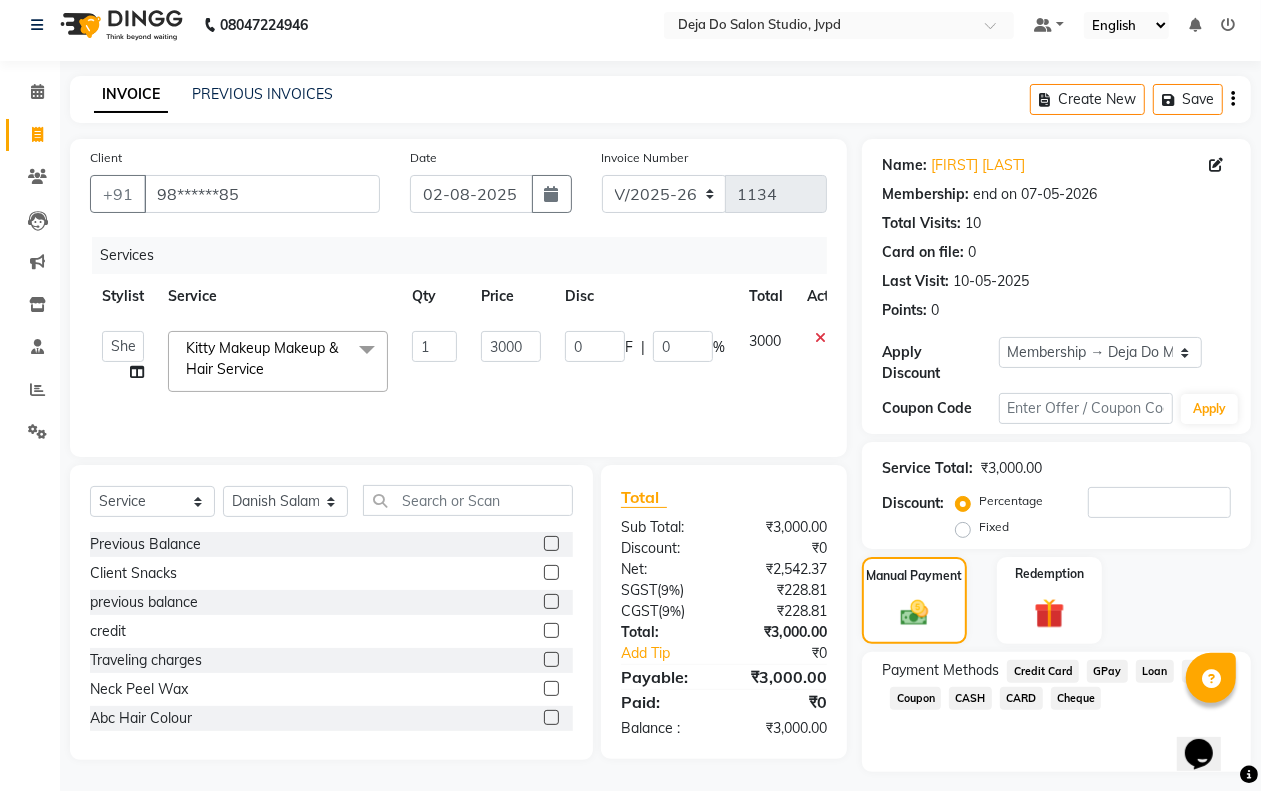 click on "GPay" 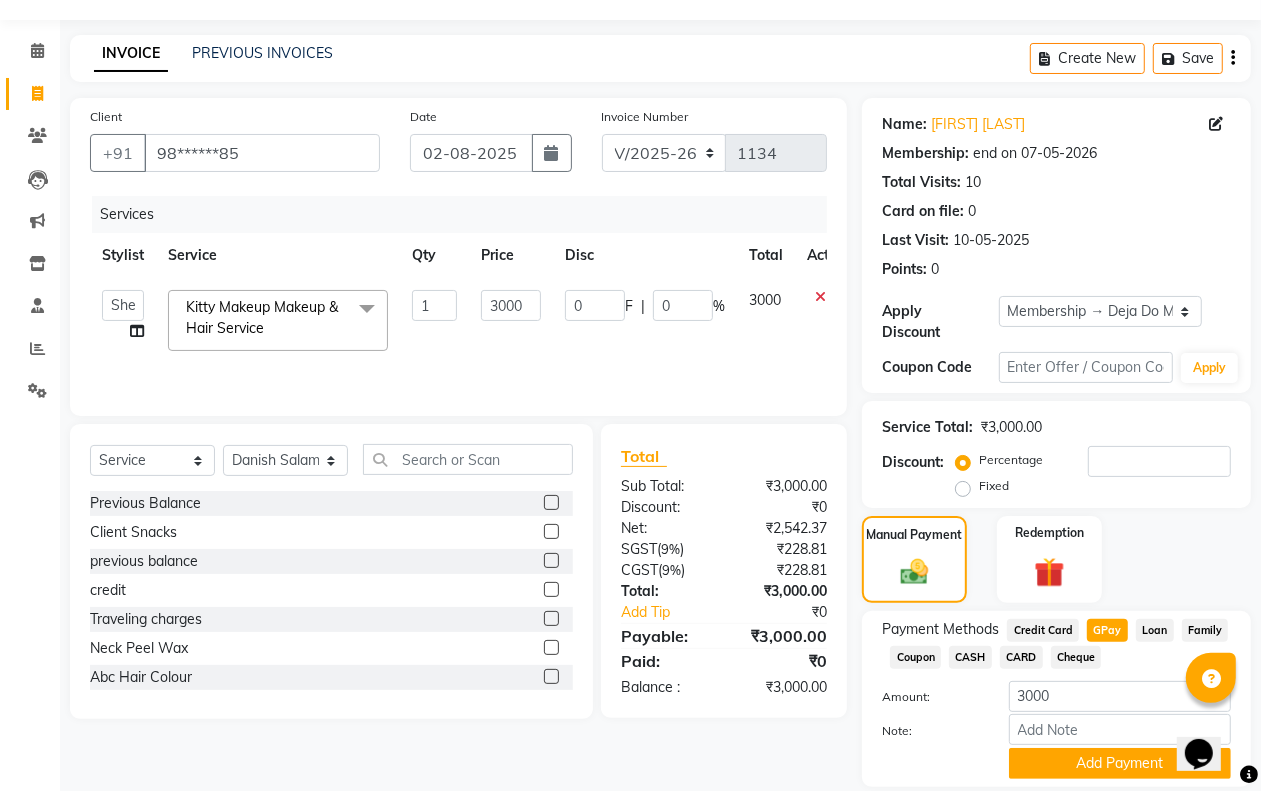 scroll, scrollTop: 117, scrollLeft: 0, axis: vertical 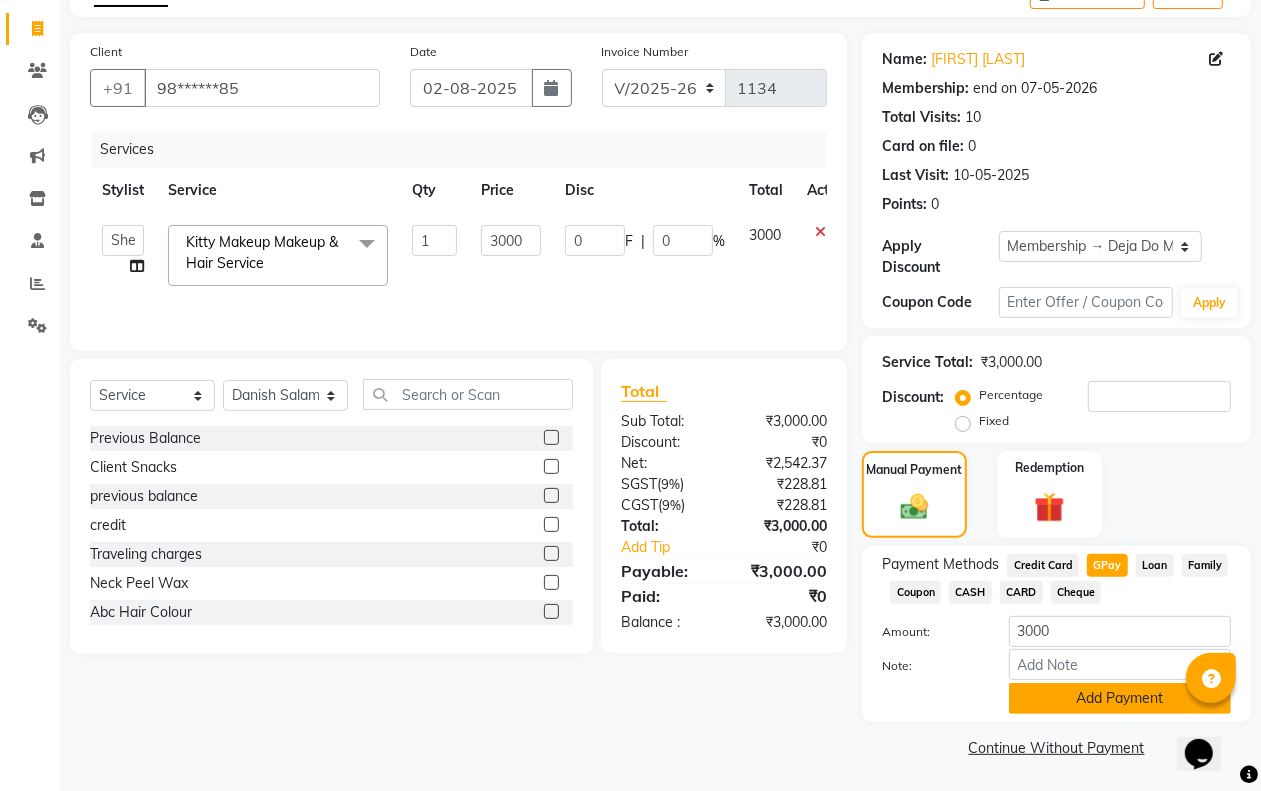 click on "Add Payment" 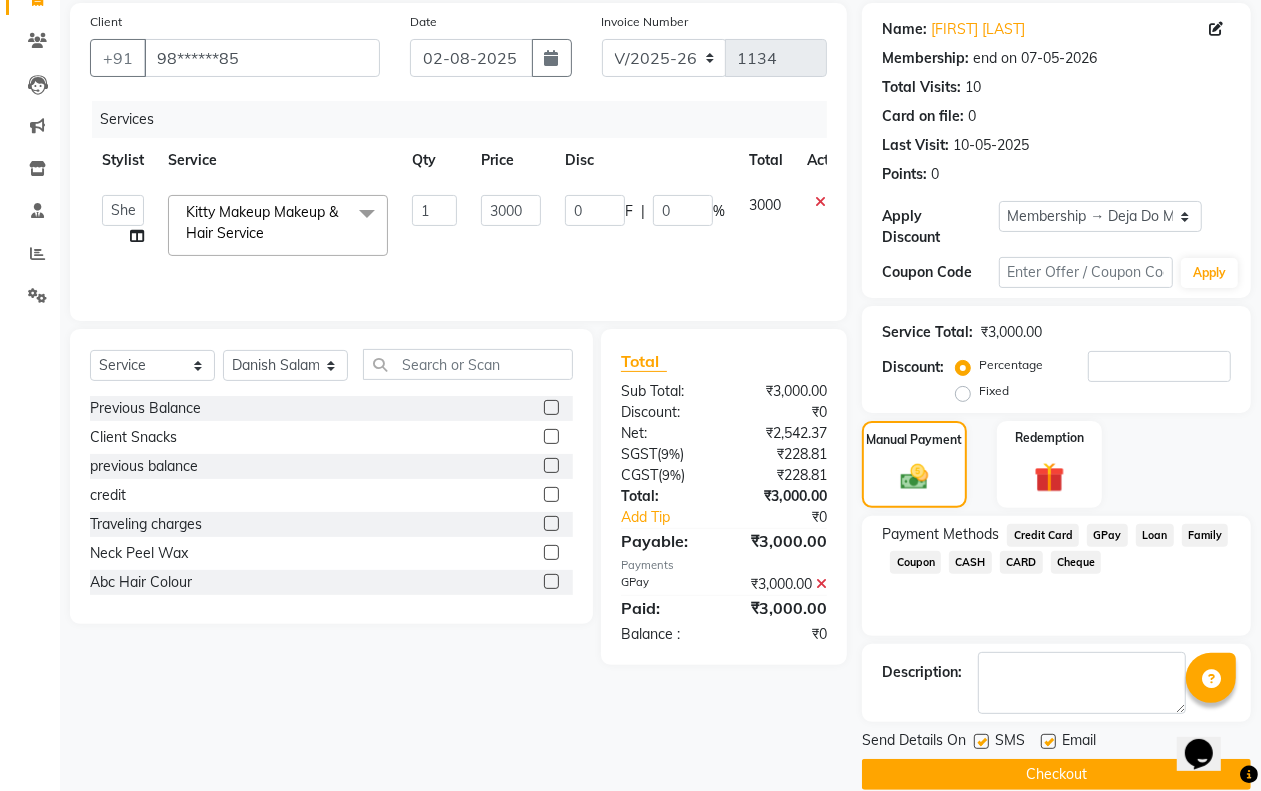 scroll, scrollTop: 176, scrollLeft: 0, axis: vertical 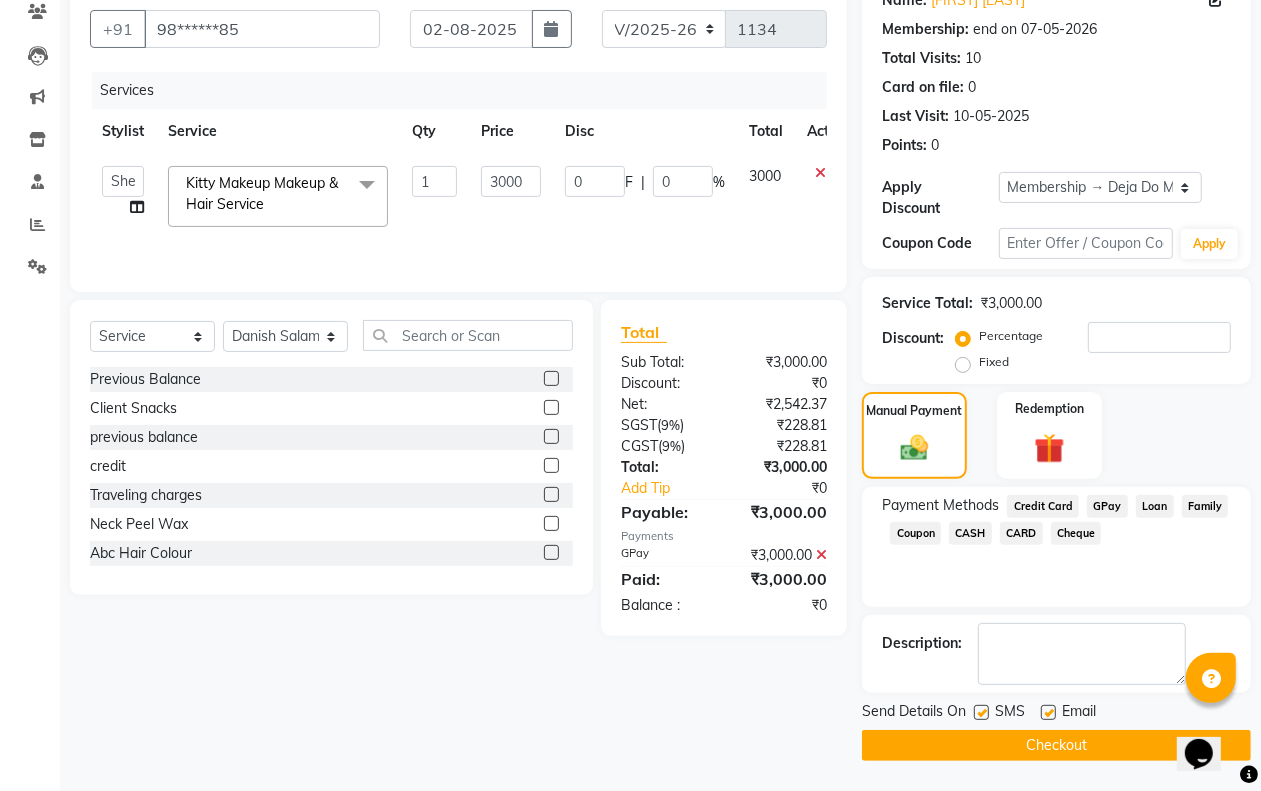 click on "SMS" 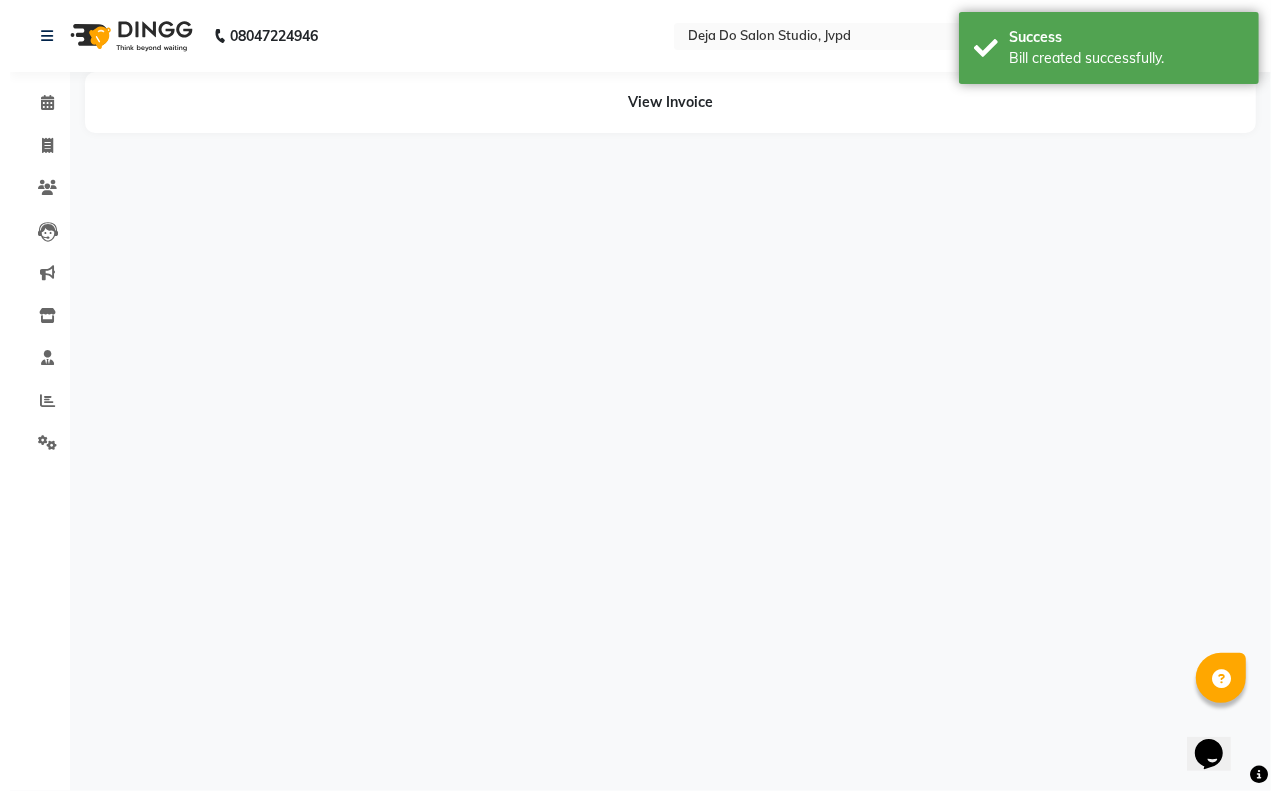 scroll, scrollTop: 0, scrollLeft: 0, axis: both 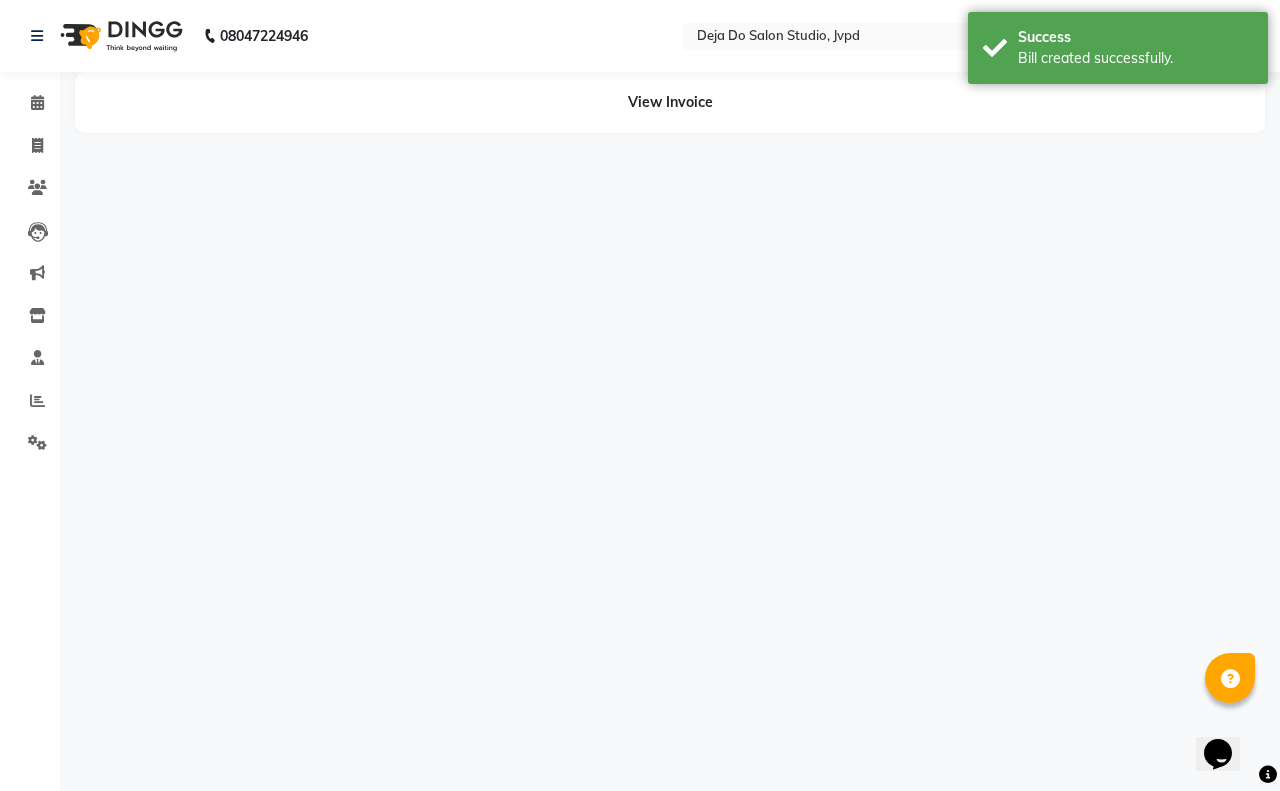 select on "62492" 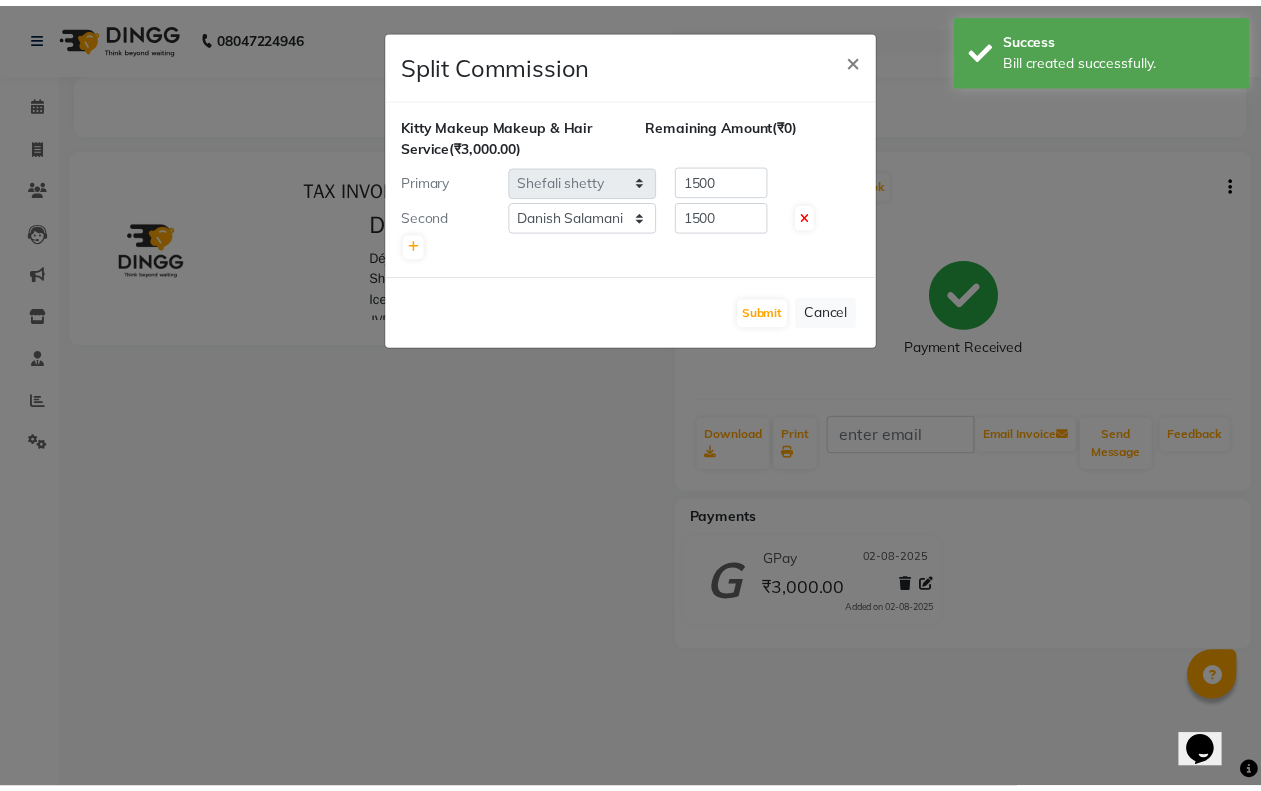 scroll, scrollTop: 0, scrollLeft: 0, axis: both 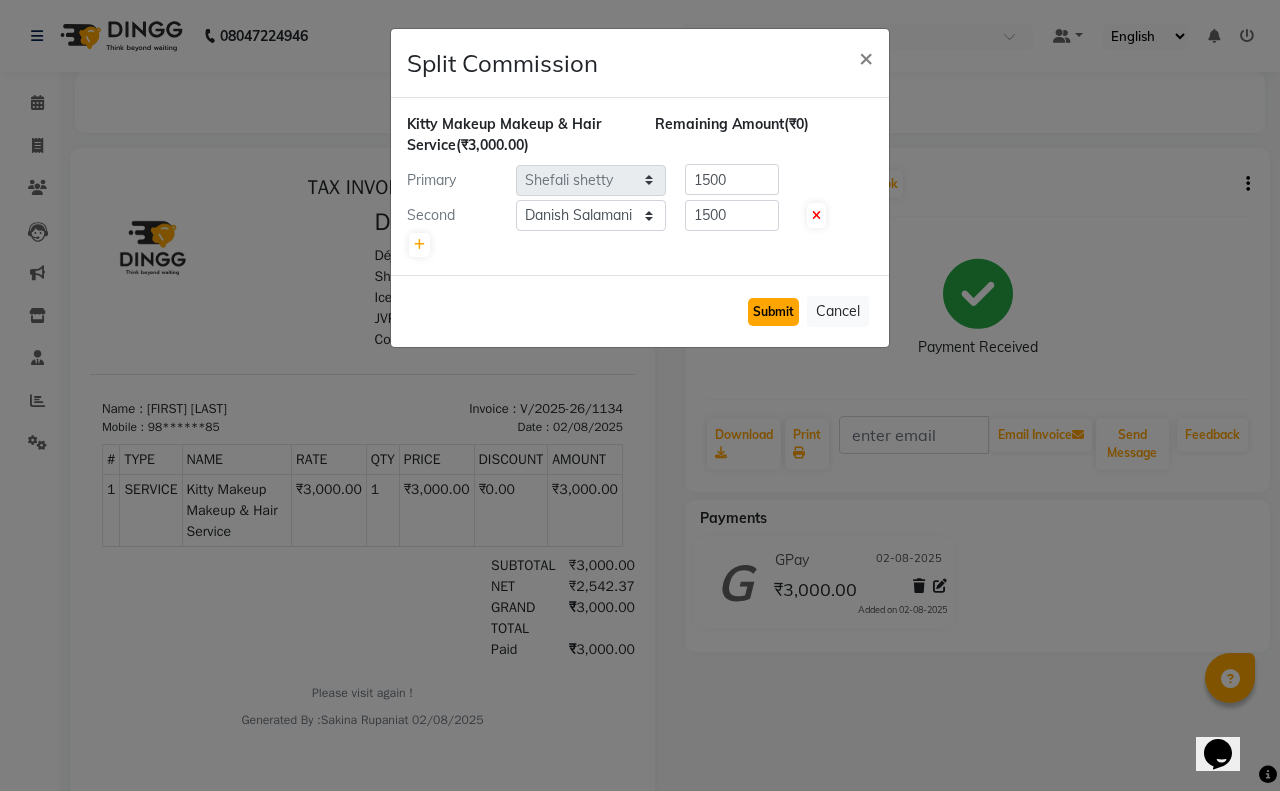 click on "Submit" 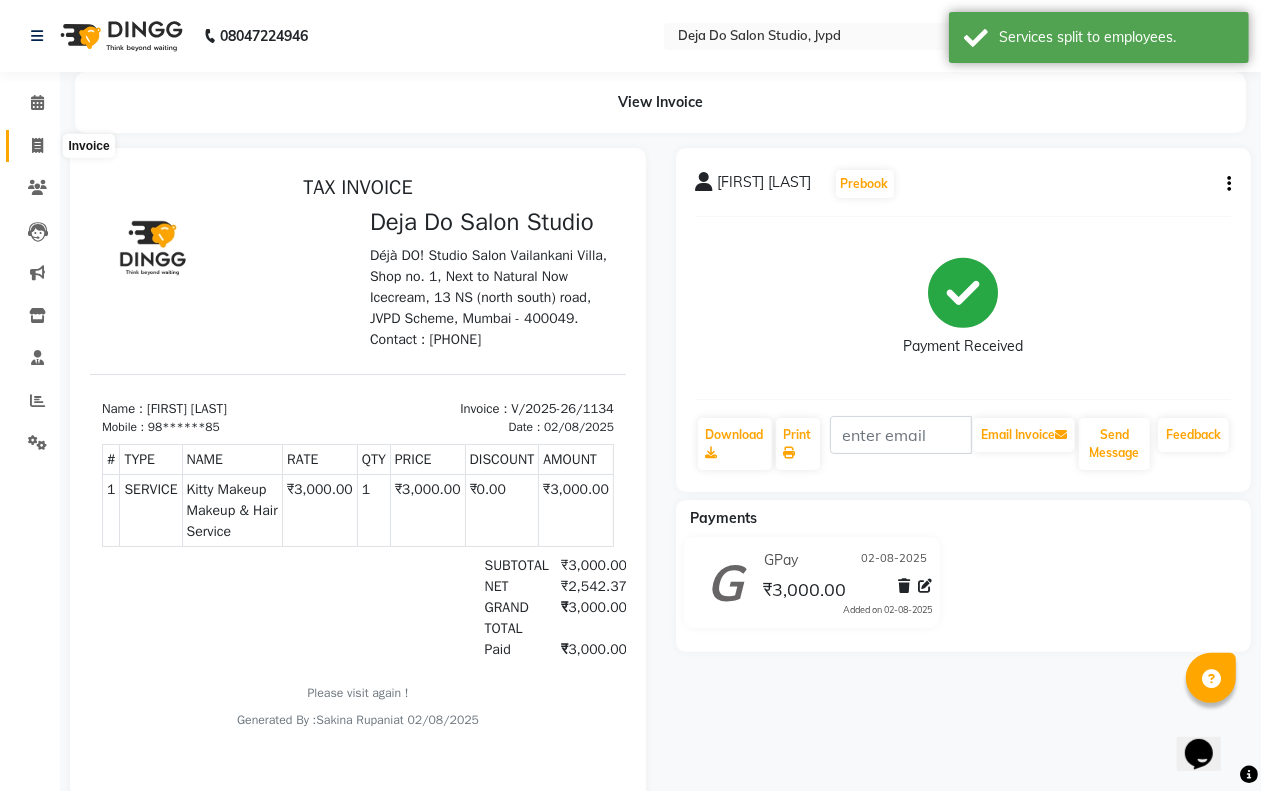 click 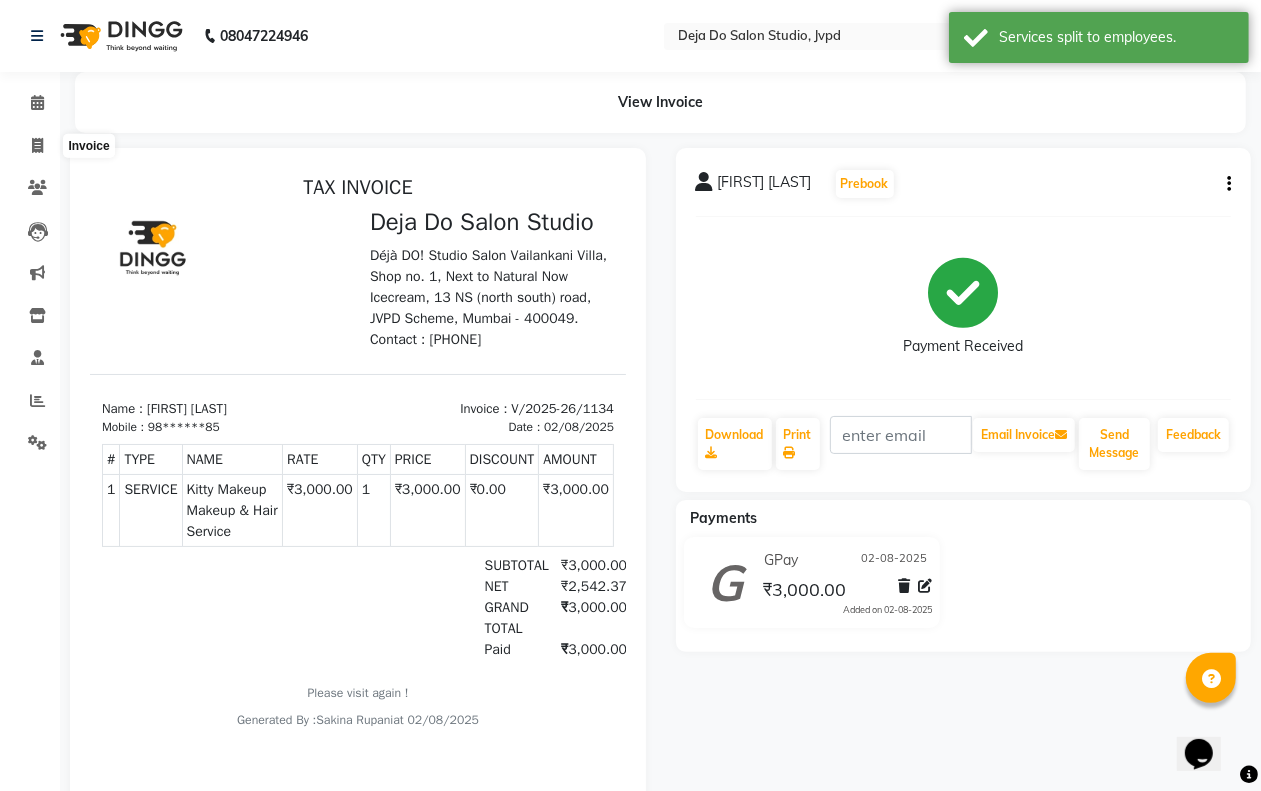 select on "7295" 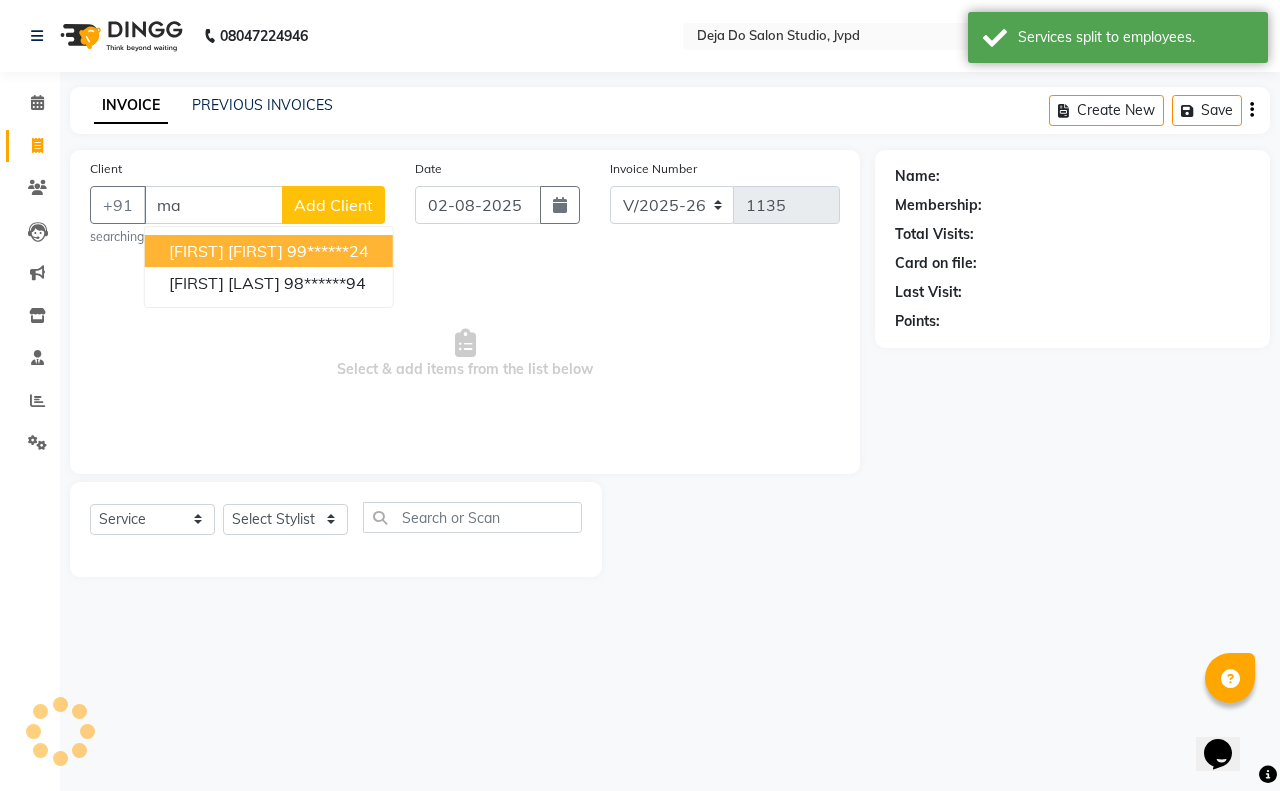 type on "m" 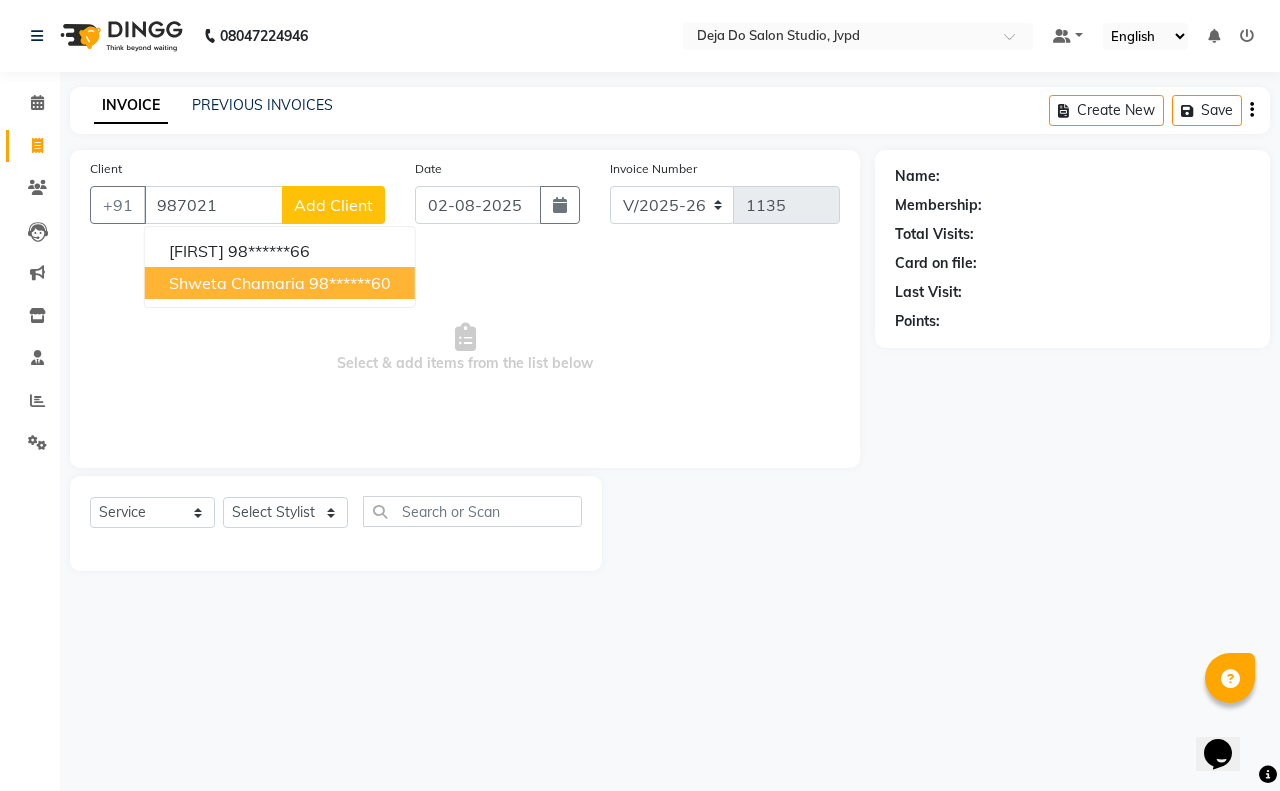 click on "98******60" at bounding box center (350, 283) 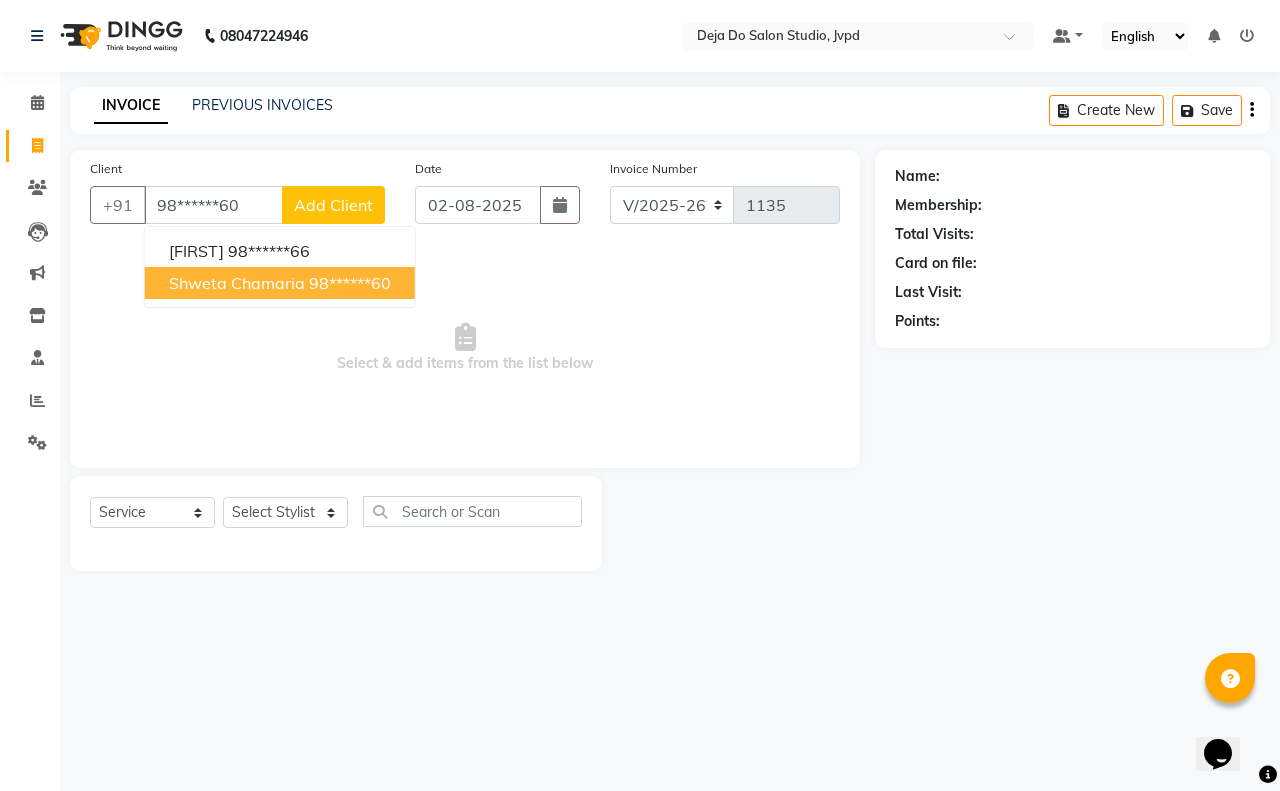type on "98******60" 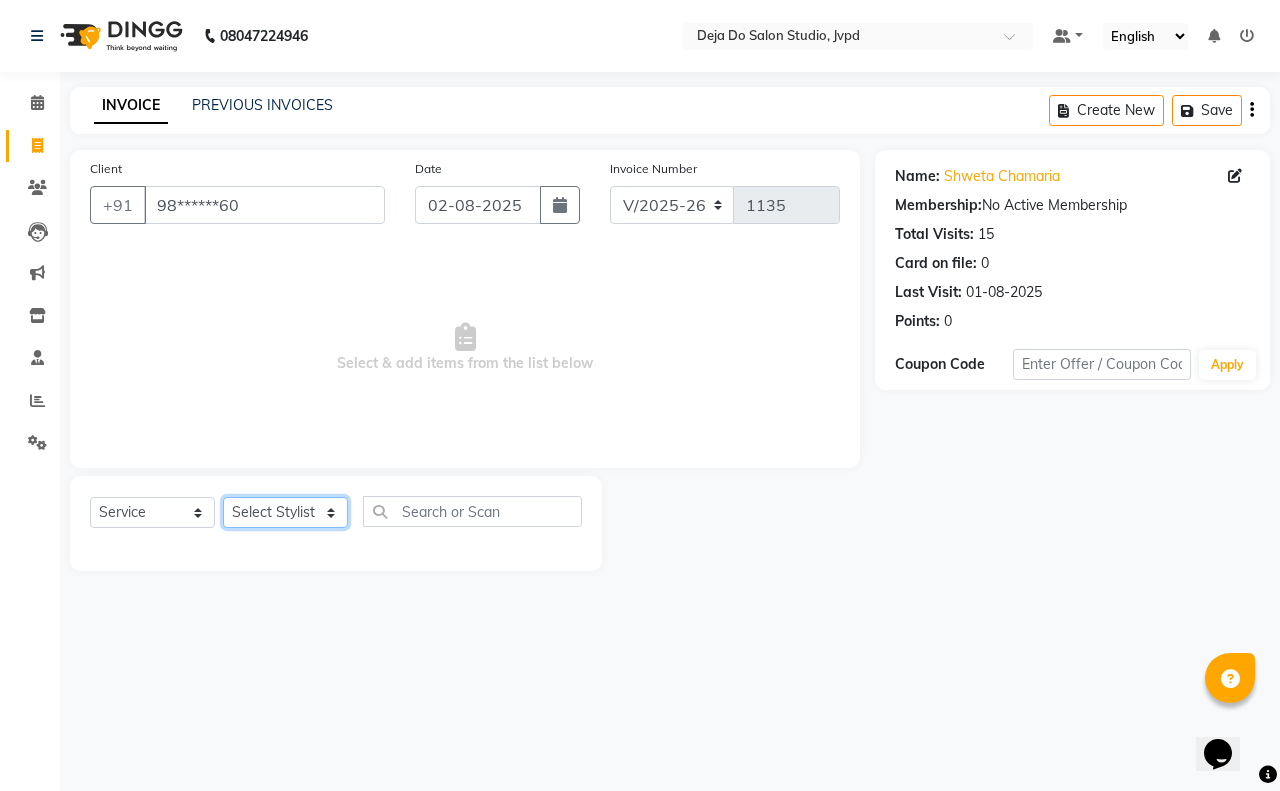 click on "Select Stylist Aditi Admin Anam  Sheikh  Arifa Shaikh Danish  Salamani Farida Fatima Kasbe Namya salian Rashi Mayur Sakina Rupani Shefali  shetty Shuaib Salamani Sumaiya sayed Sushma Pelage" 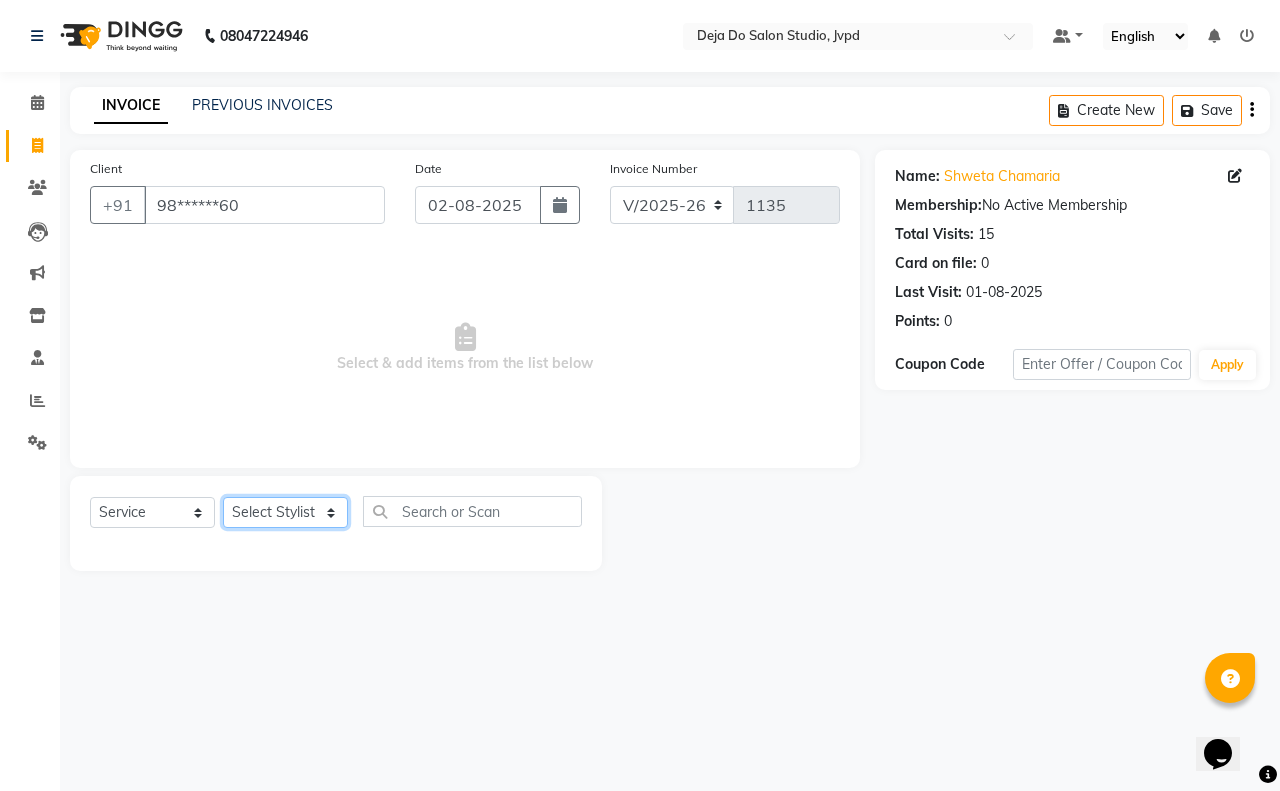 select on "62492" 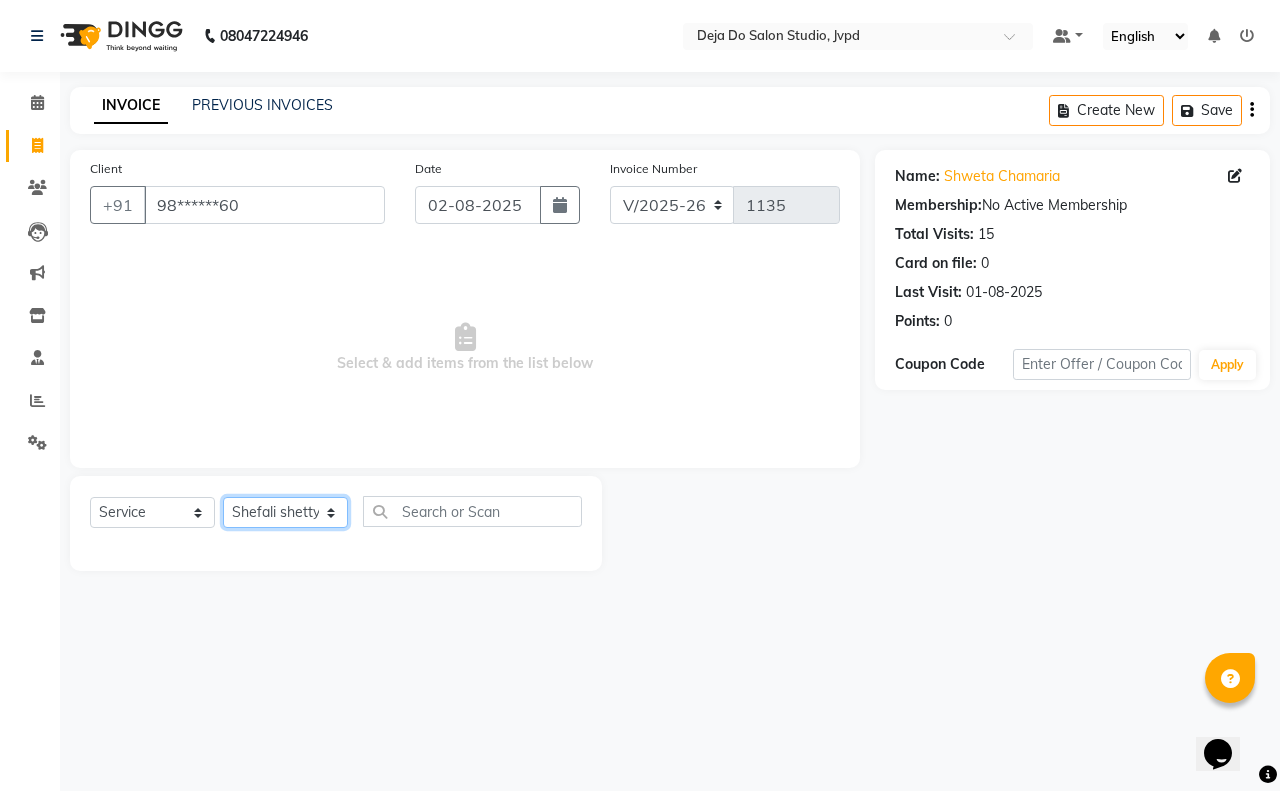 click on "Select Stylist Aditi Admin Anam  Sheikh  Arifa Shaikh Danish  Salamani Farida Fatima Kasbe Namya salian Rashi Mayur Sakina Rupani Shefali  shetty Shuaib Salamani Sumaiya sayed Sushma Pelage" 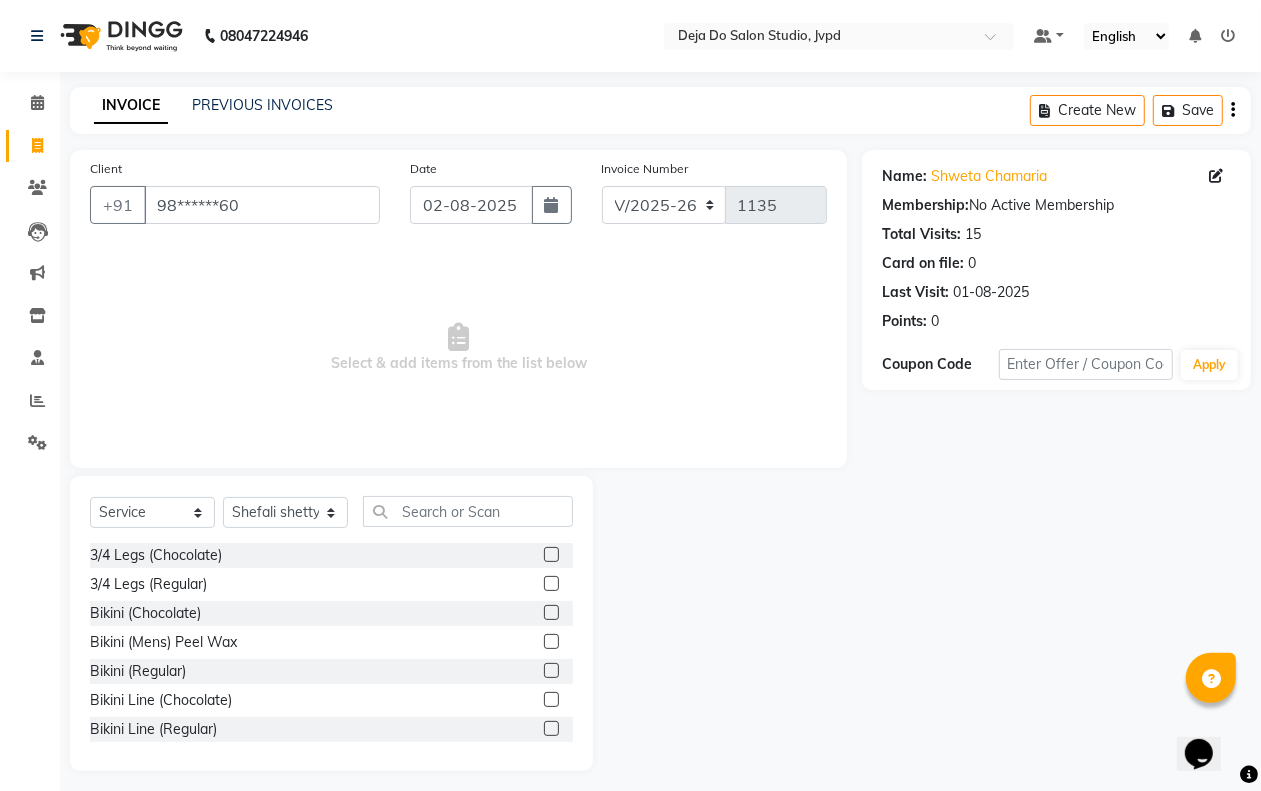 click on "Select  Service  Product  Membership  Package Voucher Prepaid Gift Card  Select Stylist [FIRST] [FIRST] [FIRST]  [LAST]  [FIRST] [LAST]   [FIRST]  [LAST]   [FIRST] [LAST]   [FIRST] [LAST]   [FIRST] [LAST]   [FIRST] [LAST]   [FIRST] [LAST]   [FIRST]  [LAST]   [FIRST] [LAST]   [FIRST] [LAST]   [FIRST] [LAST]   [FIRST] [LAST]   [FIRST] [LAST]   [FIRST] [LAST]   [FIRST] [LAST]   [FIRST] [LAST]   [FIRST] [LAST]   [FIRST] [LAST]   [FIRST] [LAST]   [FIRST] [LAST]   [FIRST] [LAST]   [FIRST] [LAST]   [FIRST] [LAST]   [FIRST] [LAST]   [FIRST] [LAST]   [FIRST] [LAST]   [FIRST] [LAST]   [FIRST] [LAST]   [FIRST] [LAST]   [FIRST] [LAST]  [FIRST] [LAST]   [FIRST] [LAST]   [FIRST] [LAST]   [FIRST] [LAST]" 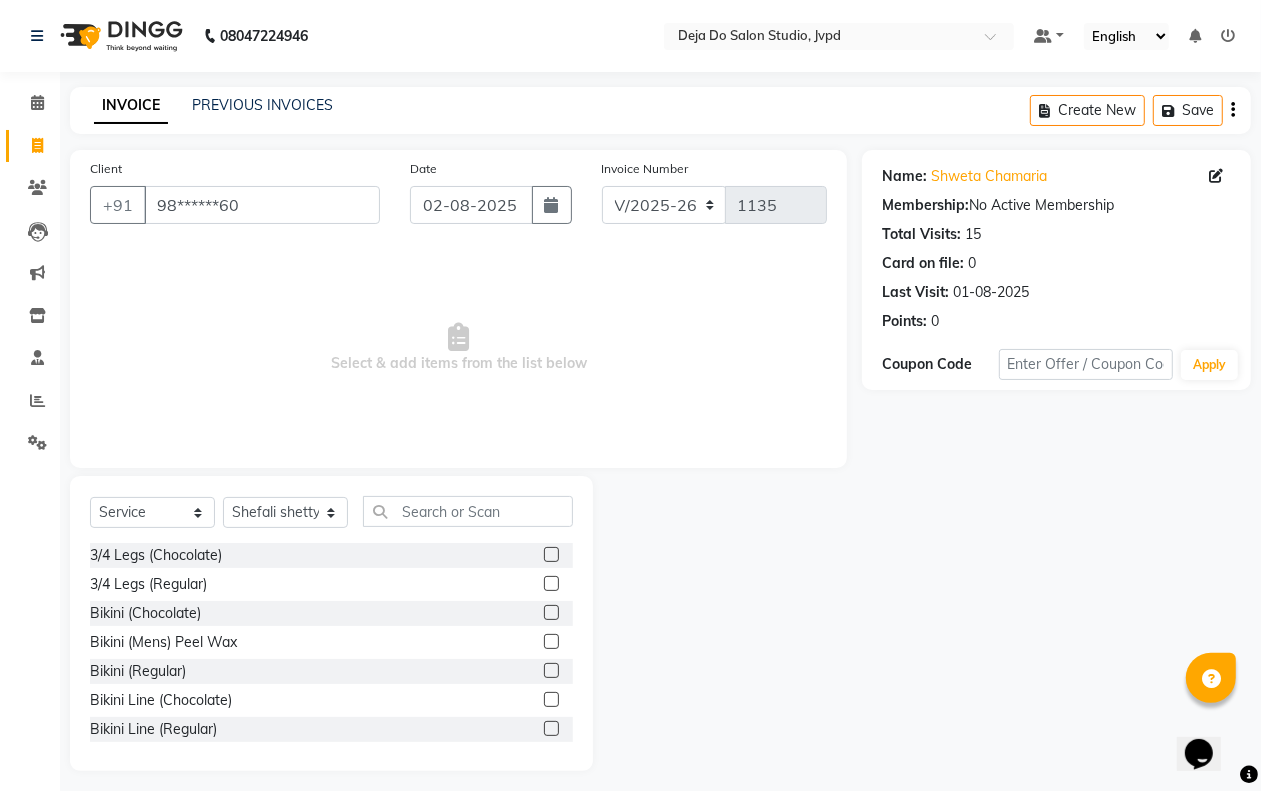 click on "Select  Service  Product  Membership  Package Voucher Prepaid Gift Card  Select Stylist [FIRST] [FIRST] [FIRST]  [LAST]  [FIRST] [LAST]   [FIRST]  [LAST]   [FIRST] [LAST]   [FIRST] [LAST]   [FIRST] [LAST]   [FIRST] [LAST]   [FIRST] [LAST]   [FIRST]  [LAST]   [FIRST] [LAST]   [FIRST] [LAST]   [FIRST] [LAST]   [FIRST] [LAST]   [FIRST] [LAST]   [FIRST] [LAST]   [FIRST] [LAST]   [FIRST] [LAST]   [FIRST] [LAST]   [FIRST] [LAST]   [FIRST] [LAST]   [FIRST] [LAST]   [FIRST] [LAST]   [FIRST] [LAST]   [FIRST] [LAST]   [FIRST] [LAST]   [FIRST] [LAST]   [FIRST] [LAST]   [FIRST] [LAST]   [FIRST] [LAST]   [FIRST] [LAST]   [FIRST] [LAST]  [FIRST] [LAST]   [FIRST] [LAST]   [FIRST] [LAST]   [FIRST] [LAST]" 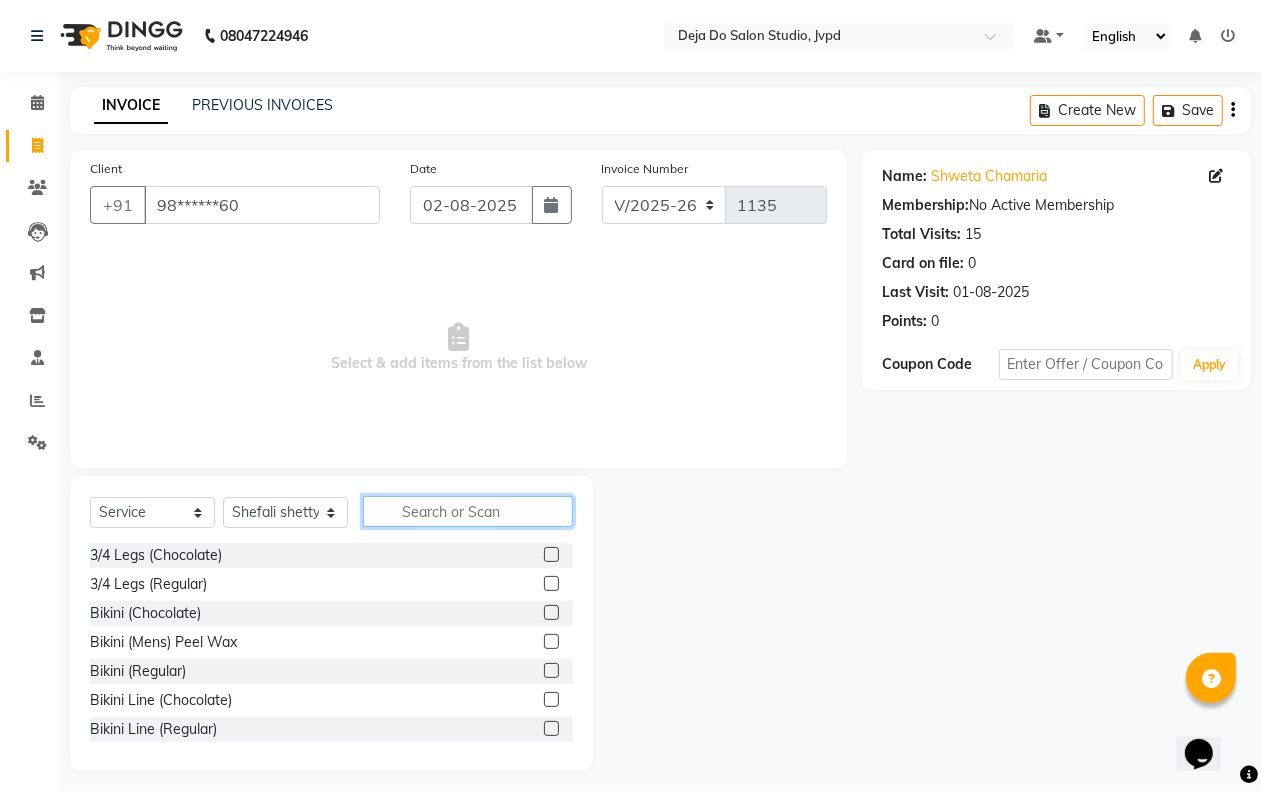 click 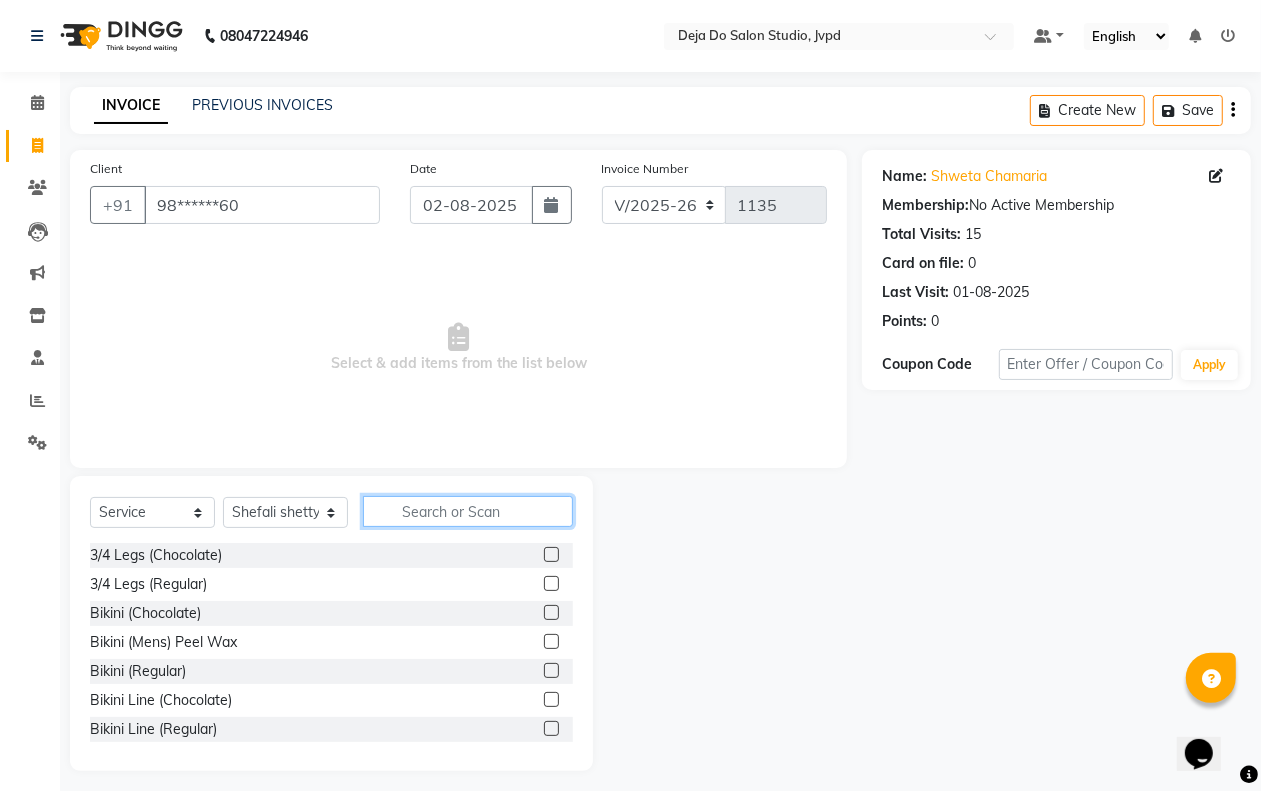 click 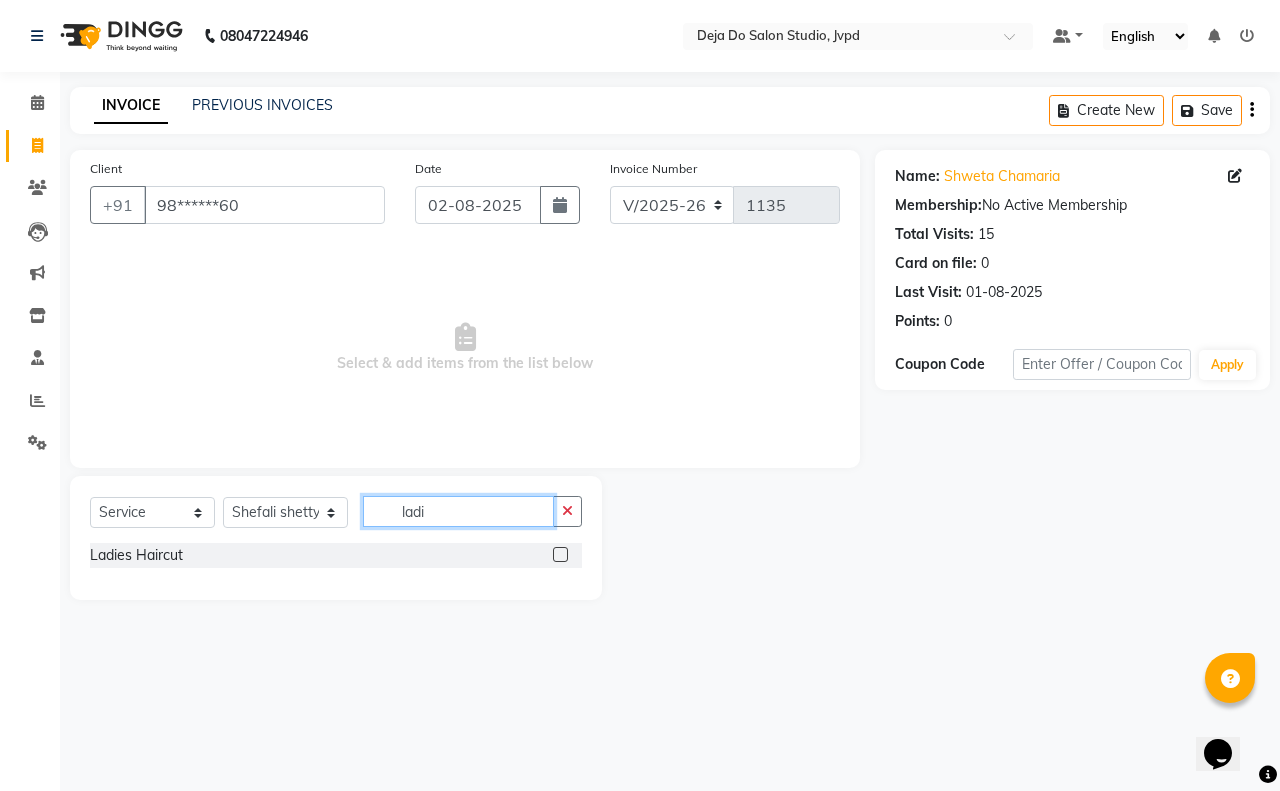 type on "ladi" 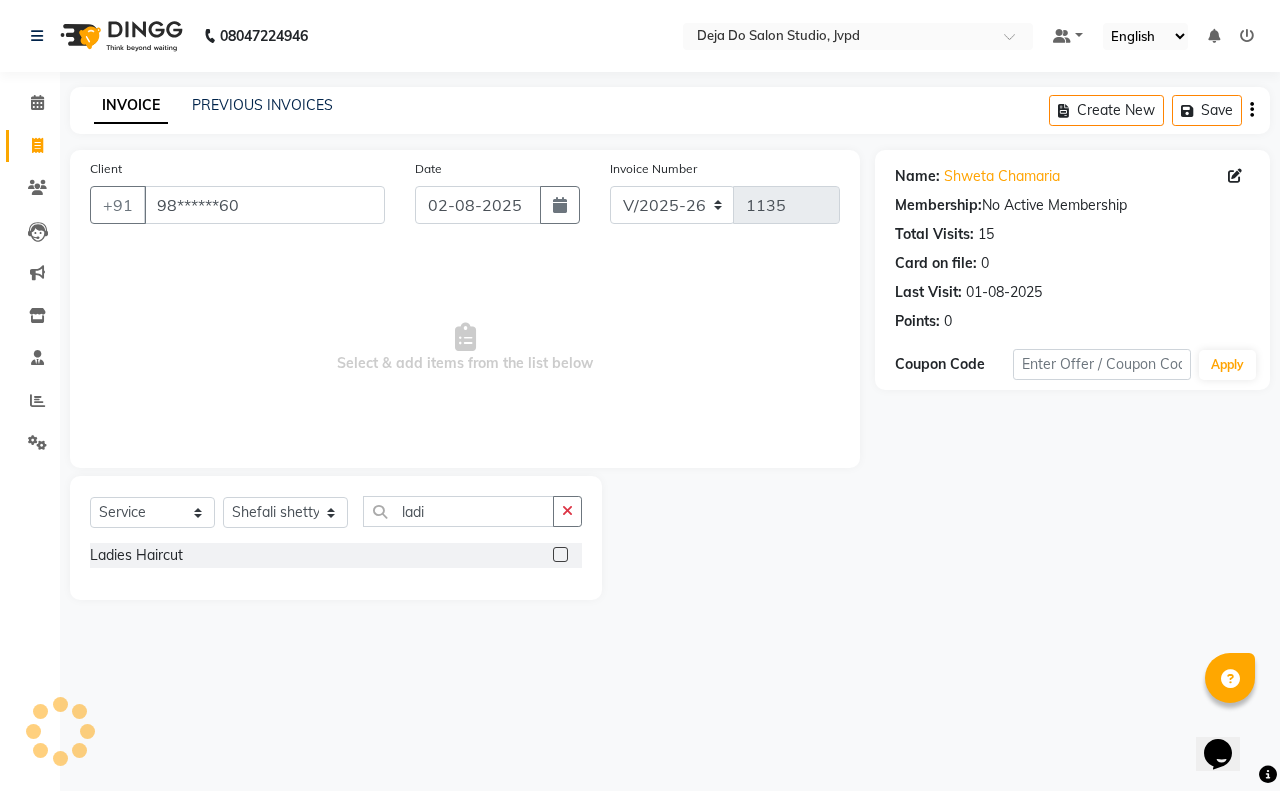 click 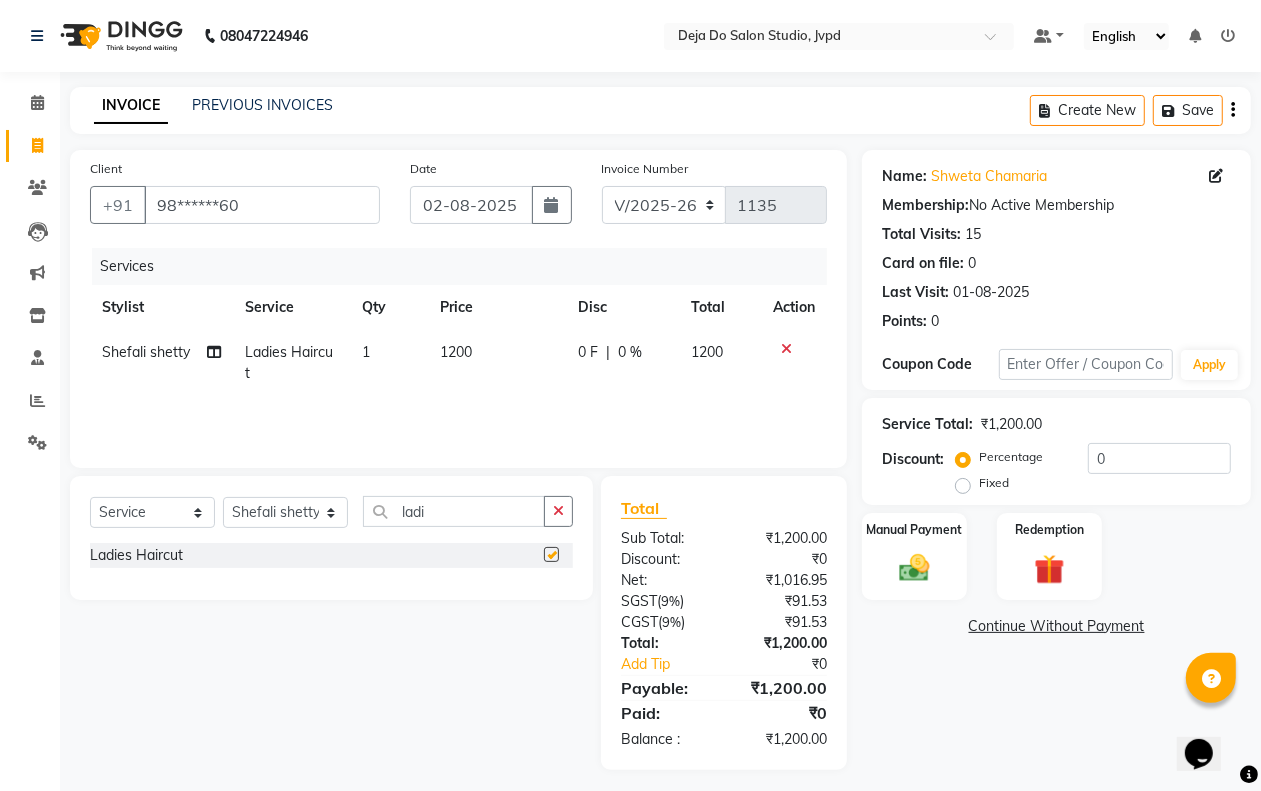 checkbox on "false" 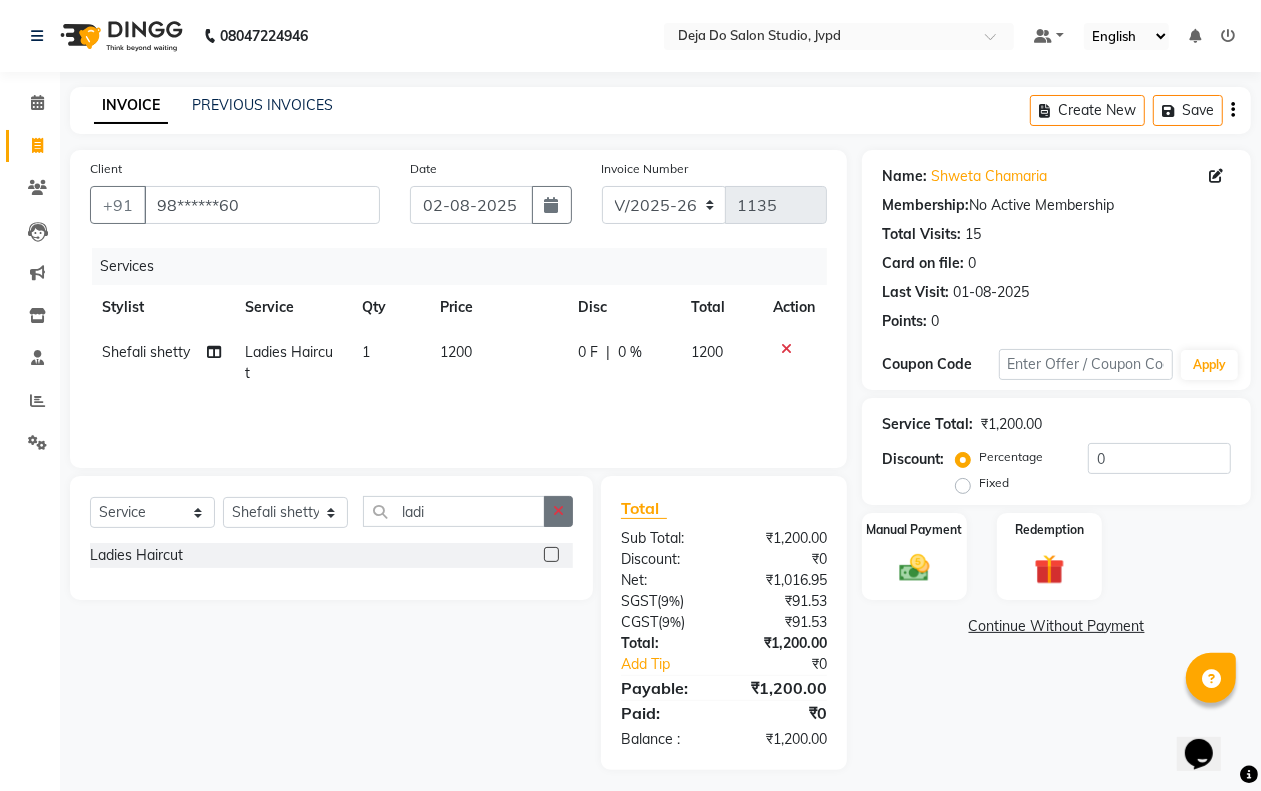 click 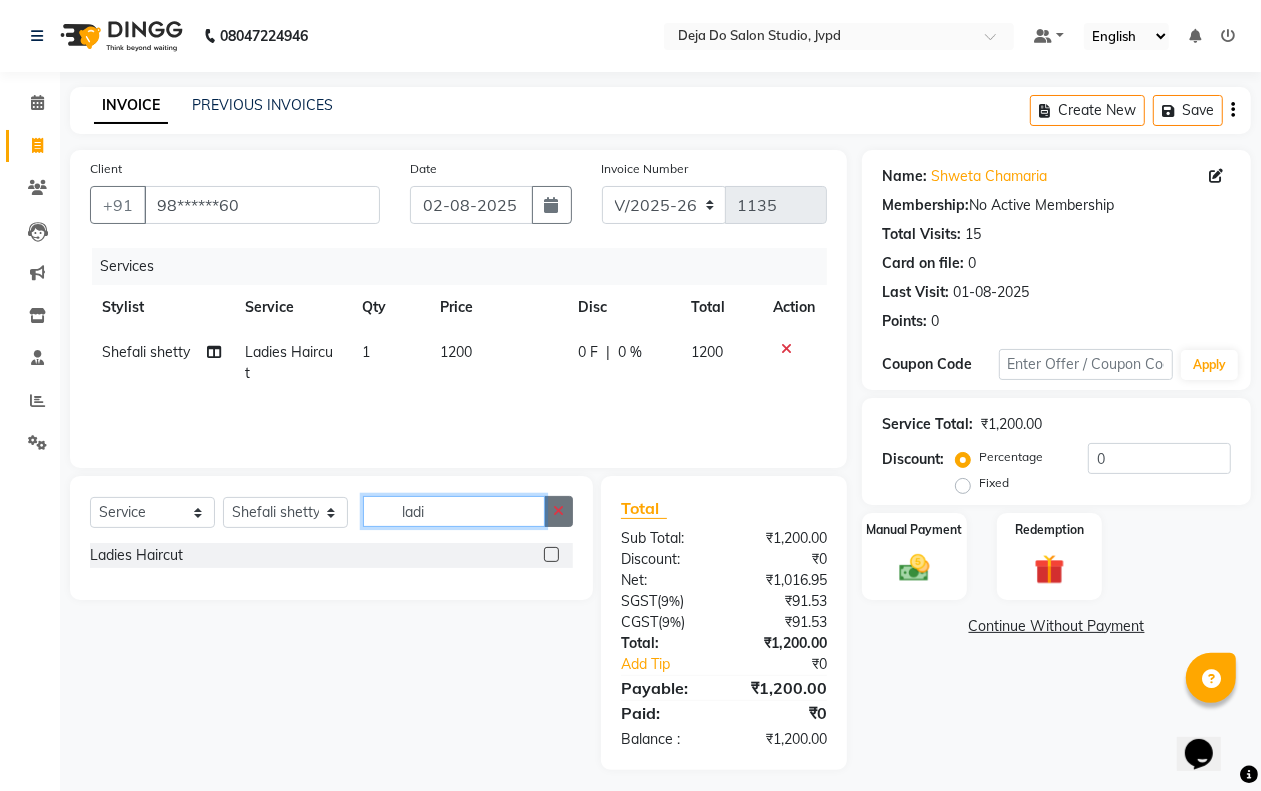 type 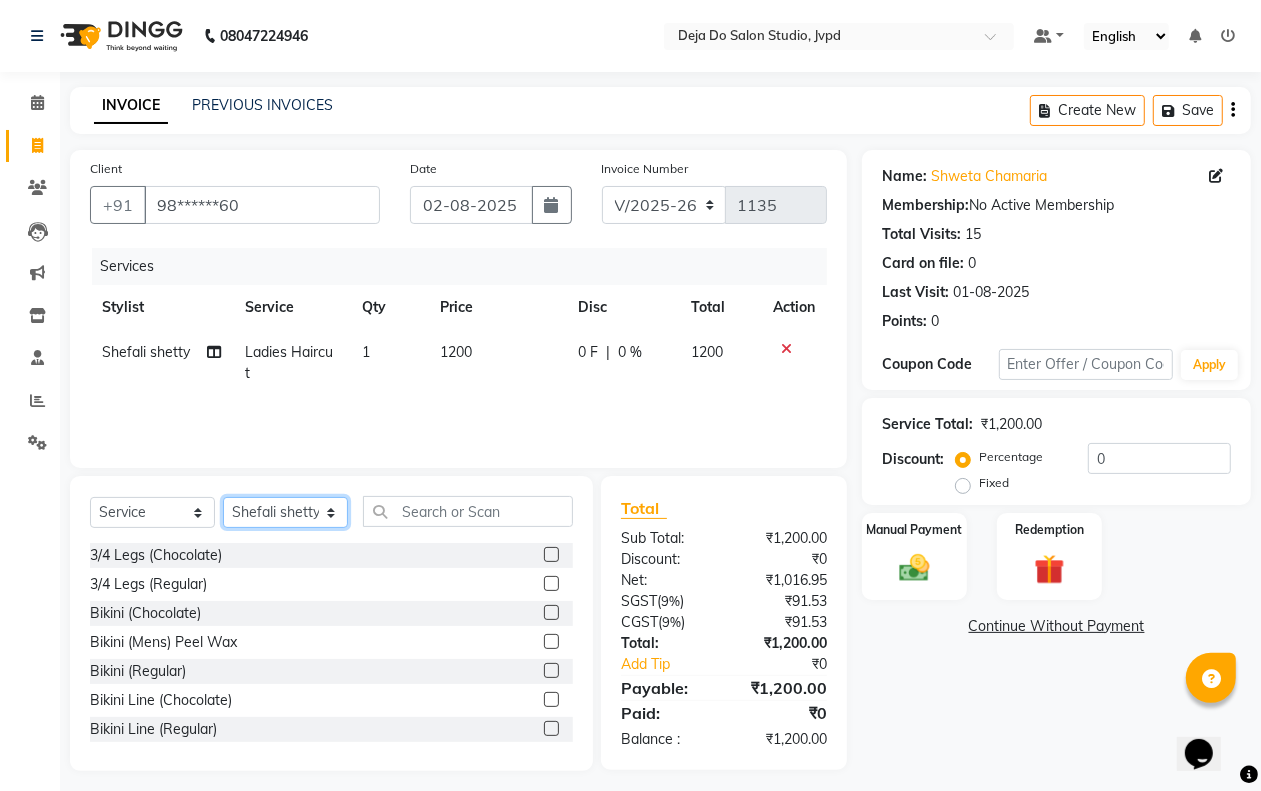 click on "Select Stylist Aditi Admin Anam  Sheikh  Arifa Shaikh Danish  Salamani Farida Fatima Kasbe Namya salian Rashi Mayur Sakina Rupani Shefali  shetty Shuaib Salamani Sumaiya sayed Sushma Pelage" 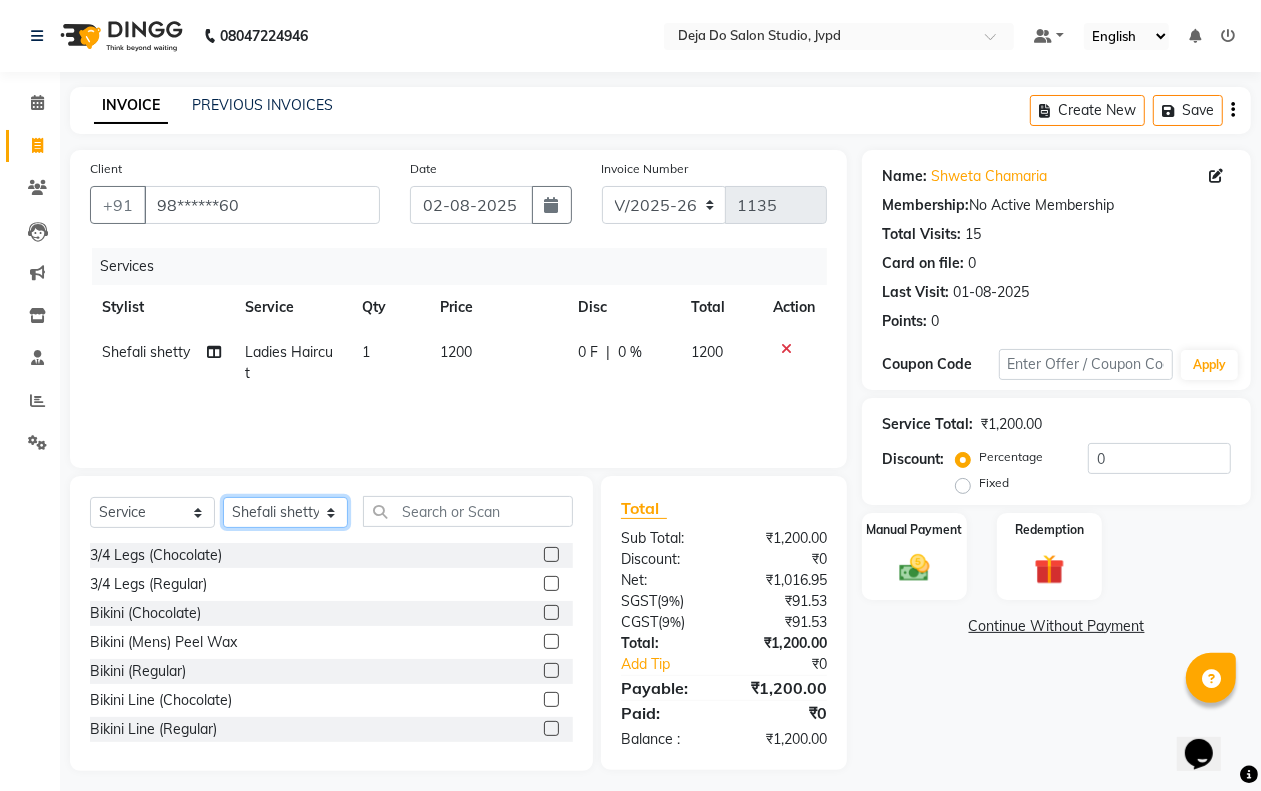 select on "62495" 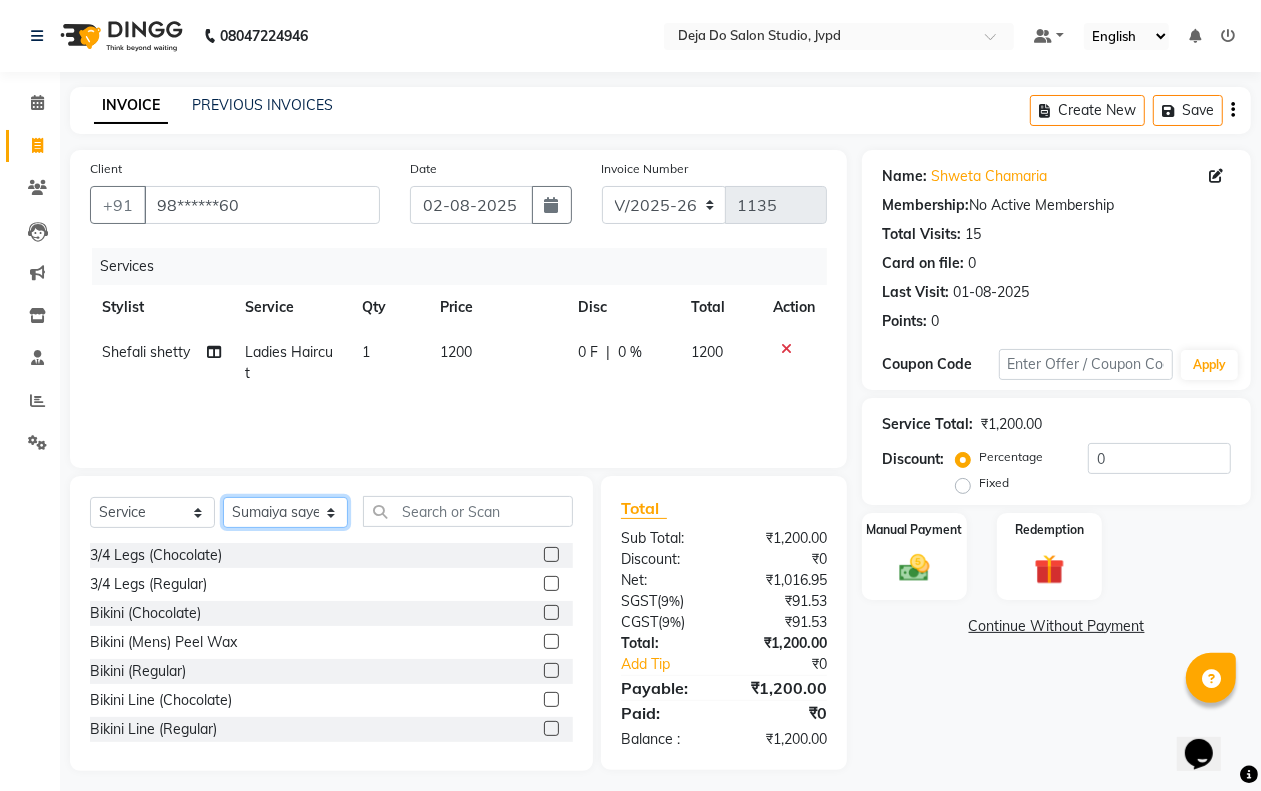 click on "Select Stylist Aditi Admin Anam  Sheikh  Arifa Shaikh Danish  Salamani Farida Fatima Kasbe Namya salian Rashi Mayur Sakina Rupani Shefali  shetty Shuaib Salamani Sumaiya sayed Sushma Pelage" 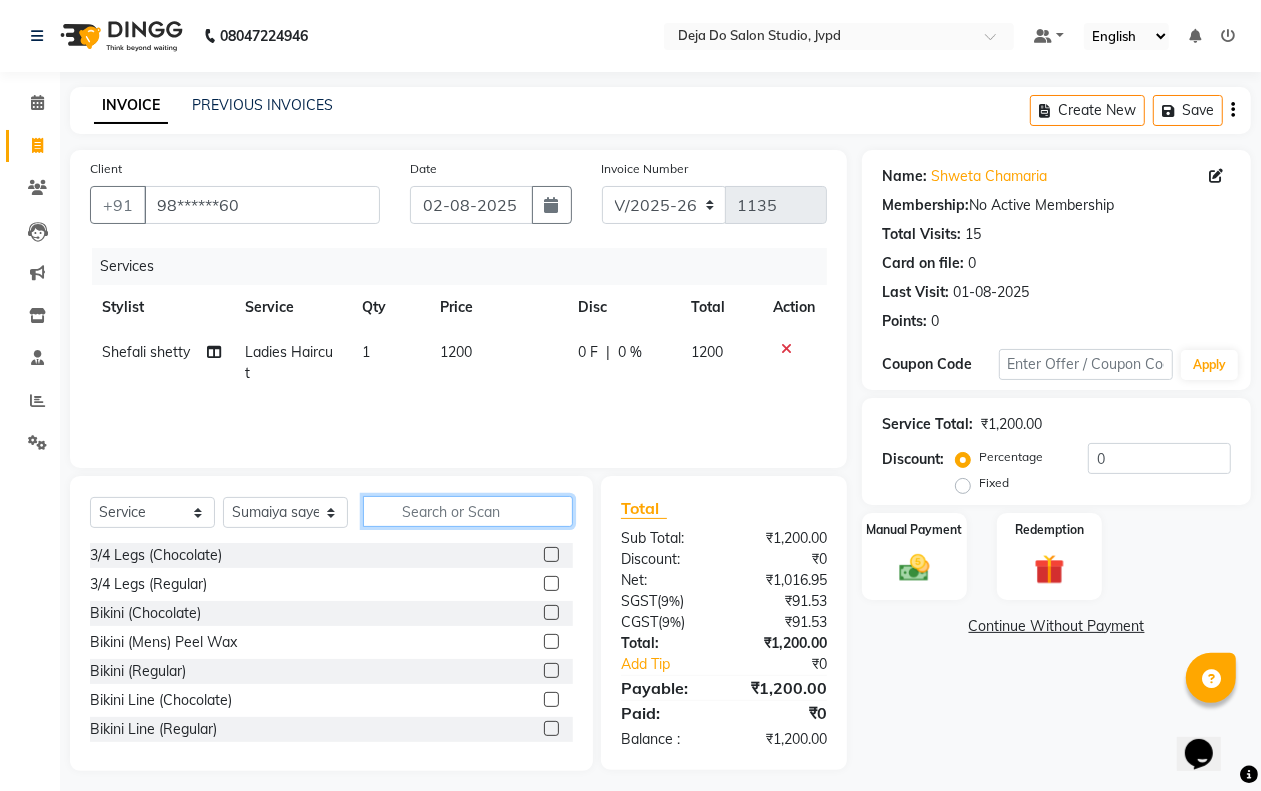 click 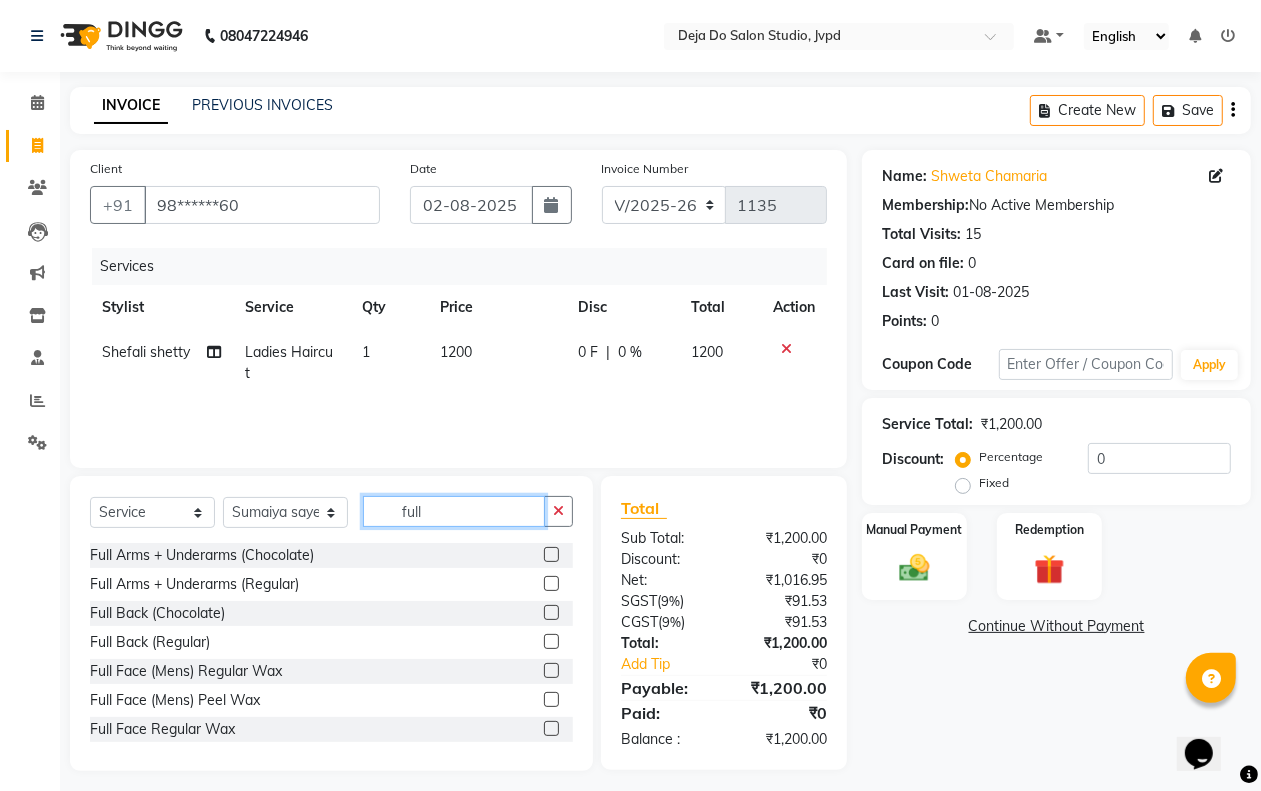 type on "full" 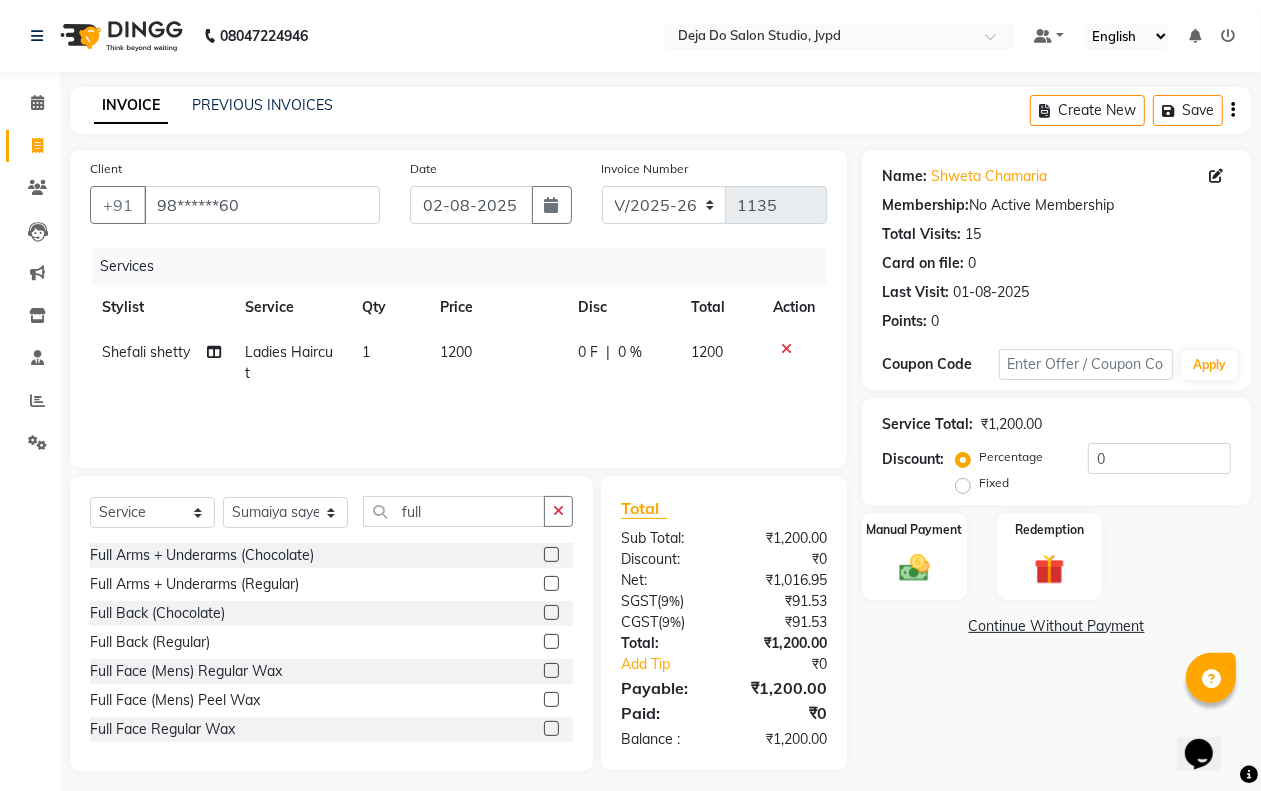 click 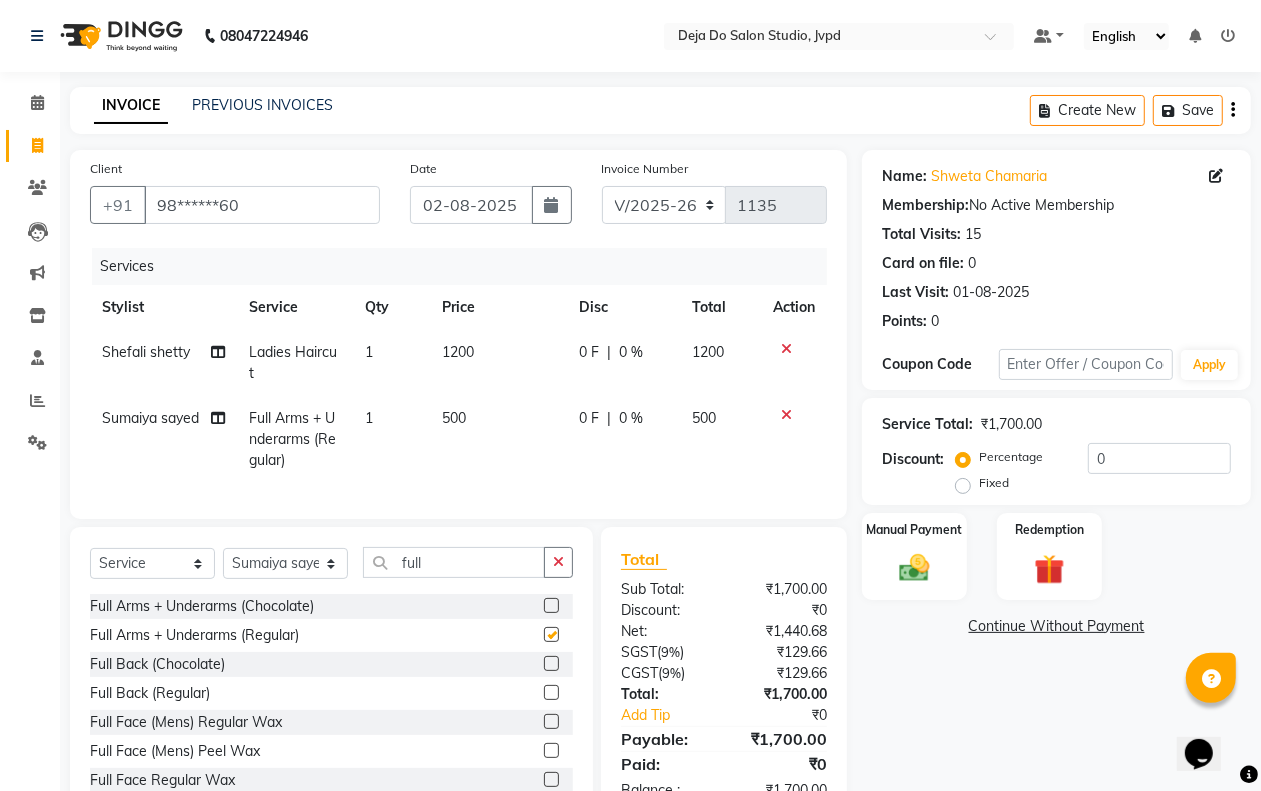 checkbox on "false" 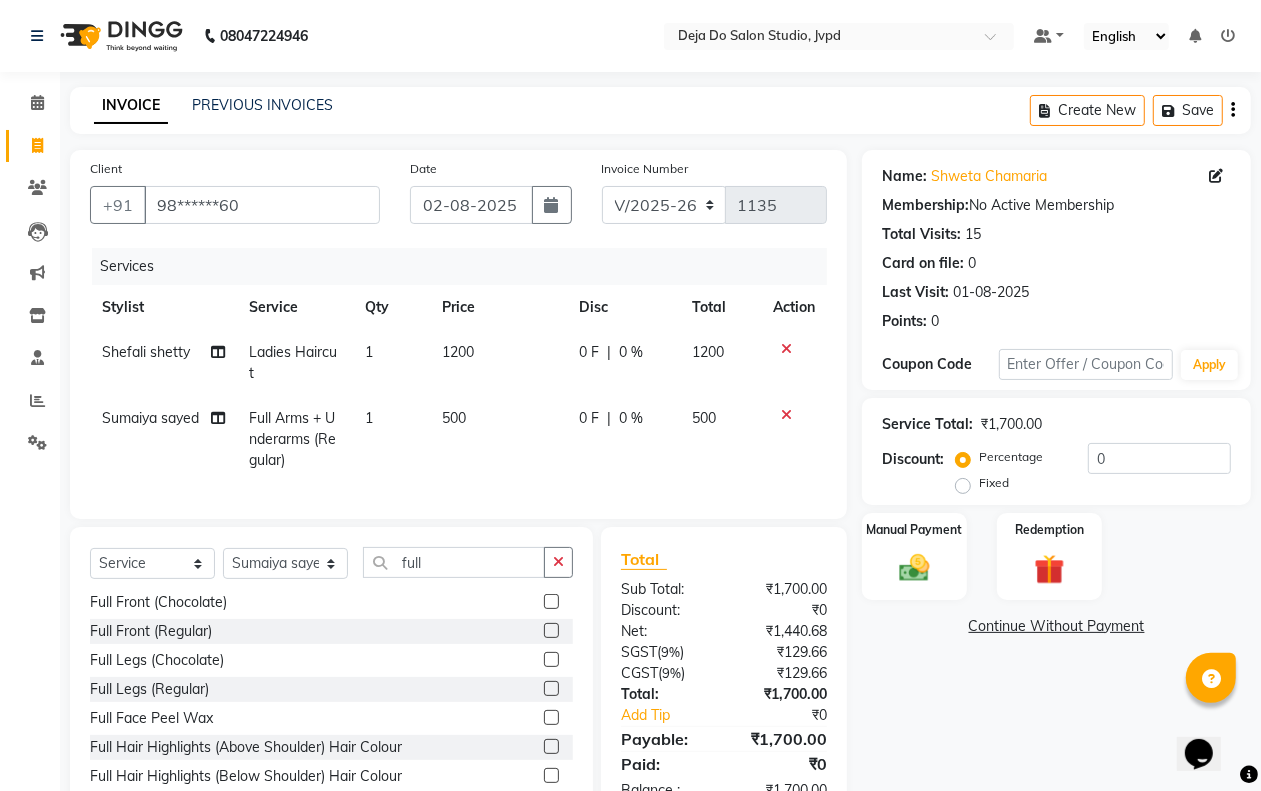 scroll, scrollTop: 250, scrollLeft: 0, axis: vertical 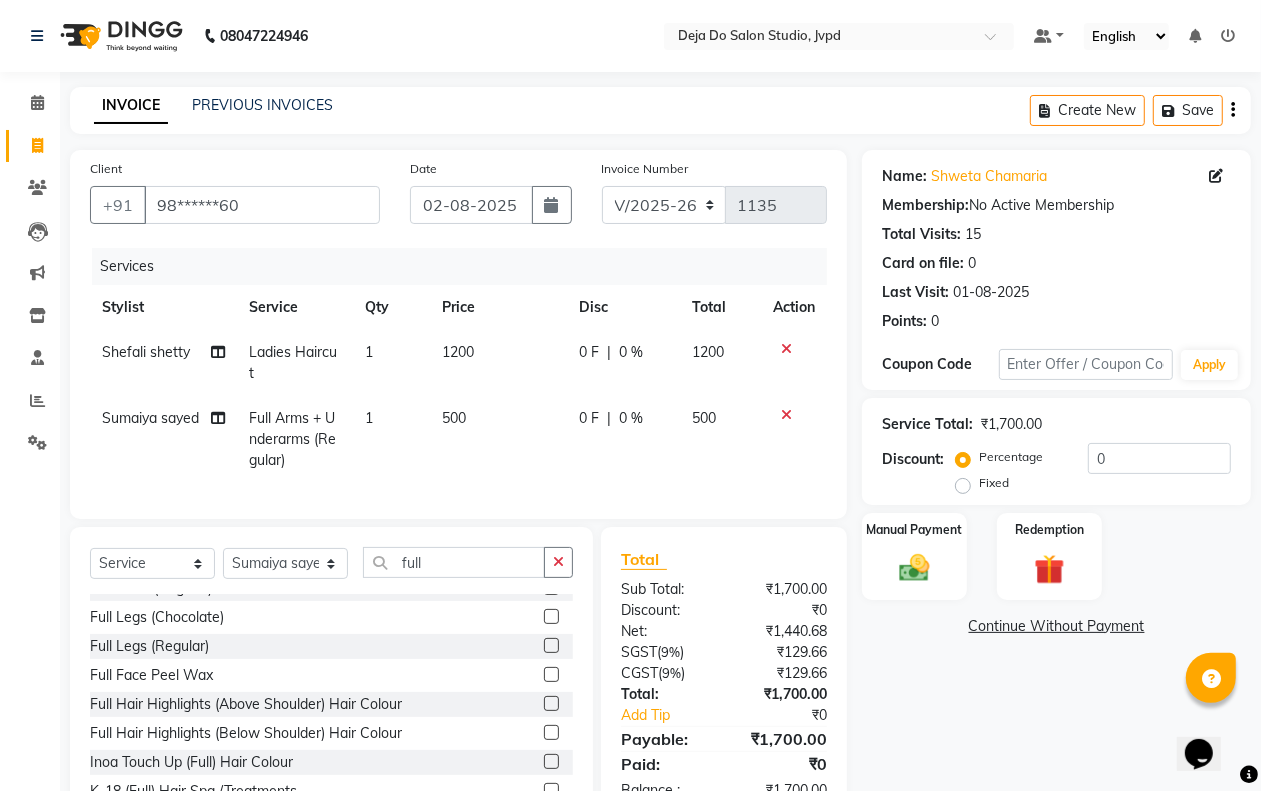 click 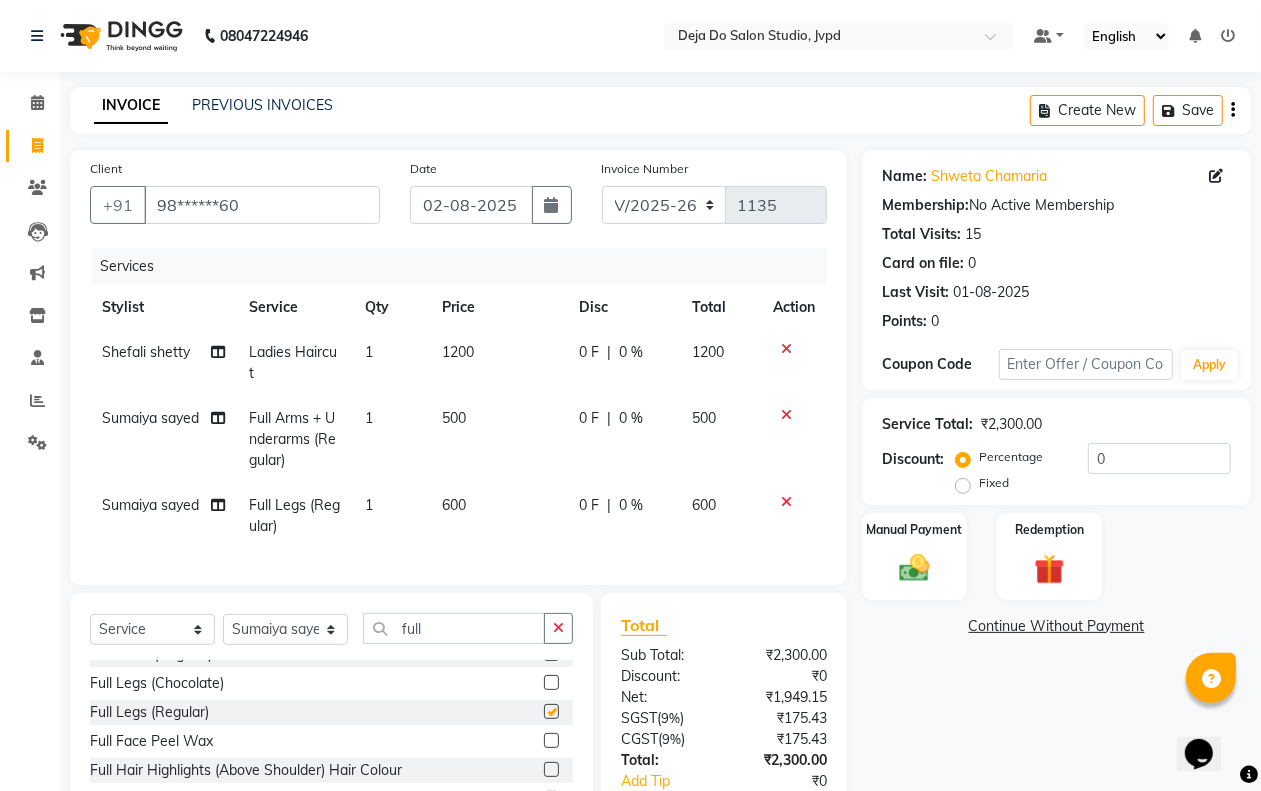 checkbox on "false" 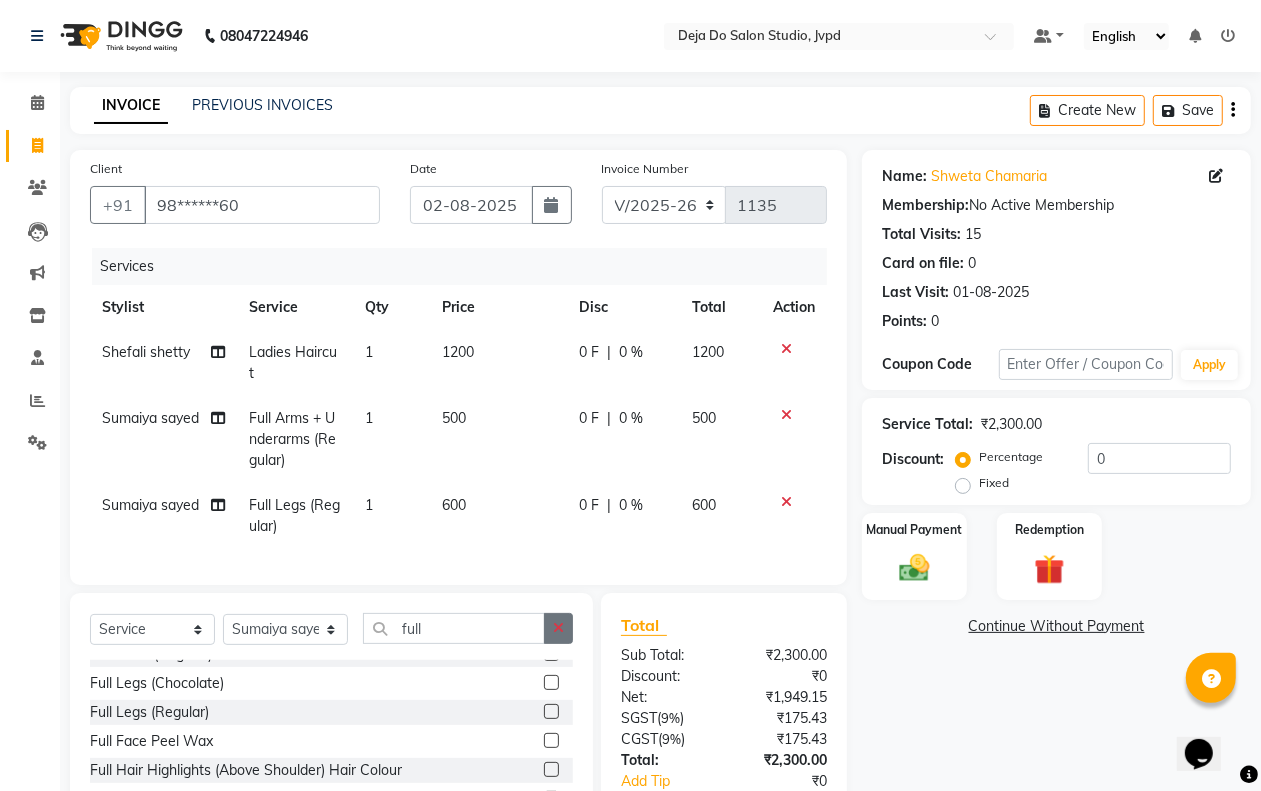 click 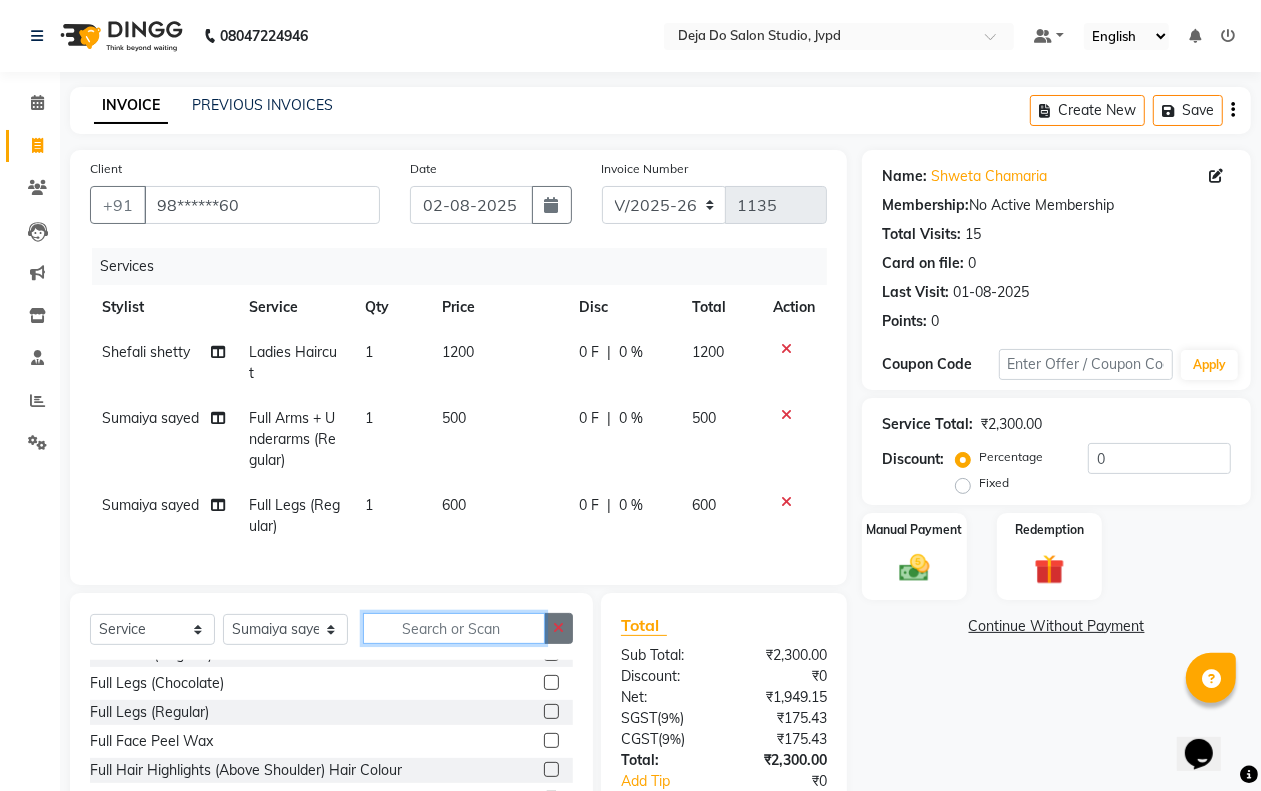 scroll, scrollTop: 771, scrollLeft: 0, axis: vertical 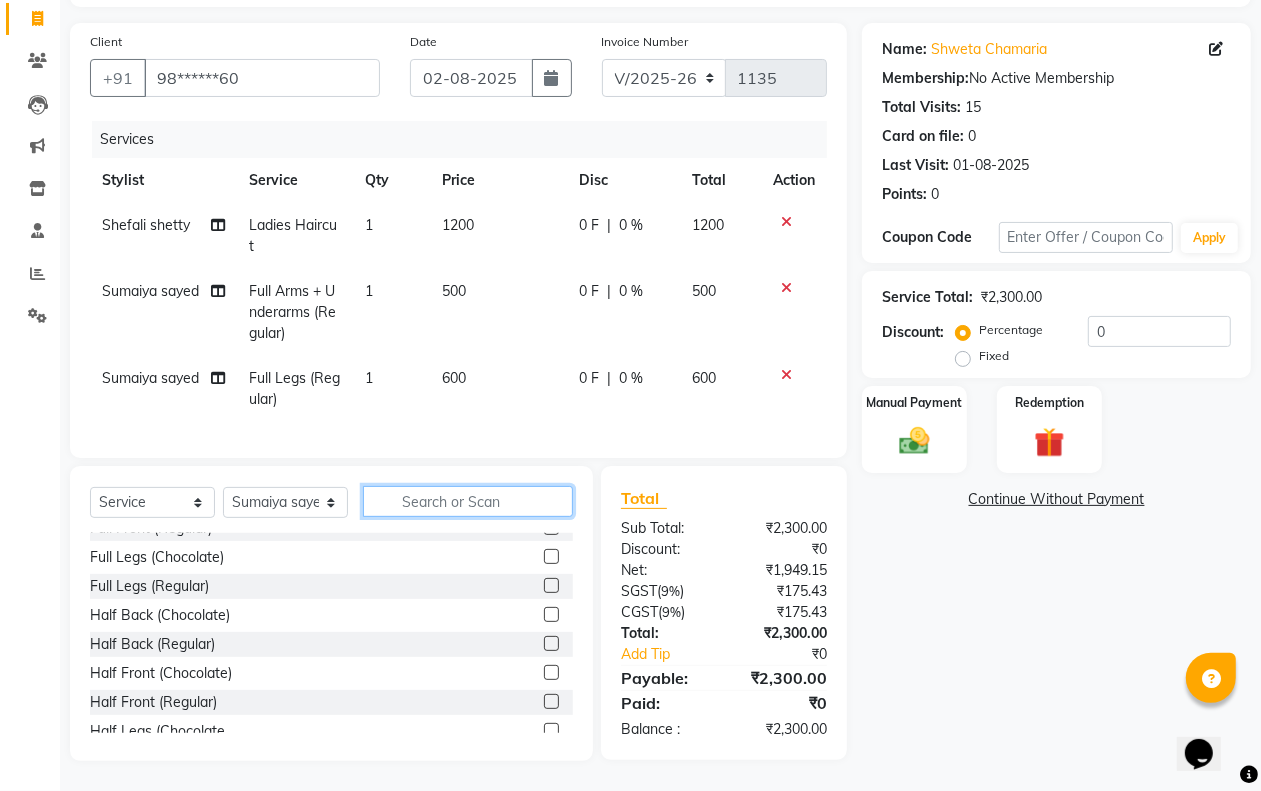 click 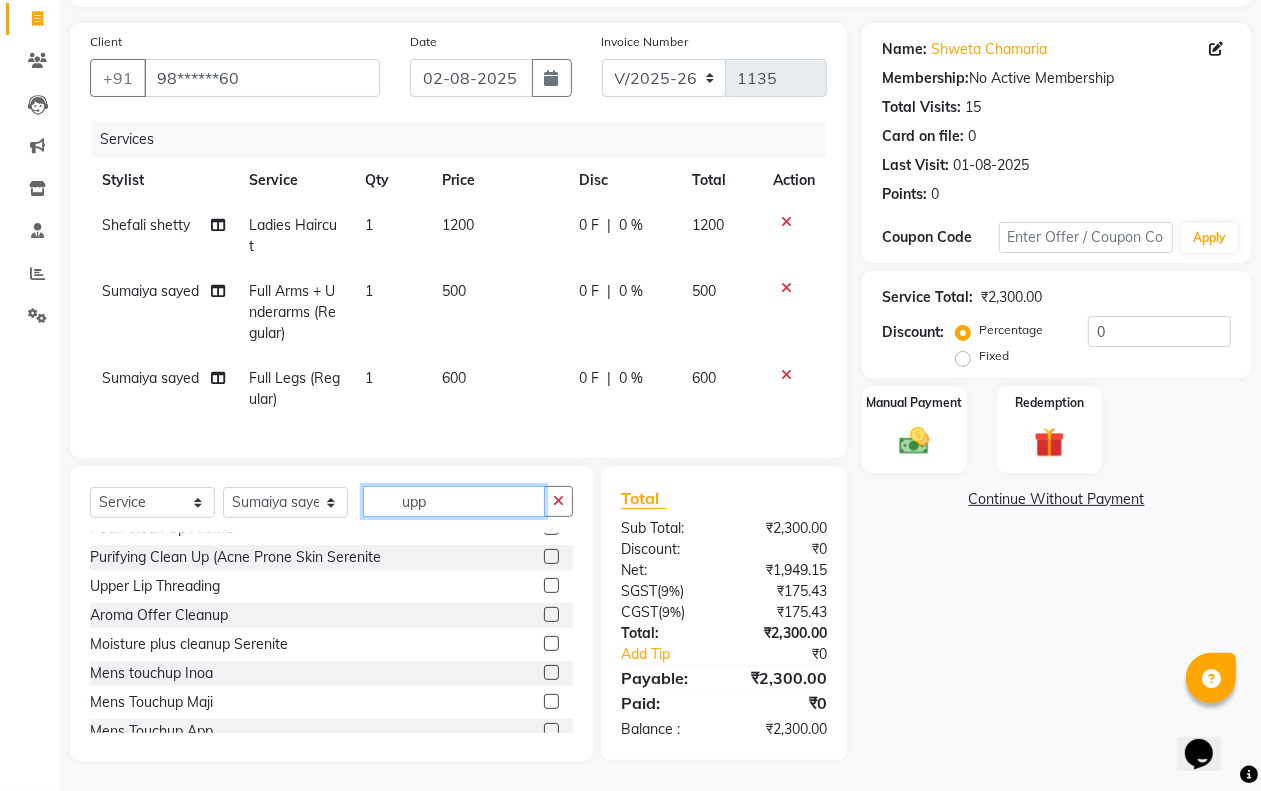 scroll, scrollTop: 0, scrollLeft: 0, axis: both 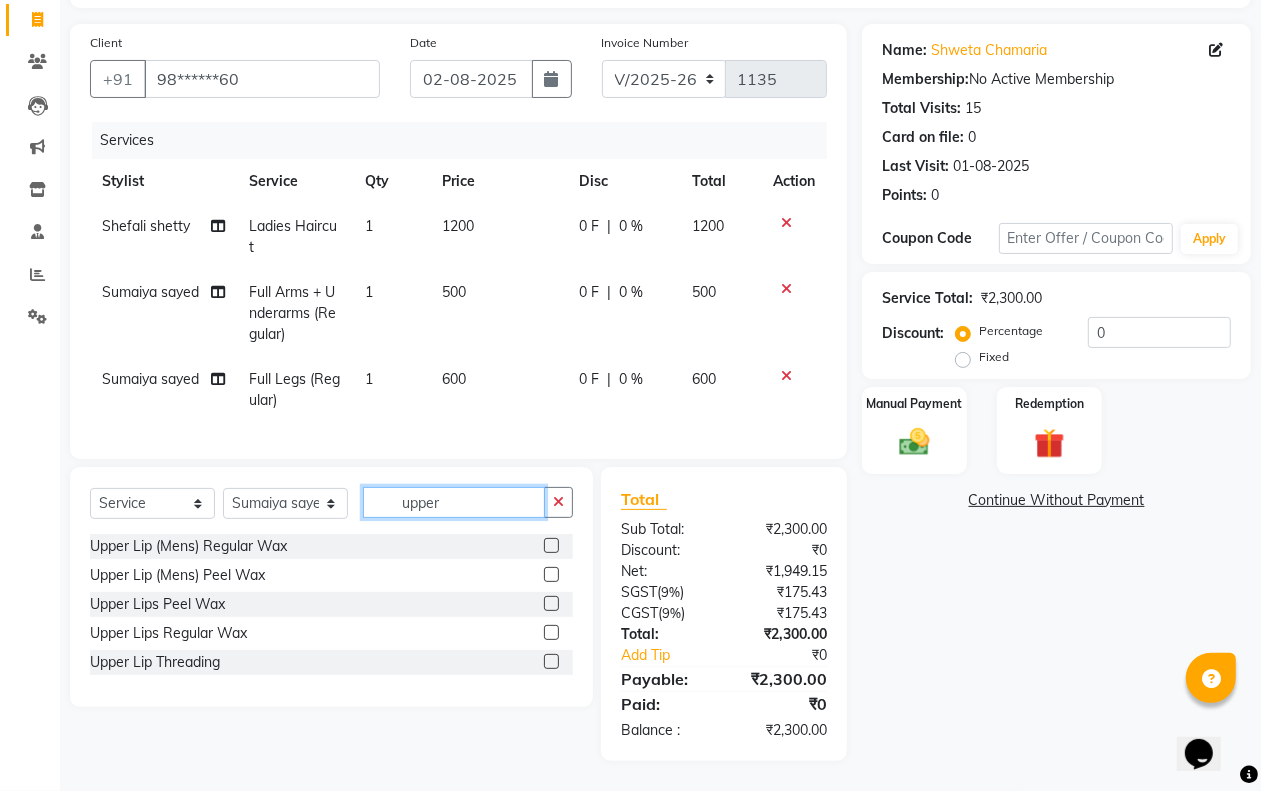 type on "upper" 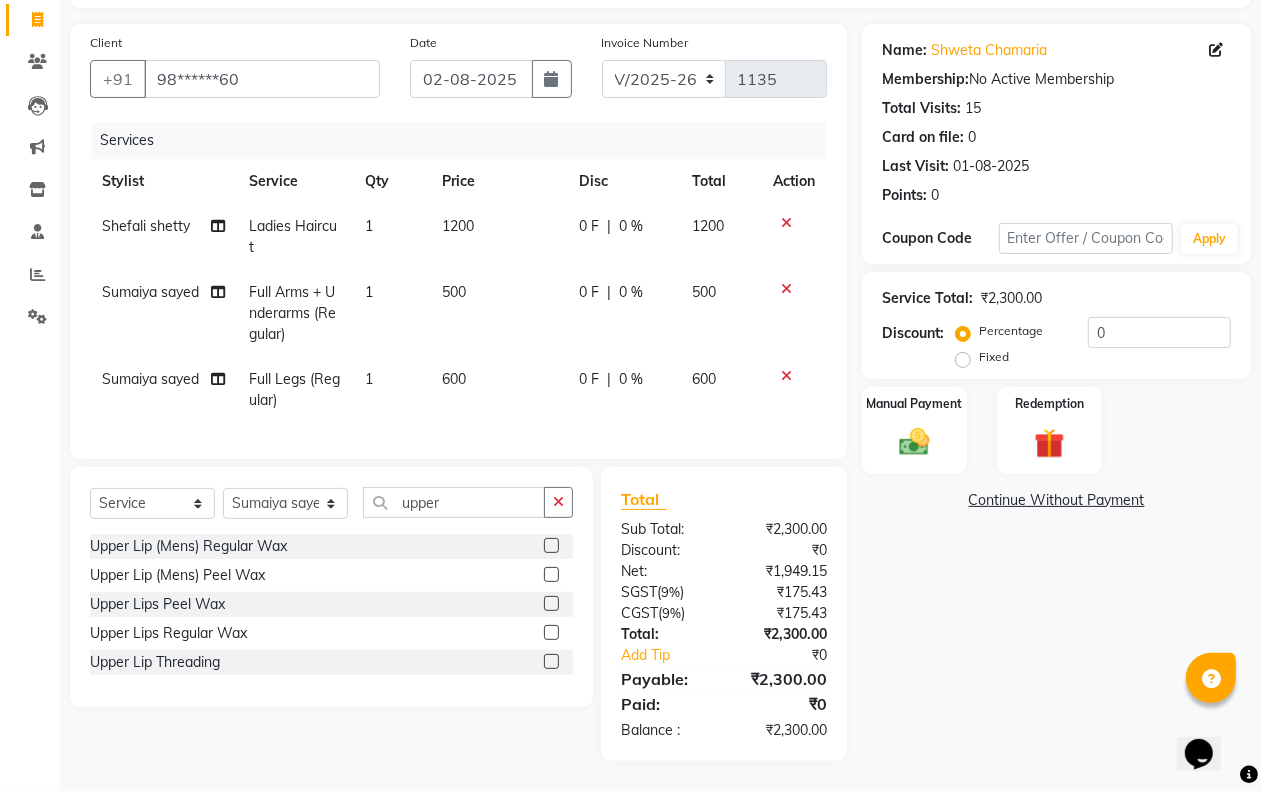 click 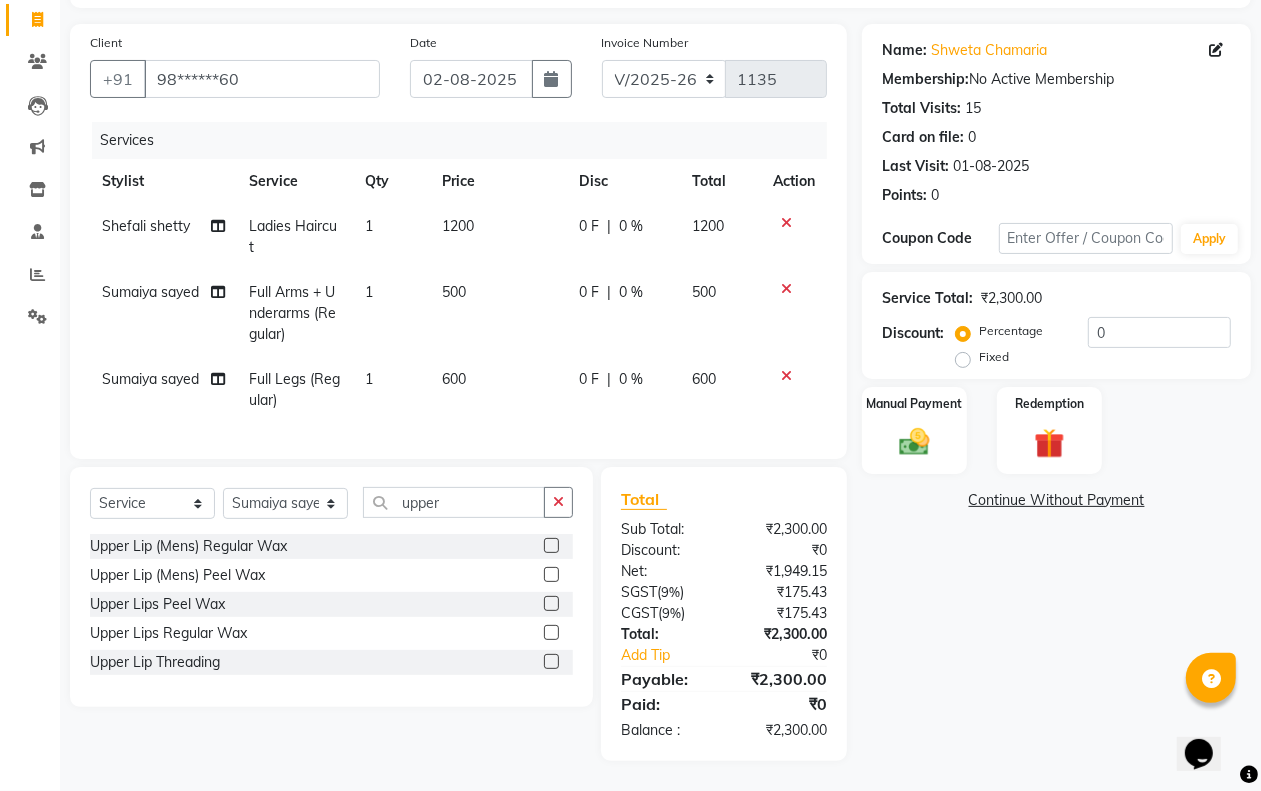 click at bounding box center (550, 662) 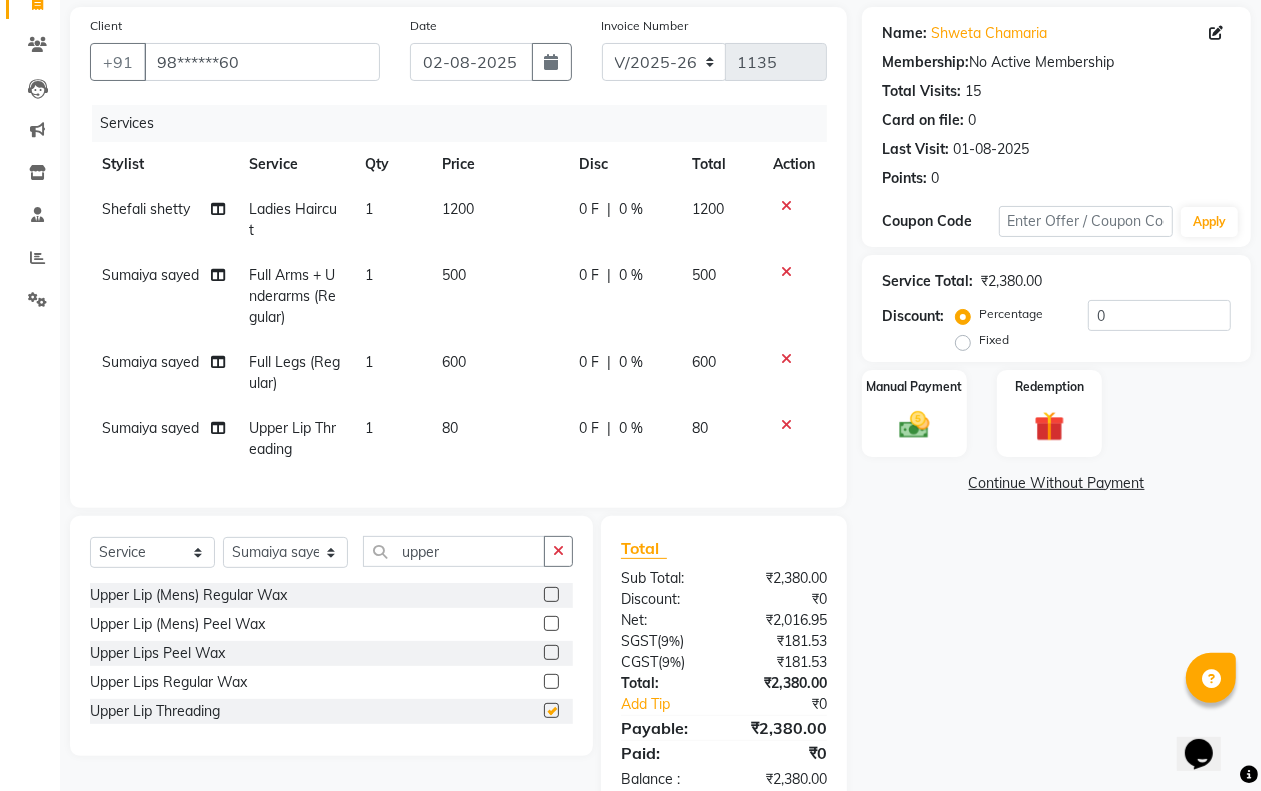 checkbox on "false" 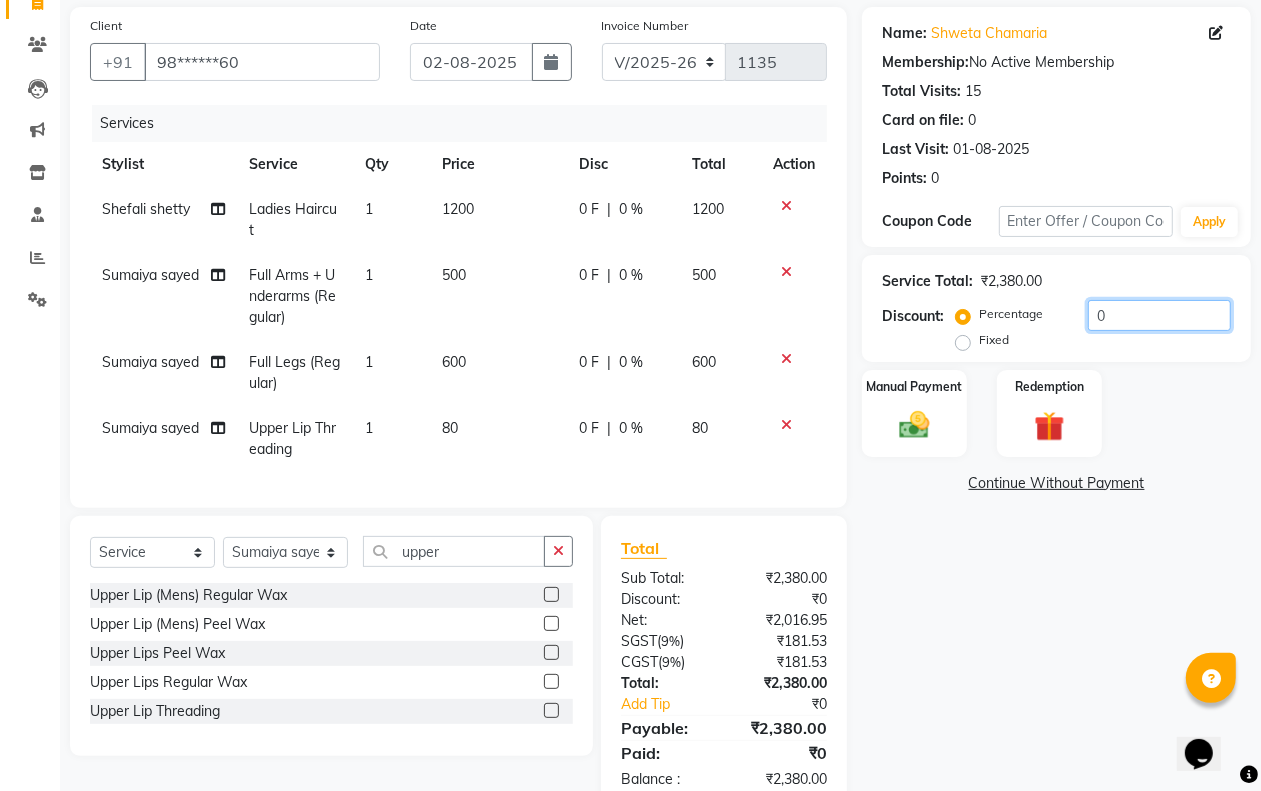 click on "0" 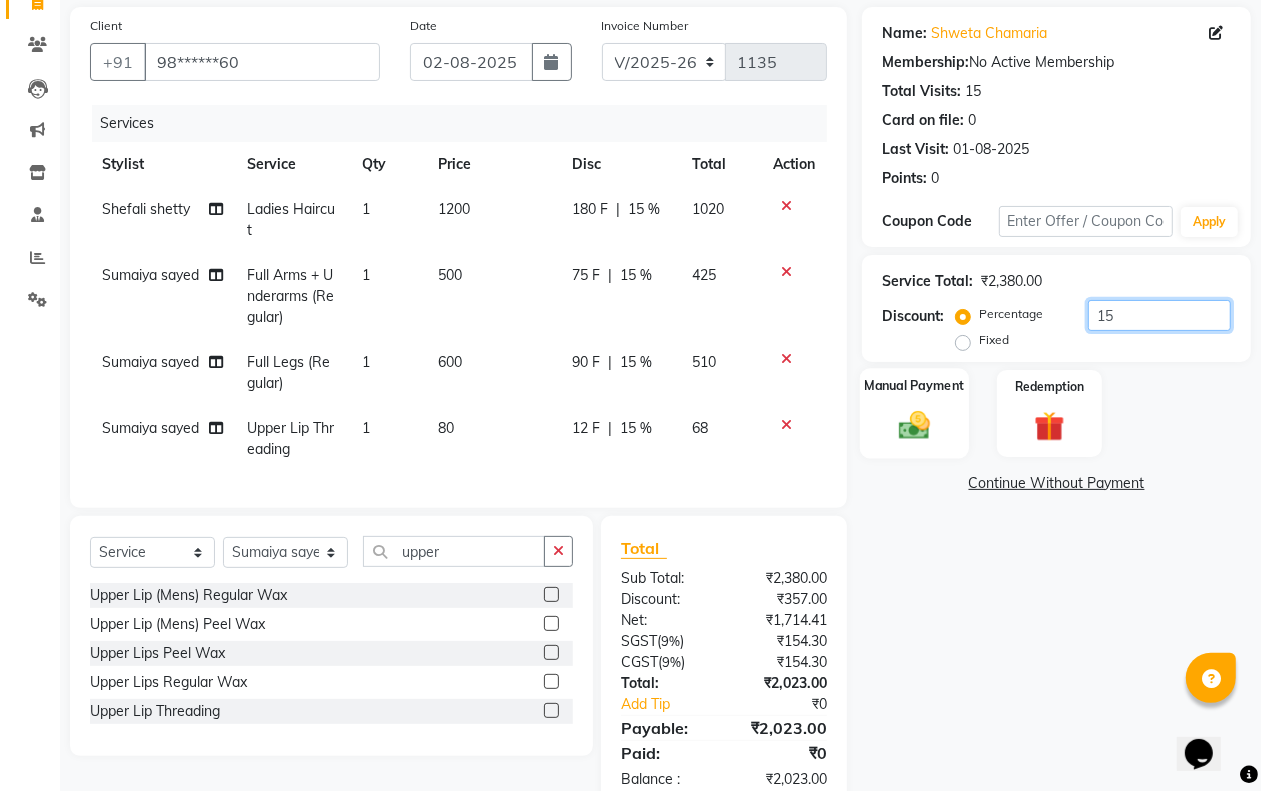 type on "15" 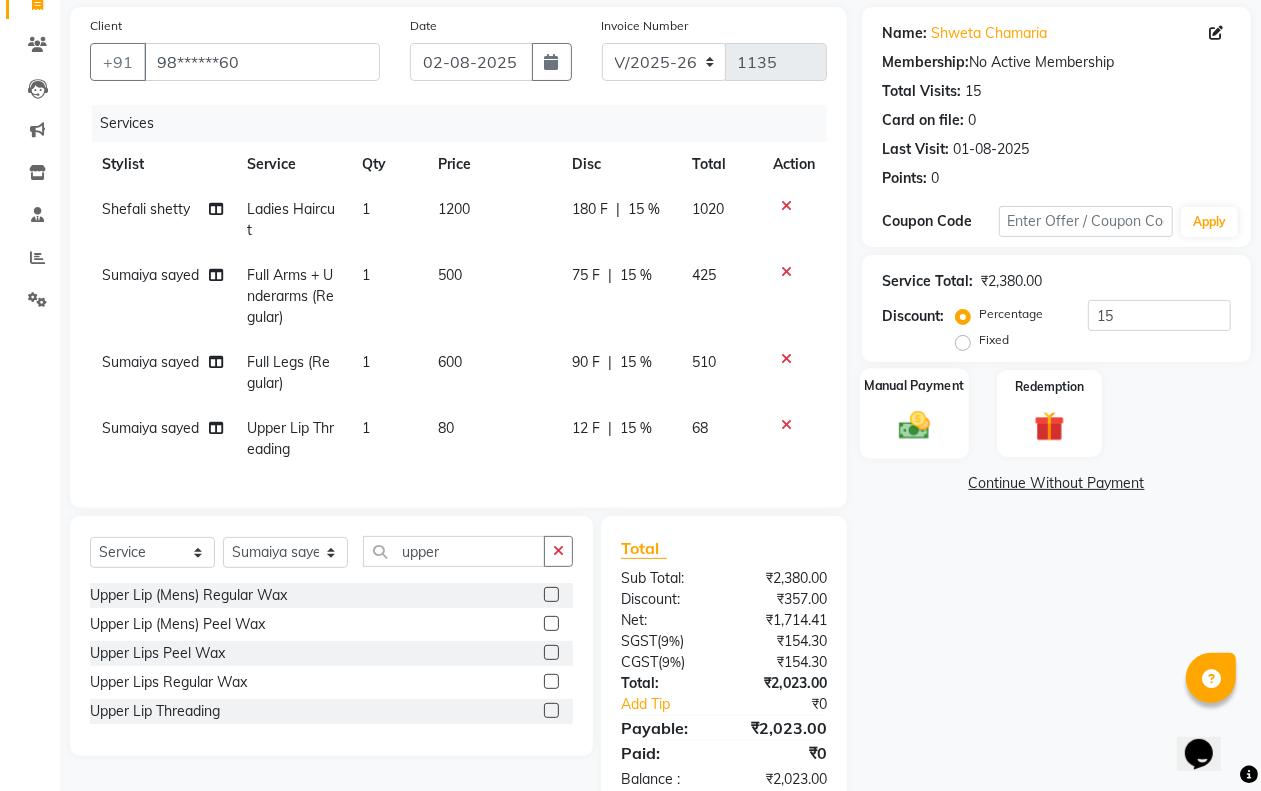 click on "Manual Payment" 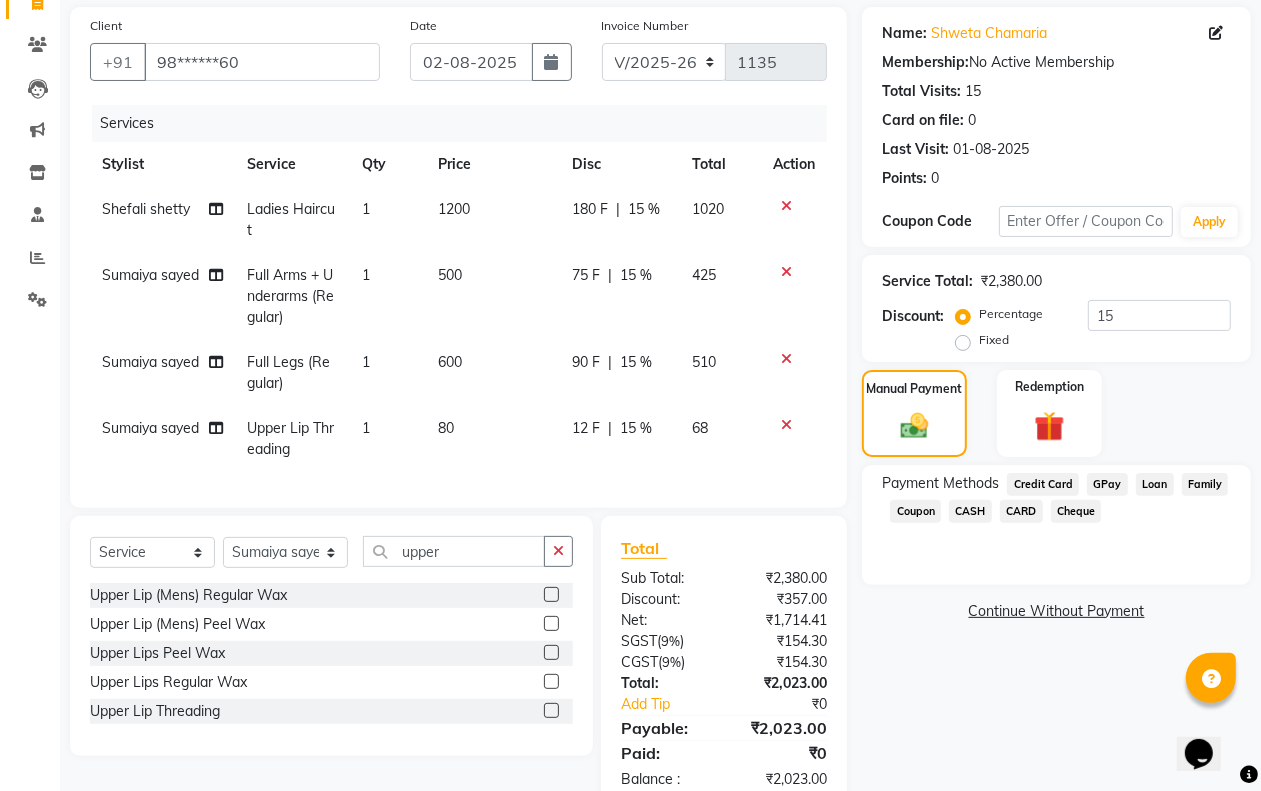 click on "GPay" 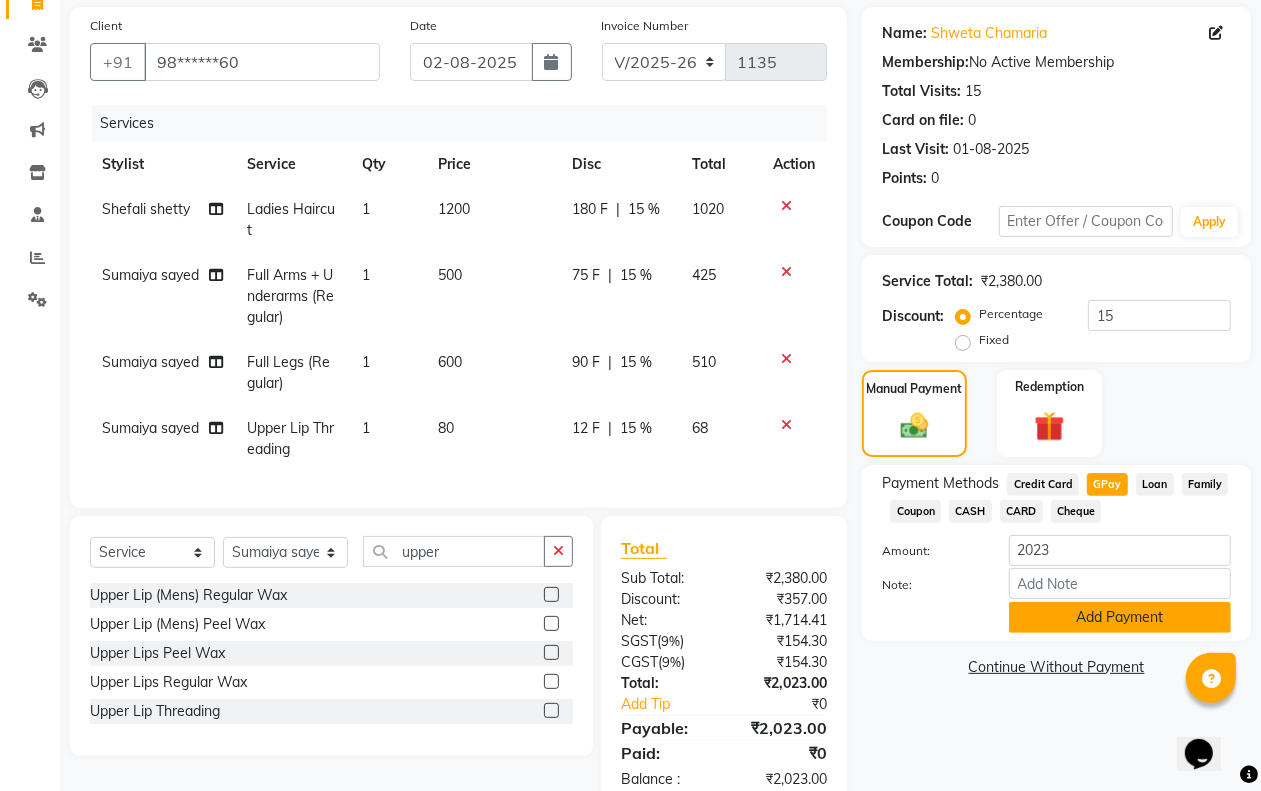 click on "Add Payment" 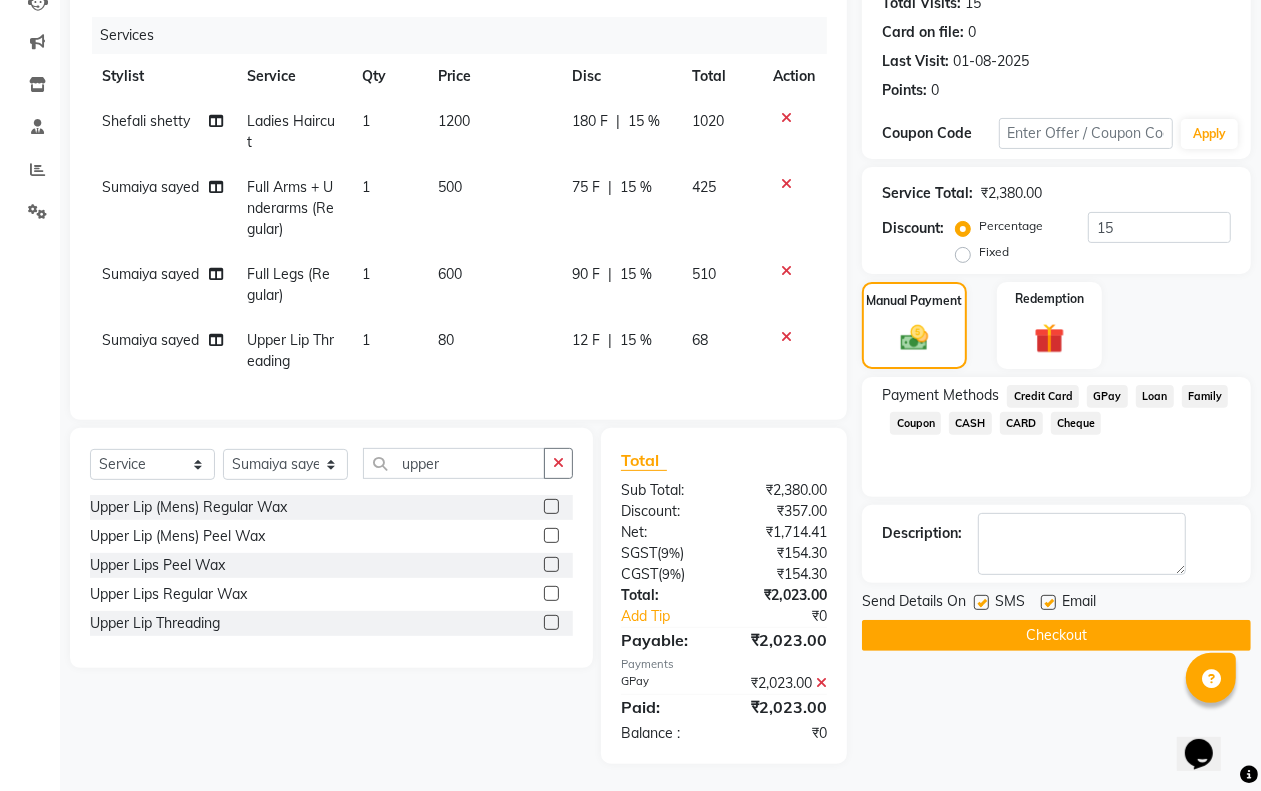 scroll, scrollTop: 252, scrollLeft: 0, axis: vertical 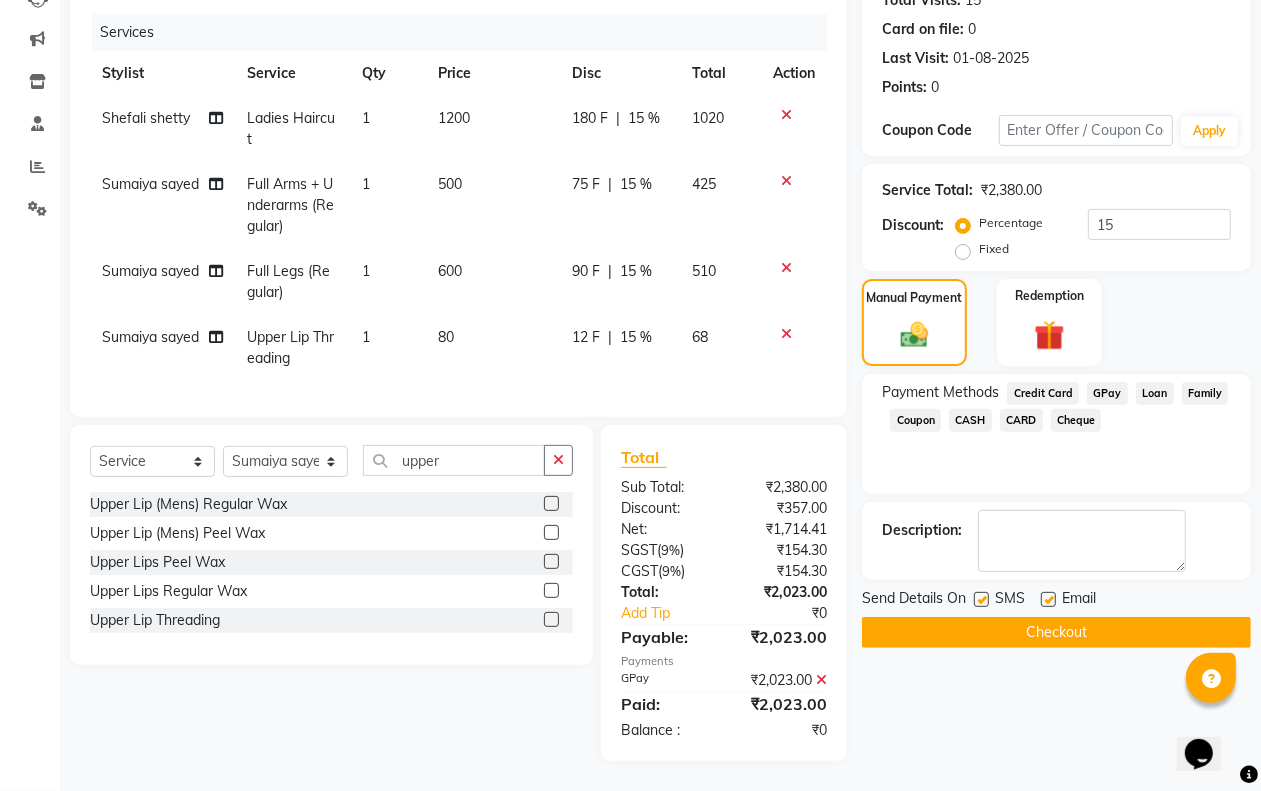 click on "Checkout" 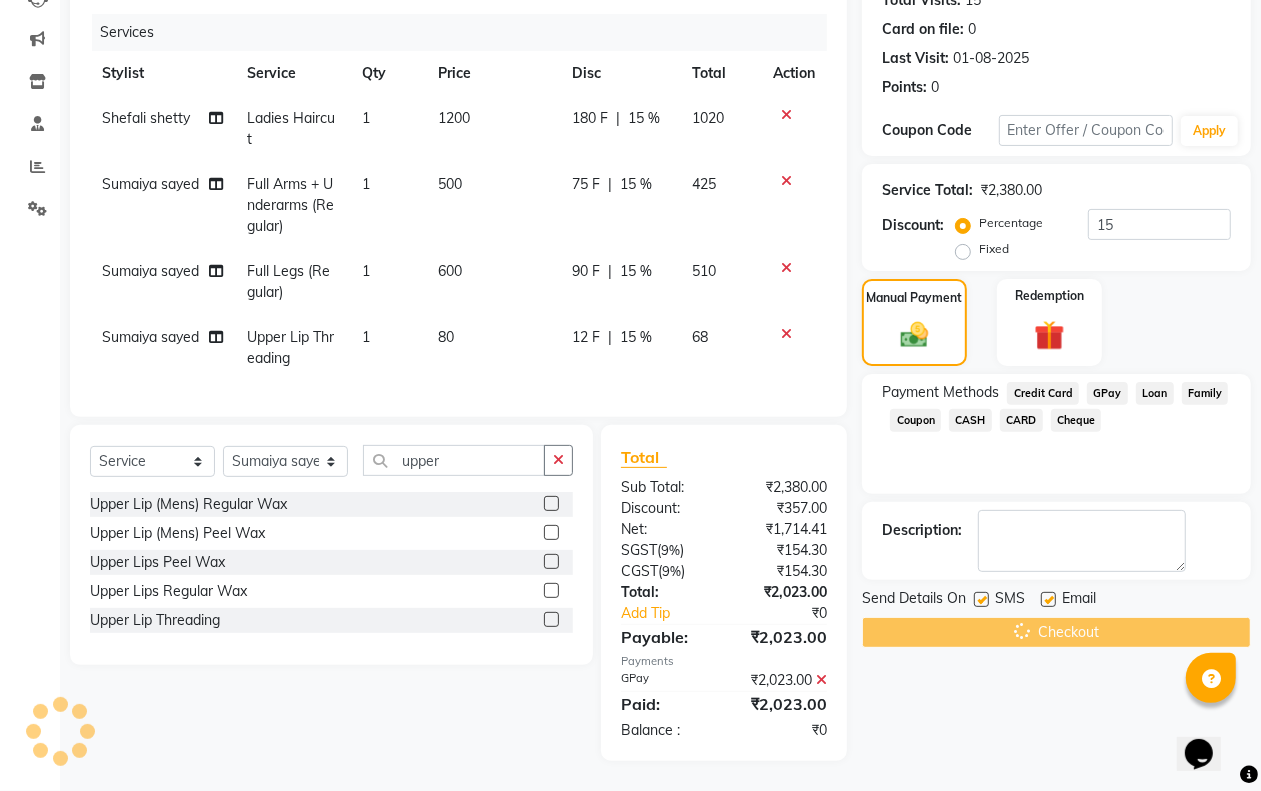 scroll, scrollTop: 113, scrollLeft: 0, axis: vertical 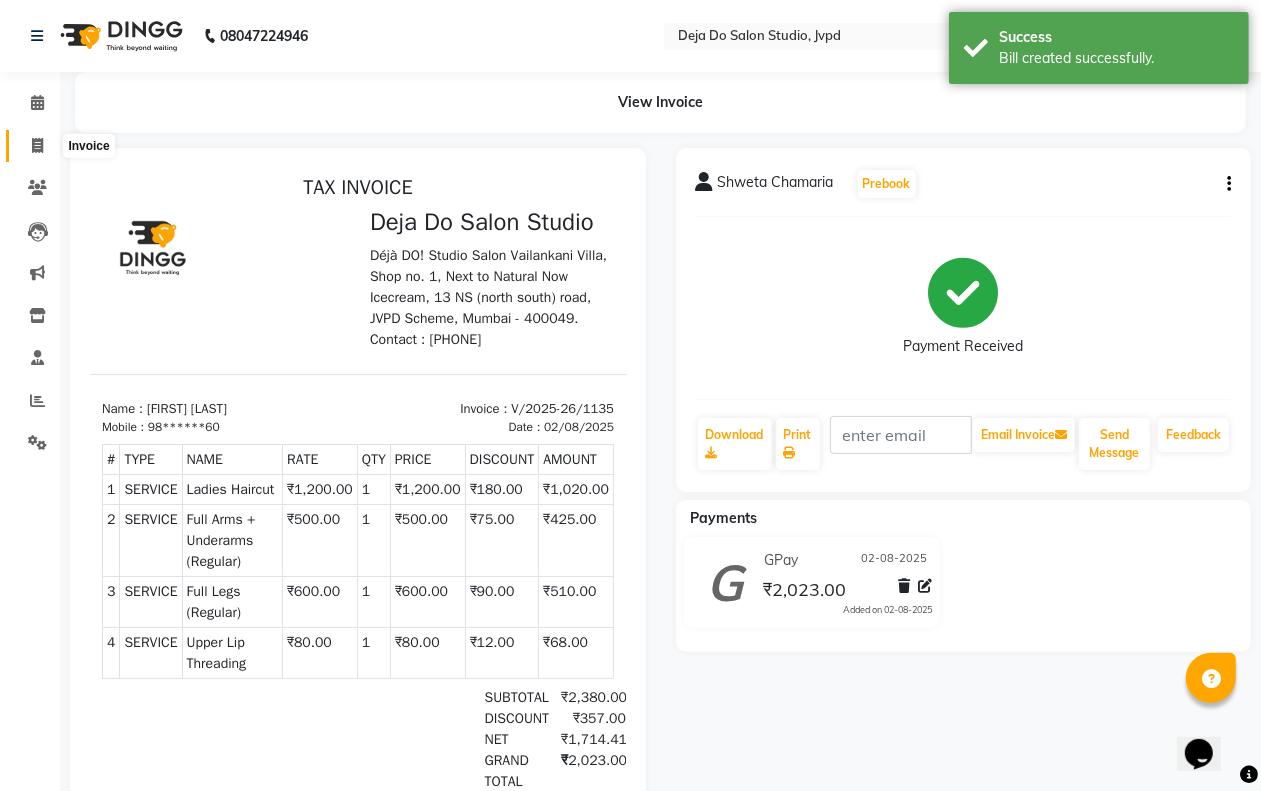 click 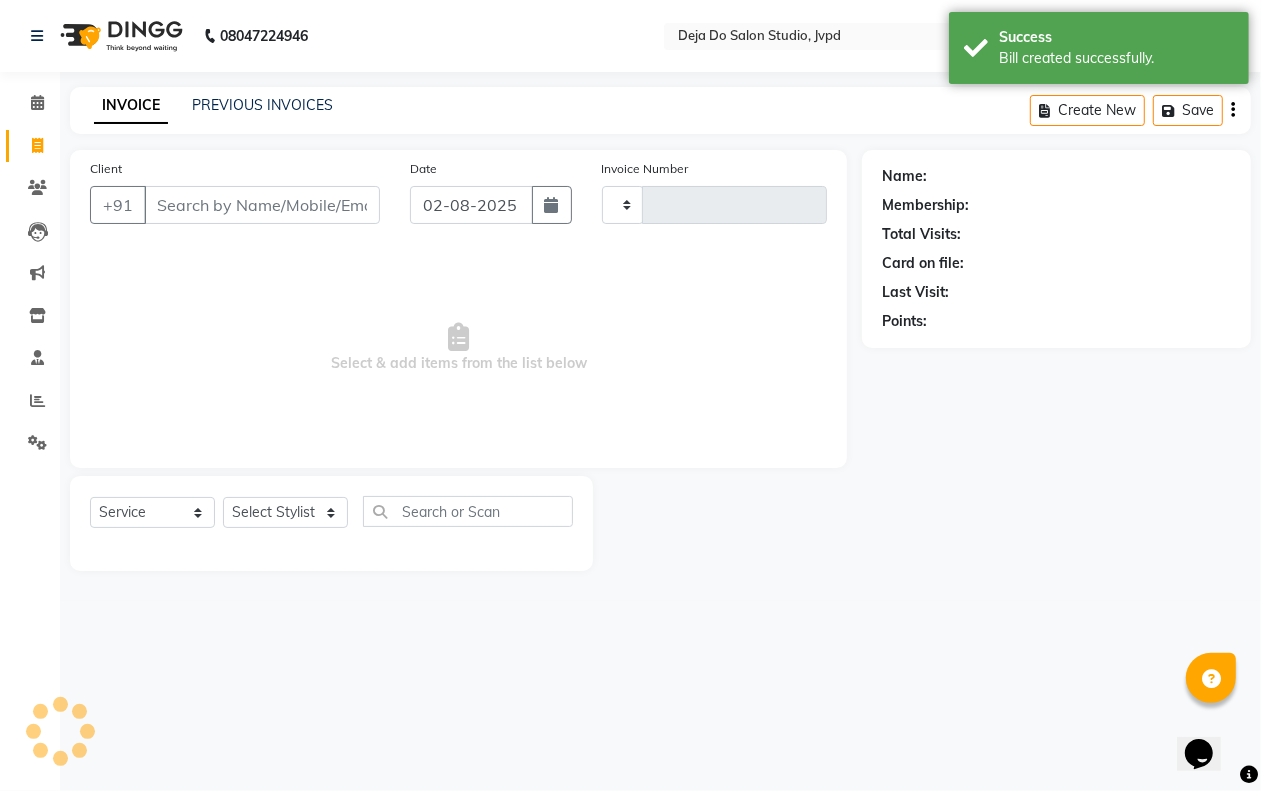 type on "1136" 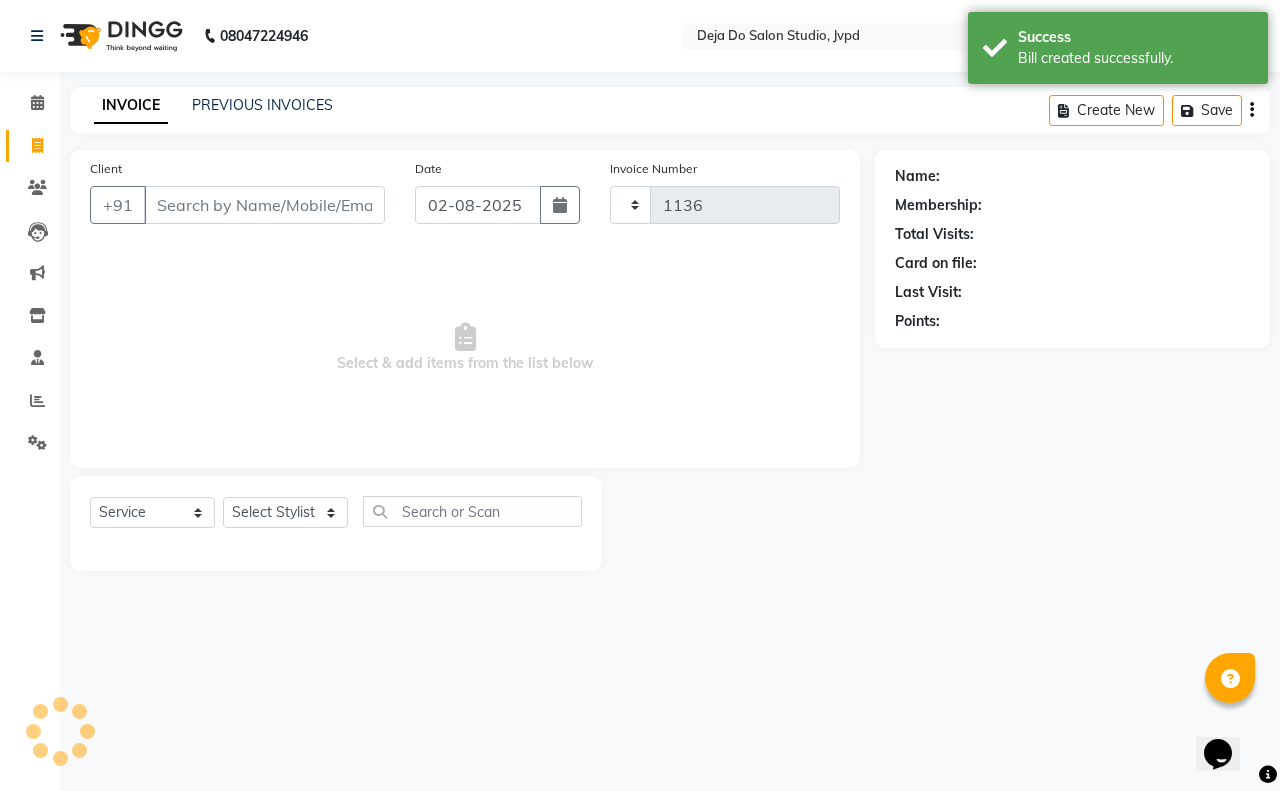select on "7295" 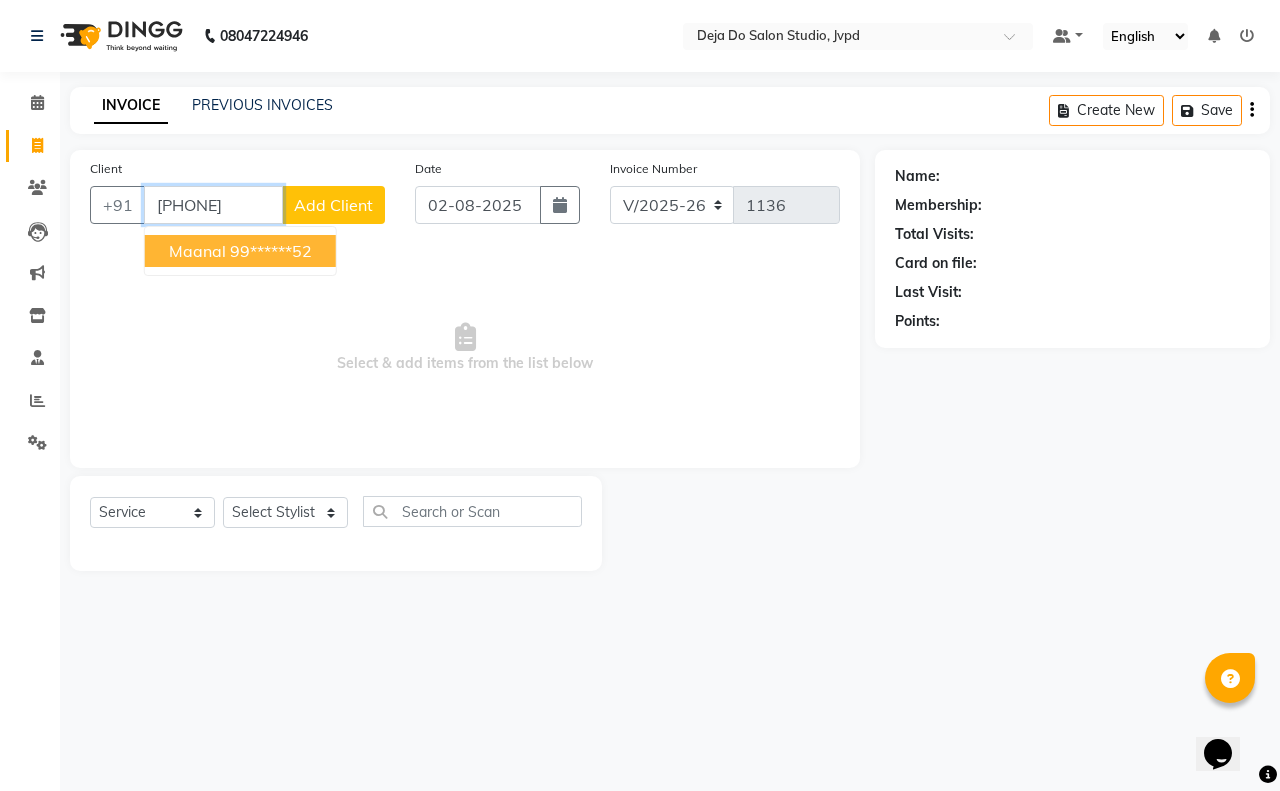drag, startPoint x: 301, startPoint y: 235, endPoint x: 301, endPoint y: 255, distance: 20 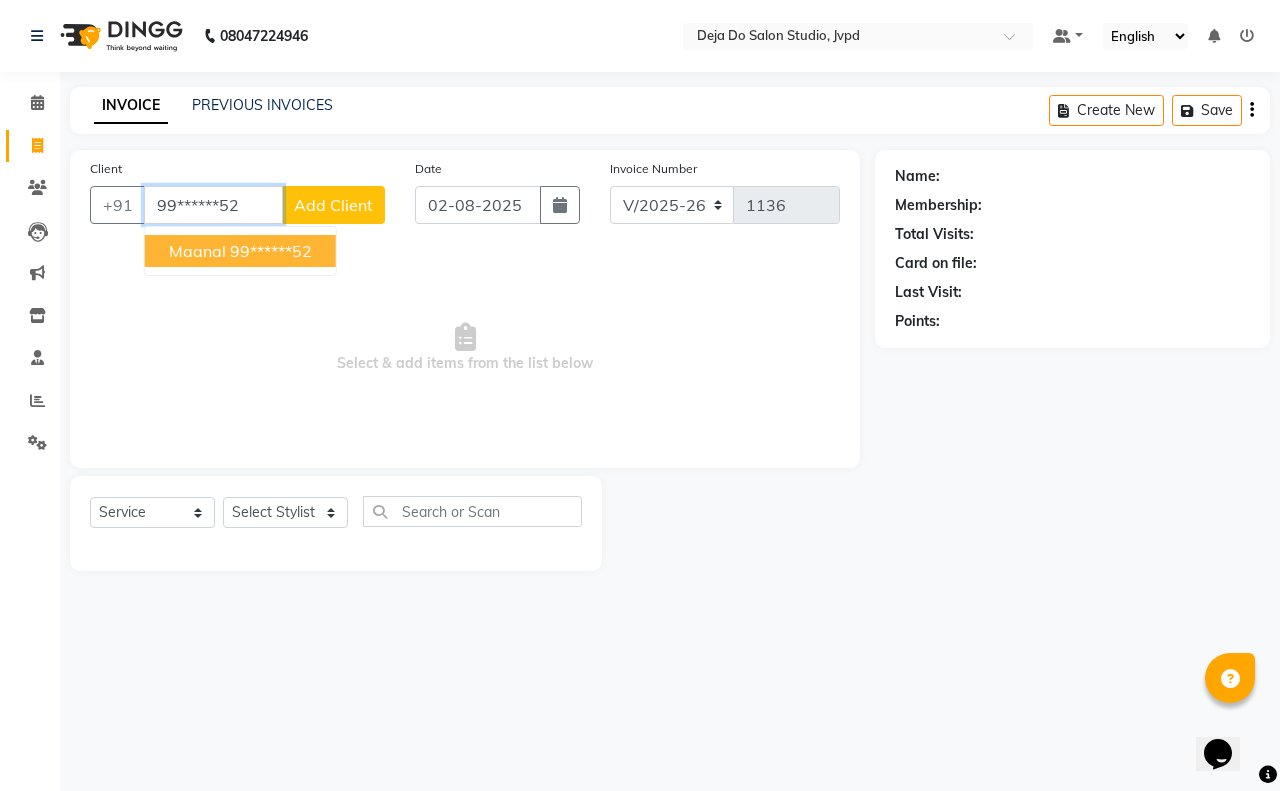 type on "99******52" 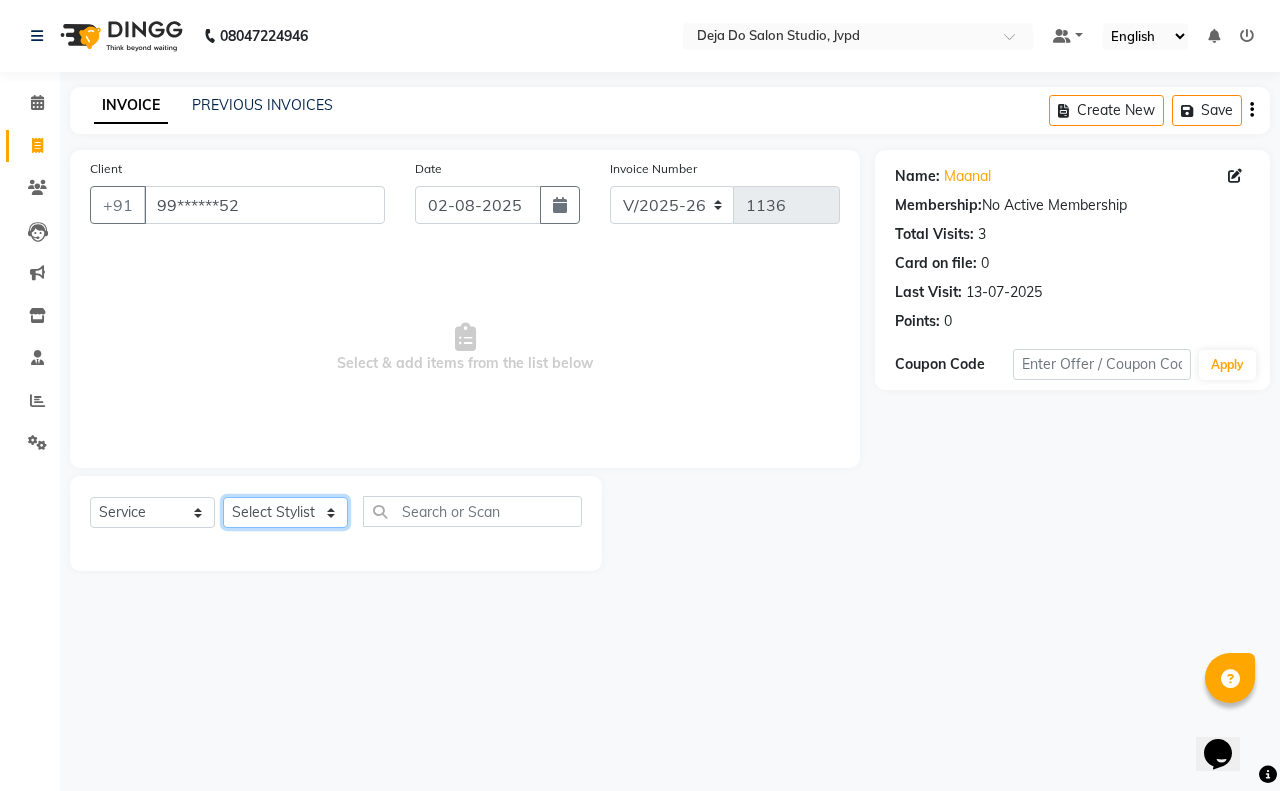 click on "Select Stylist Aditi Admin Anam  Sheikh  Arifa Shaikh Danish  Salamani Farida Fatima Kasbe Namya salian Rashi Mayur Sakina Rupani Shefali  shetty Shuaib Salamani Sumaiya sayed Sushma Pelage" 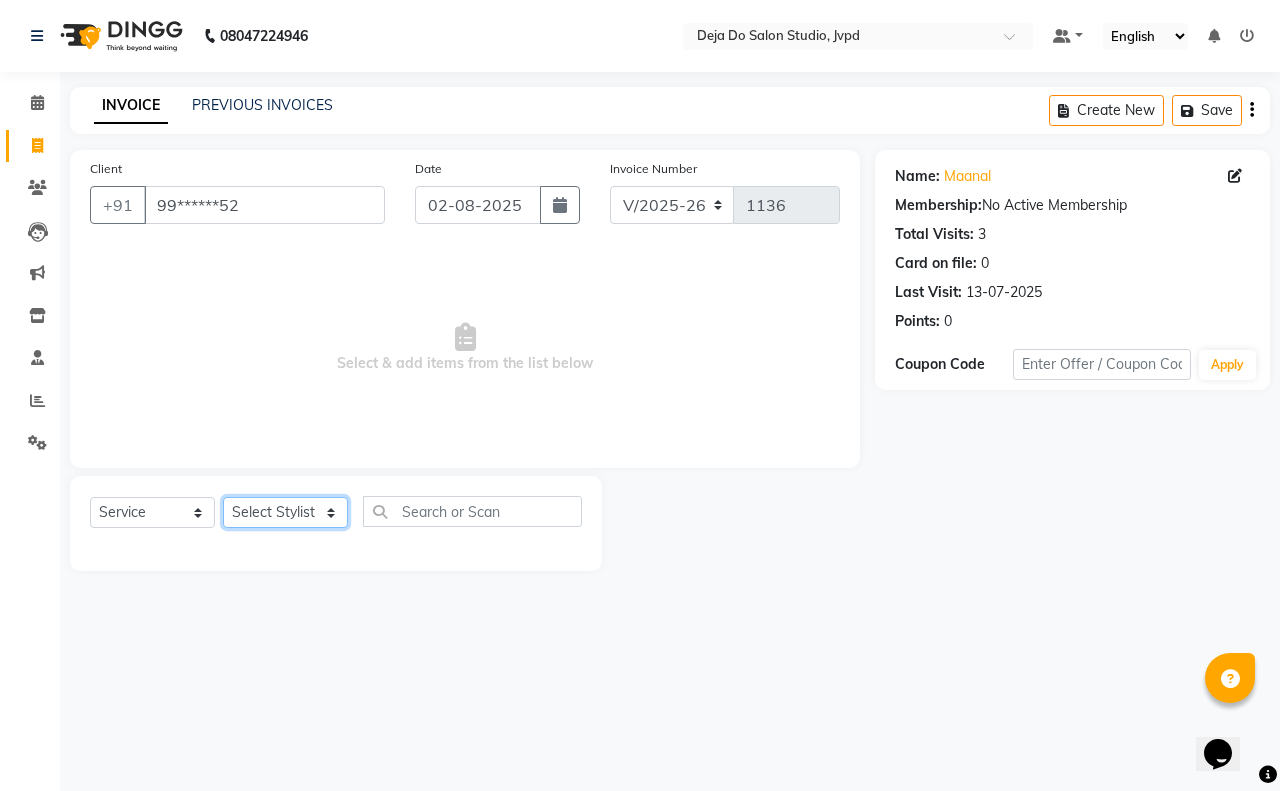 select on "62501" 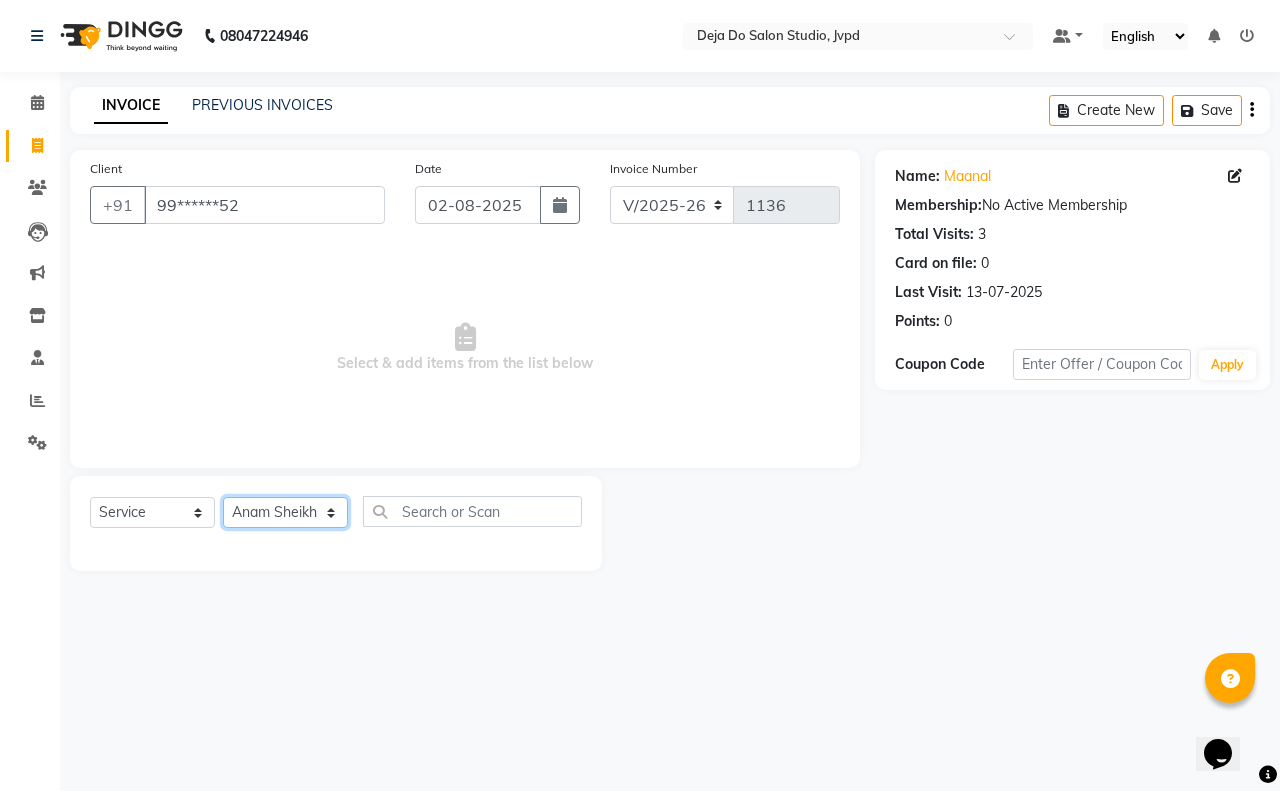 click on "Select Stylist Aditi Admin Anam  Sheikh  Arifa Shaikh Danish  Salamani Farida Fatima Kasbe Namya salian Rashi Mayur Sakina Rupani Shefali  shetty Shuaib Salamani Sumaiya sayed Sushma Pelage" 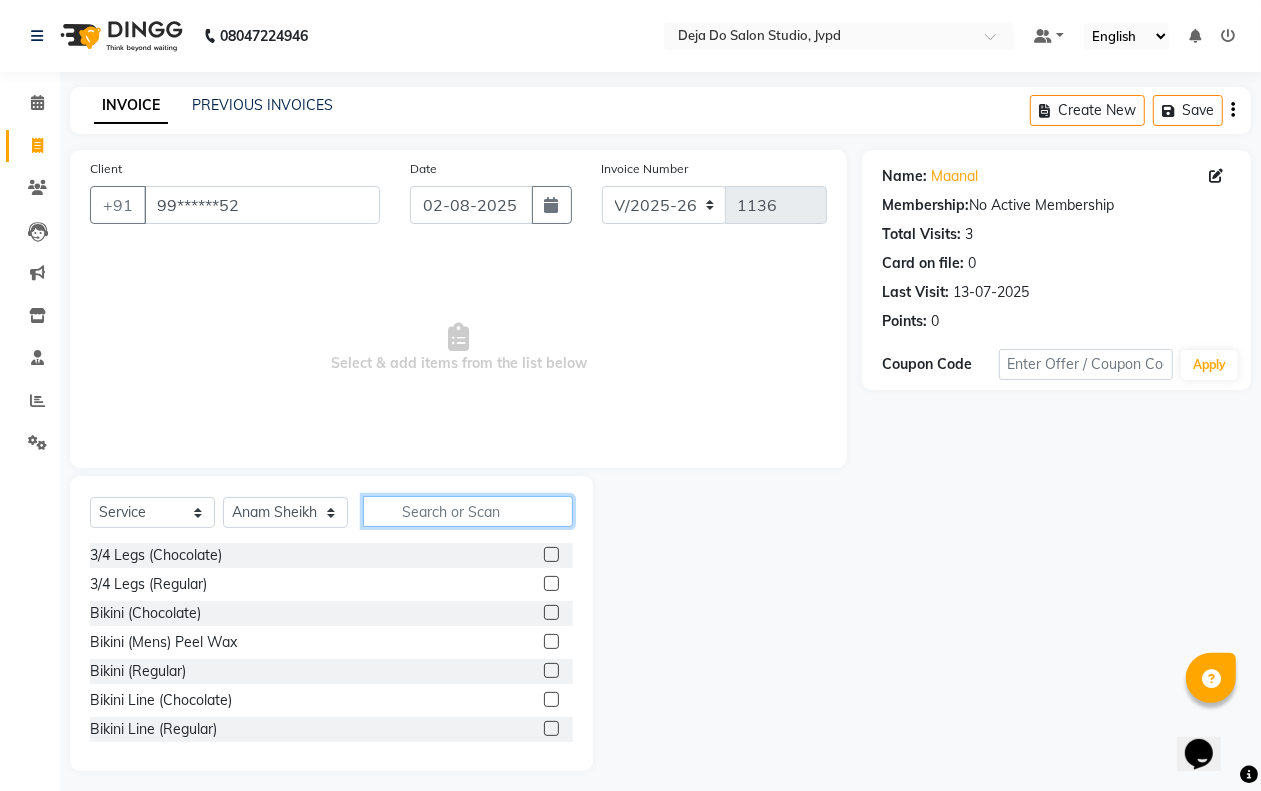 click 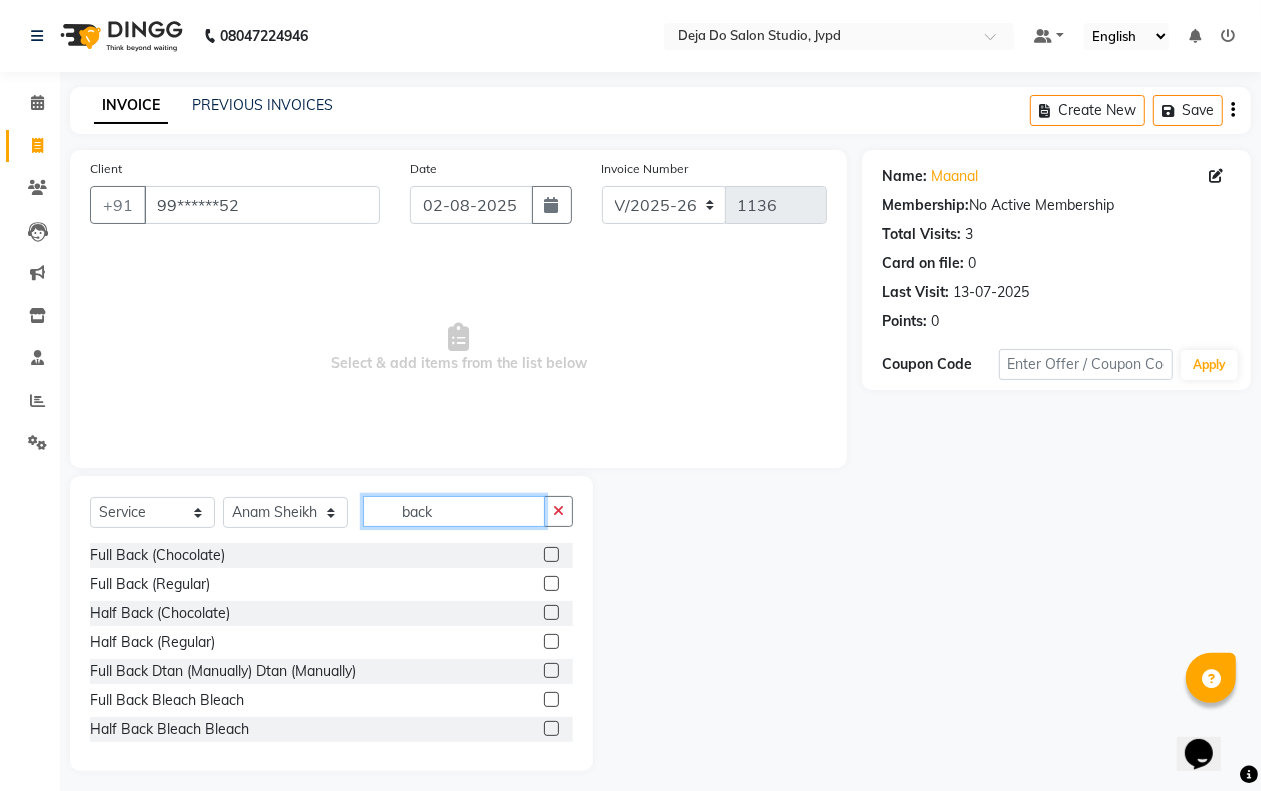 scroll, scrollTop: 61, scrollLeft: 0, axis: vertical 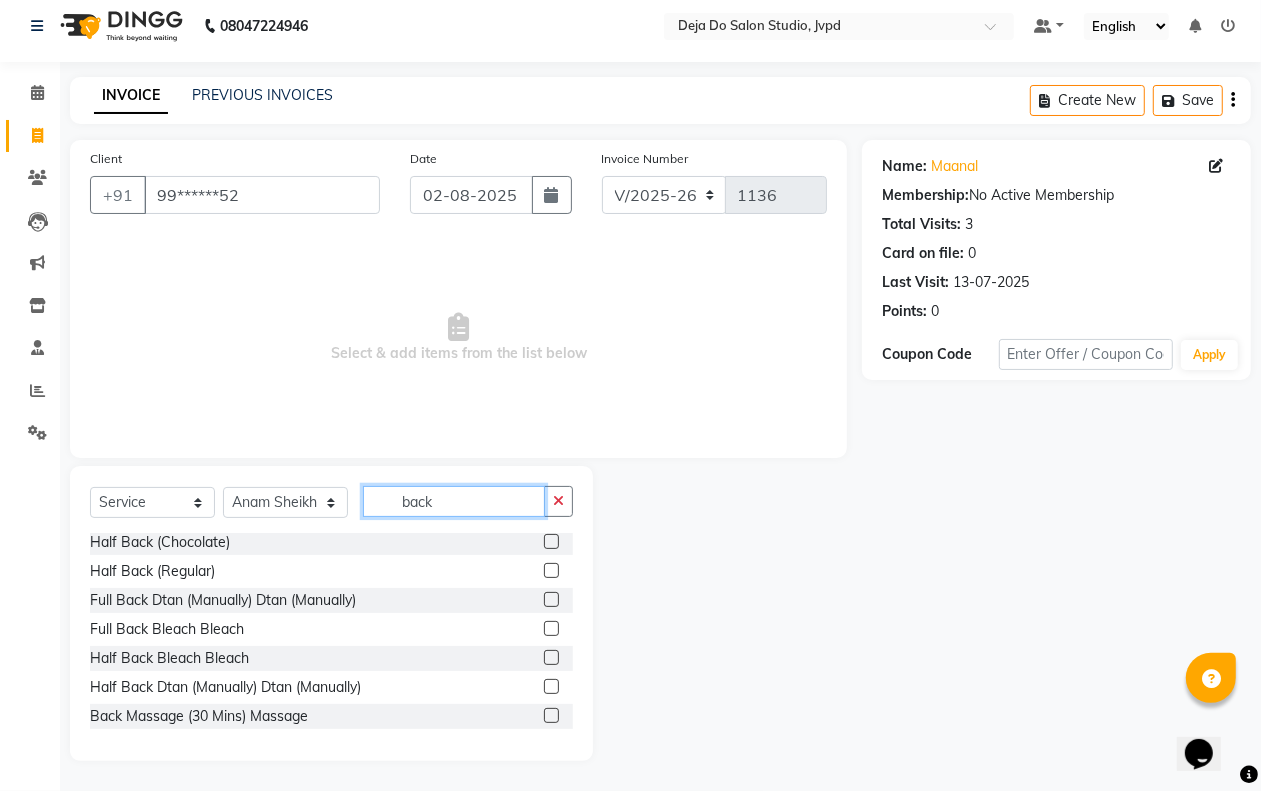 type on "back" 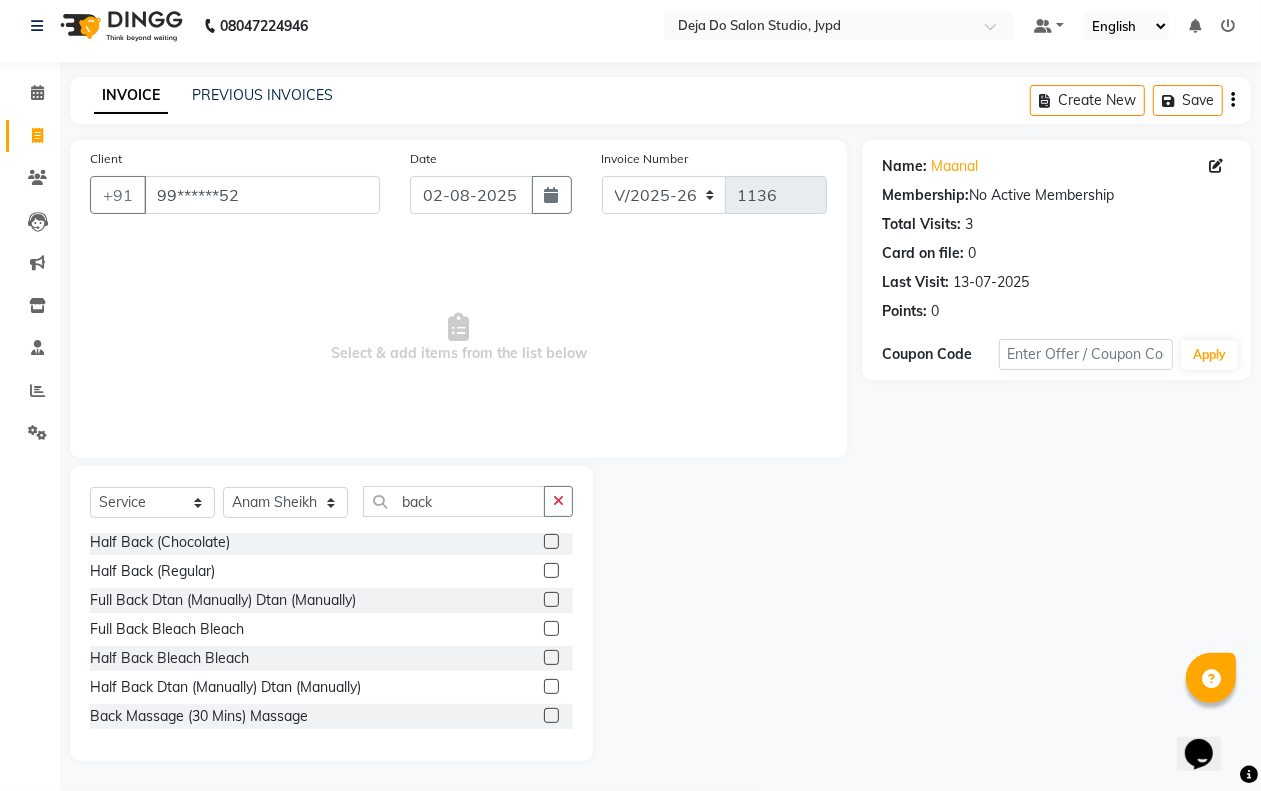 click 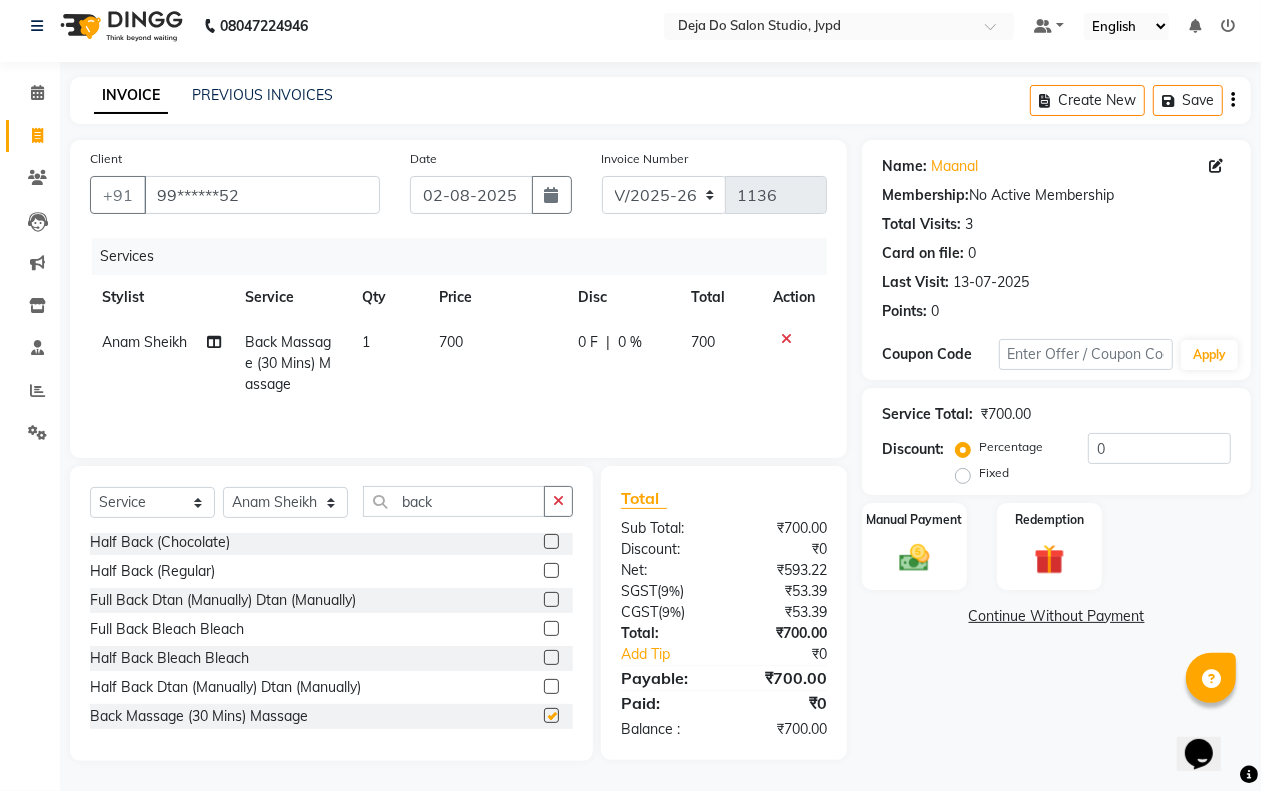 checkbox on "false" 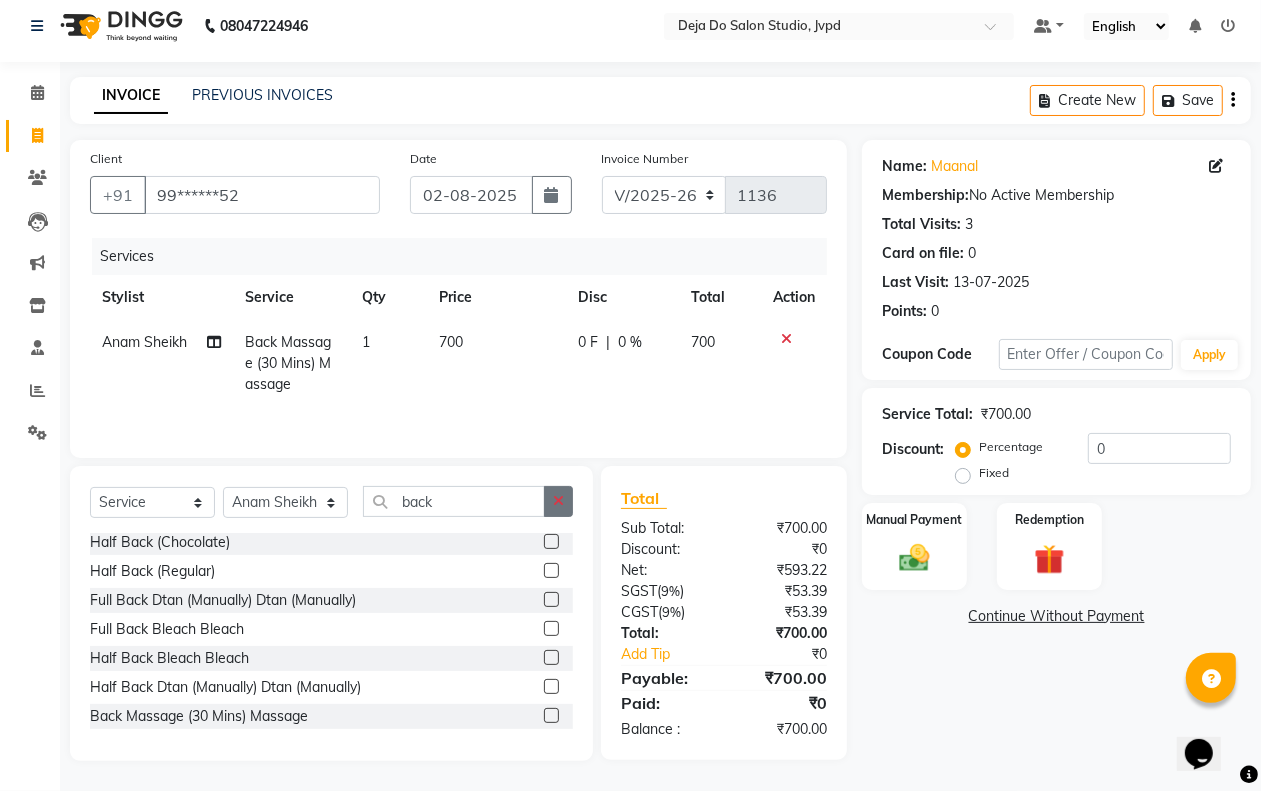 click 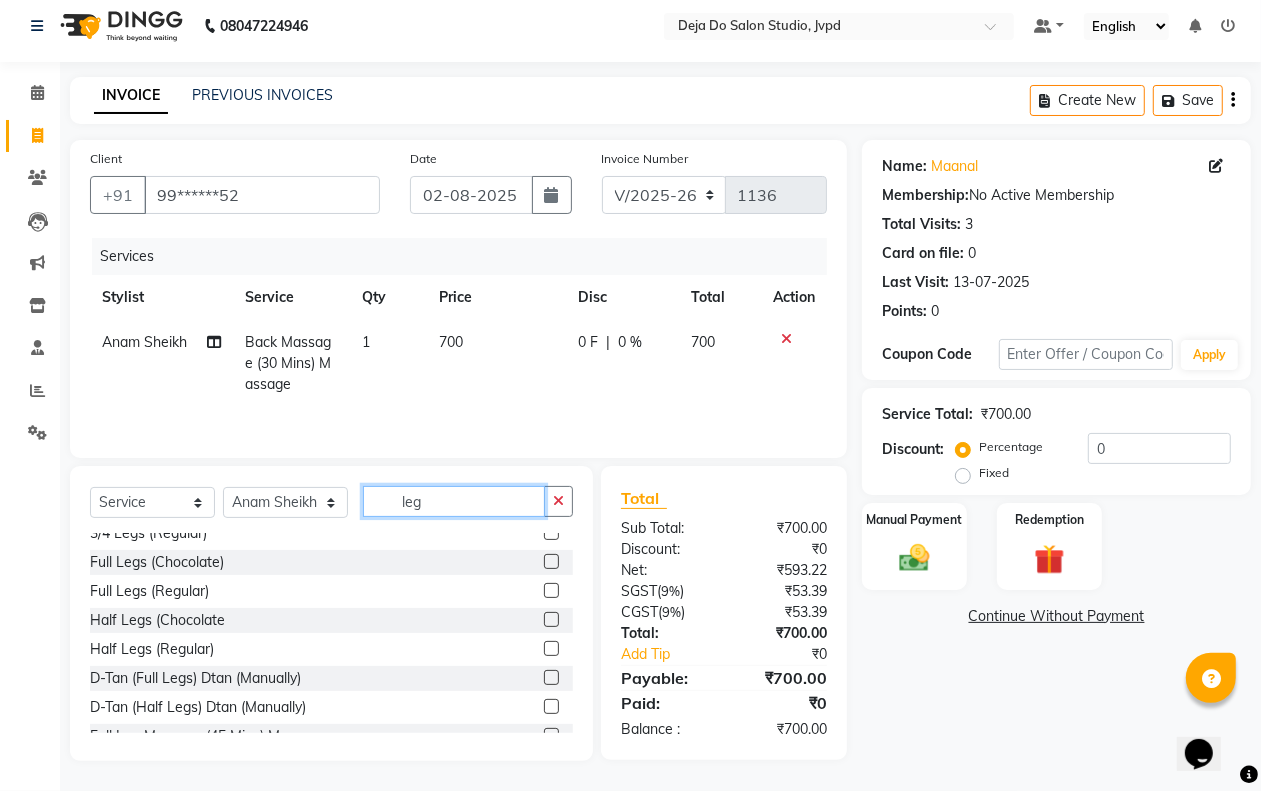 scroll, scrollTop: 61, scrollLeft: 0, axis: vertical 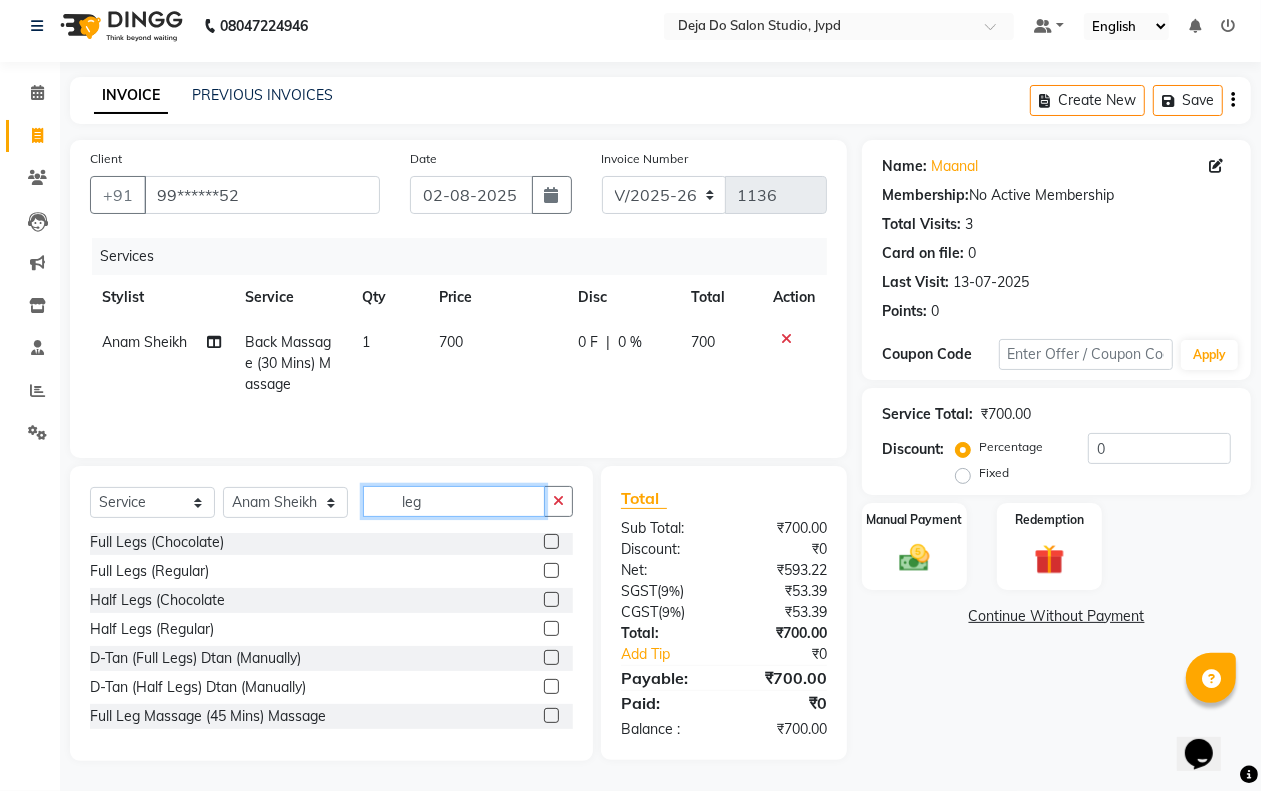type on "leg" 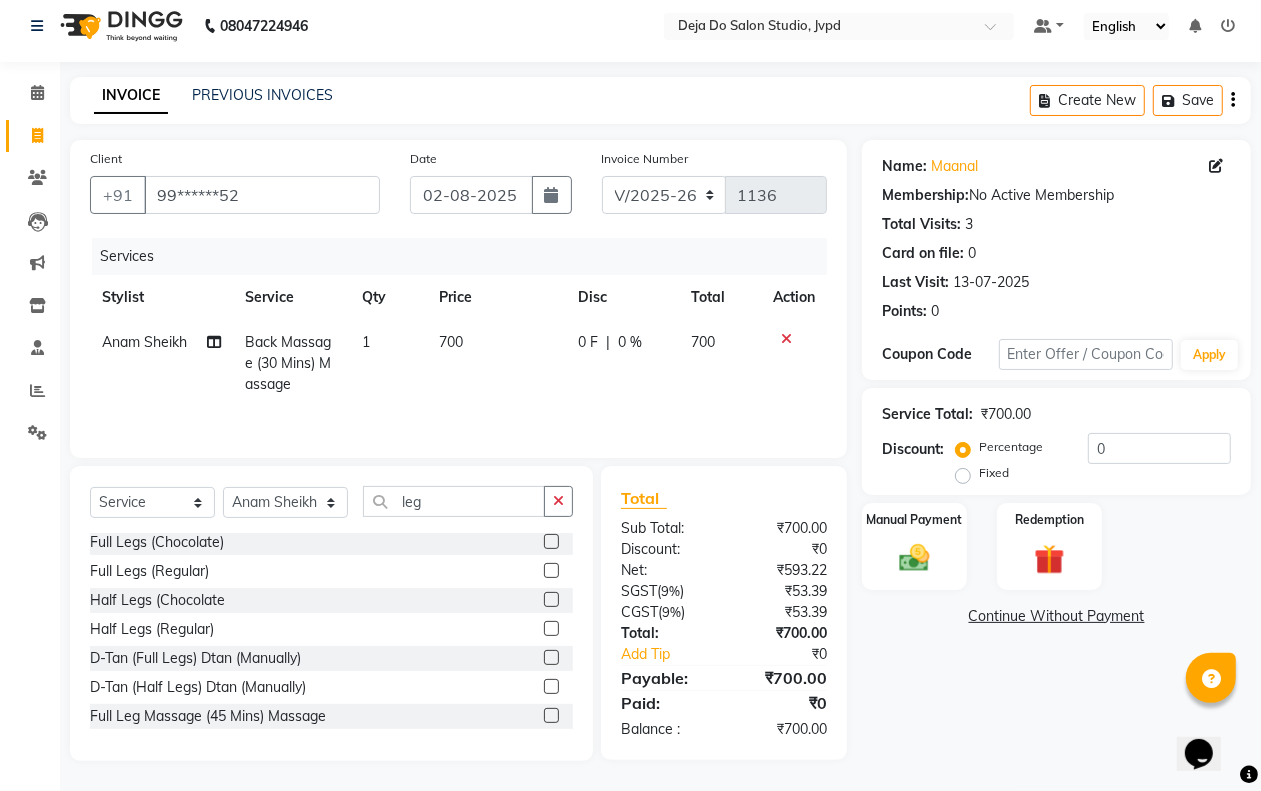 click 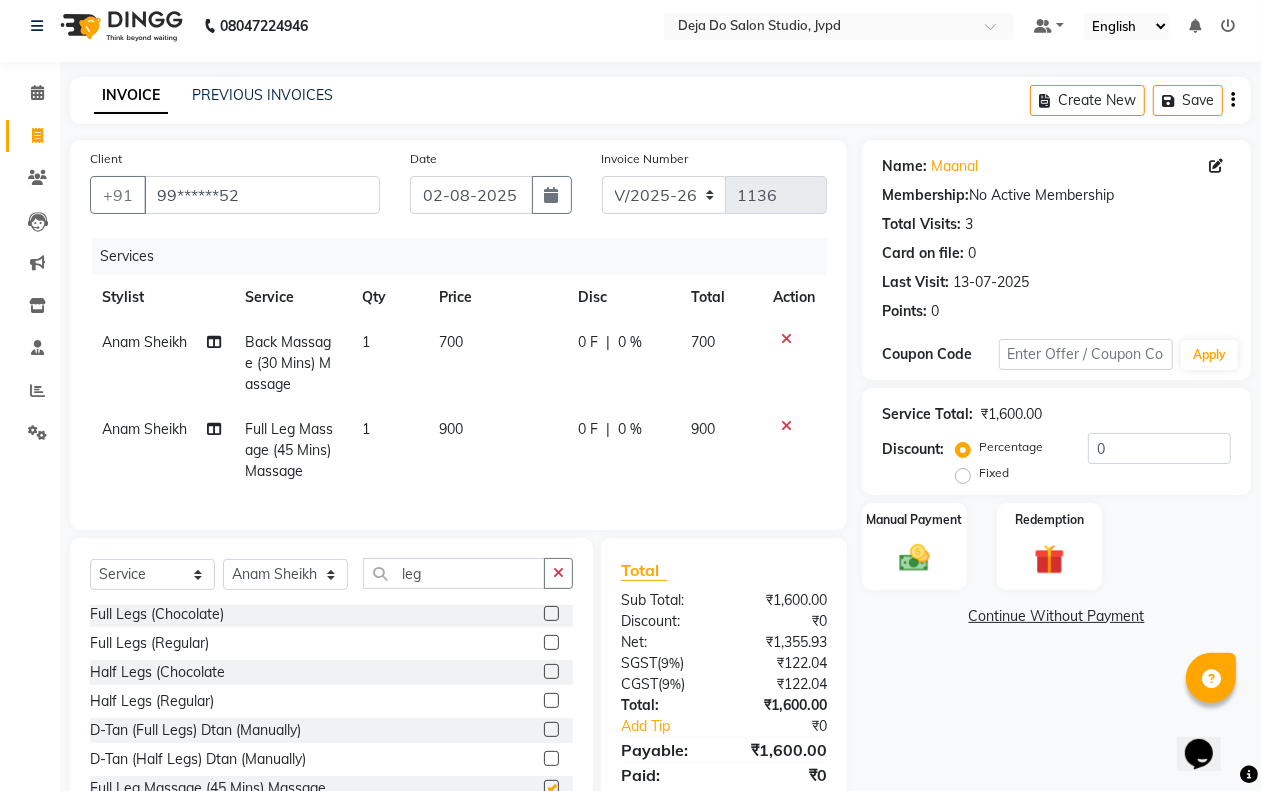 checkbox on "false" 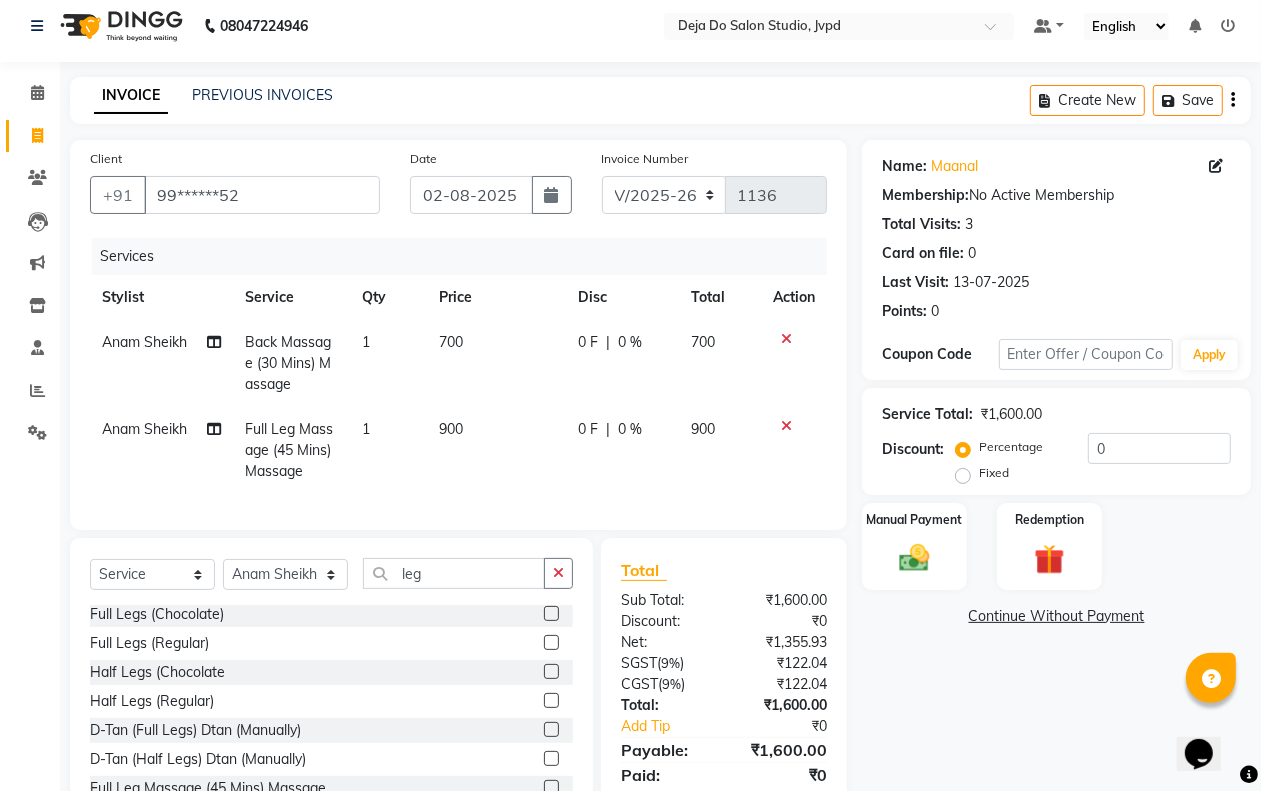 click on "900" 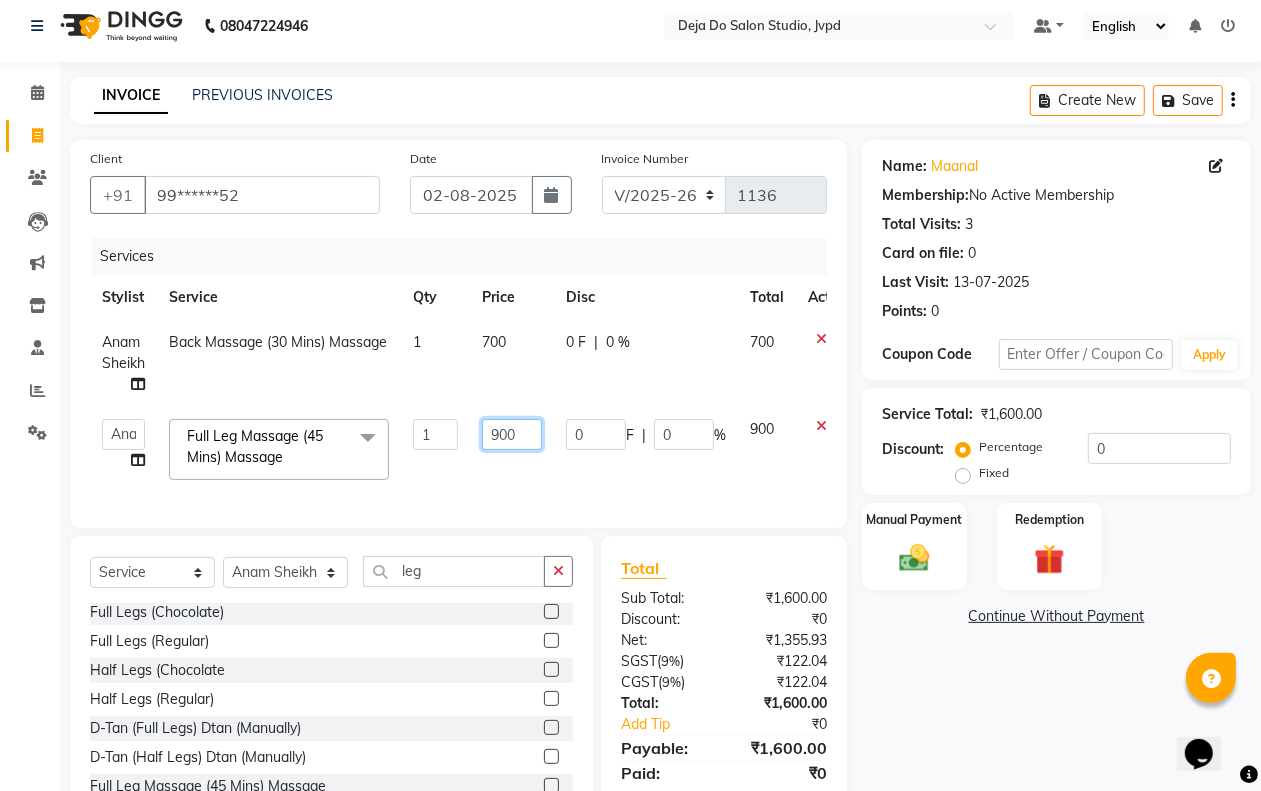 click on "900" 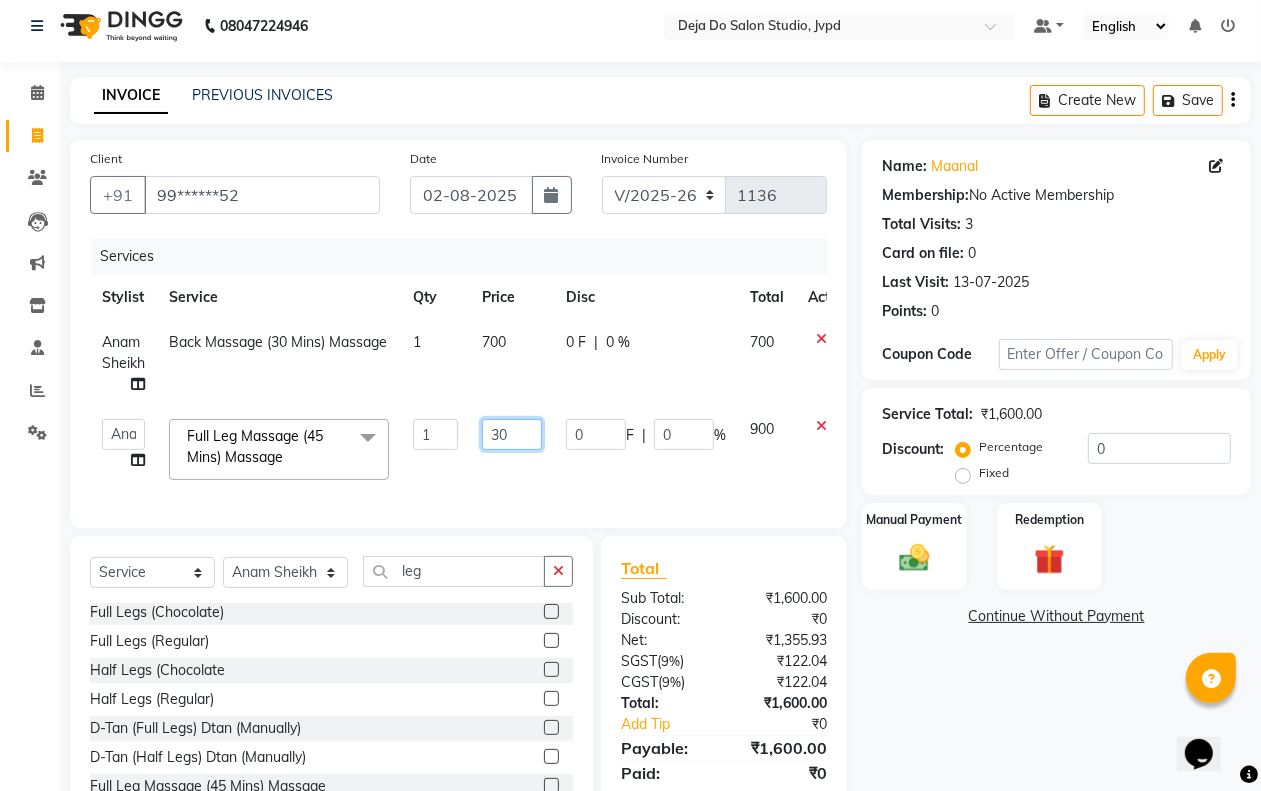 type on "350" 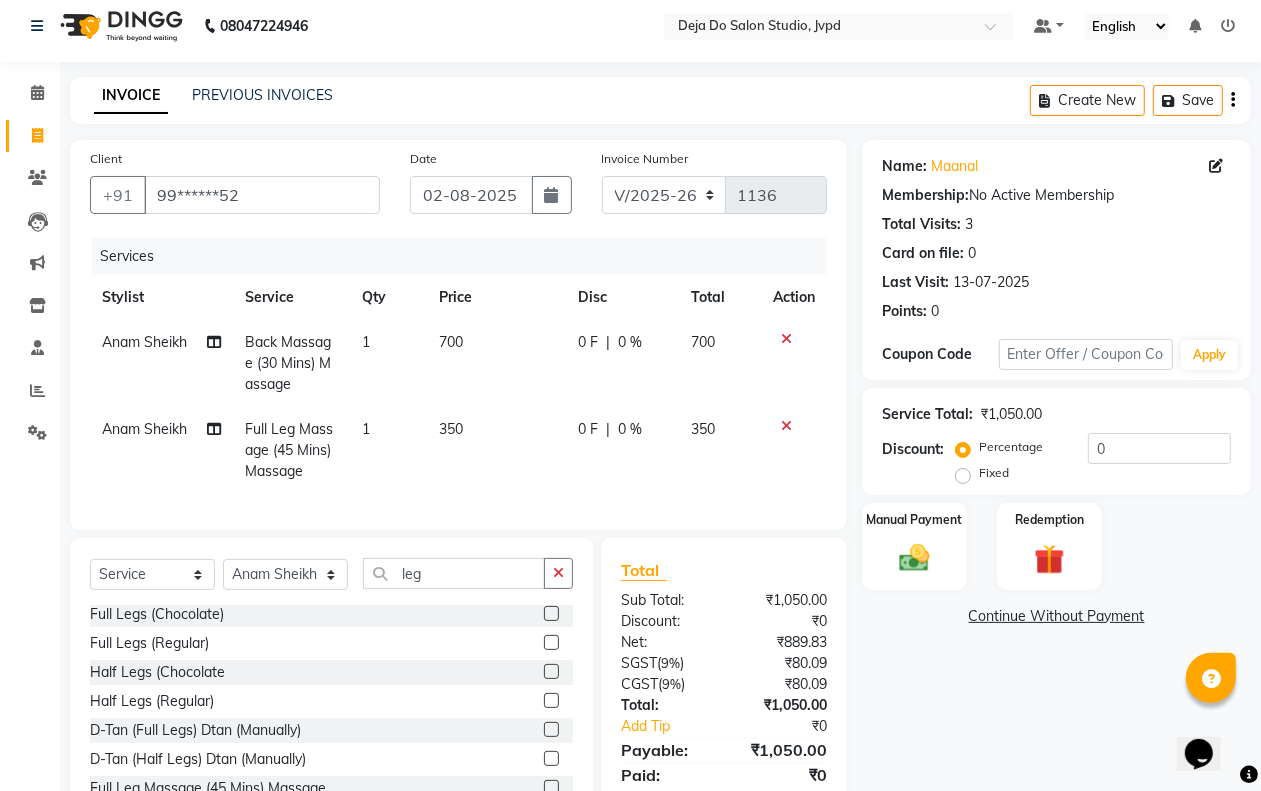 click on "0 F | 0 %" 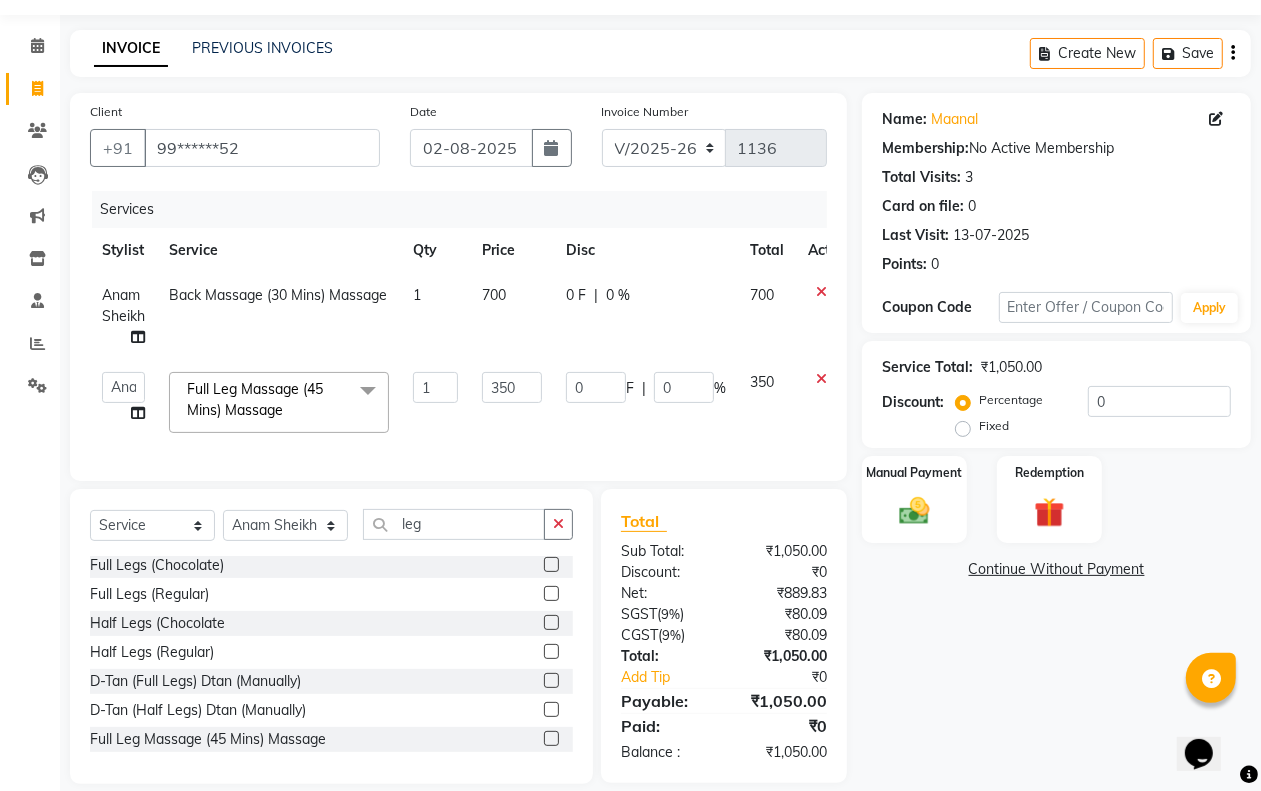scroll, scrollTop: 98, scrollLeft: 0, axis: vertical 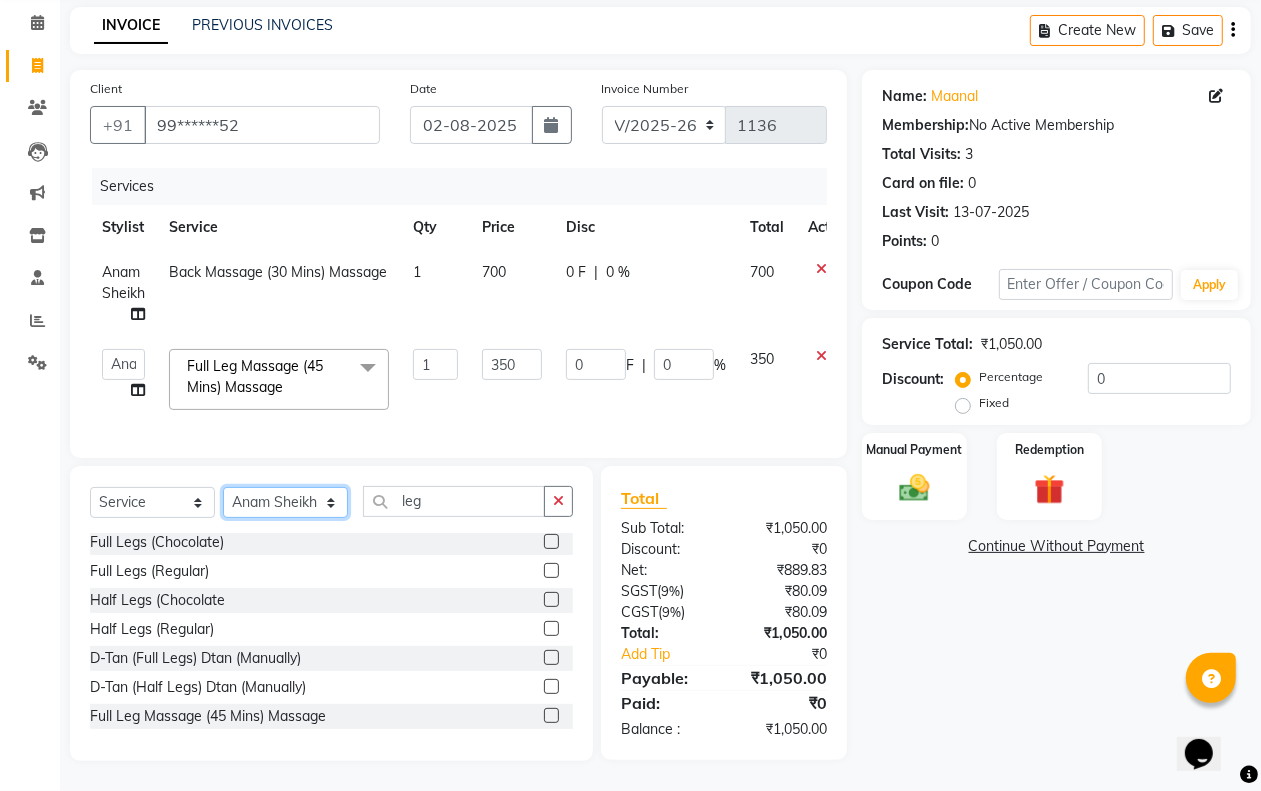 click on "Select Stylist Aditi Admin Anam  Sheikh  Arifa Shaikh Danish  Salamani Farida Fatima Kasbe Namya salian Rashi Mayur Sakina Rupani Shefali  shetty Shuaib Salamani Sumaiya sayed Sushma Pelage" 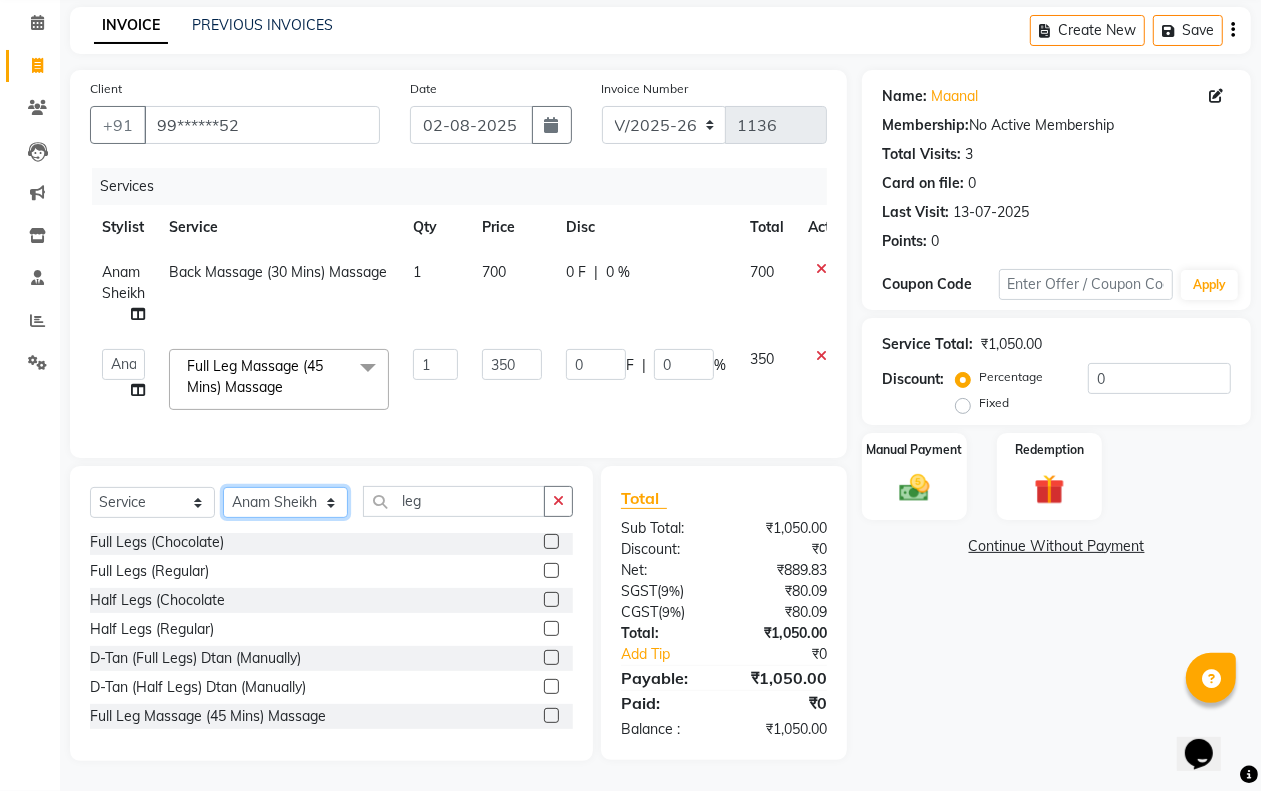 select on "62498" 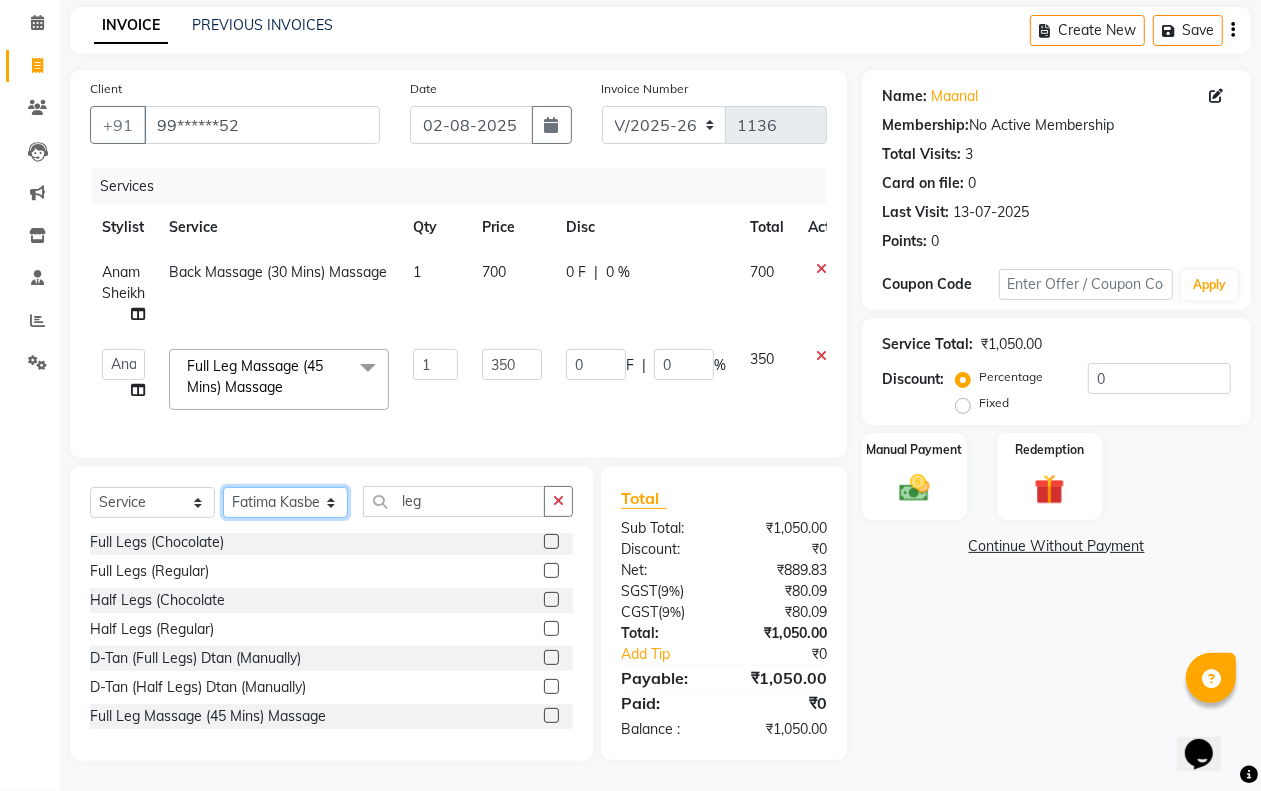 click on "Select Stylist Aditi Admin Anam  Sheikh  Arifa Shaikh Danish  Salamani Farida Fatima Kasbe Namya salian Rashi Mayur Sakina Rupani Shefali  shetty Shuaib Salamani Sumaiya sayed Sushma Pelage" 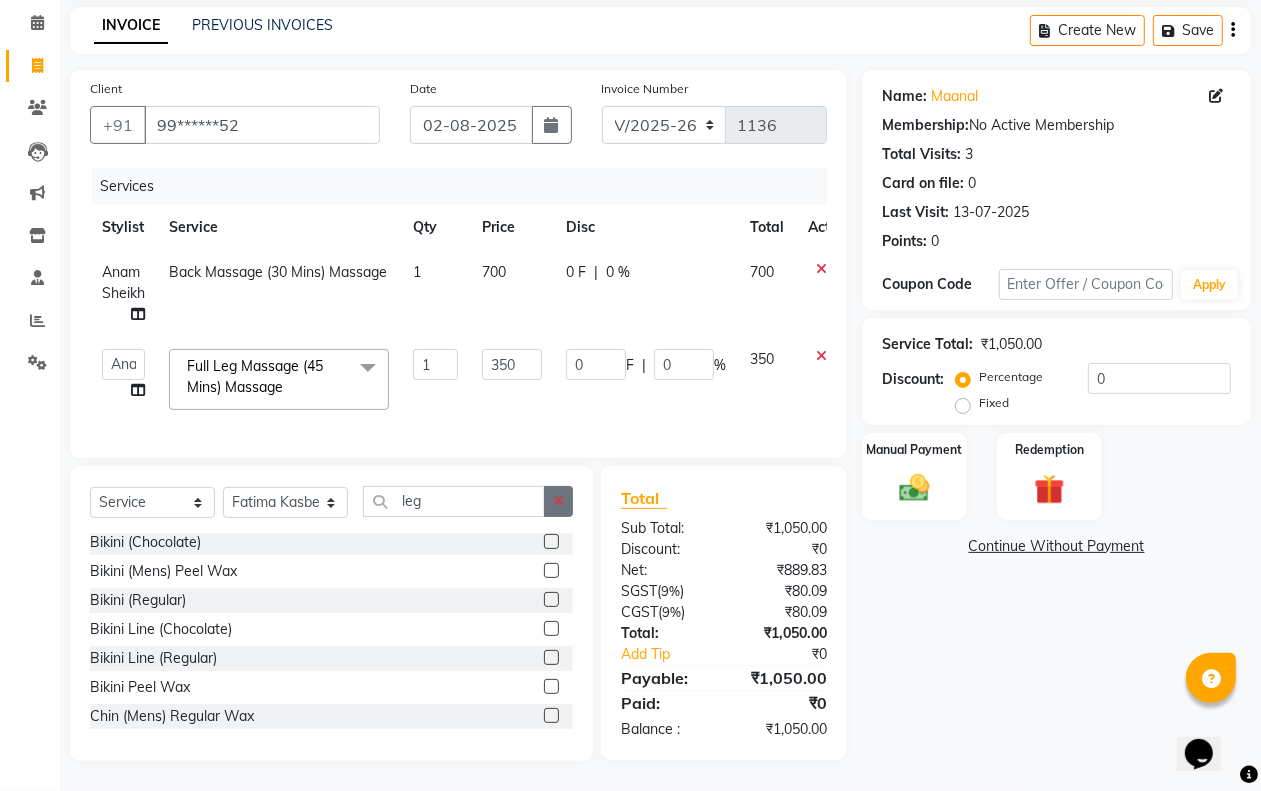 click 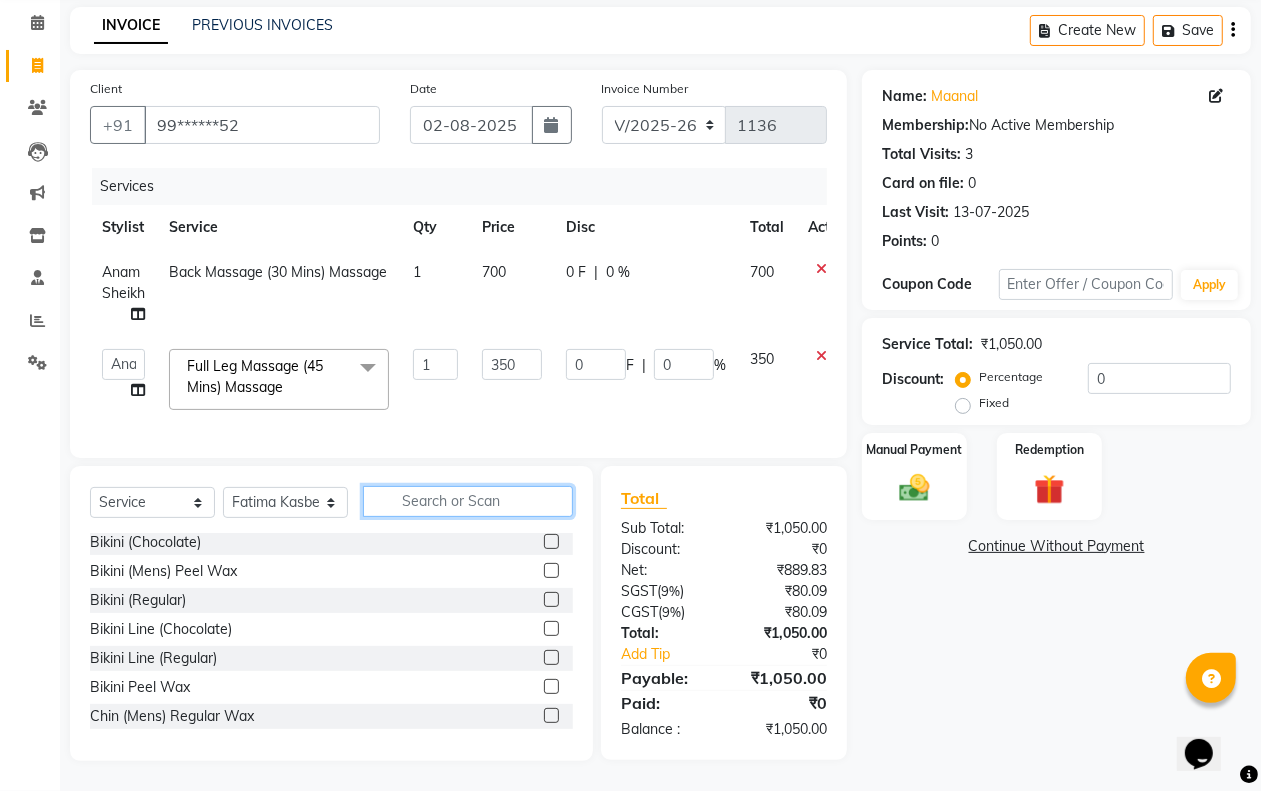 click 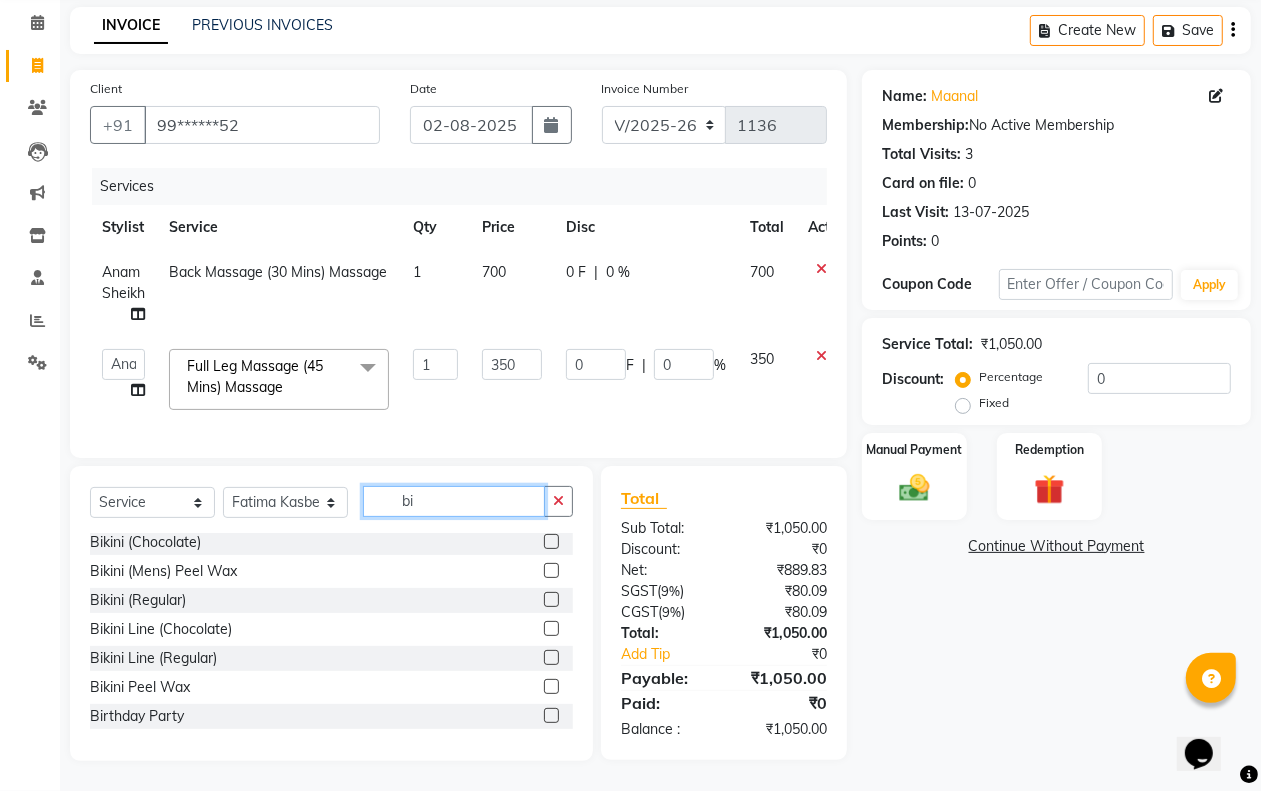 scroll, scrollTop: 2, scrollLeft: 0, axis: vertical 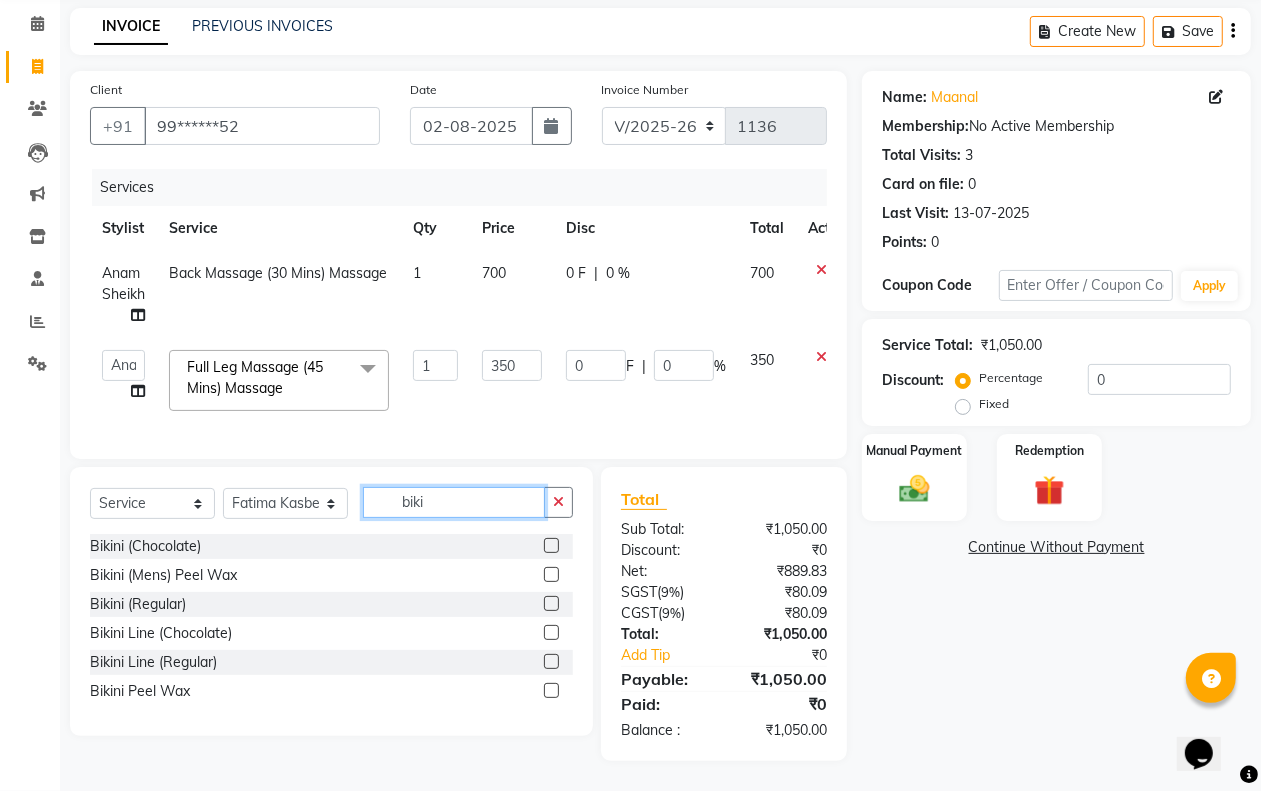 type on "biki" 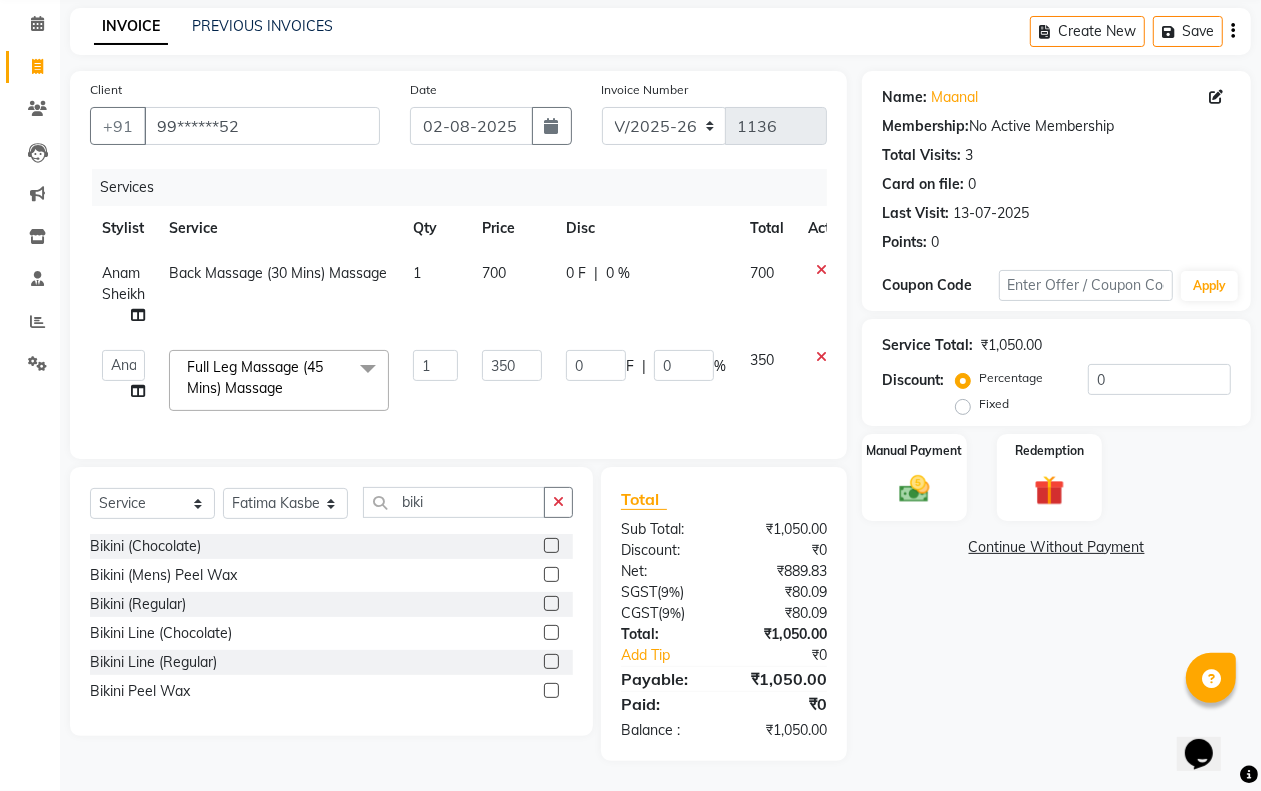 click 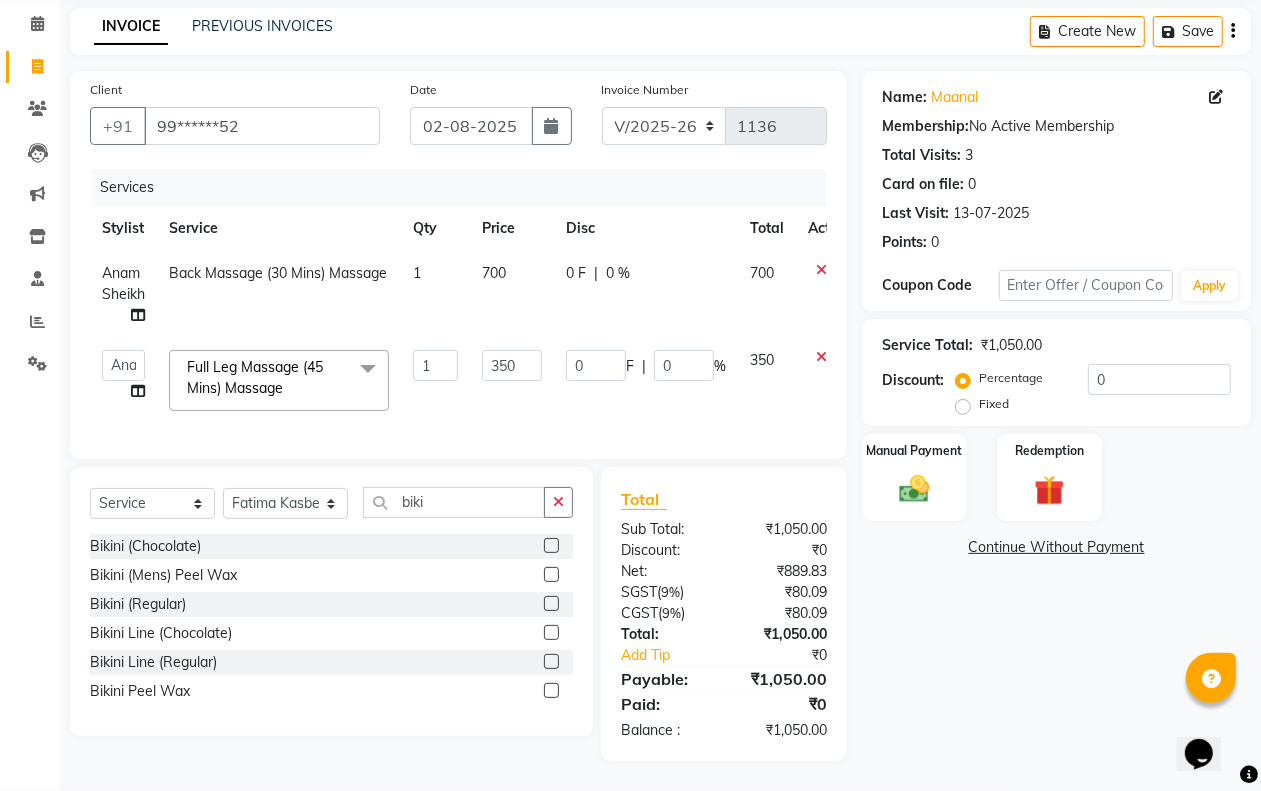 click at bounding box center [550, 546] 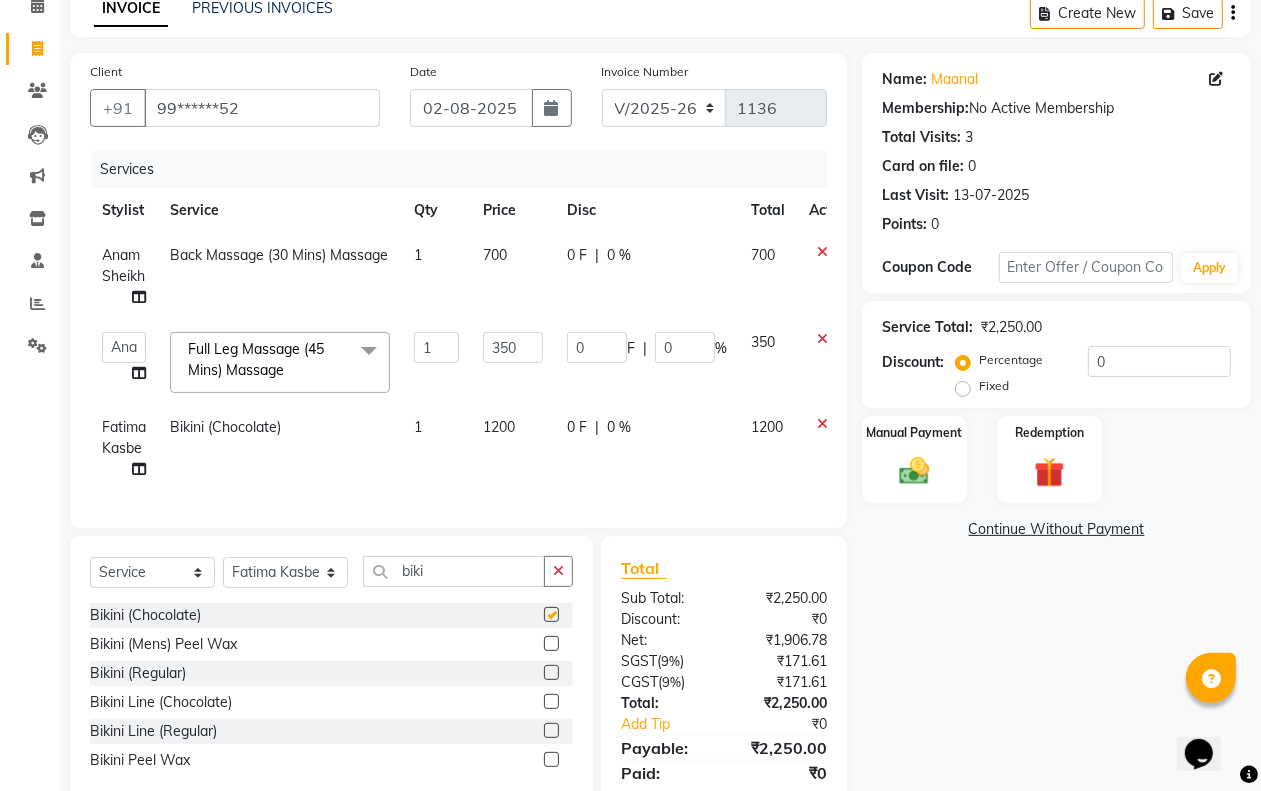 checkbox on "false" 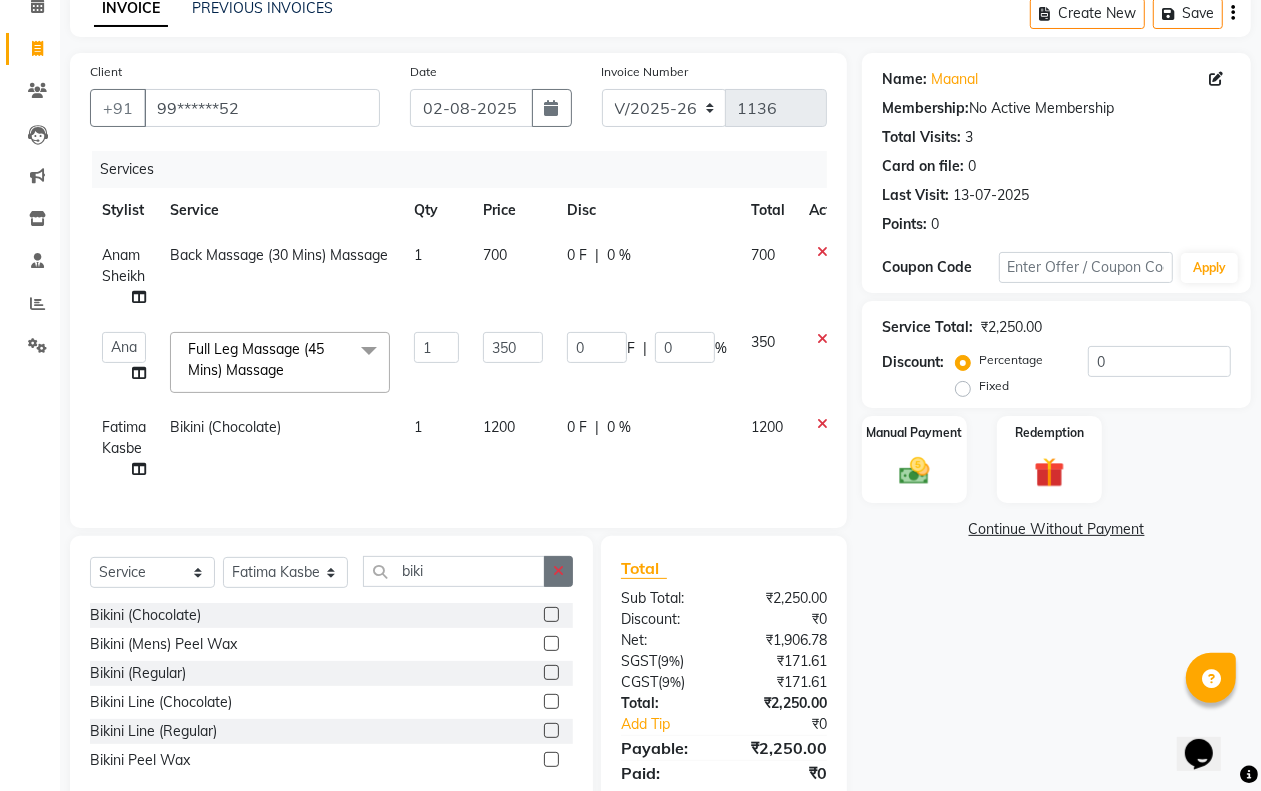 click 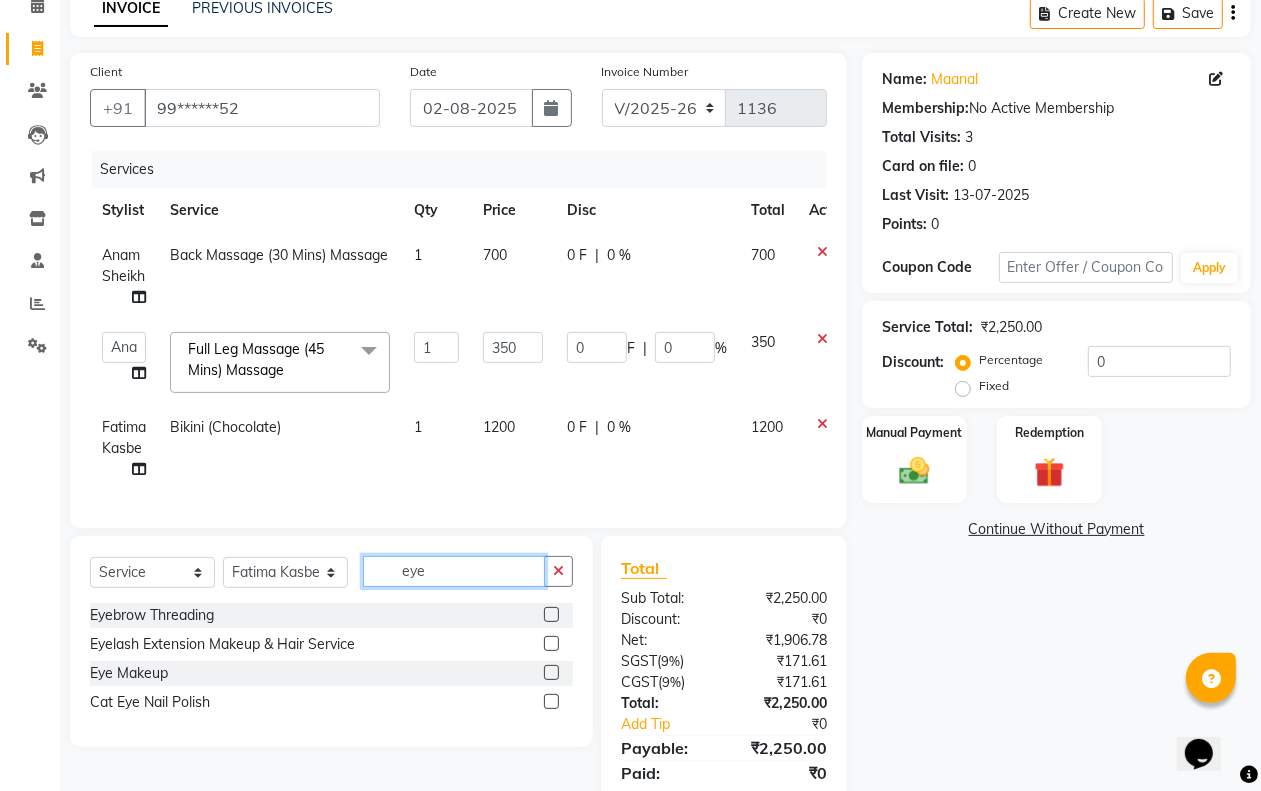 type on "eye" 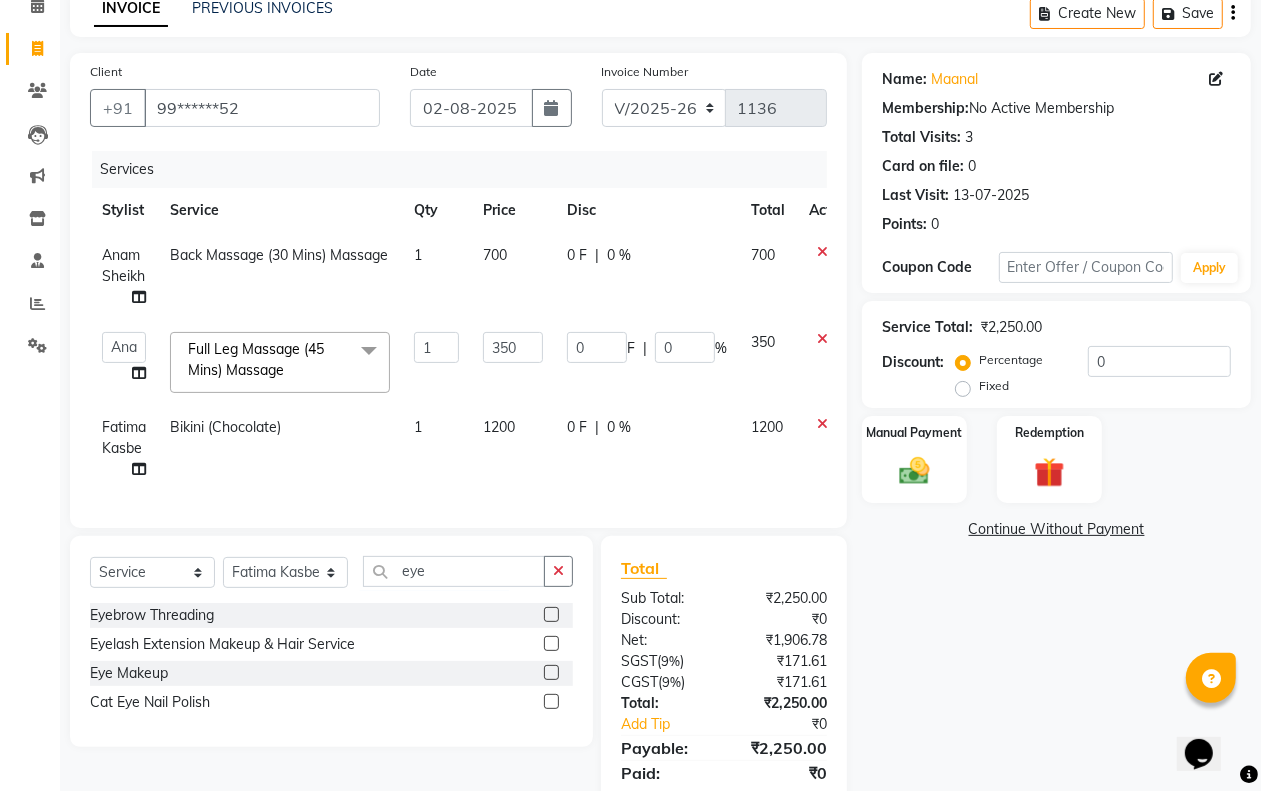 click 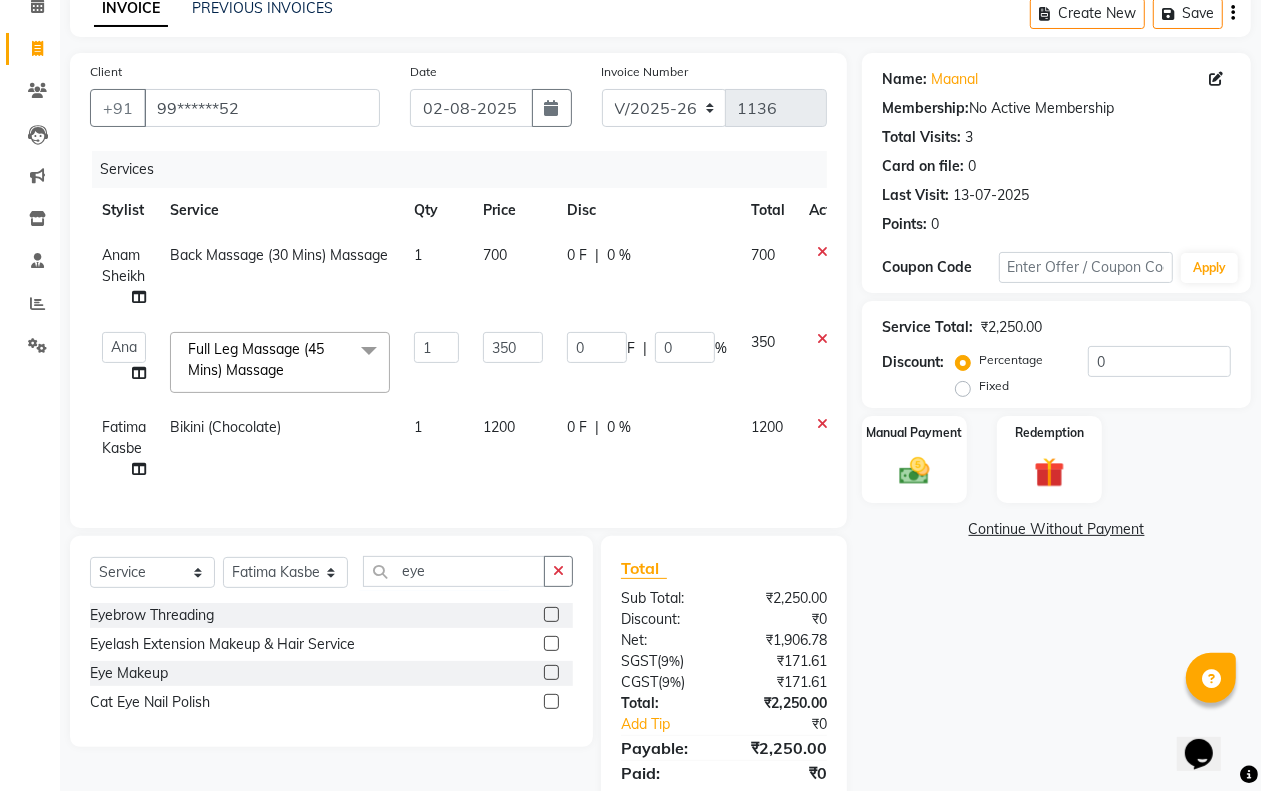 click at bounding box center (550, 615) 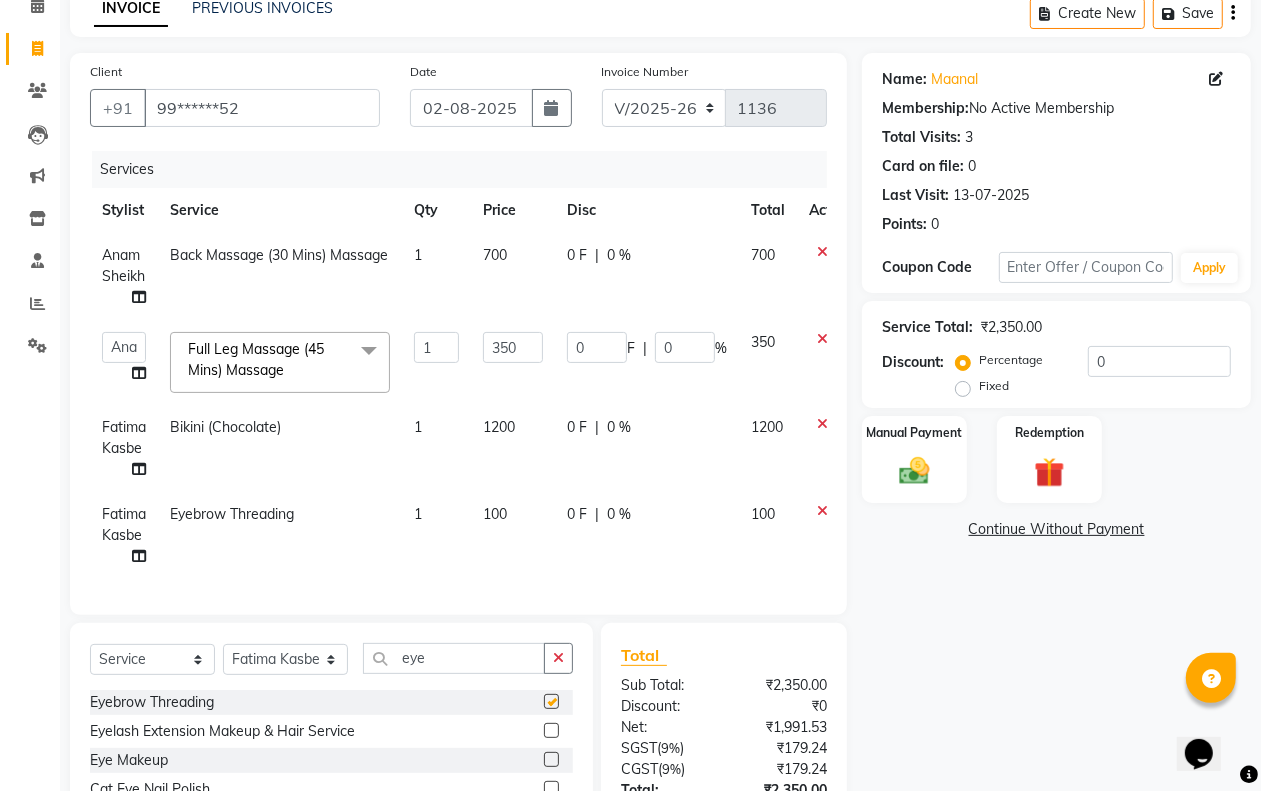 checkbox on "false" 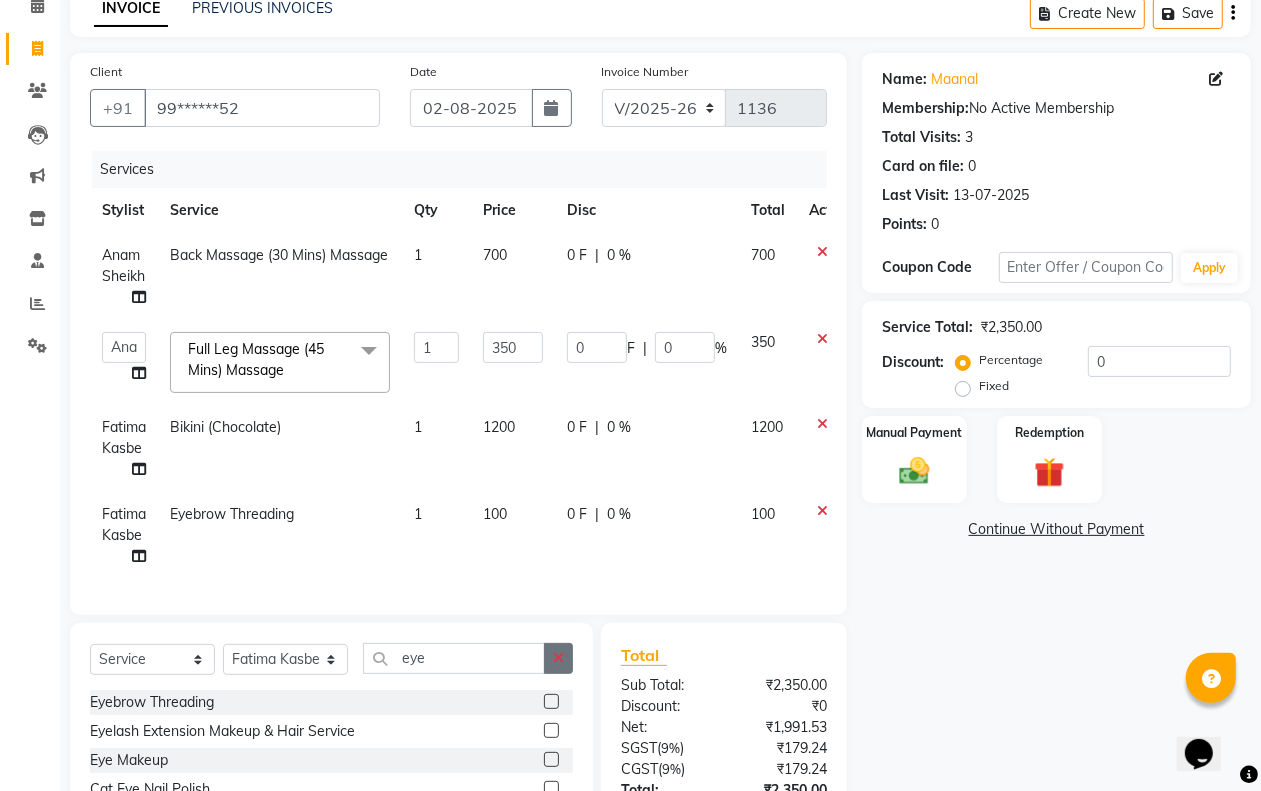 click 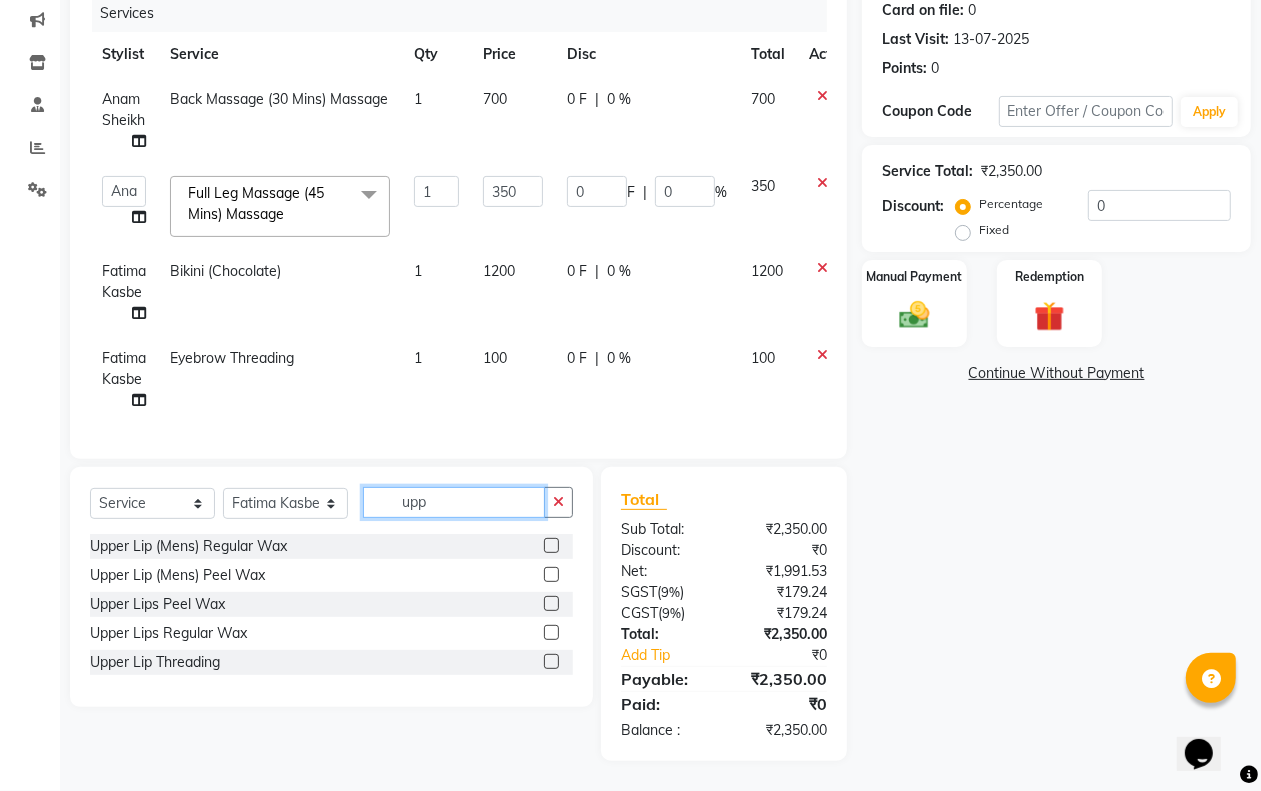 scroll, scrollTop: 271, scrollLeft: 0, axis: vertical 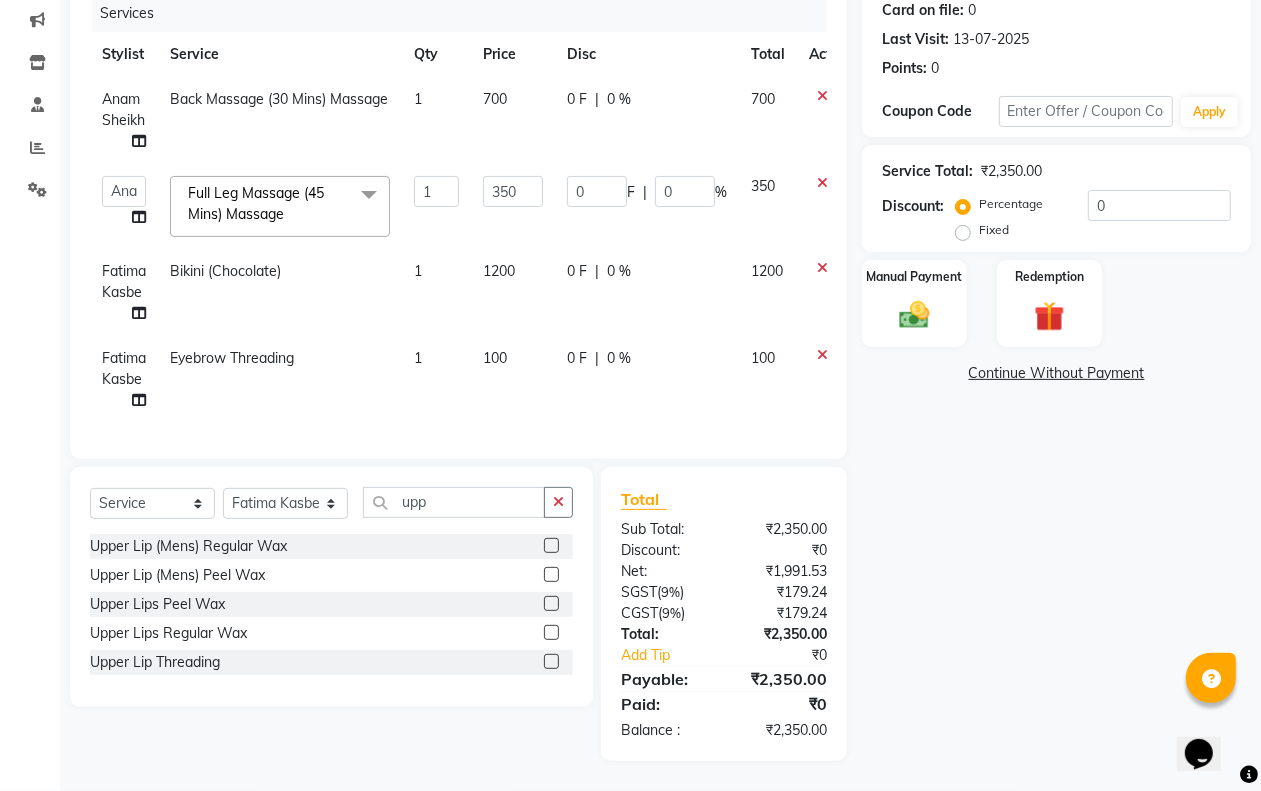 click 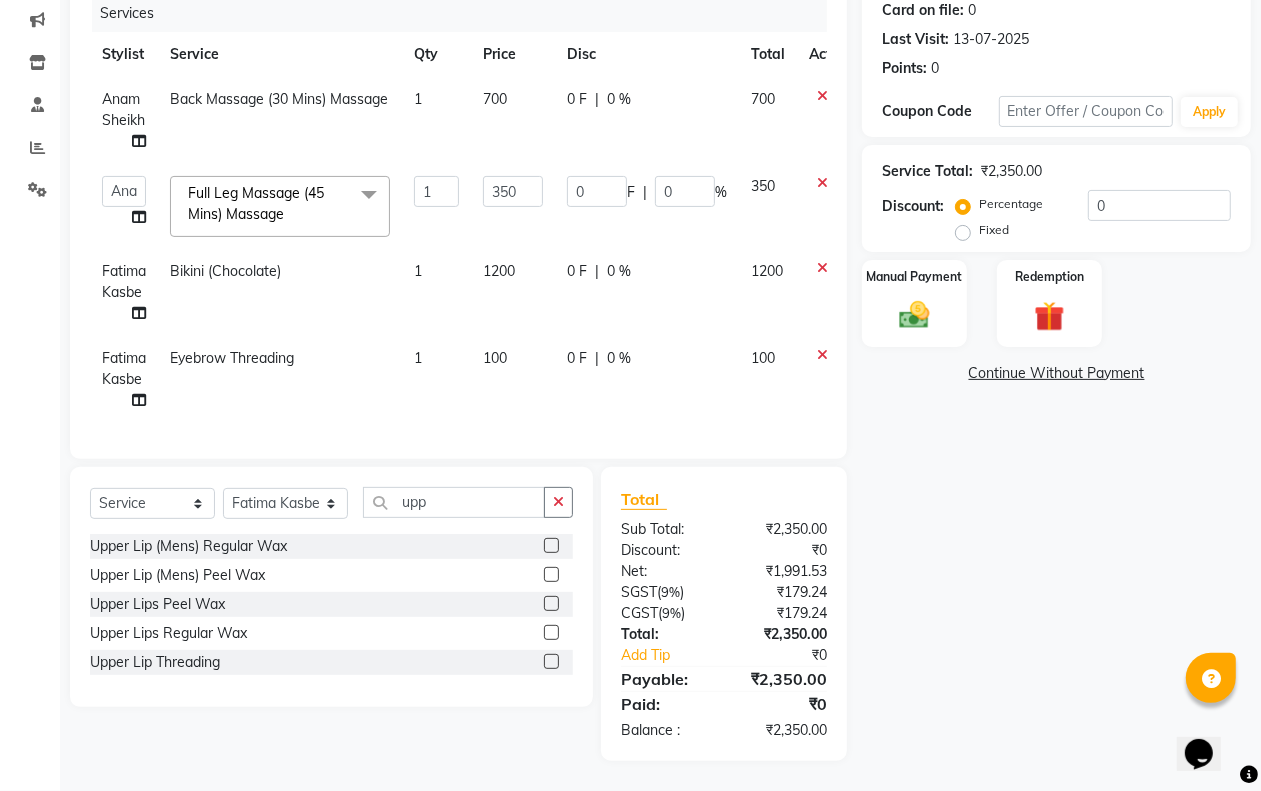 click at bounding box center (550, 662) 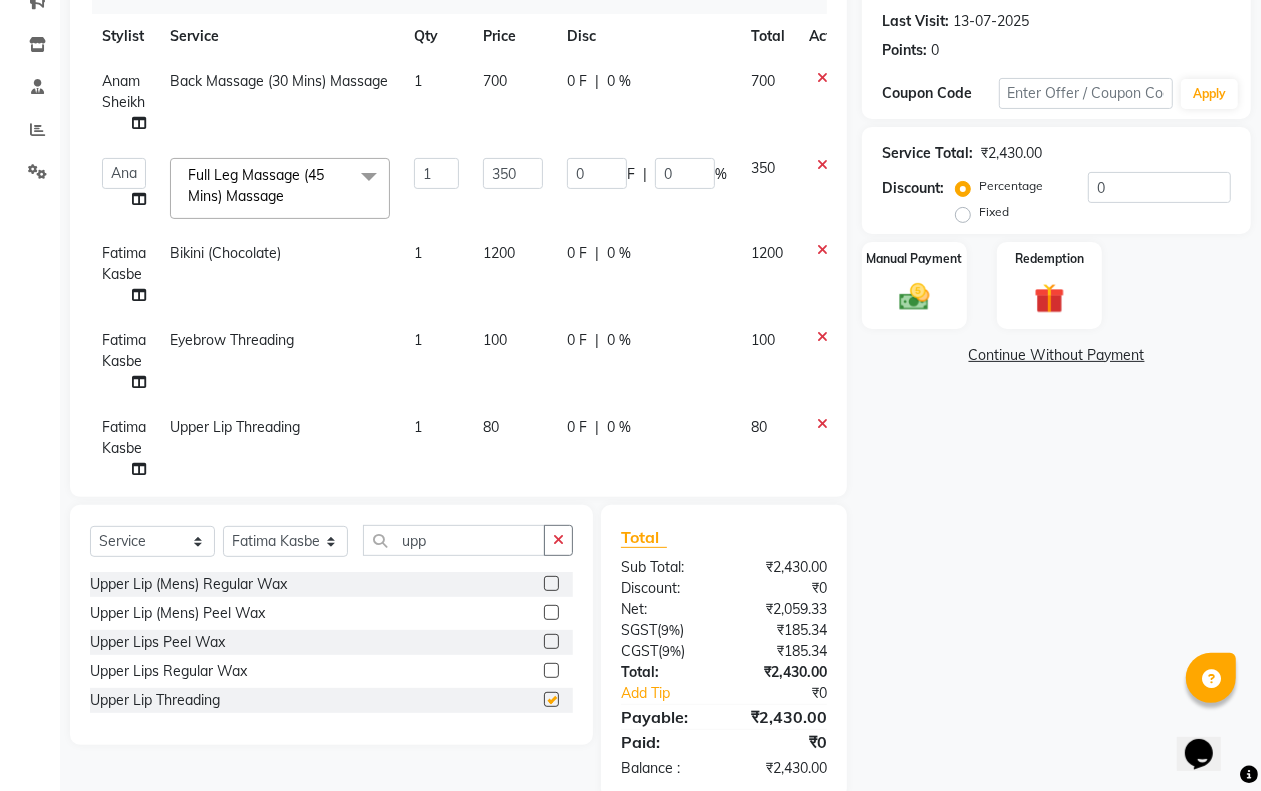 checkbox on "false" 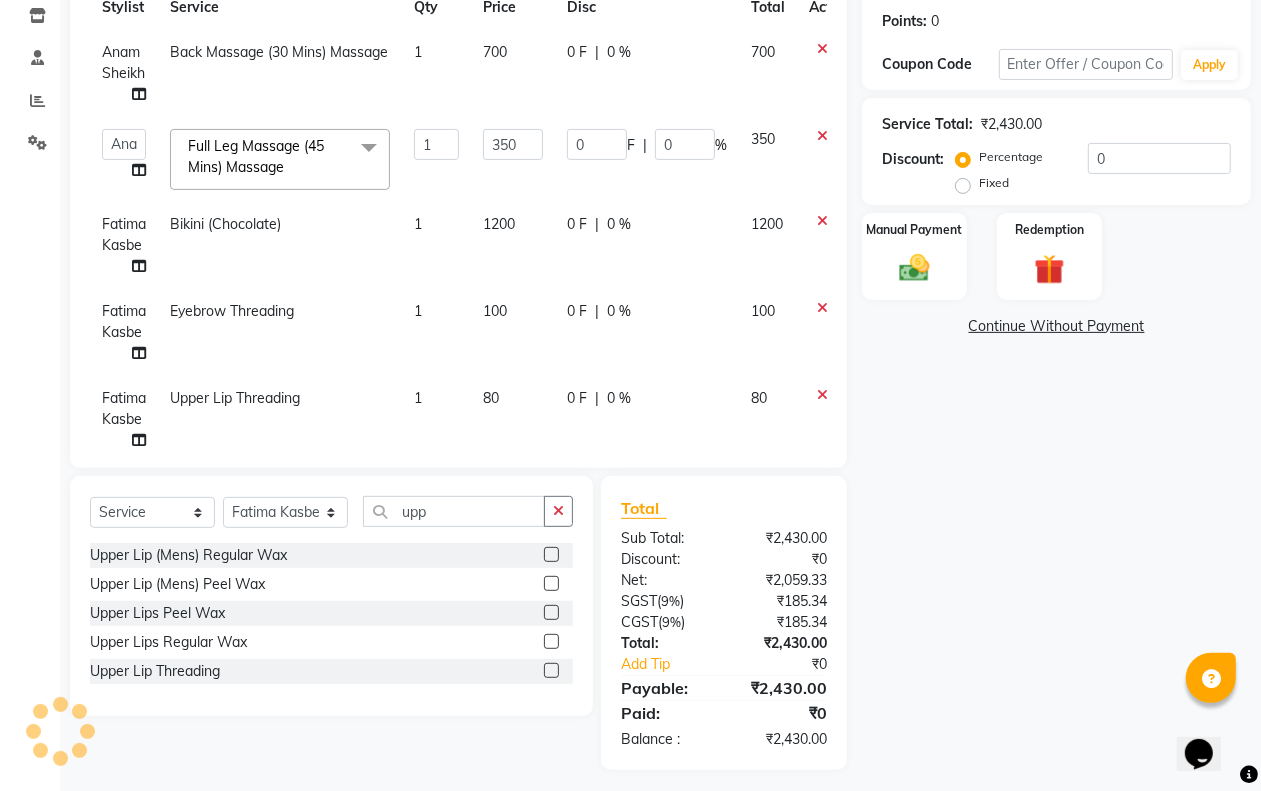 scroll, scrollTop: 308, scrollLeft: 0, axis: vertical 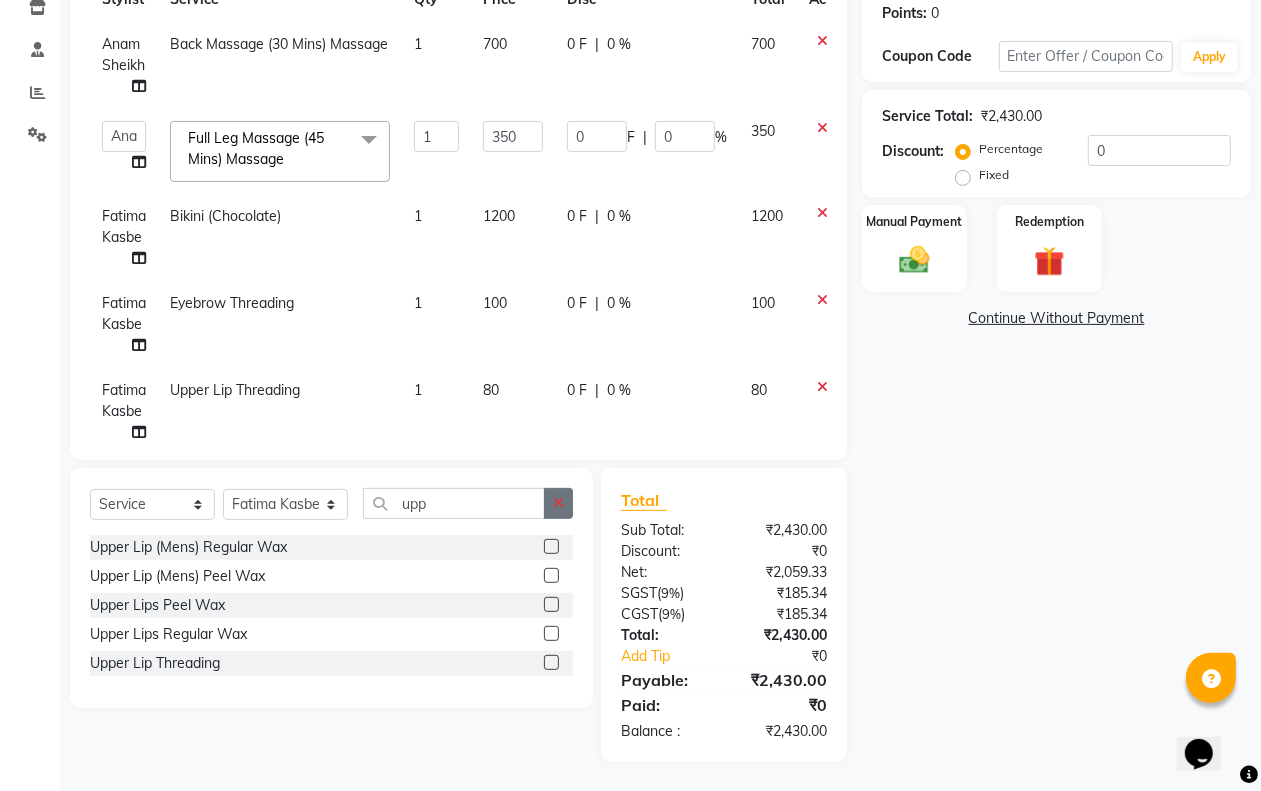 click 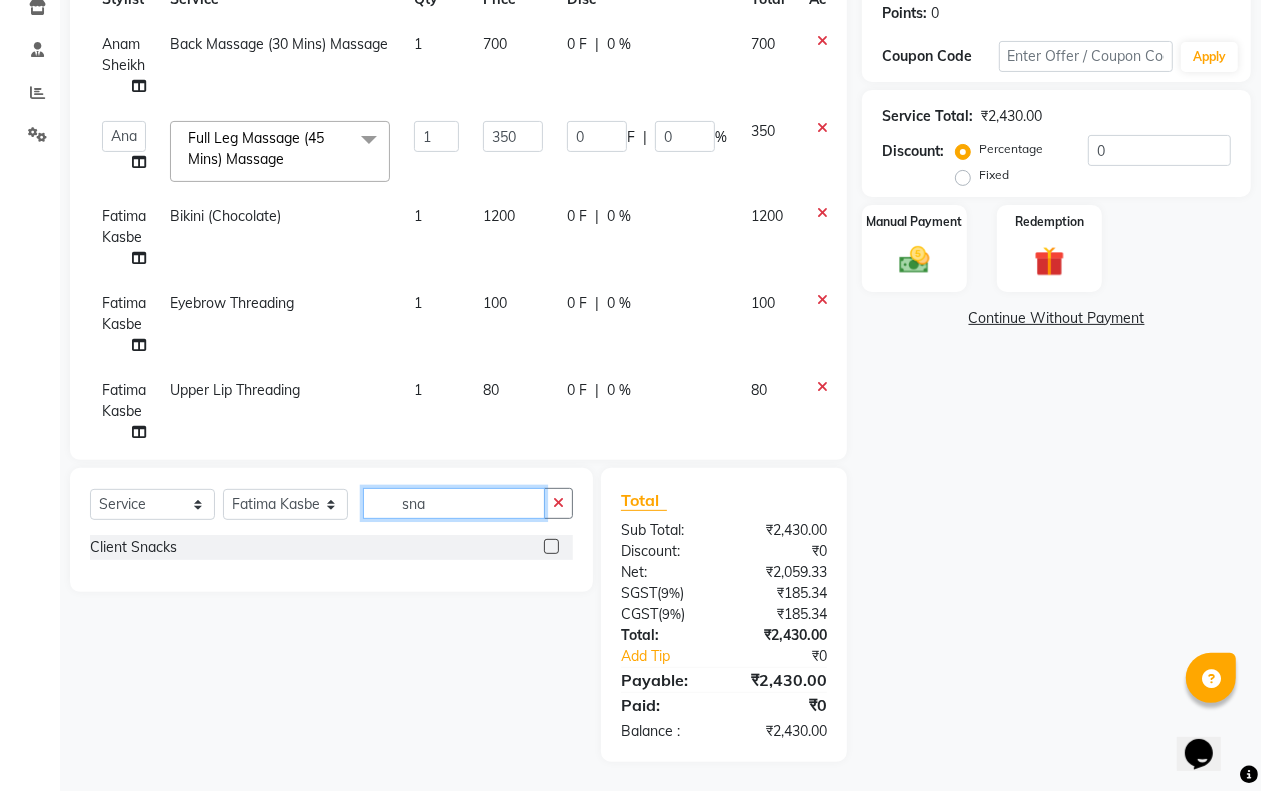 type on "sna" 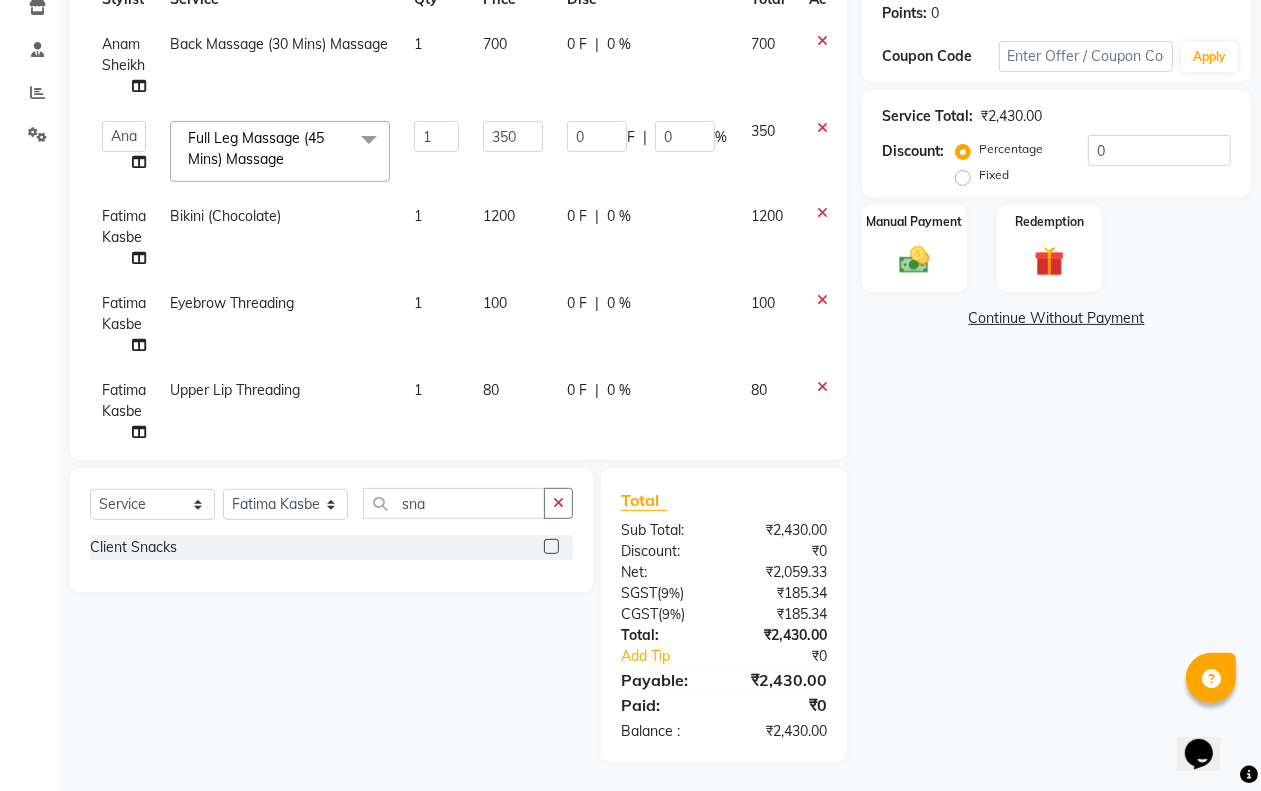 click 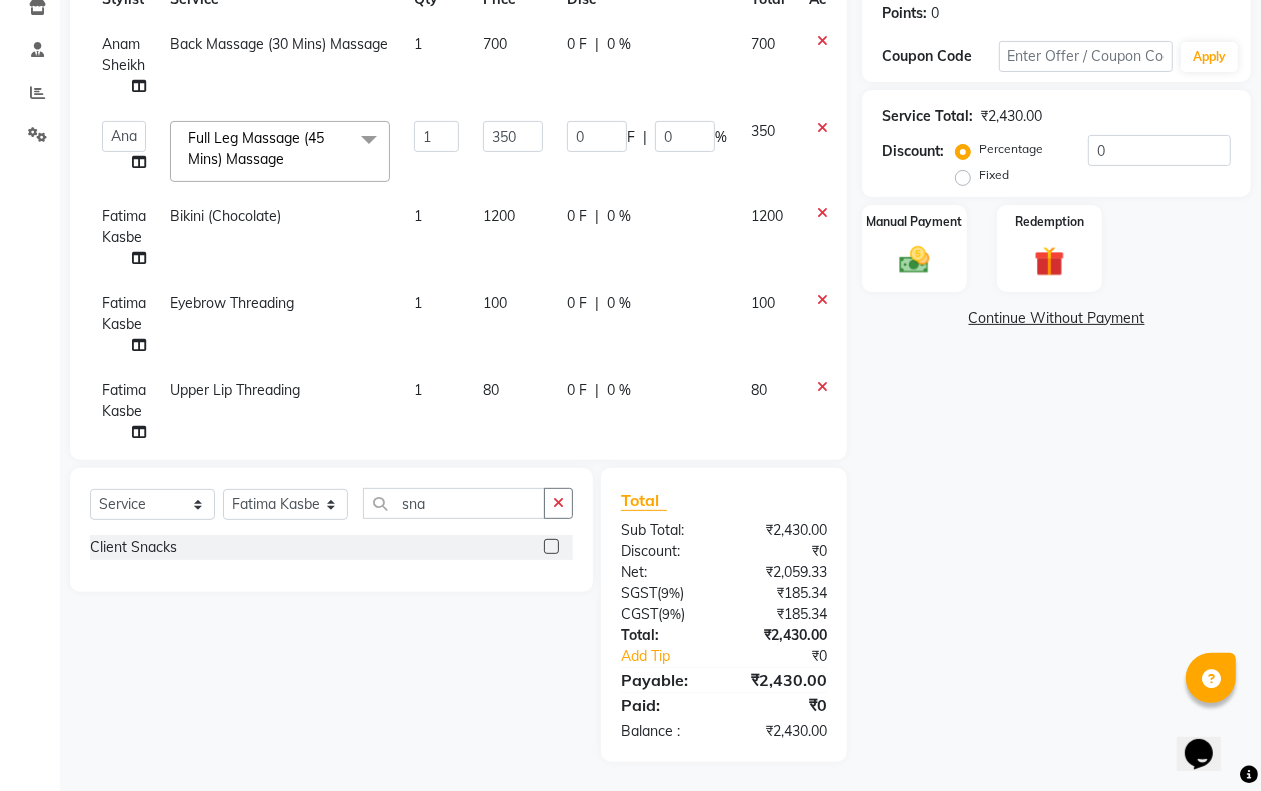 click at bounding box center (550, 547) 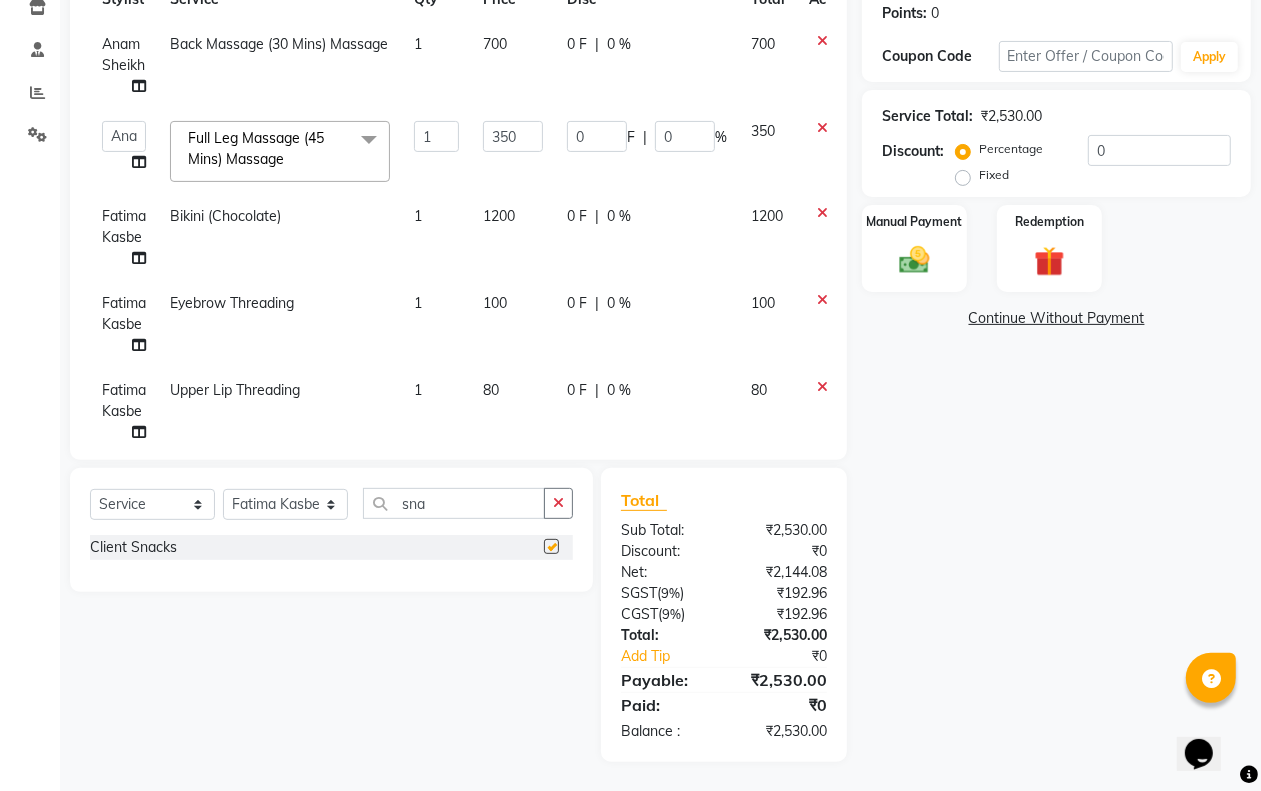 checkbox on "false" 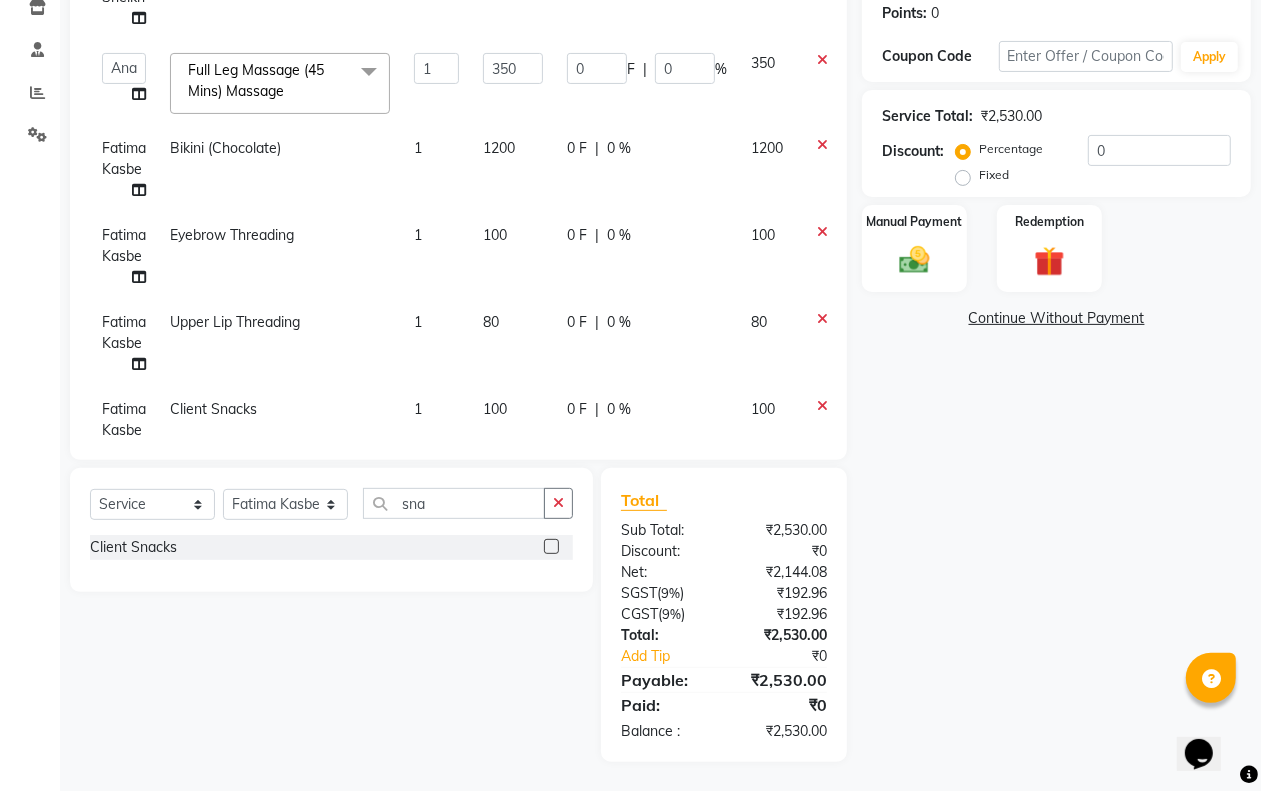 scroll, scrollTop: 136, scrollLeft: 0, axis: vertical 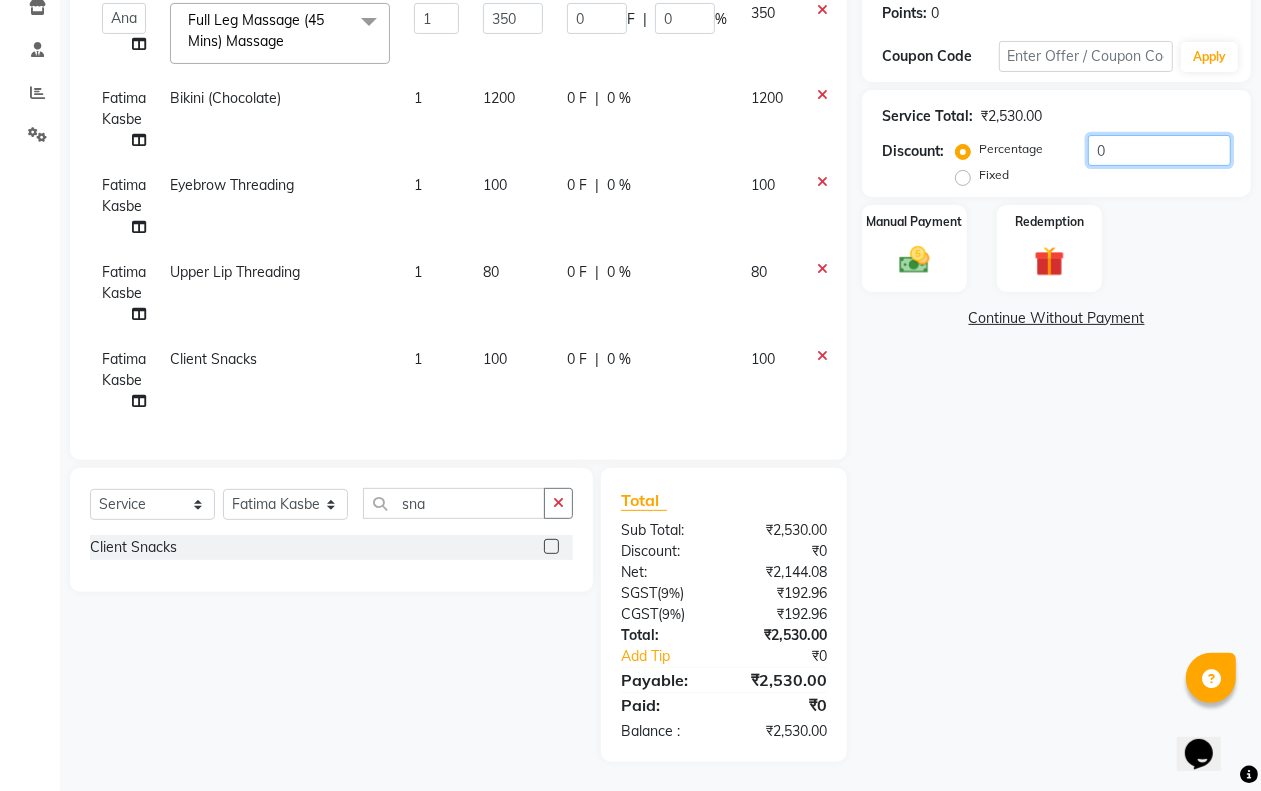 click on "0" 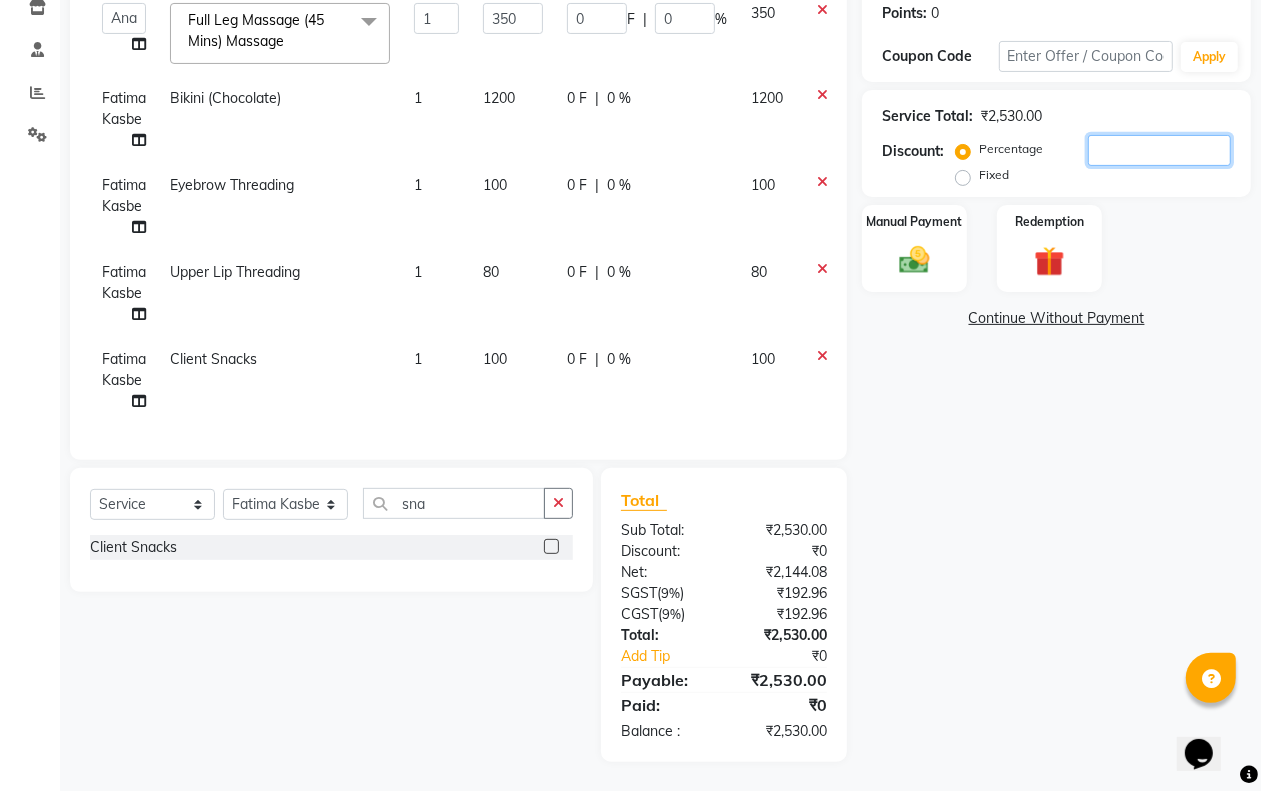 type on "1" 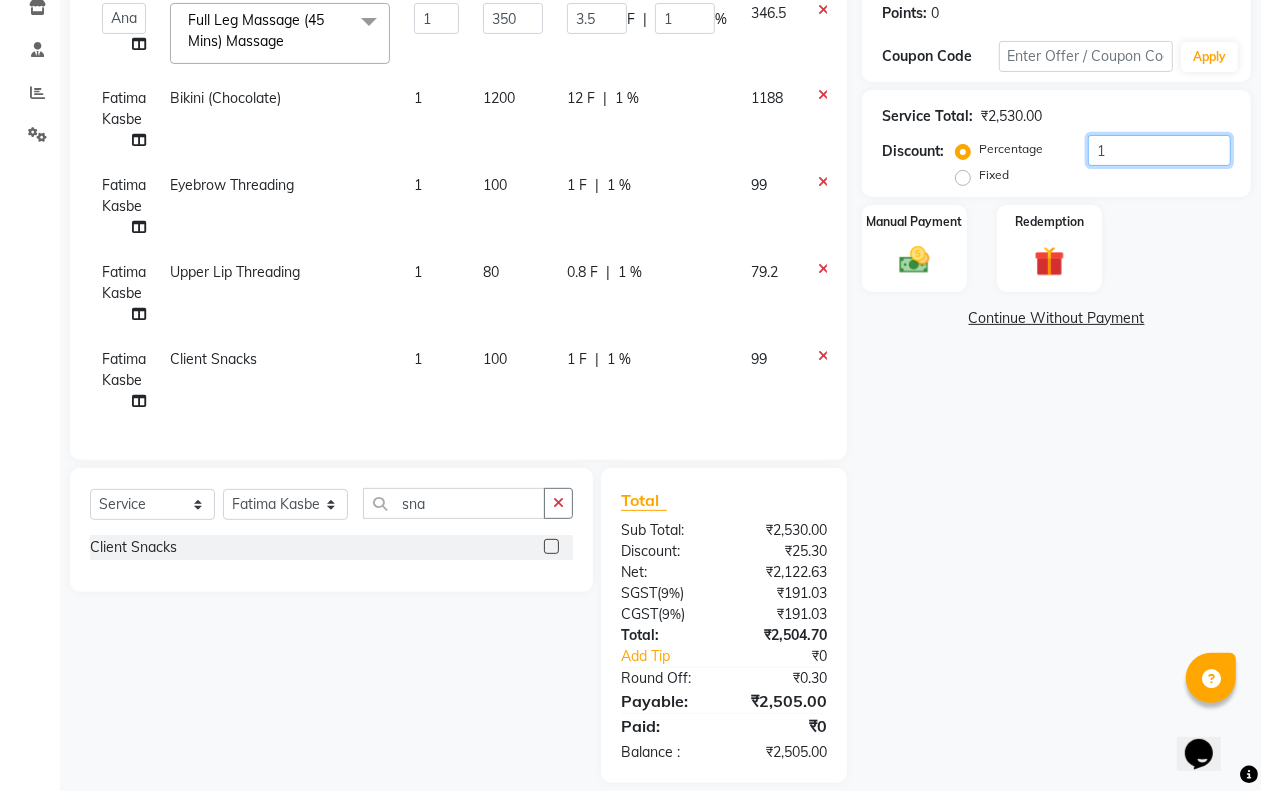 type on "10" 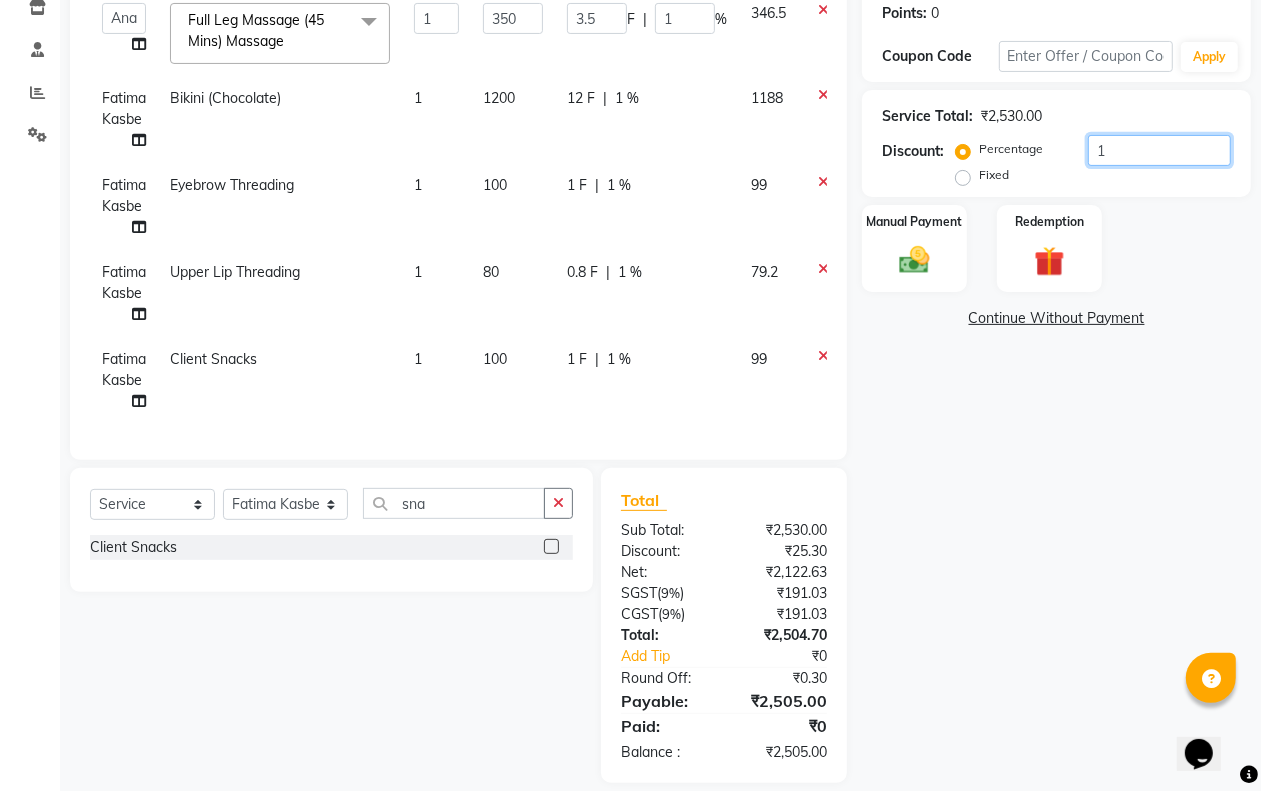 type on "35" 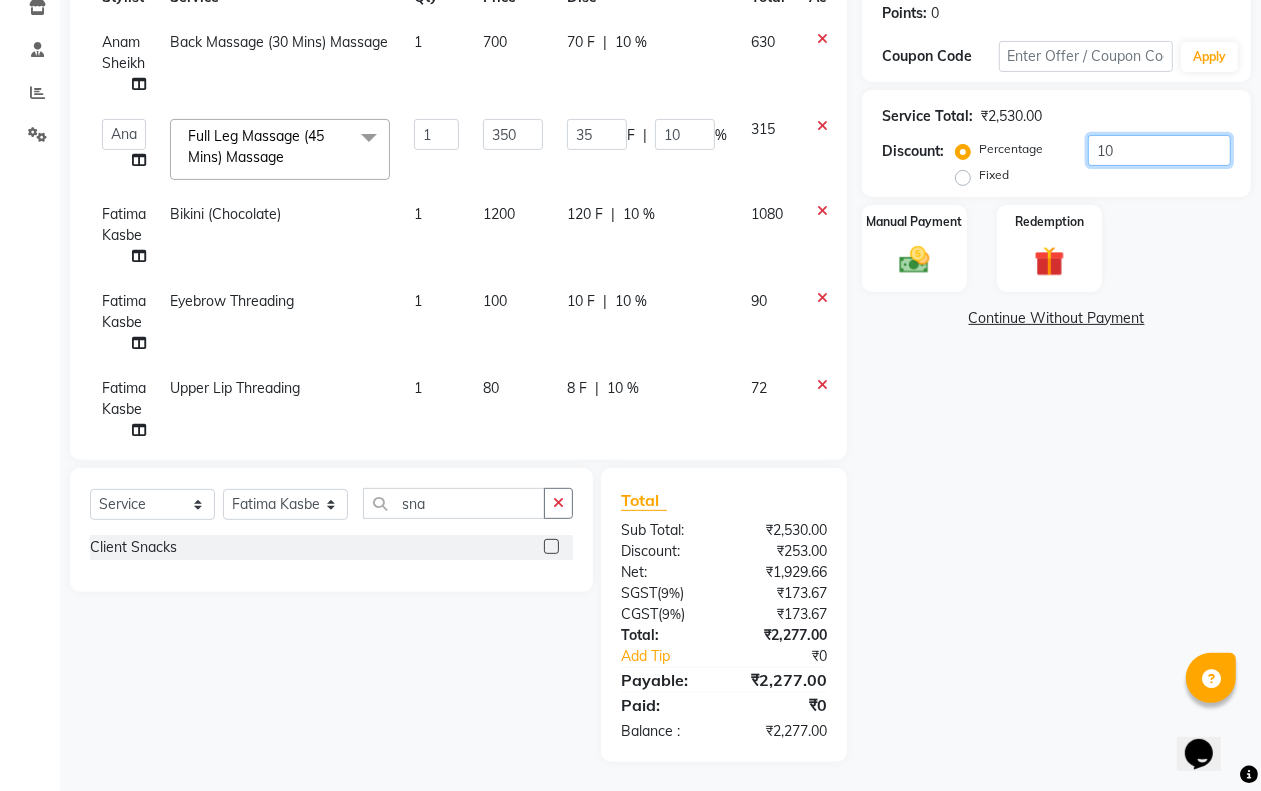 scroll, scrollTop: 0, scrollLeft: 0, axis: both 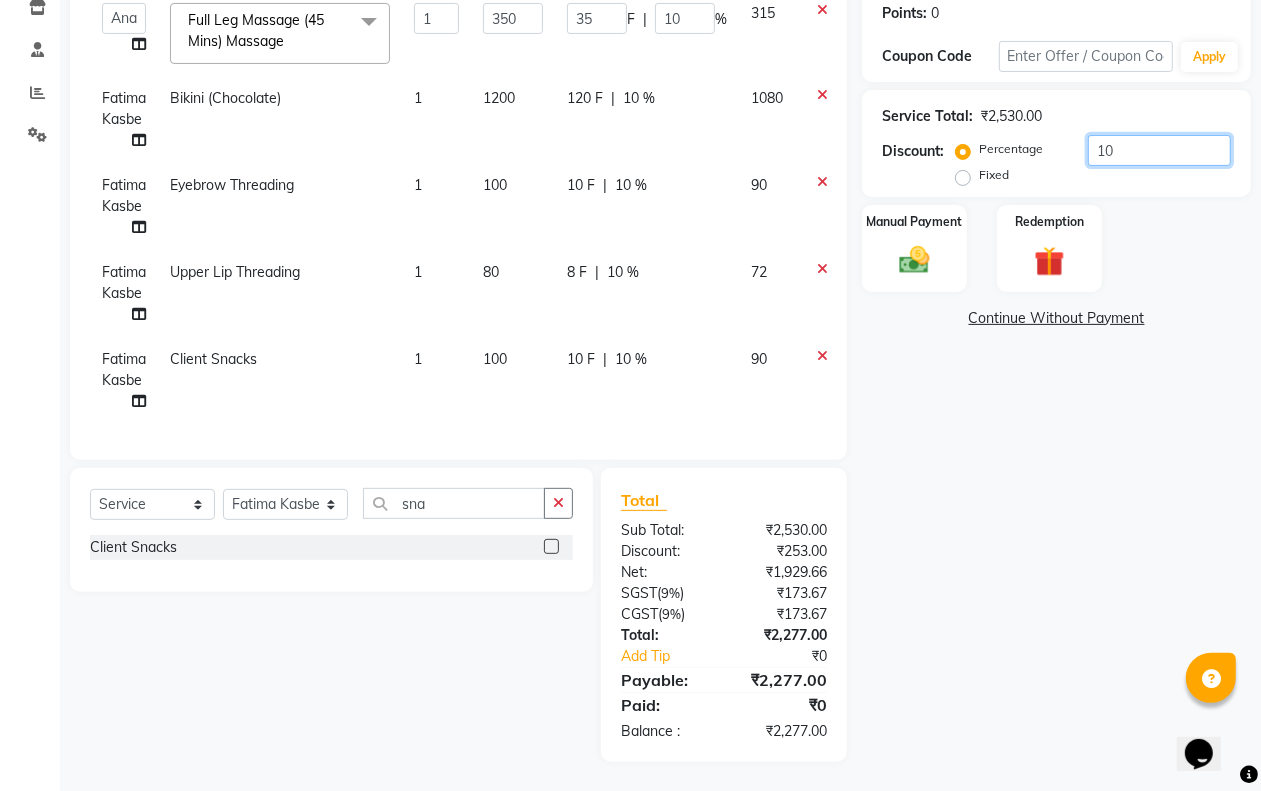 type on "10" 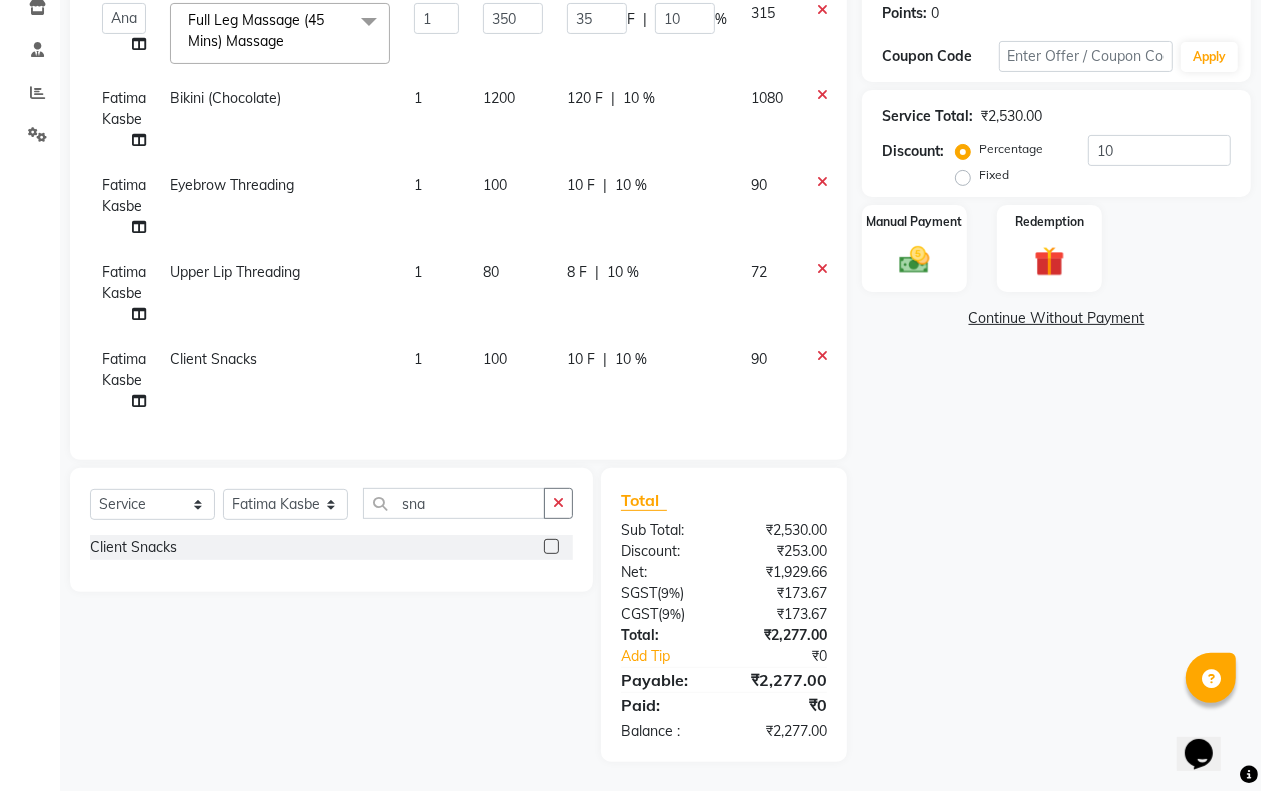 click on "100" 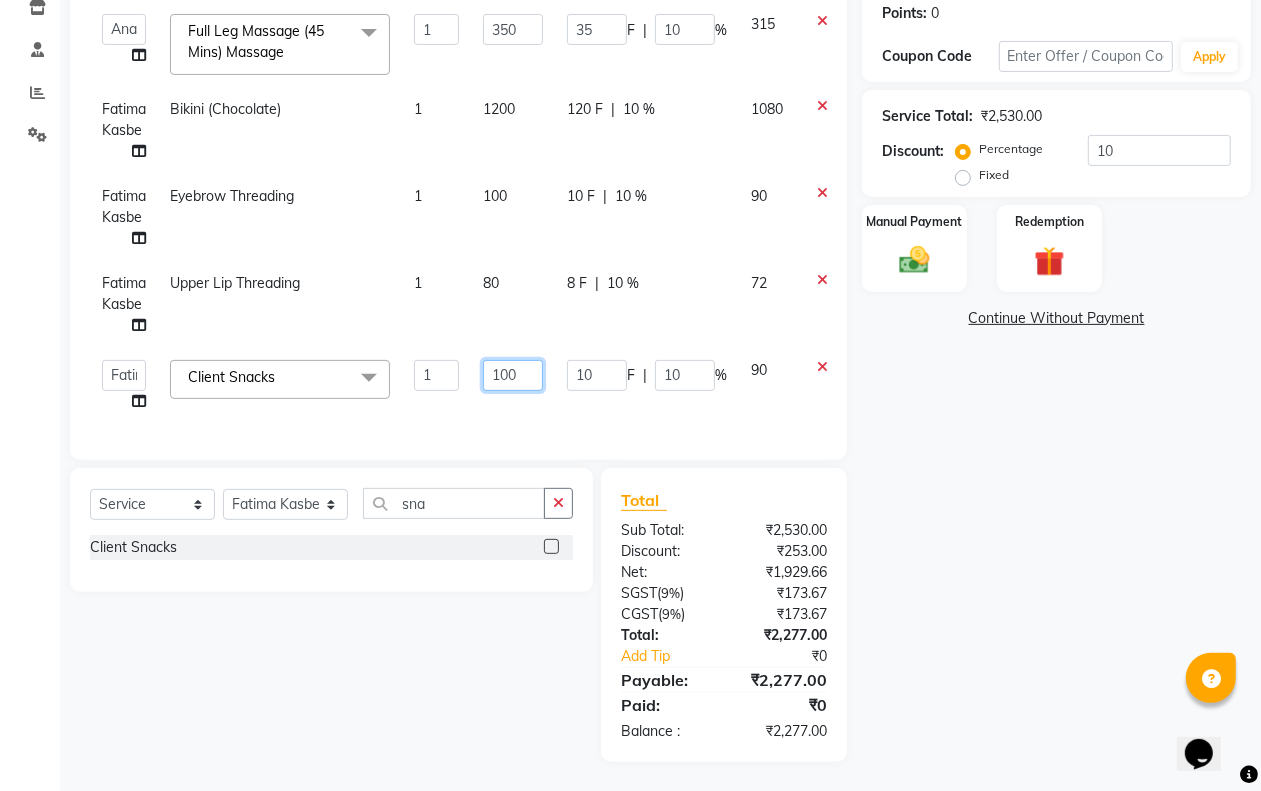 click on "100" 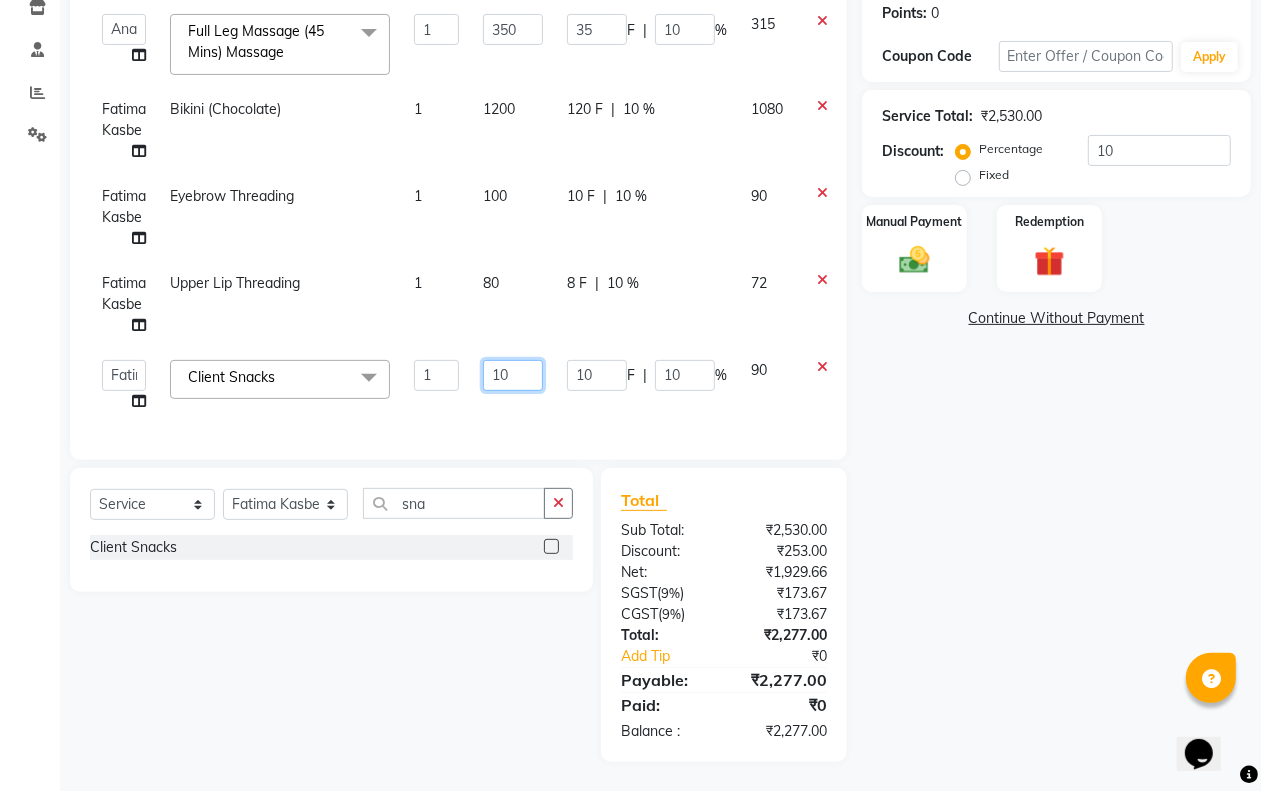 type on "110" 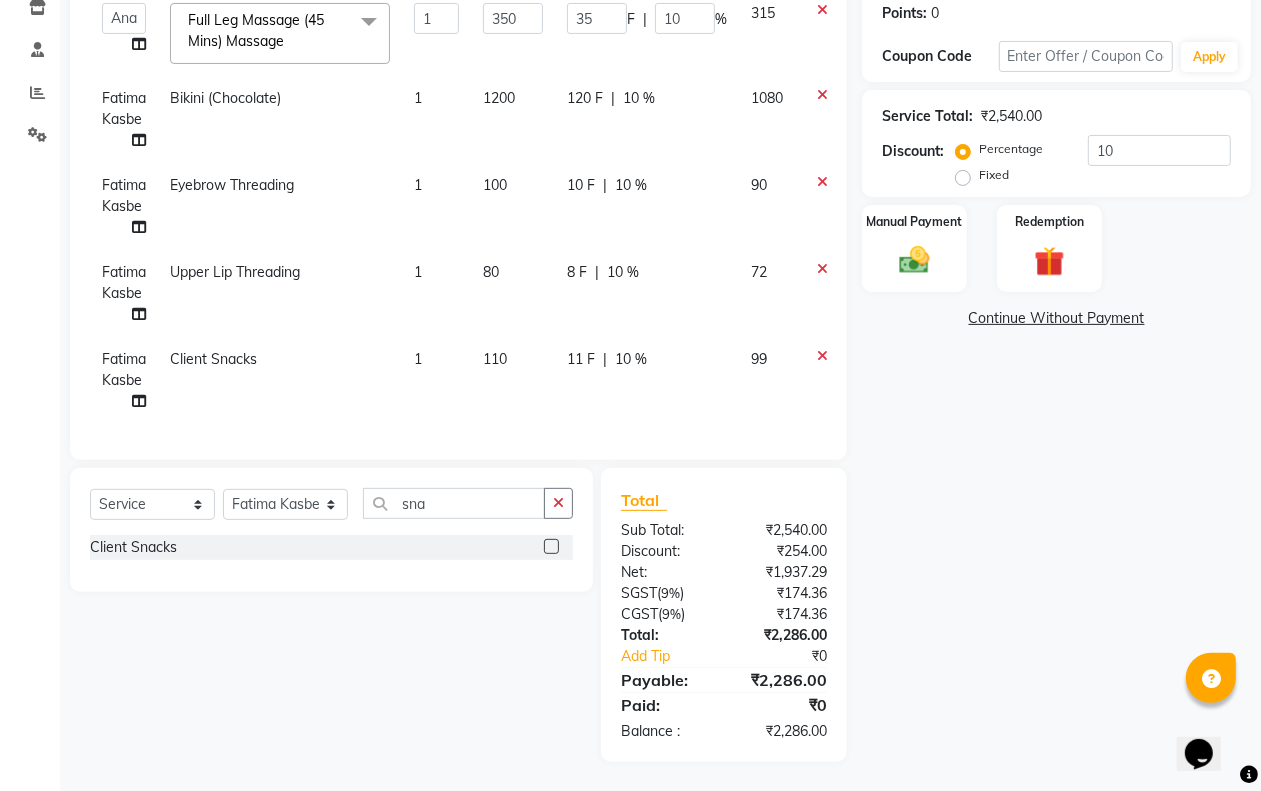 click on "[NUMBER] F | 10 %" 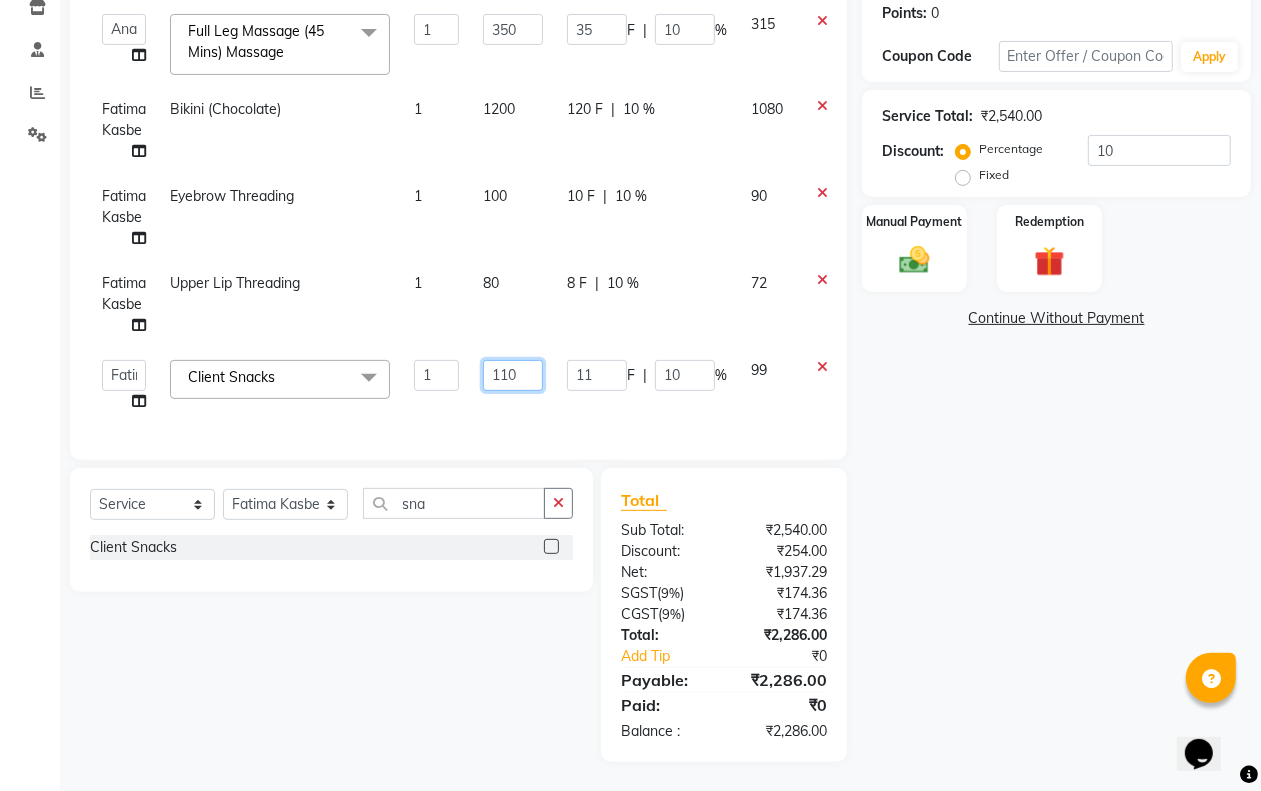 click on "110" 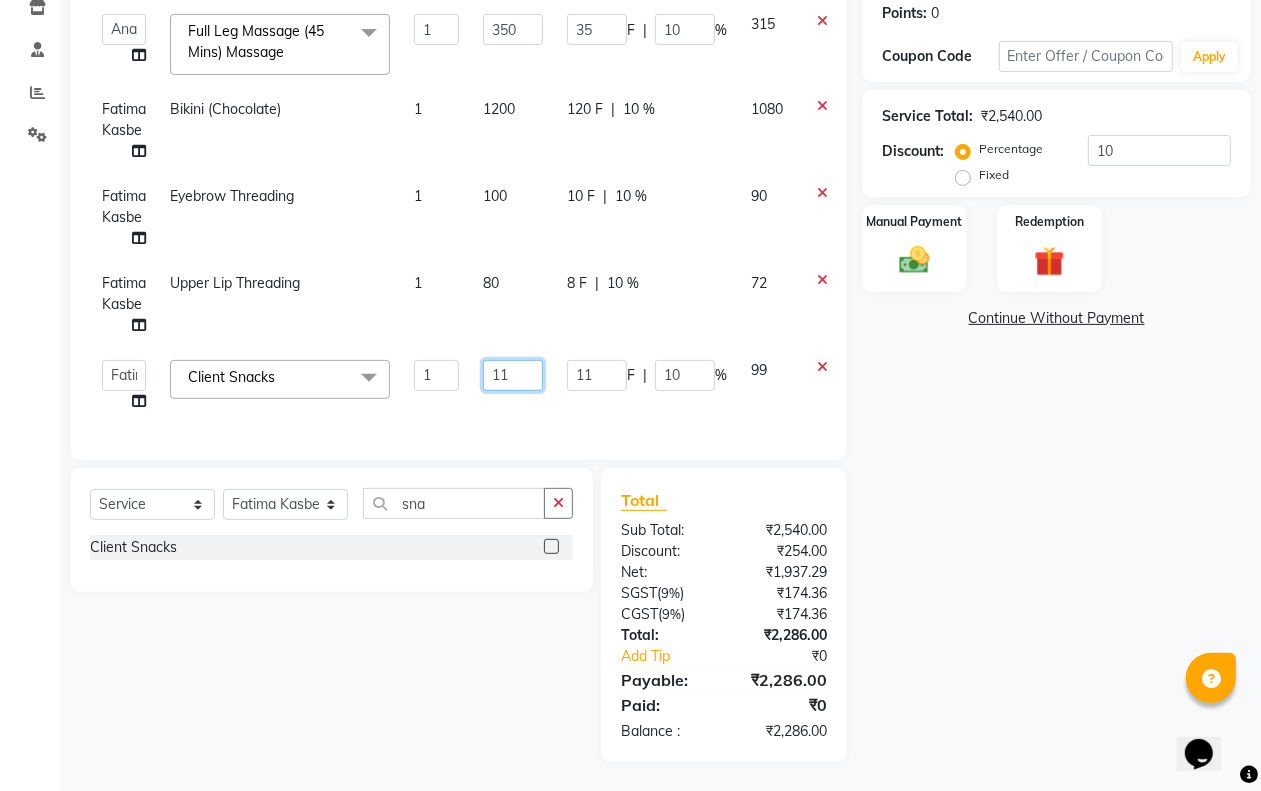 type on "111" 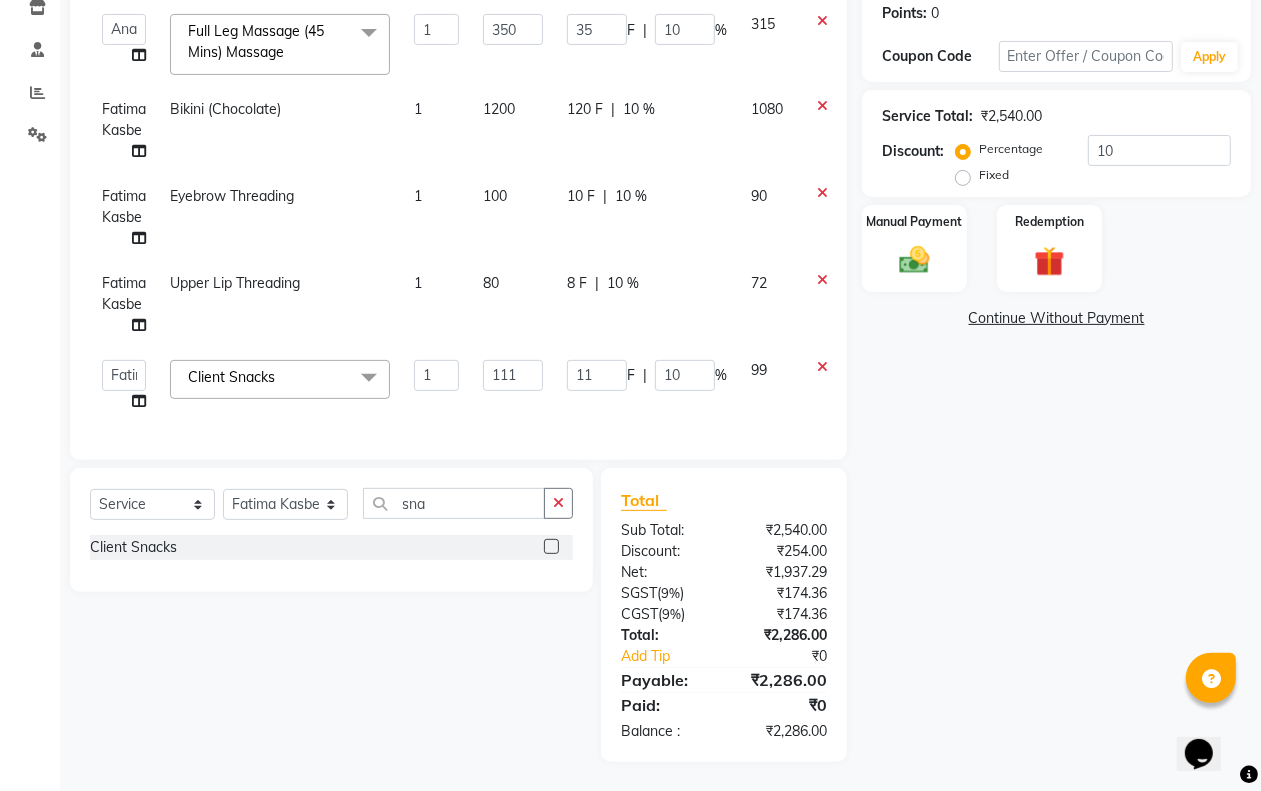 click on "111" 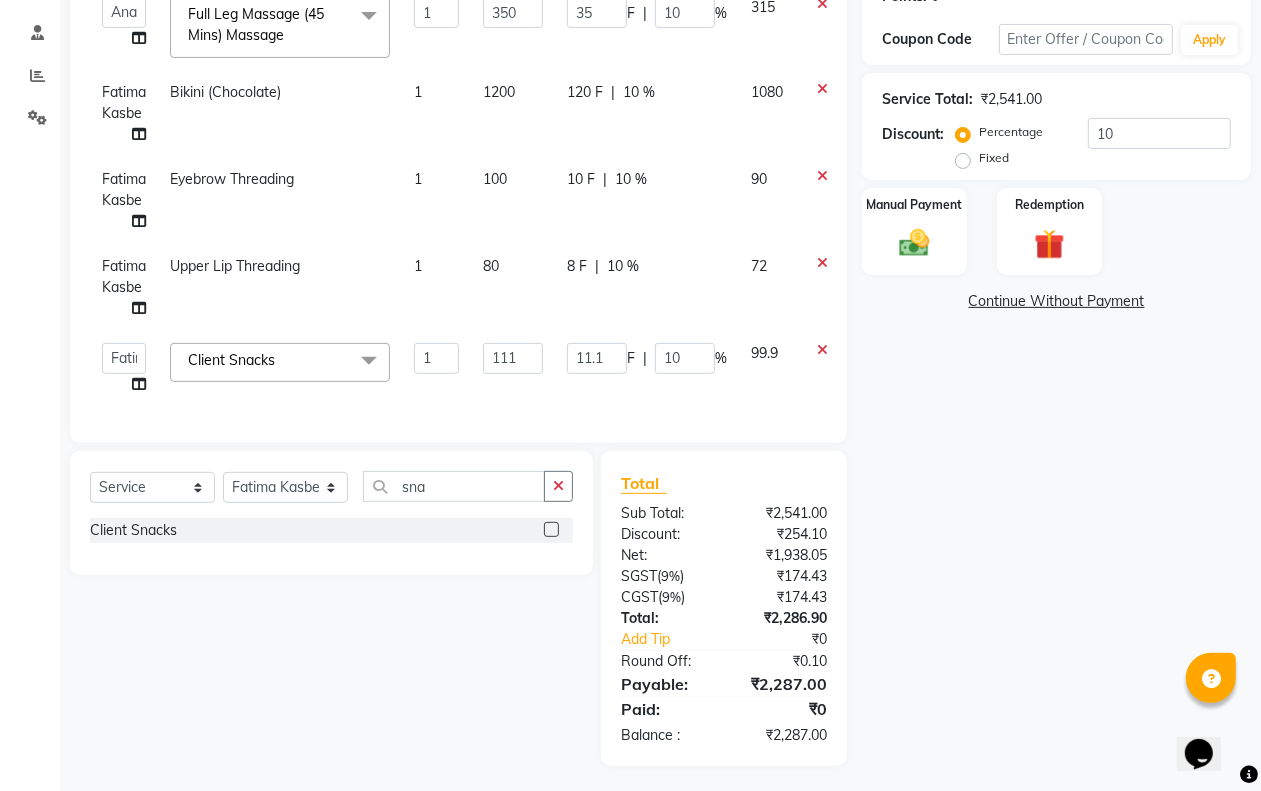 scroll, scrollTop: 330, scrollLeft: 0, axis: vertical 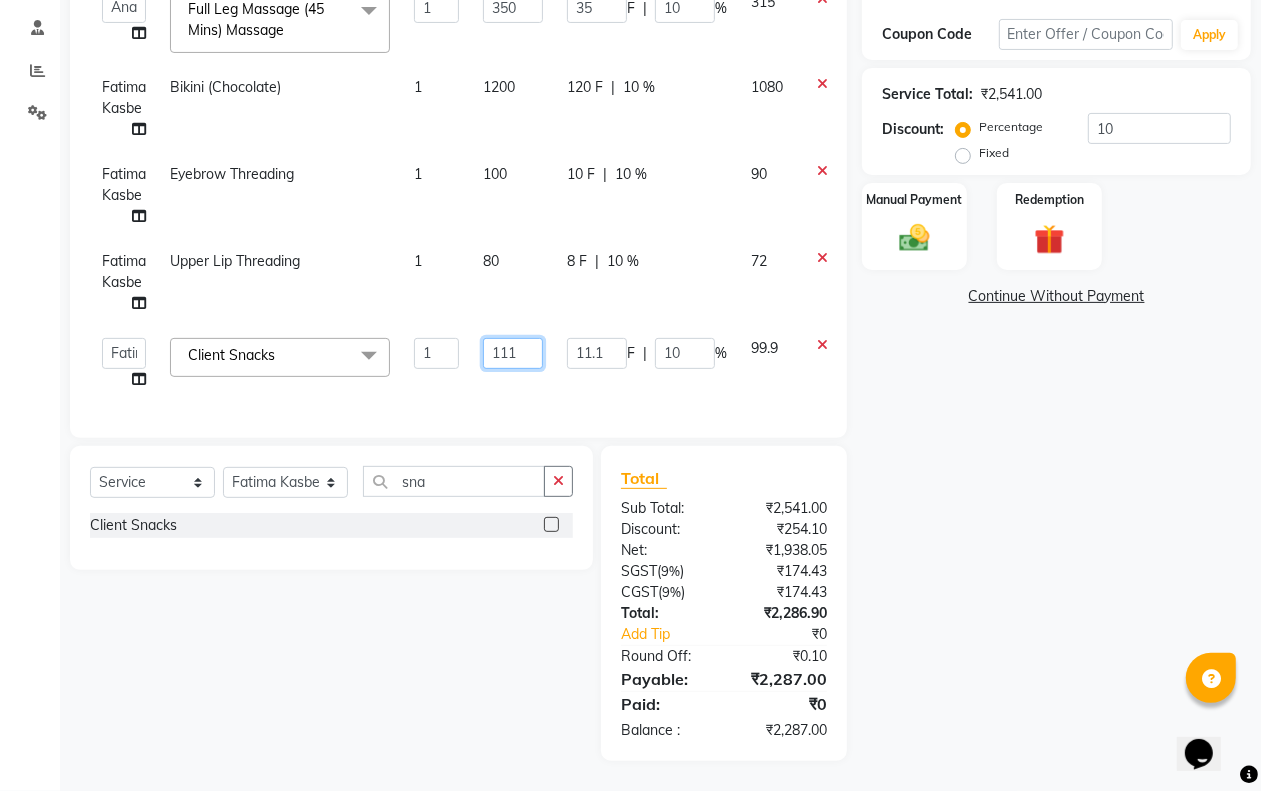 click on "111" 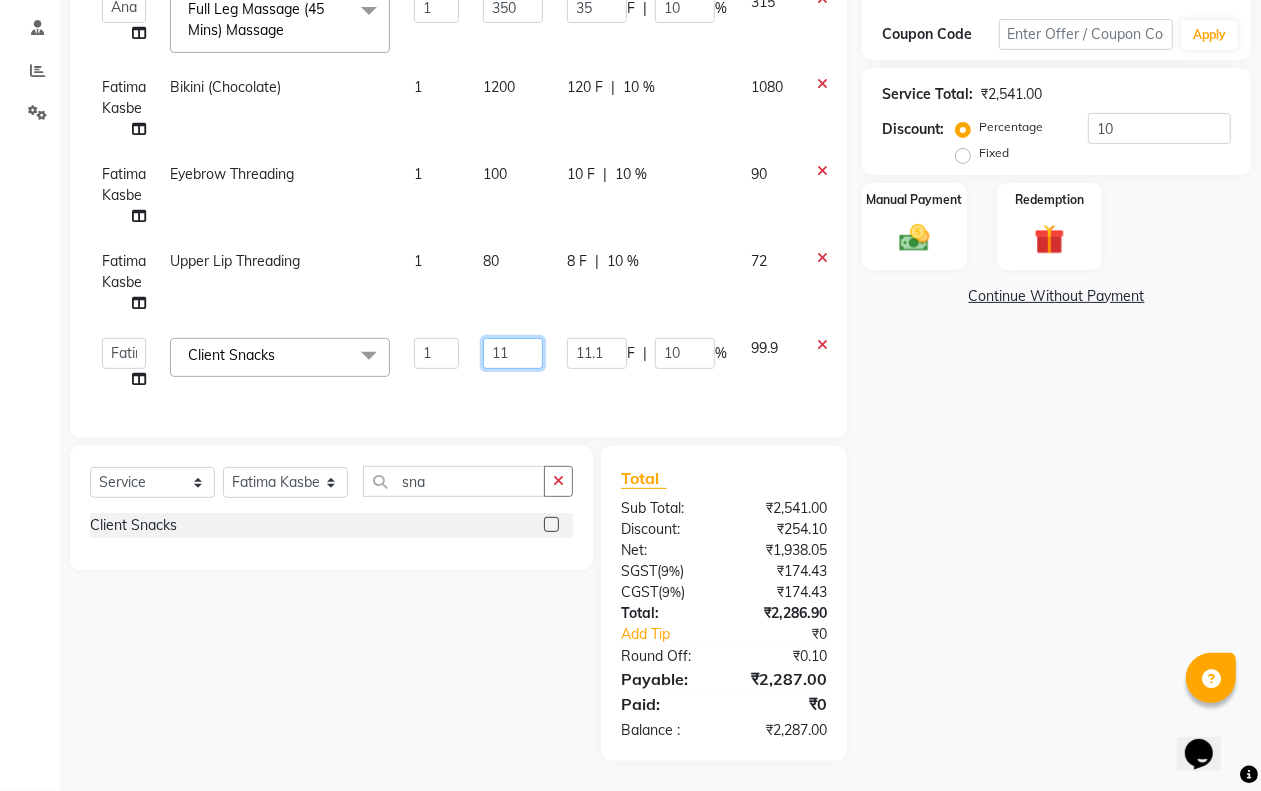 type on "112" 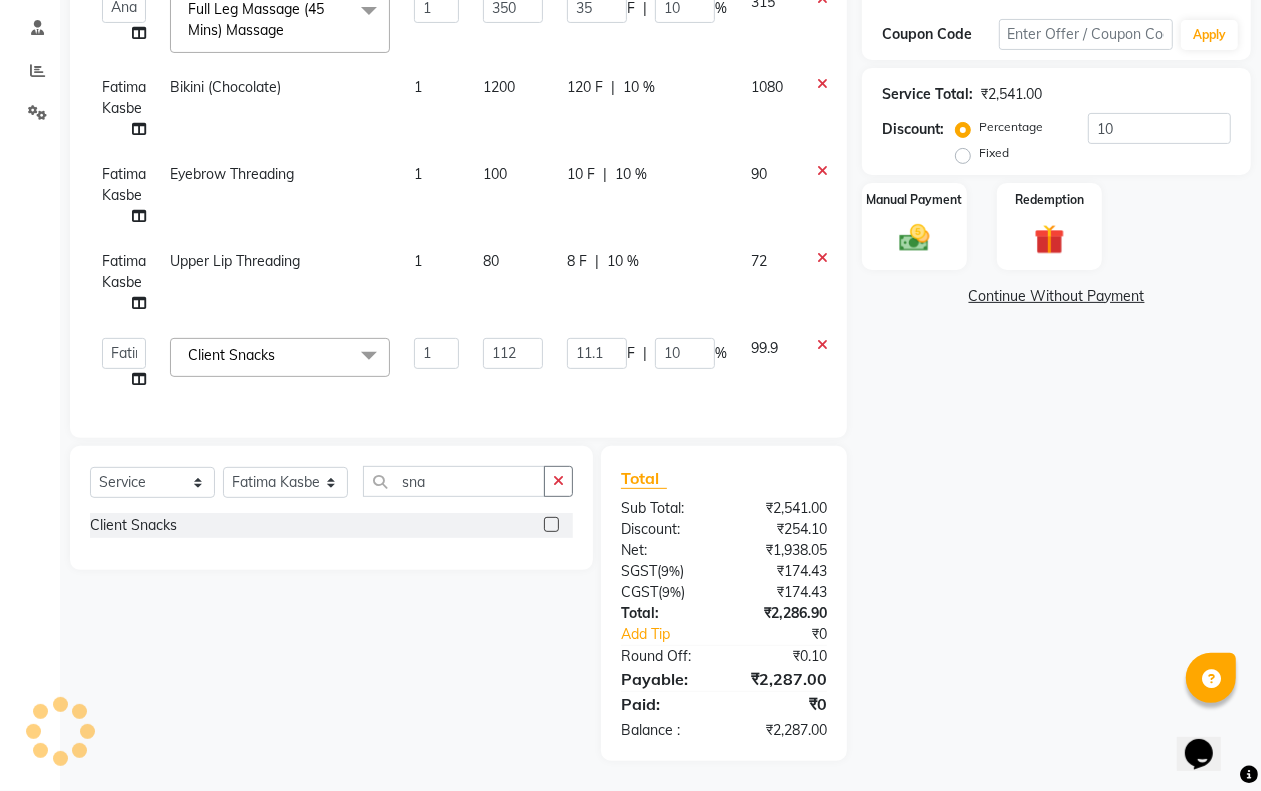 click on "11.1 F | 10 %" 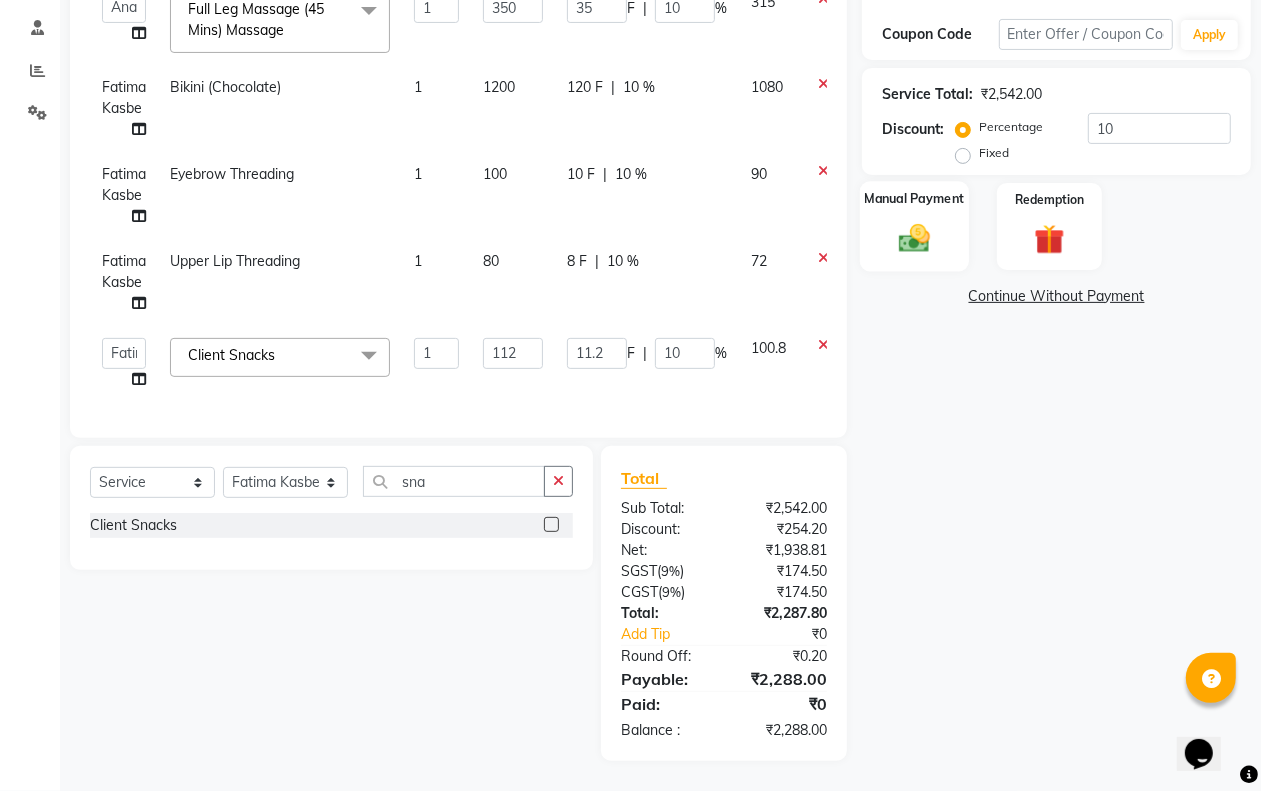 click on "Manual Payment" 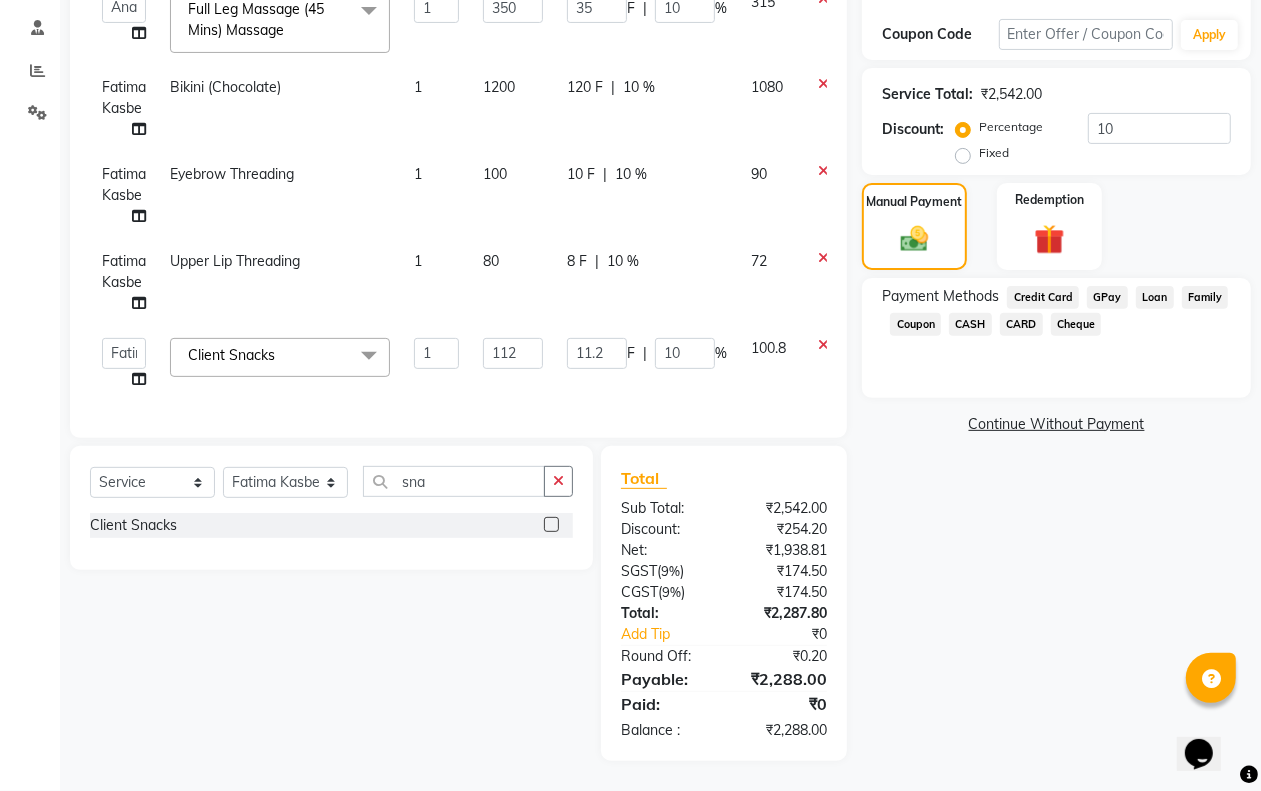 click on "Continue Without Payment" 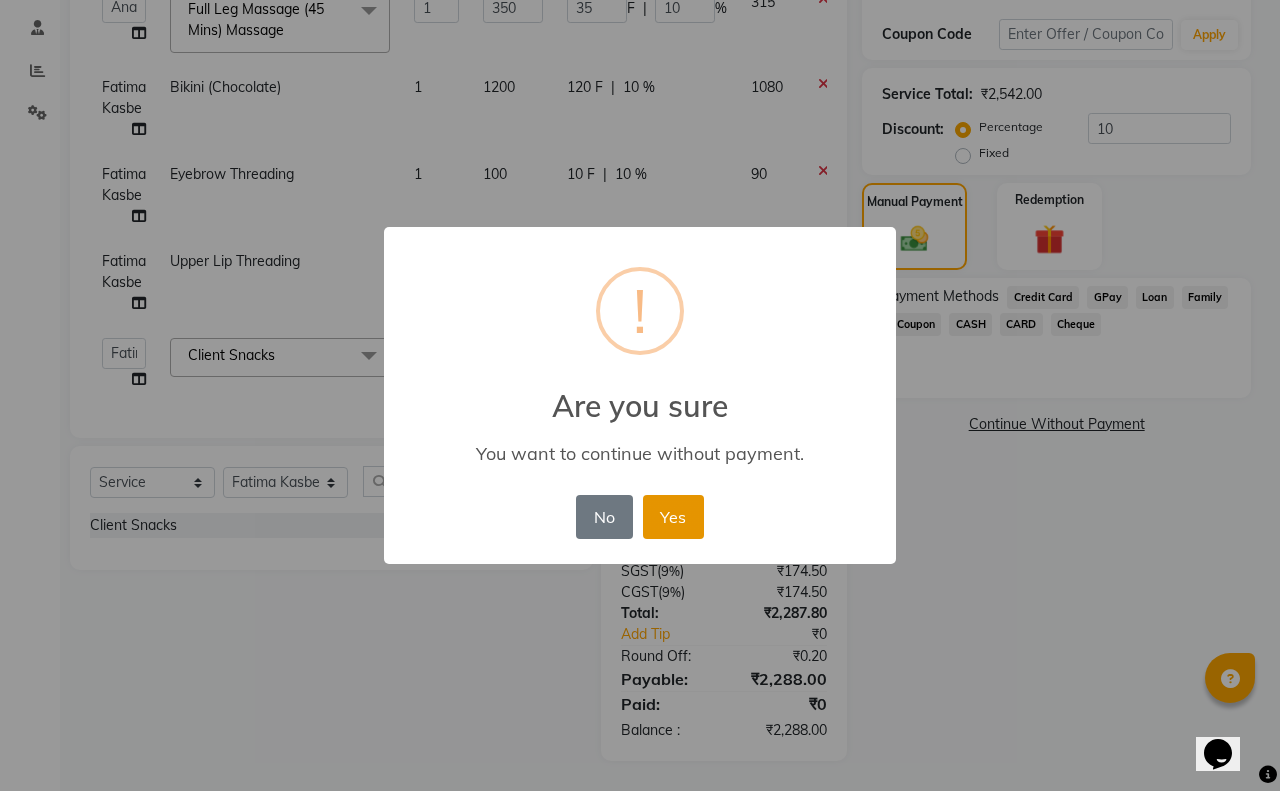 click on "Yes" at bounding box center (673, 517) 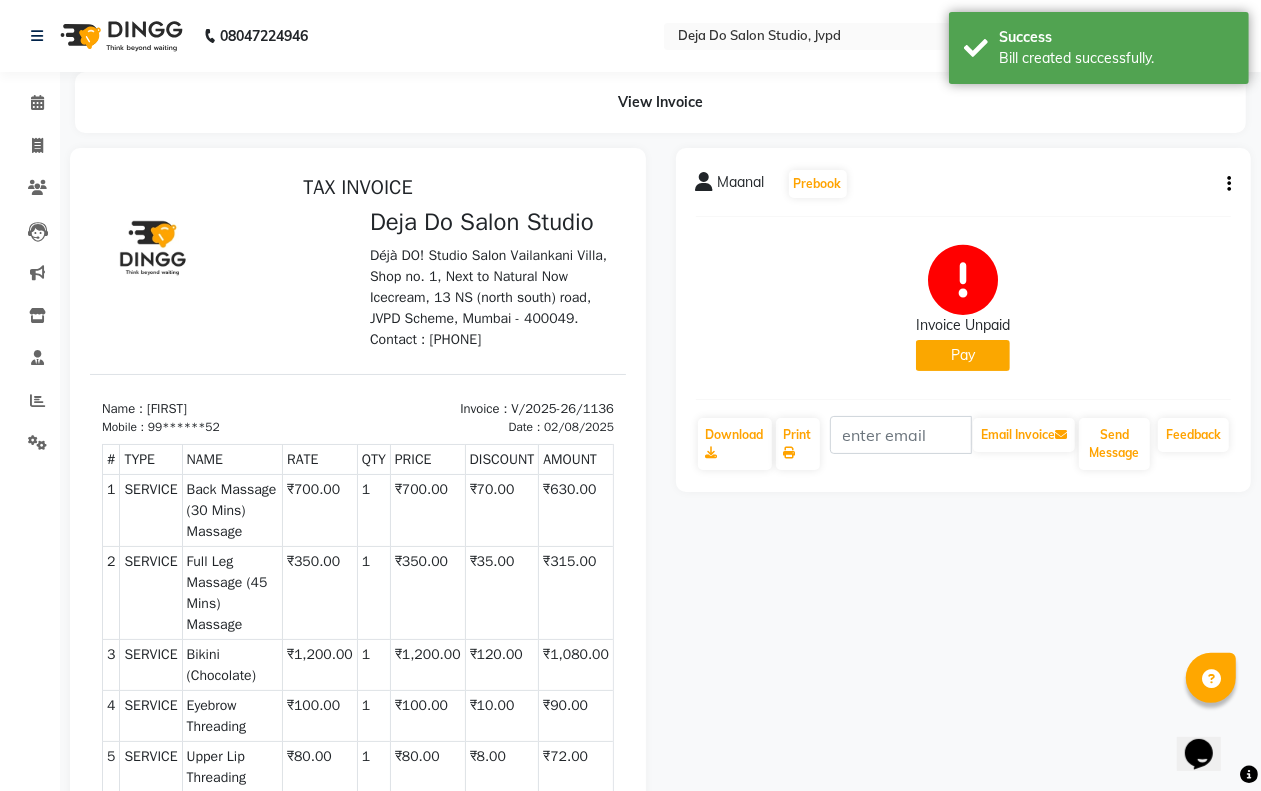 scroll, scrollTop: 0, scrollLeft: 0, axis: both 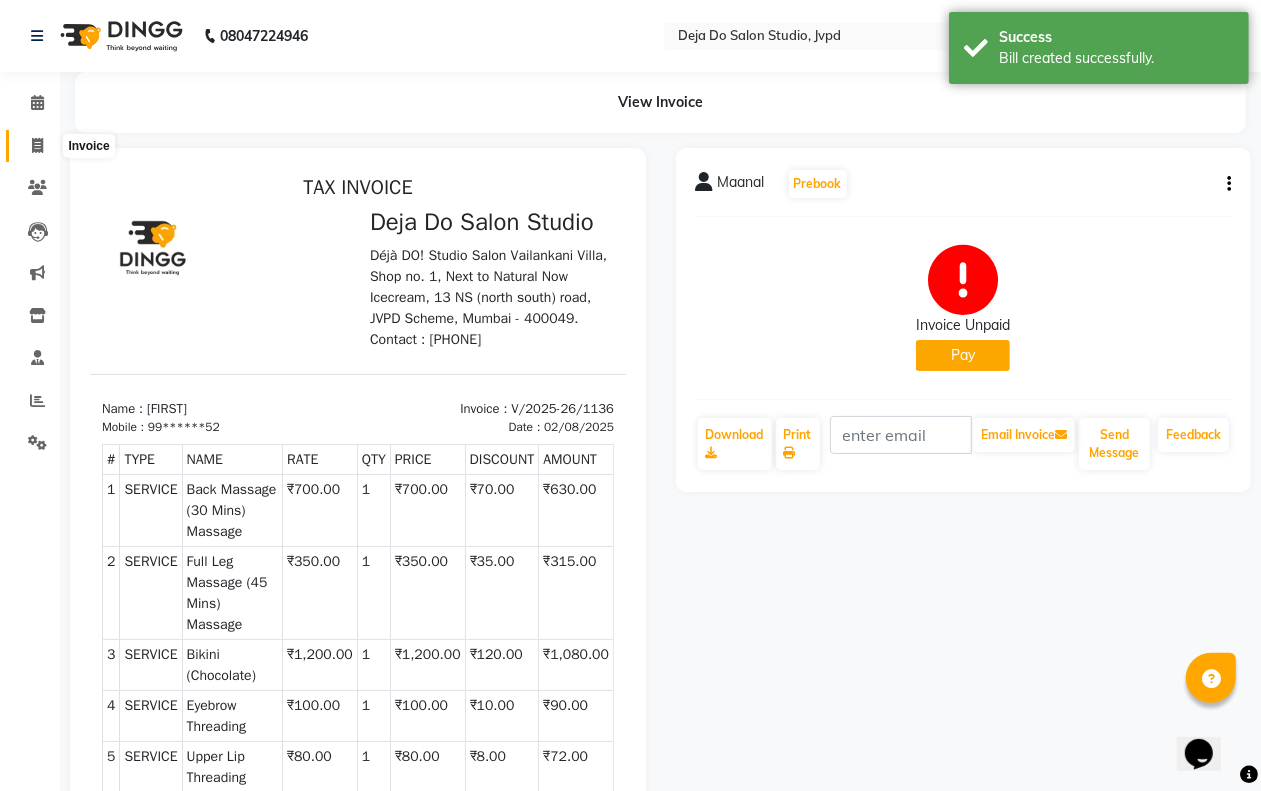 click 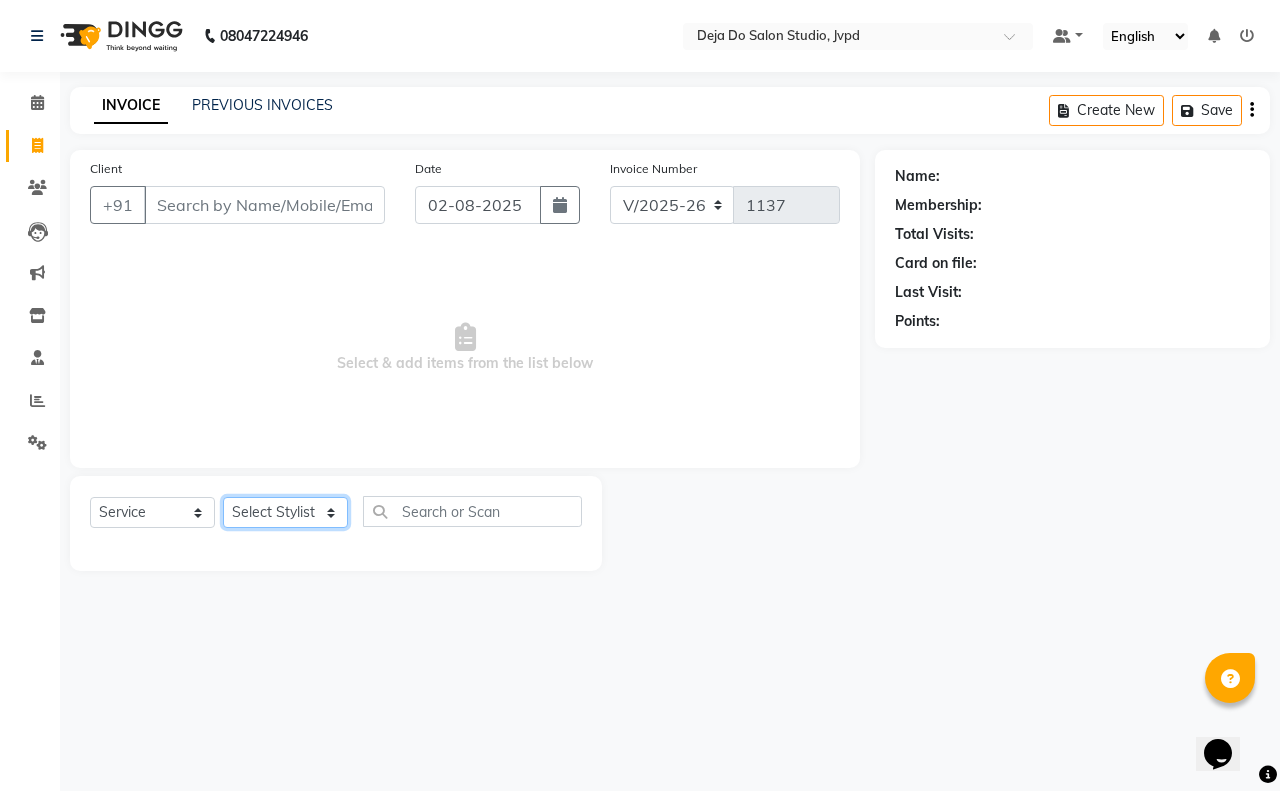 click on "Select Stylist Aditi Admin Anam  Sheikh  Arifa Shaikh Danish  Salamani Farida Fatima Kasbe Namya salian Rashi Mayur Sakina Rupani Shefali  shetty Shuaib Salamani Sumaiya sayed Sushma Pelage" 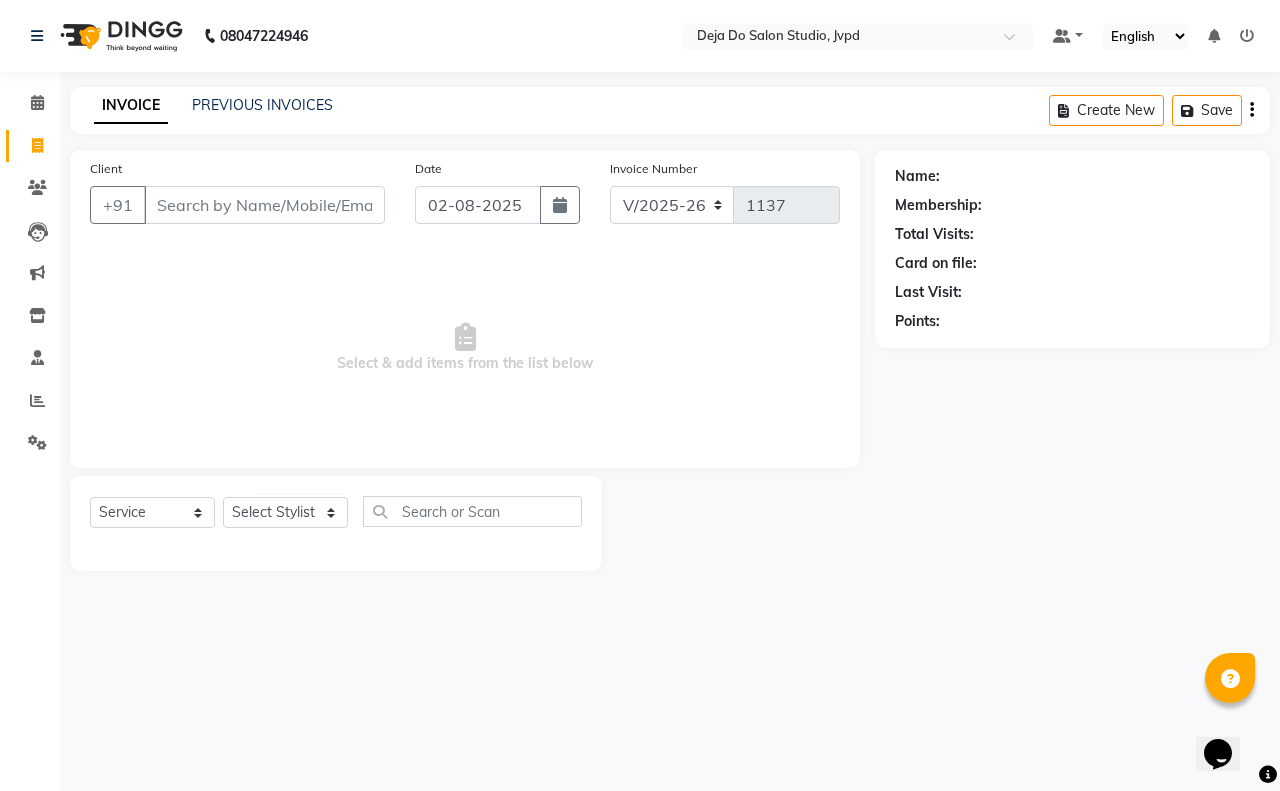 click on "Client +91 Date [DATE] Invoice Number V/2025 V/2025-26 1137  Select & add items from the list below" 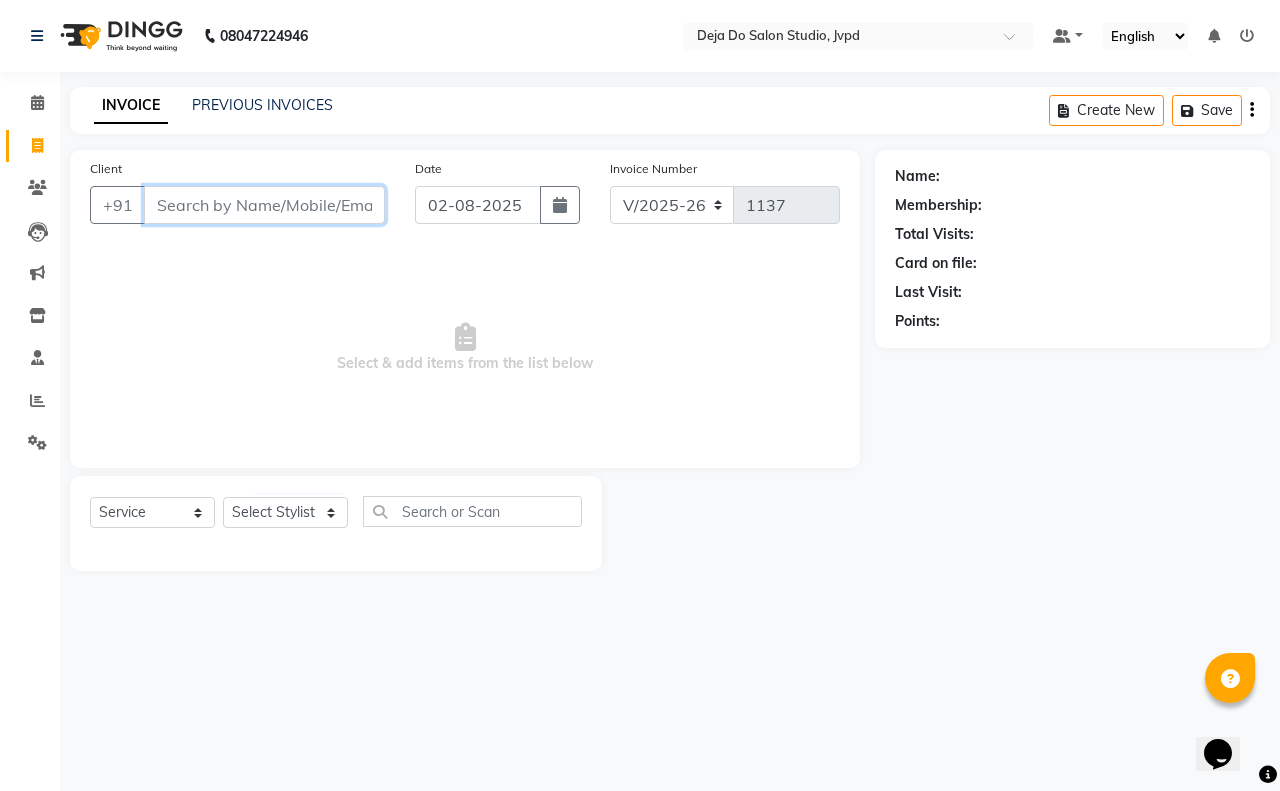 click on "Client" at bounding box center (264, 205) 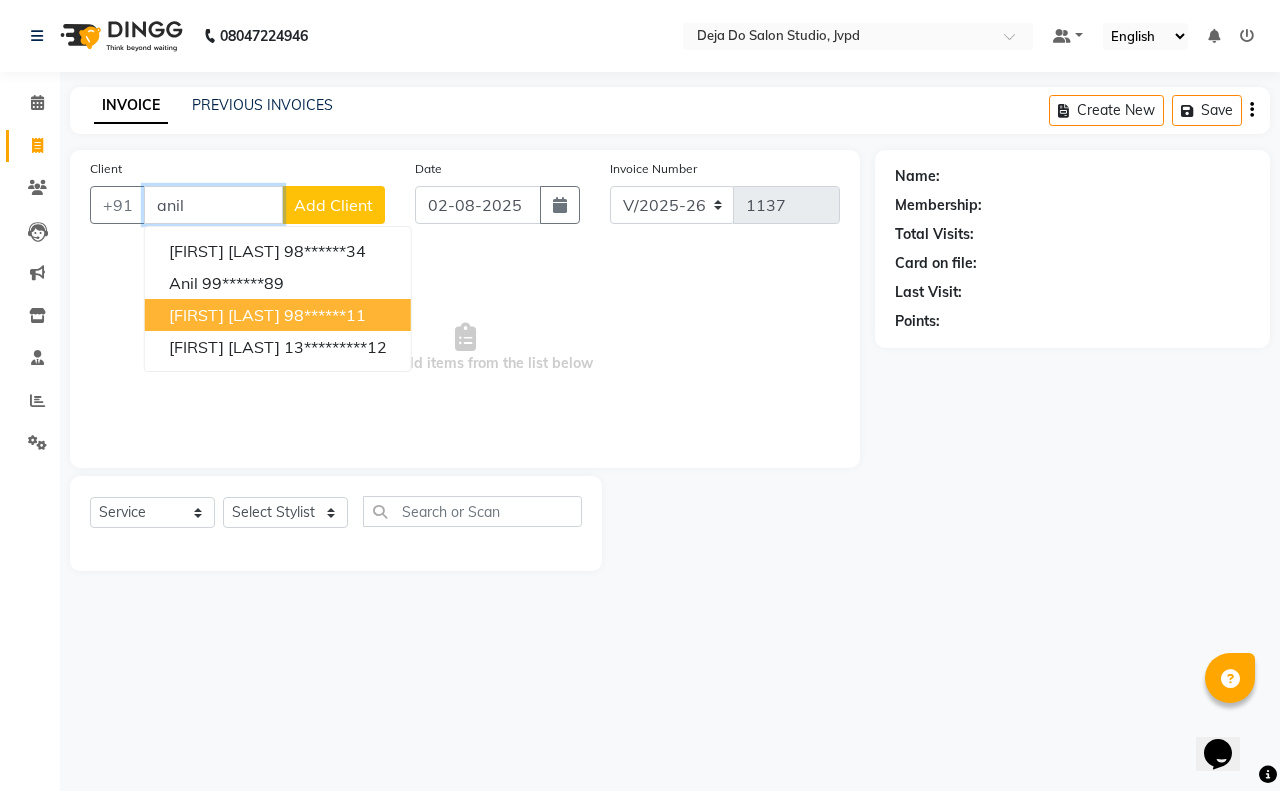 click on "98******11" at bounding box center (325, 315) 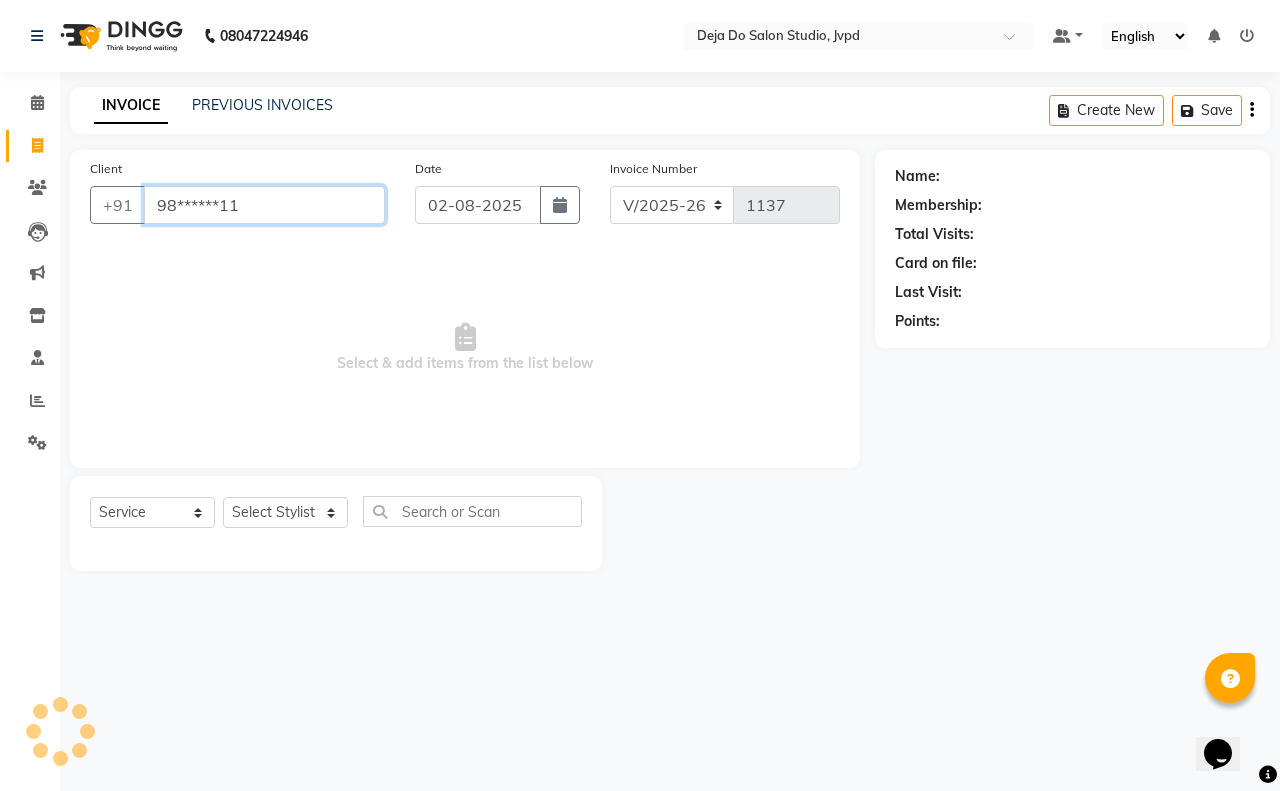 type on "98******11" 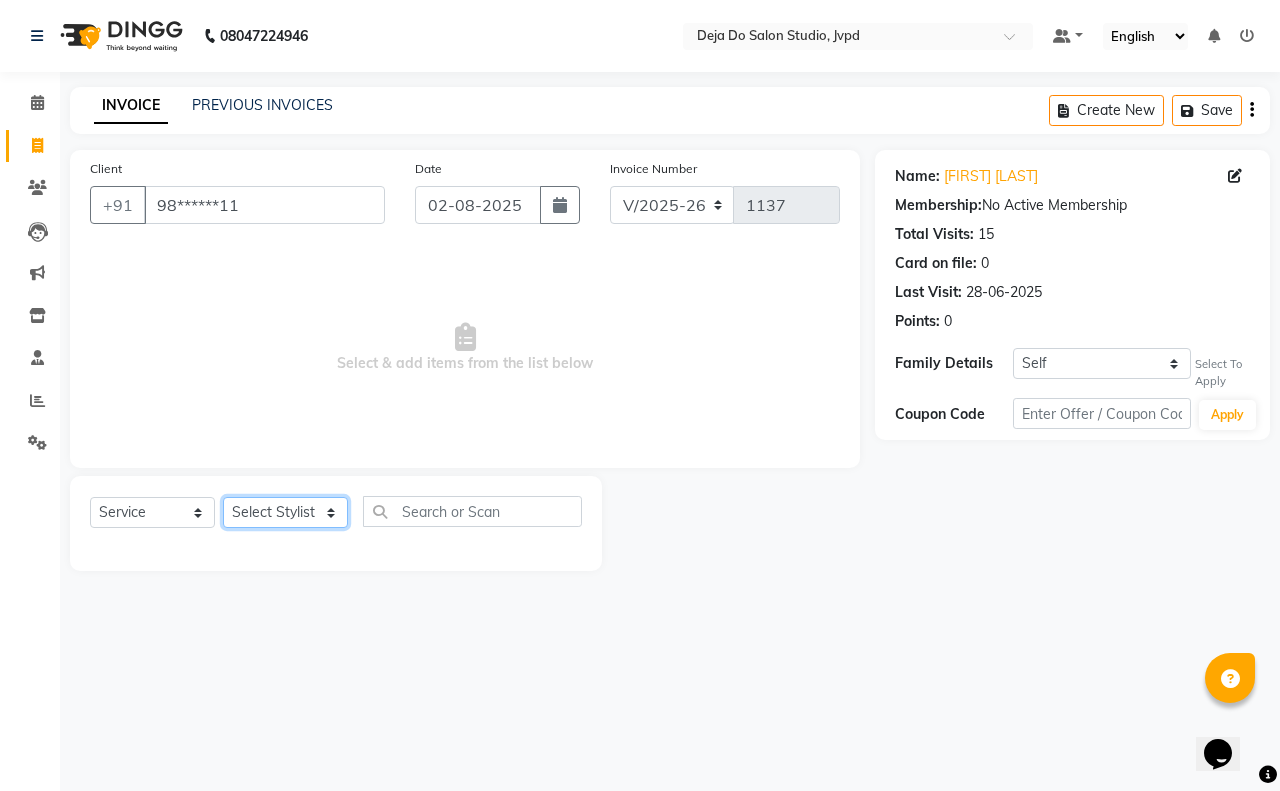 click on "Select Stylist Aditi Admin Anam  Sheikh  Arifa Shaikh Danish  Salamani Farida Fatima Kasbe Namya salian Rashi Mayur Sakina Rupani Shefali  shetty Shuaib Salamani Sumaiya sayed Sushma Pelage" 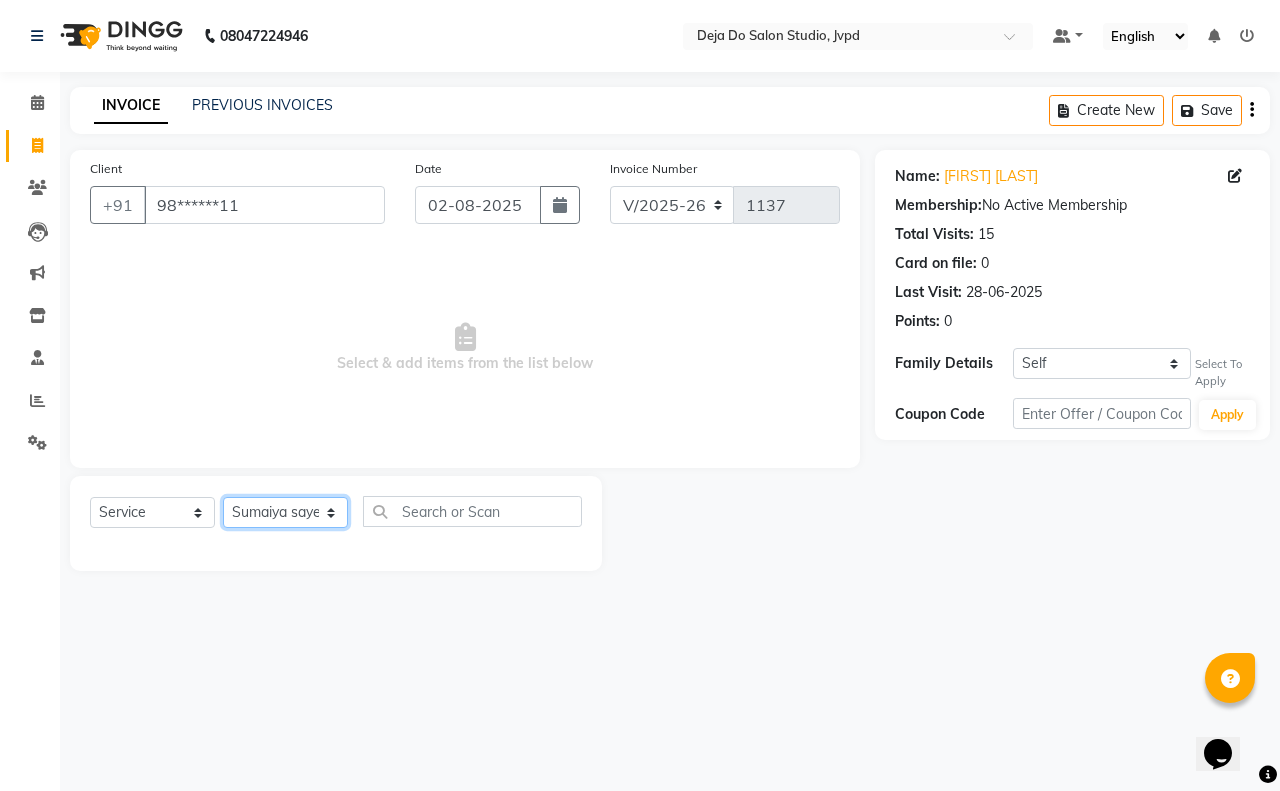 click on "Select Stylist Aditi Admin Anam  Sheikh  Arifa Shaikh Danish  Salamani Farida Fatima Kasbe Namya salian Rashi Mayur Sakina Rupani Shefali  shetty Shuaib Salamani Sumaiya sayed Sushma Pelage" 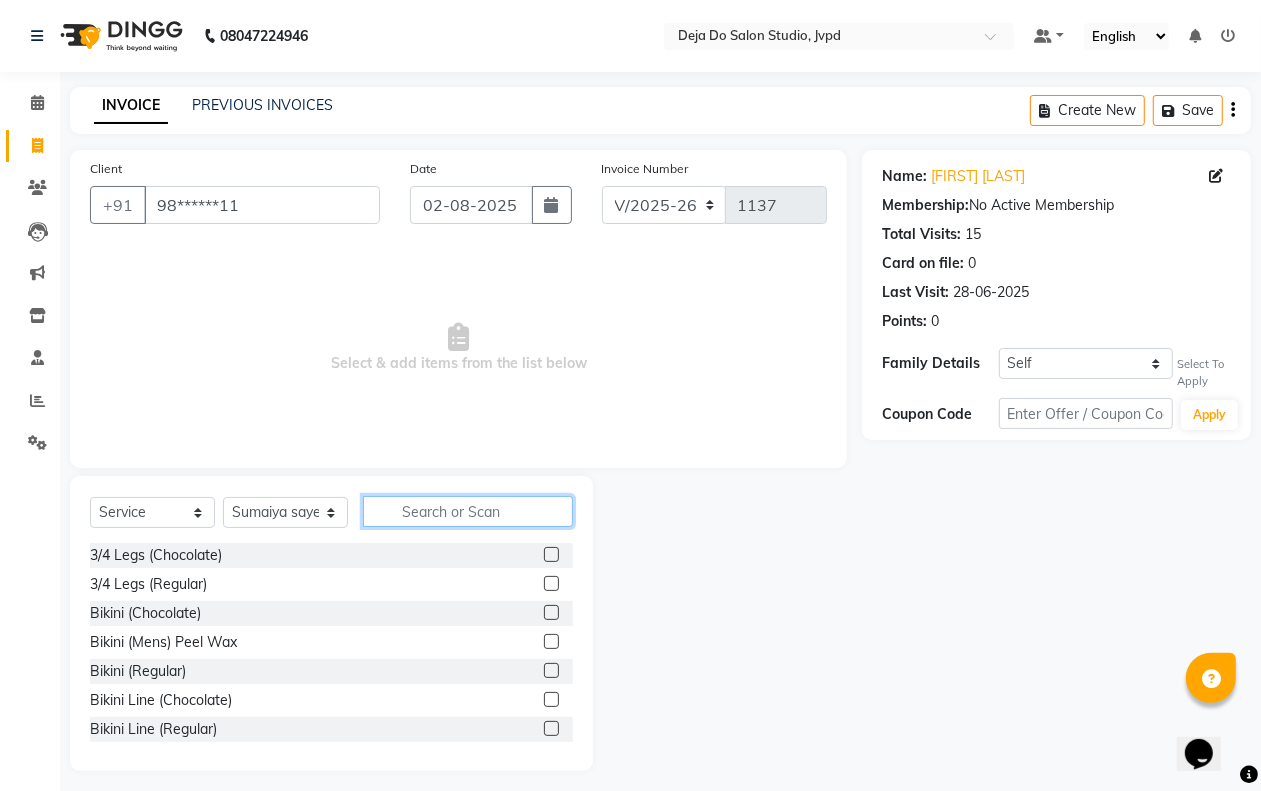 click 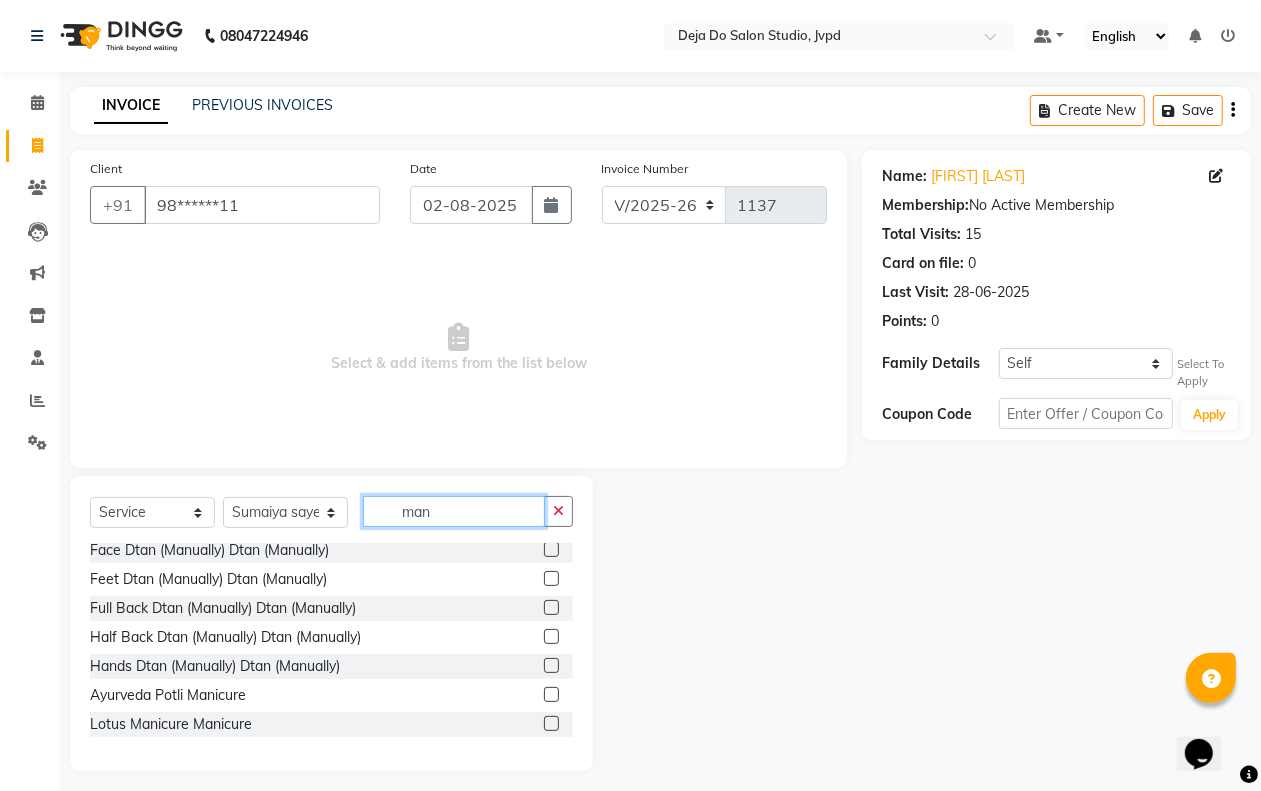 scroll, scrollTop: 118, scrollLeft: 0, axis: vertical 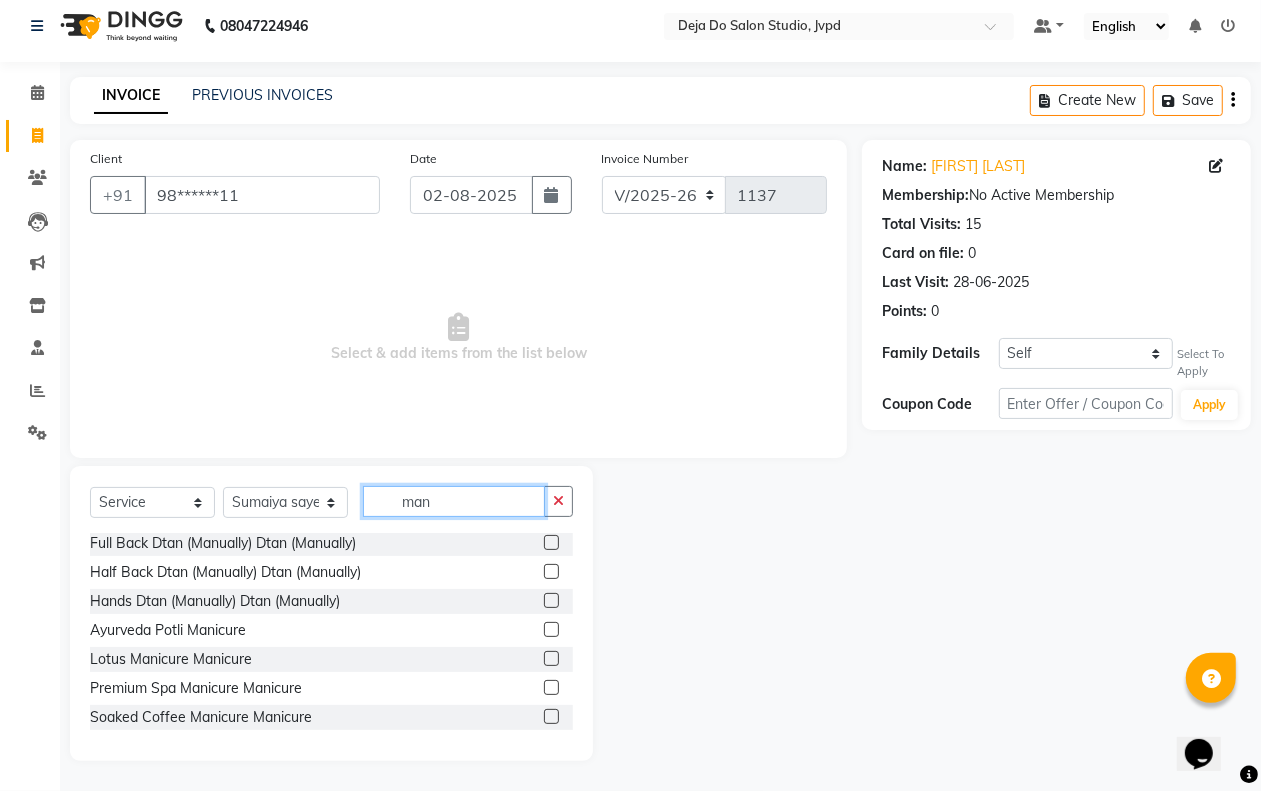 type on "man" 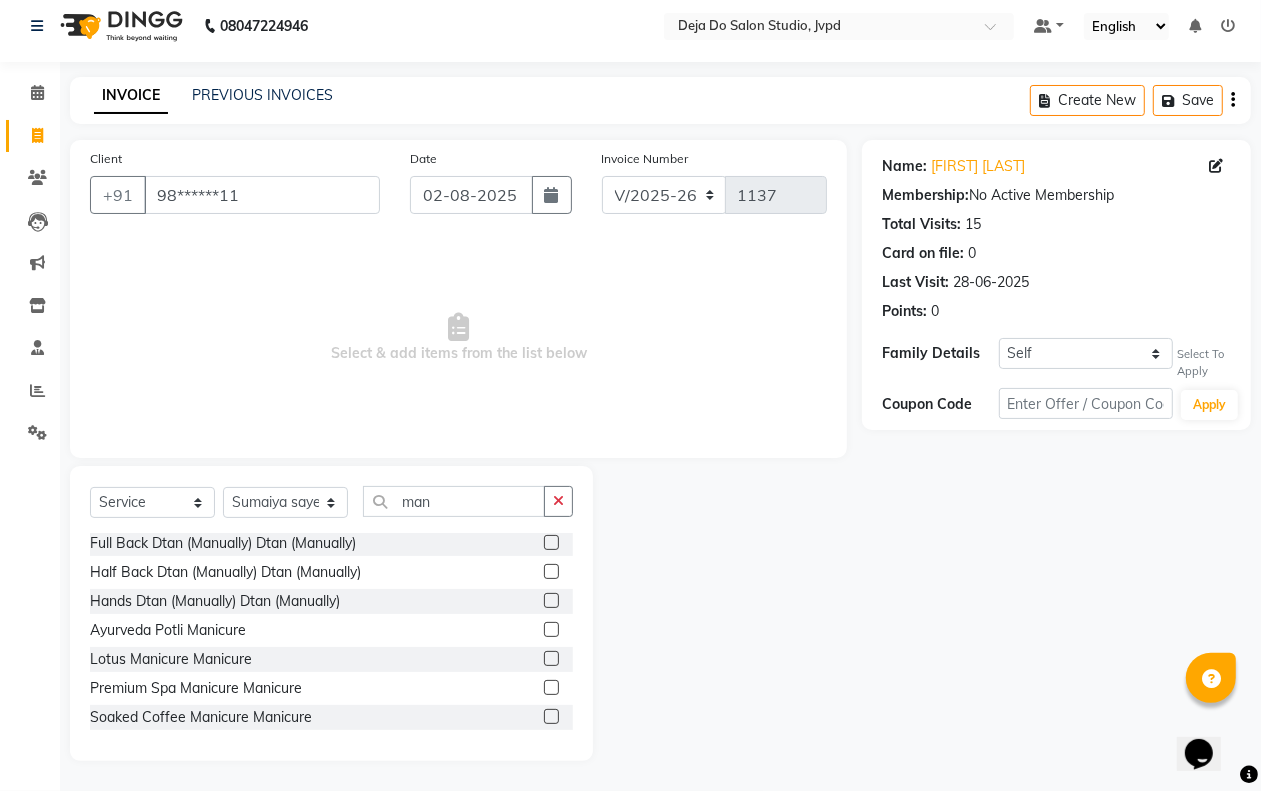 click 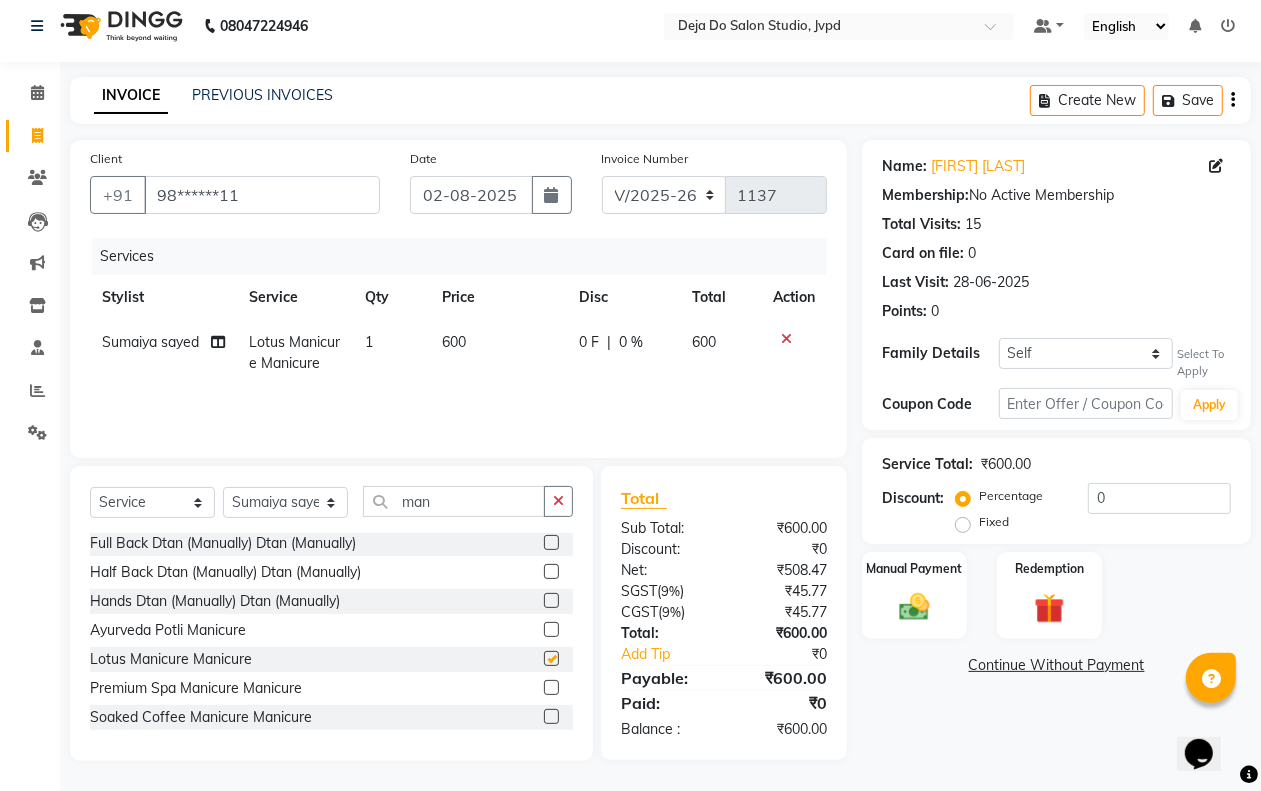 checkbox on "false" 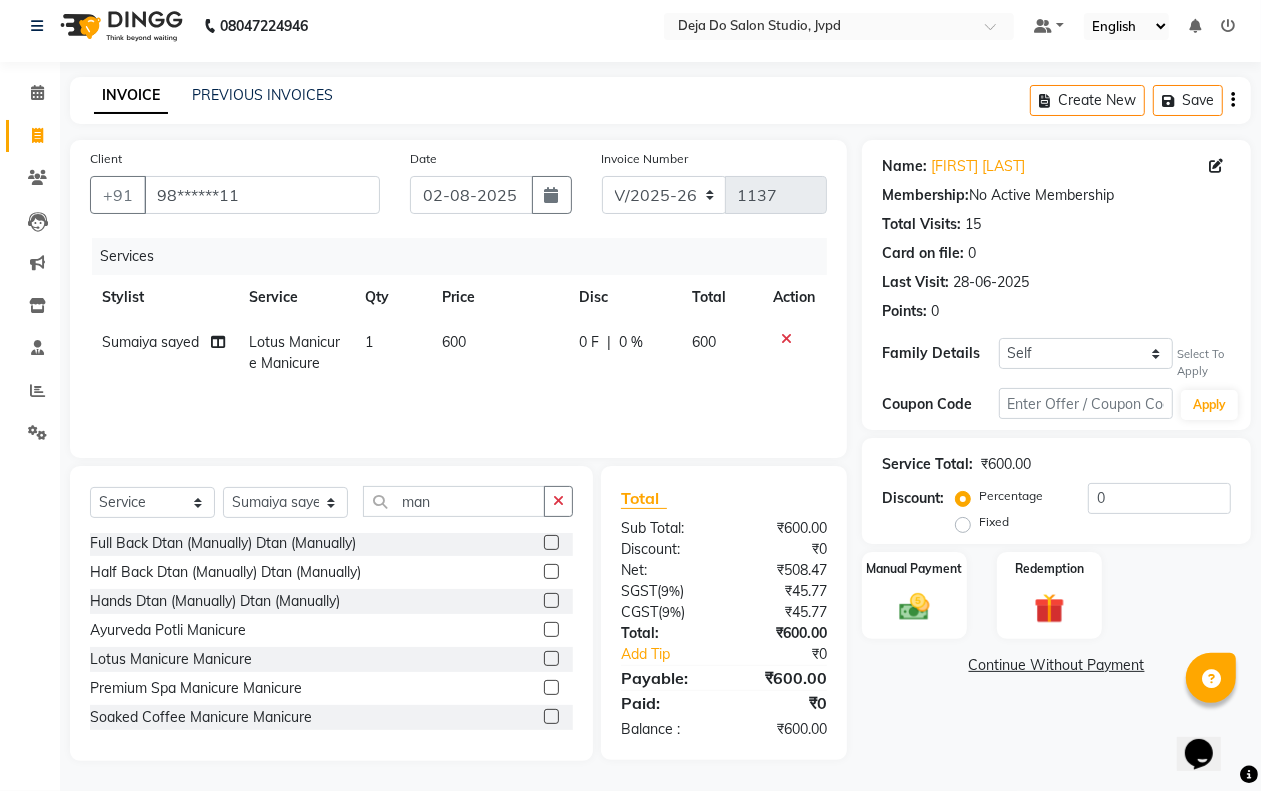 click 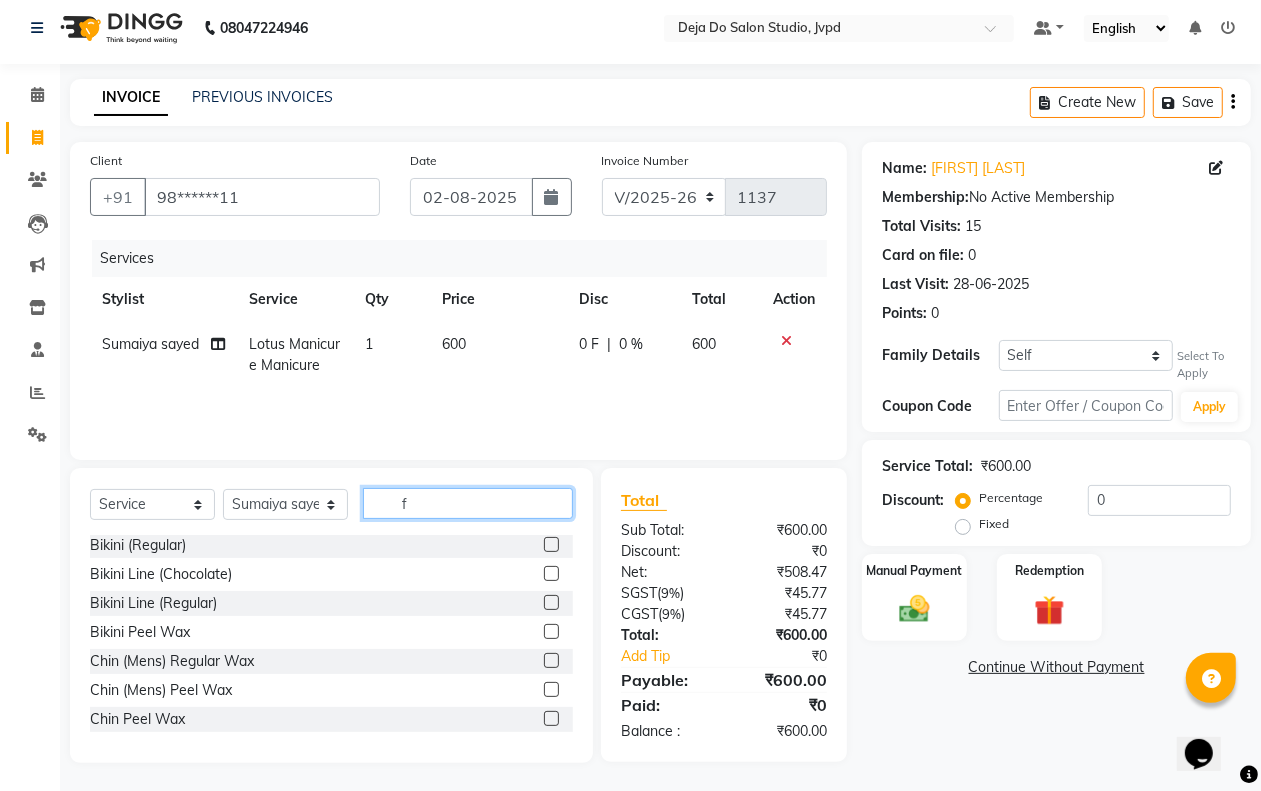 scroll, scrollTop: 10, scrollLeft: 0, axis: vertical 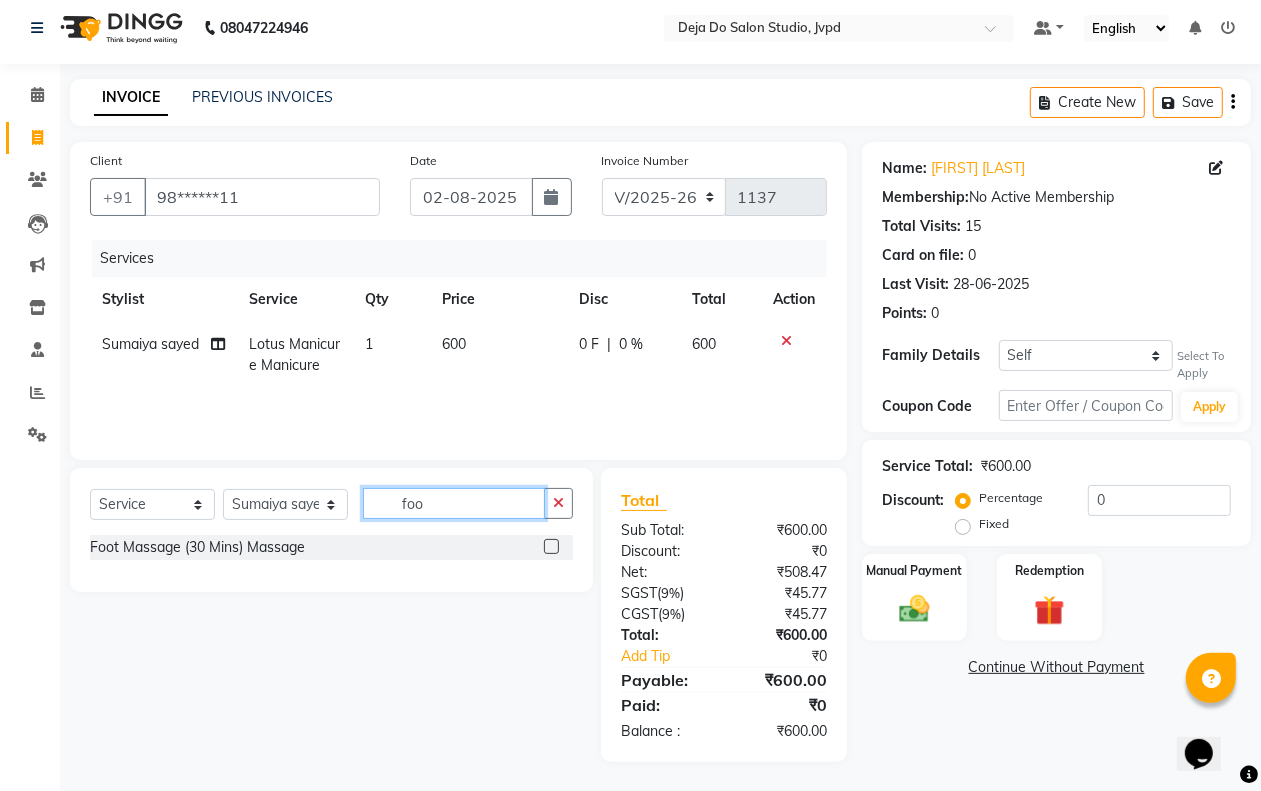 type on "foo" 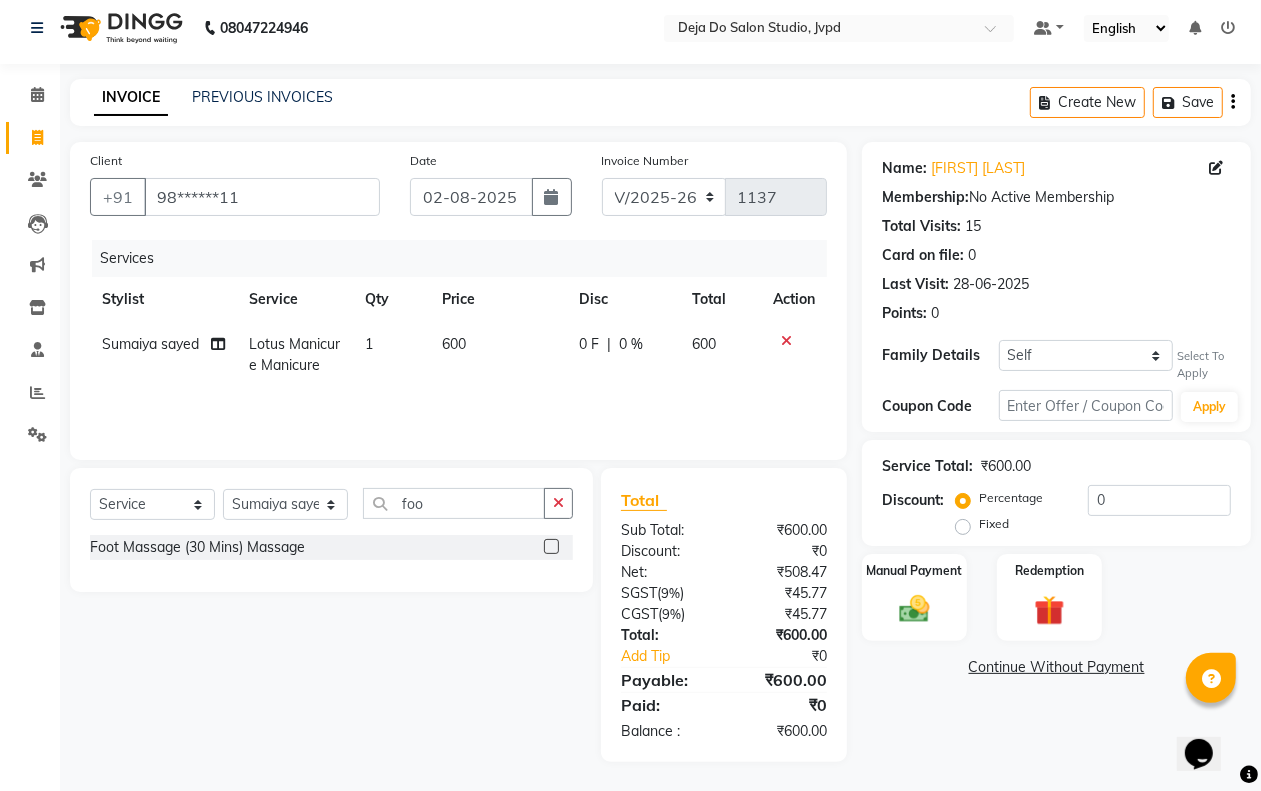click 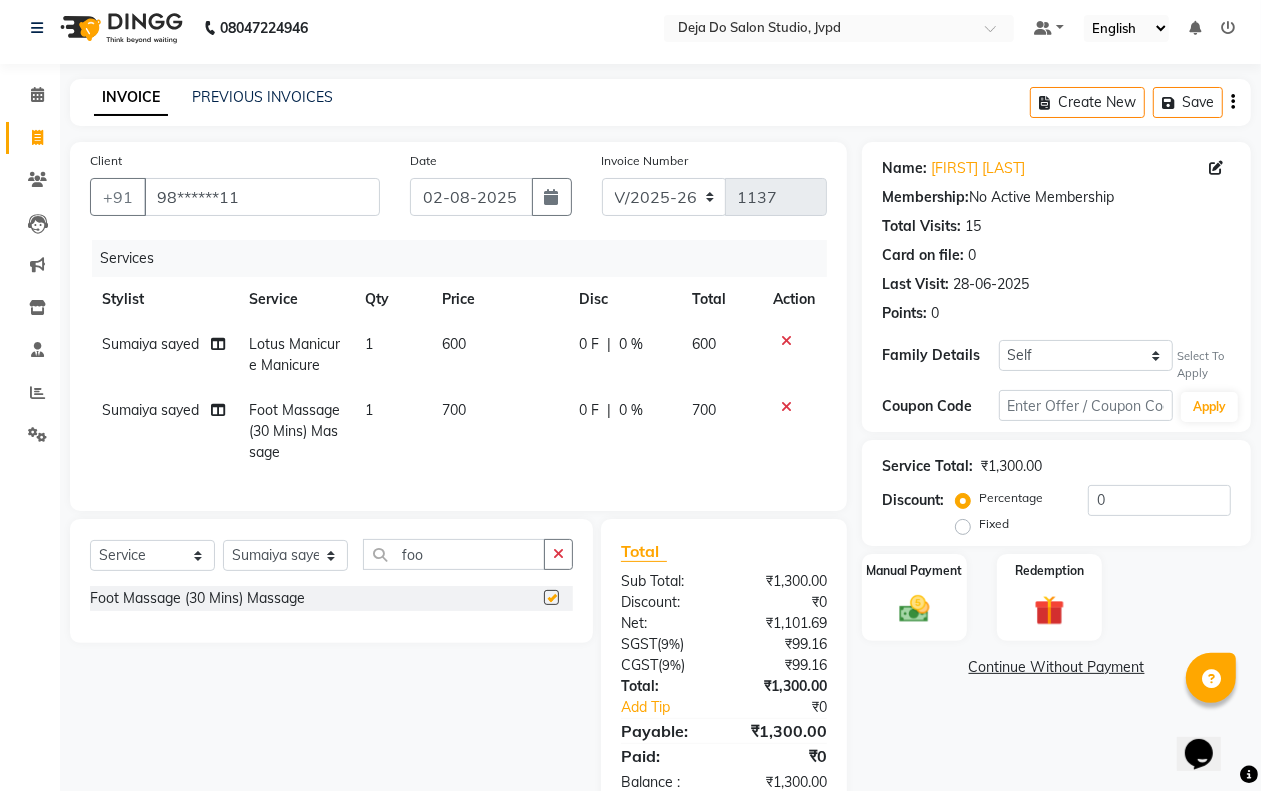 checkbox on "false" 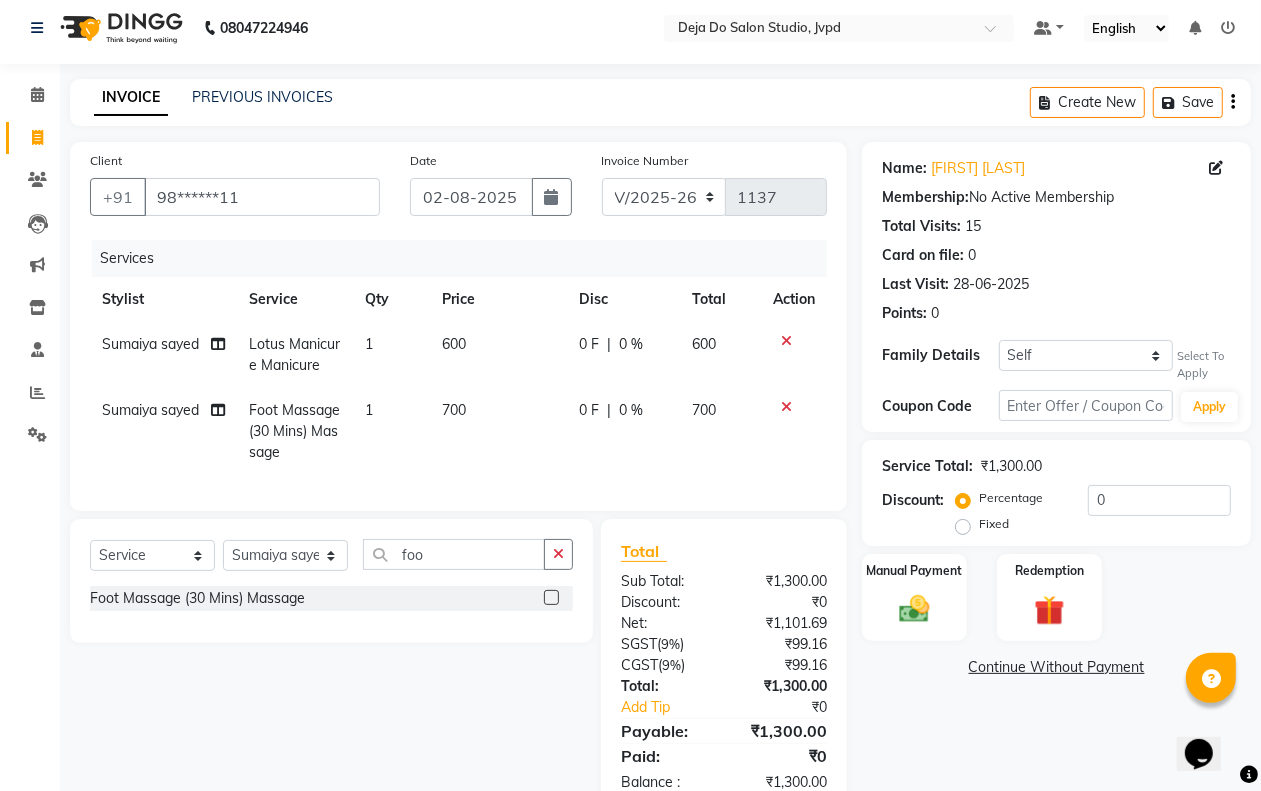 click on "700" 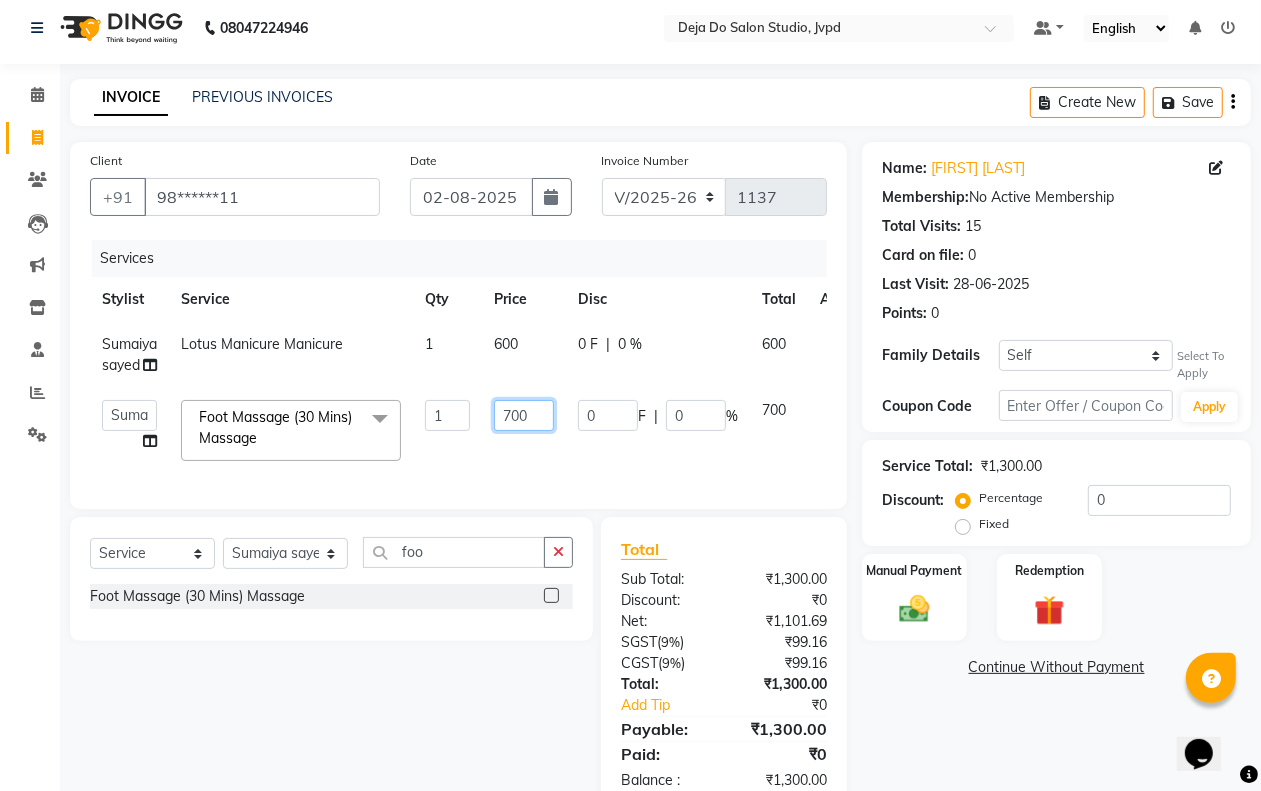 click on "700" 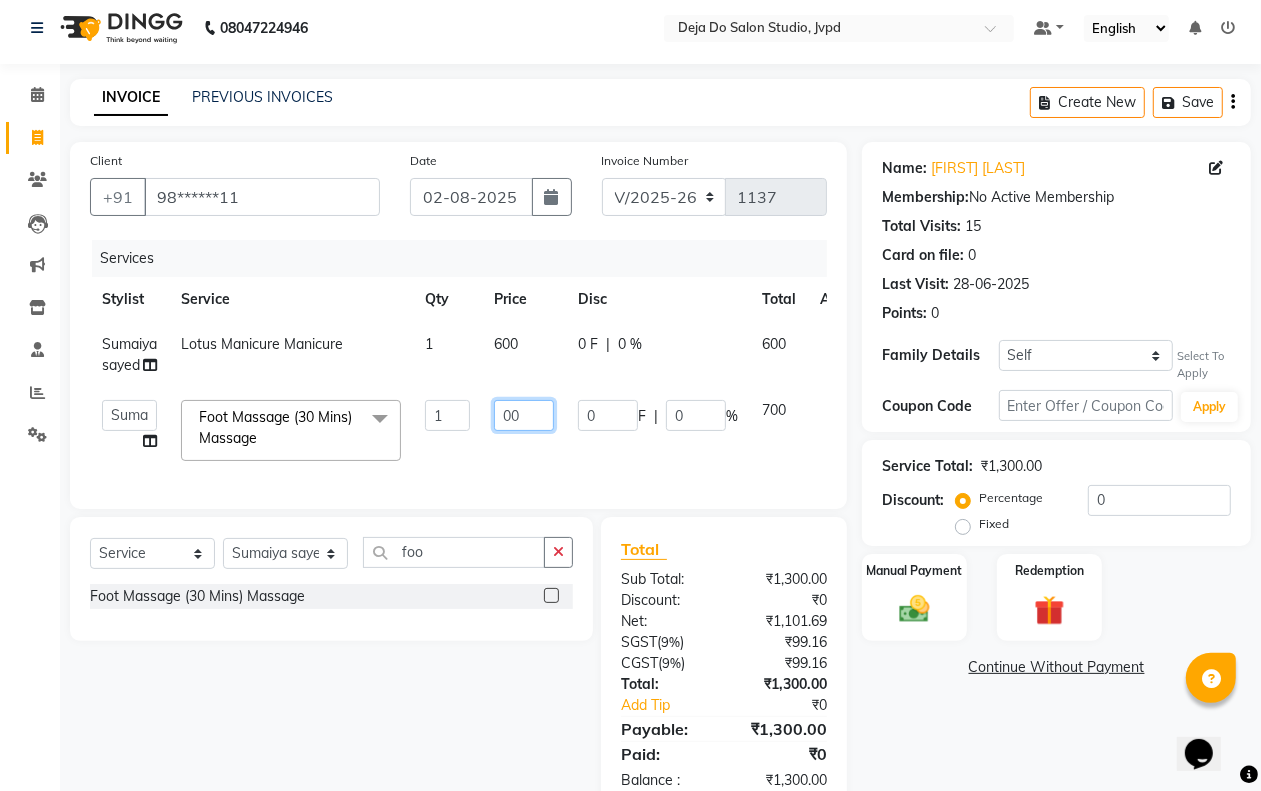 type on "500" 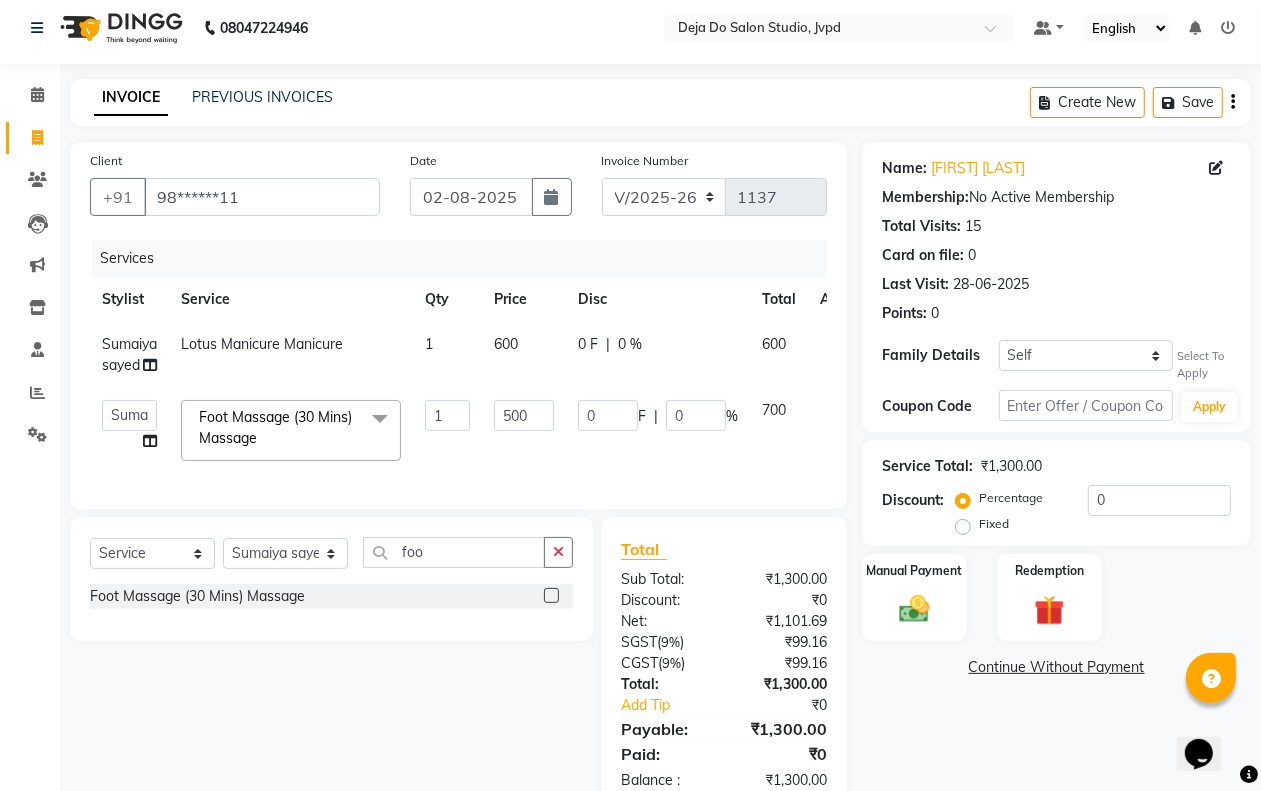 click on "0 F | 0 %" 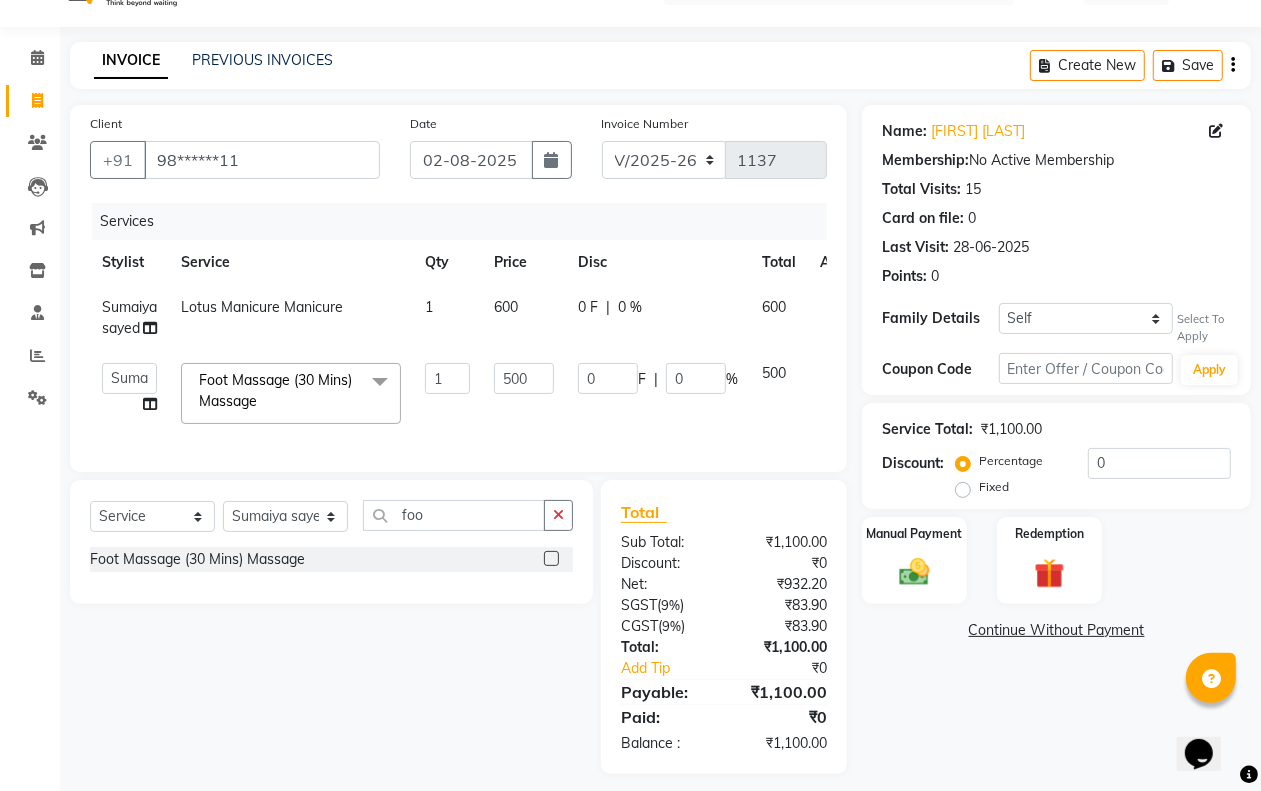 scroll, scrollTop: 76, scrollLeft: 0, axis: vertical 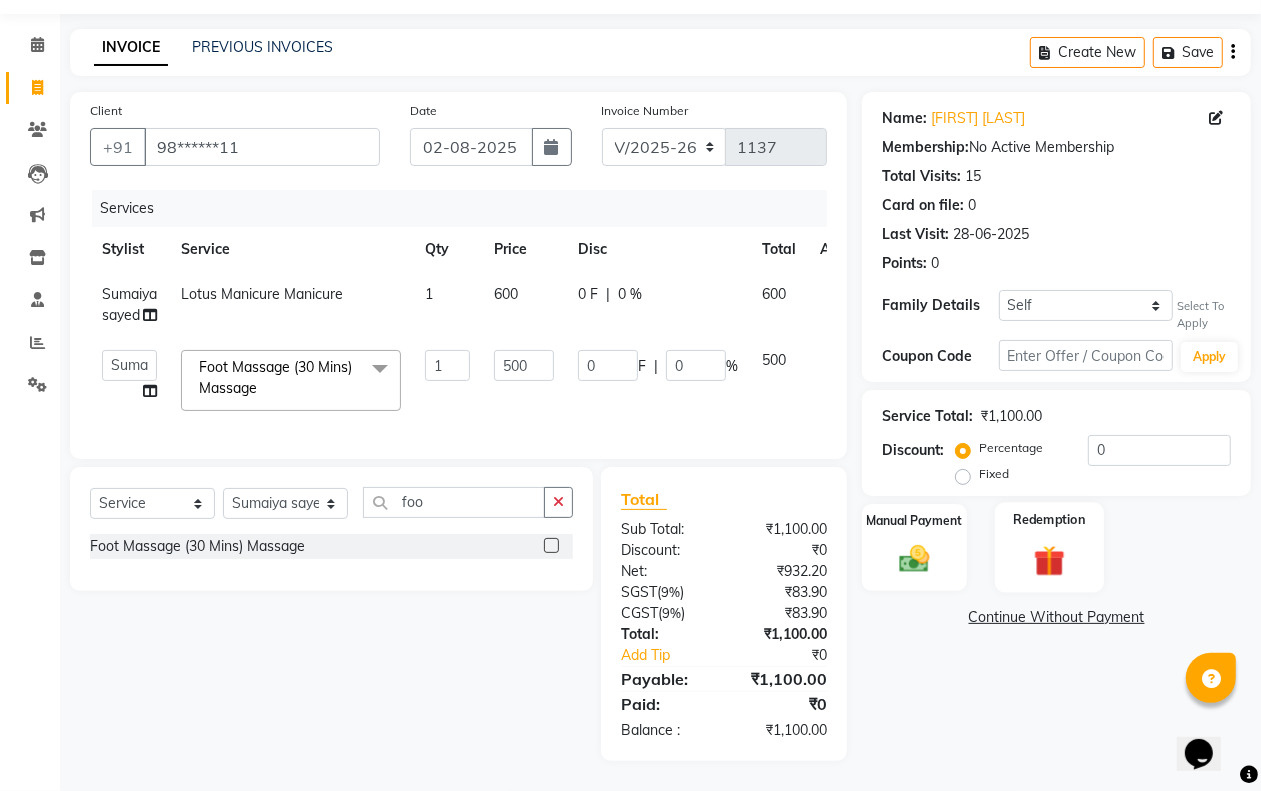 click 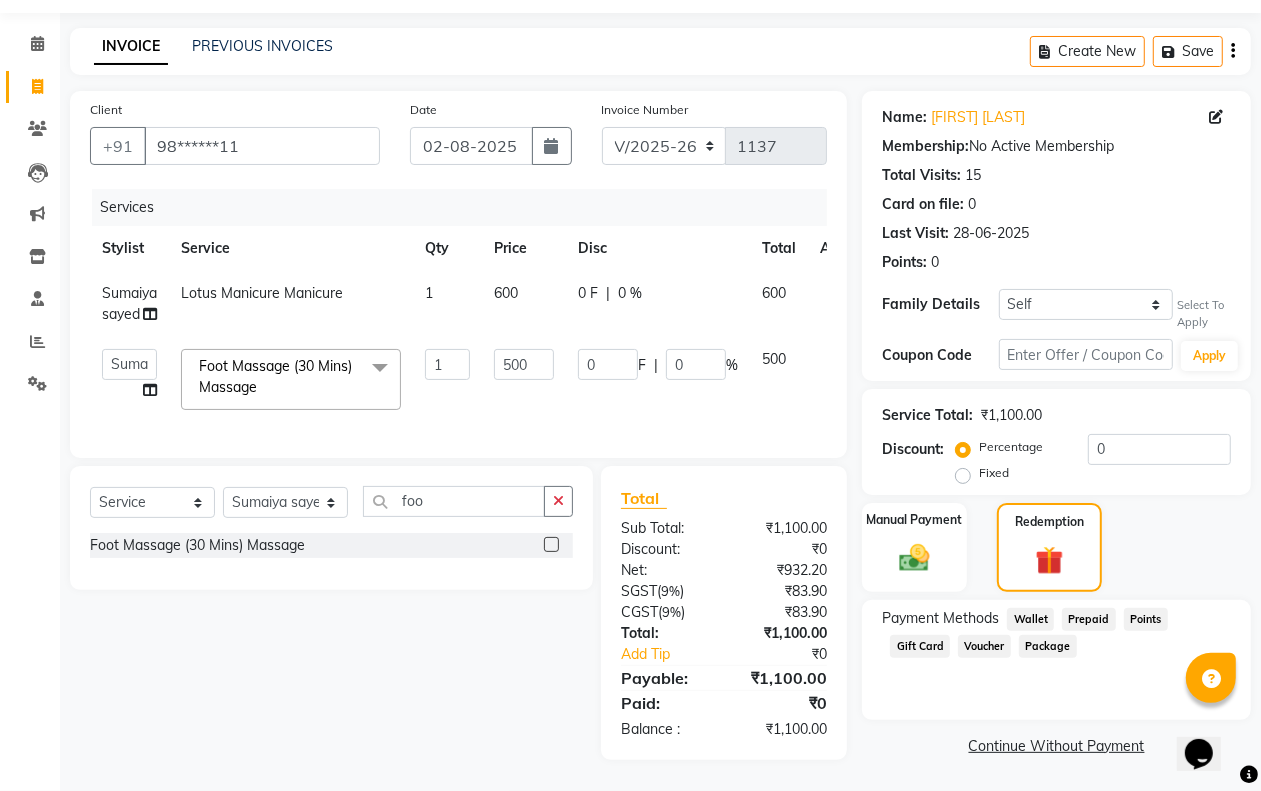 click on "Prepaid" 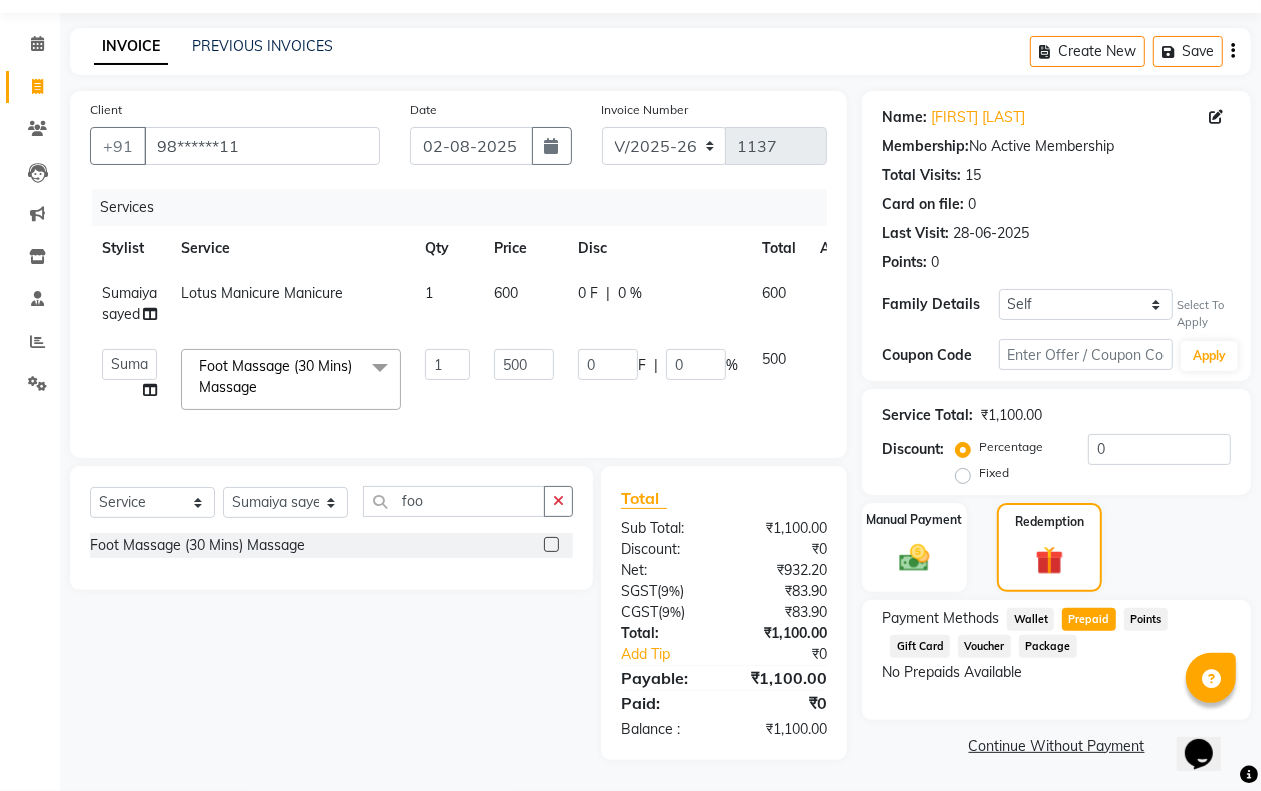 click on "Client +91 [PHONE]" 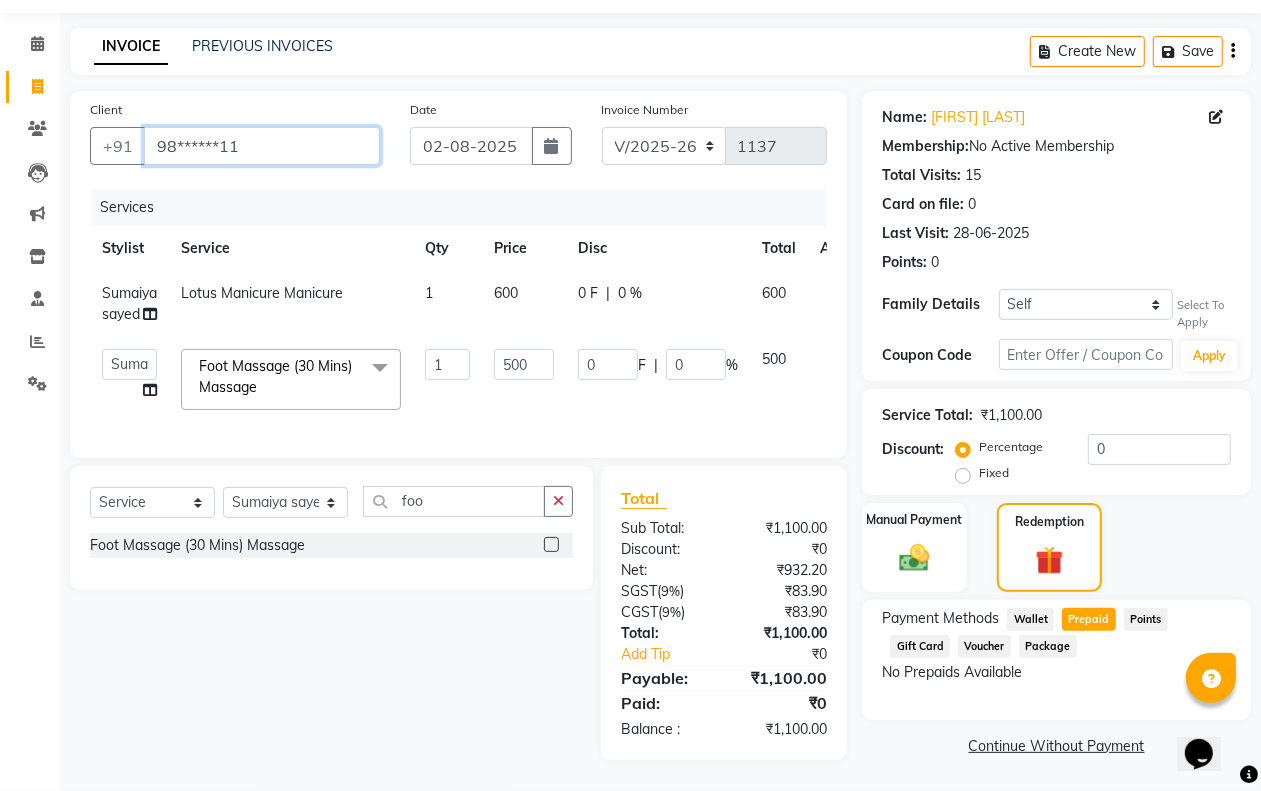 click on "98******11" at bounding box center (262, 146) 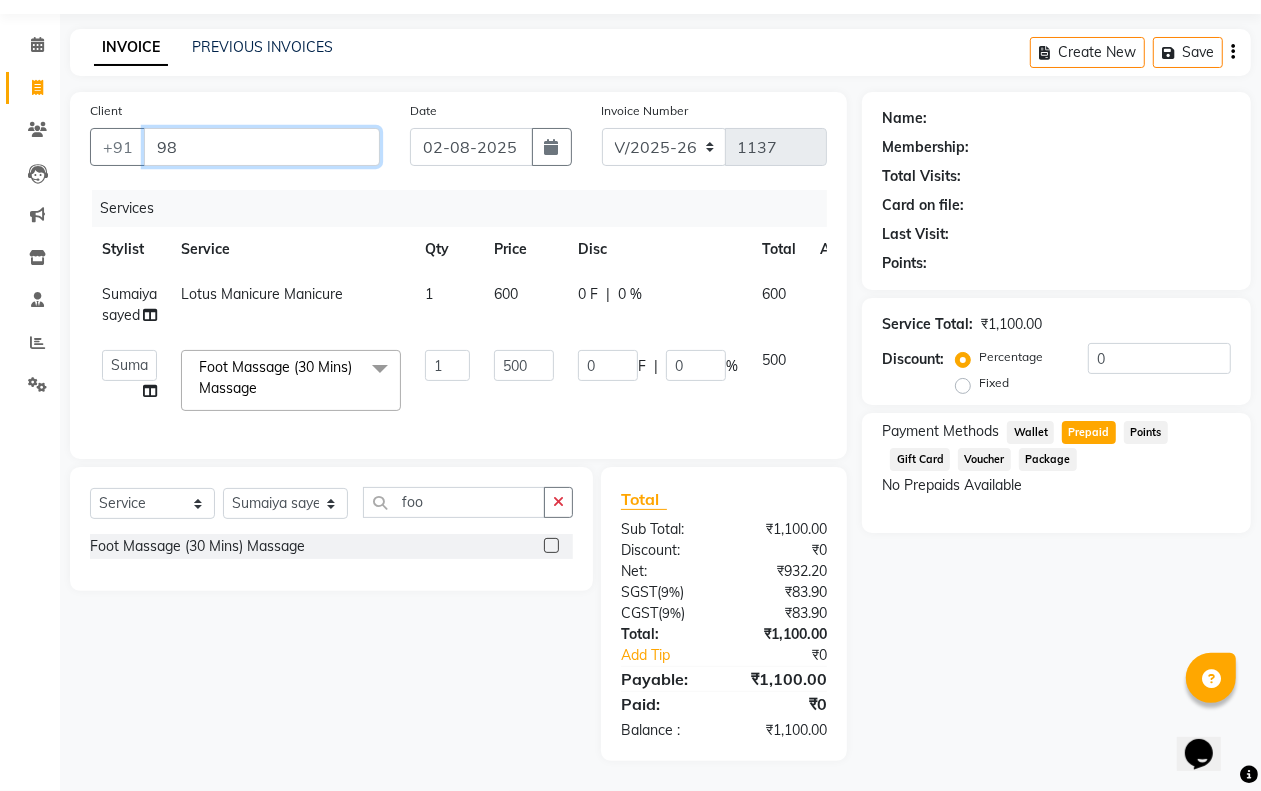 type on "9" 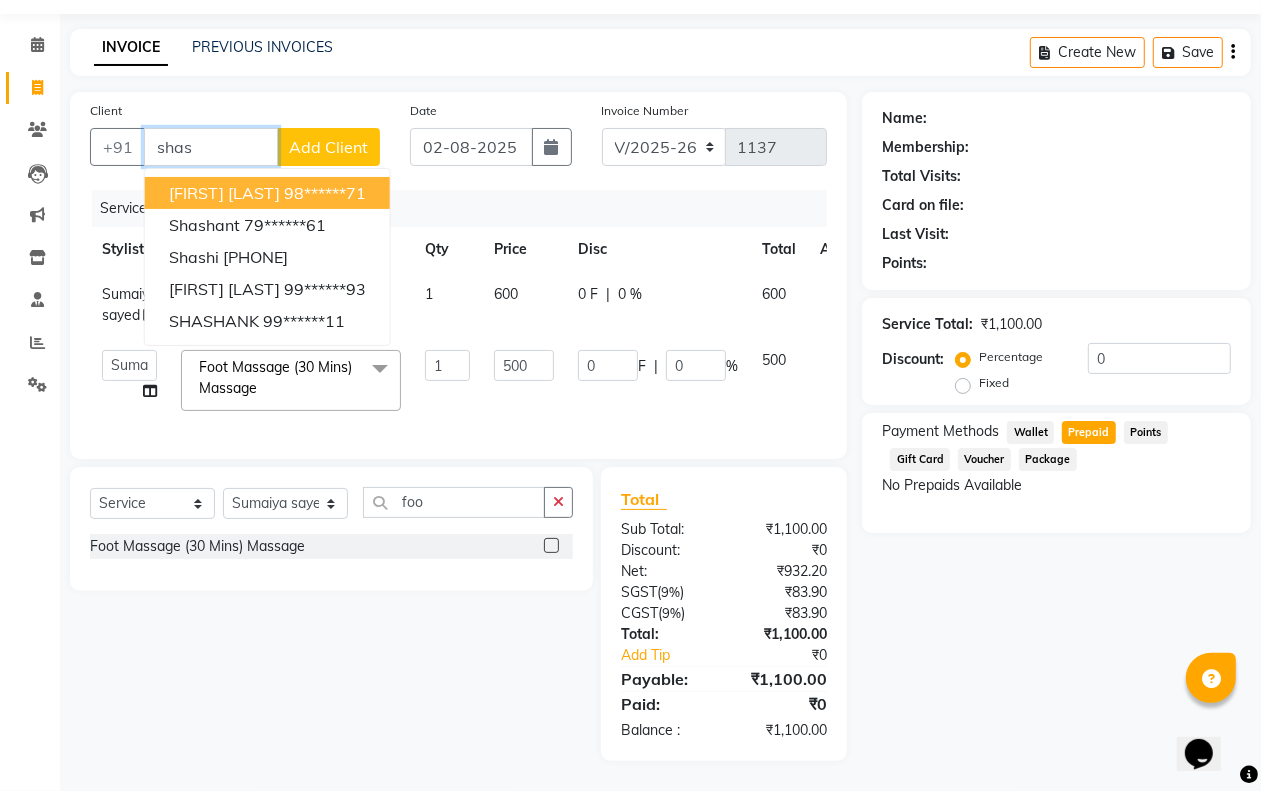 click on "98******71" at bounding box center (325, 193) 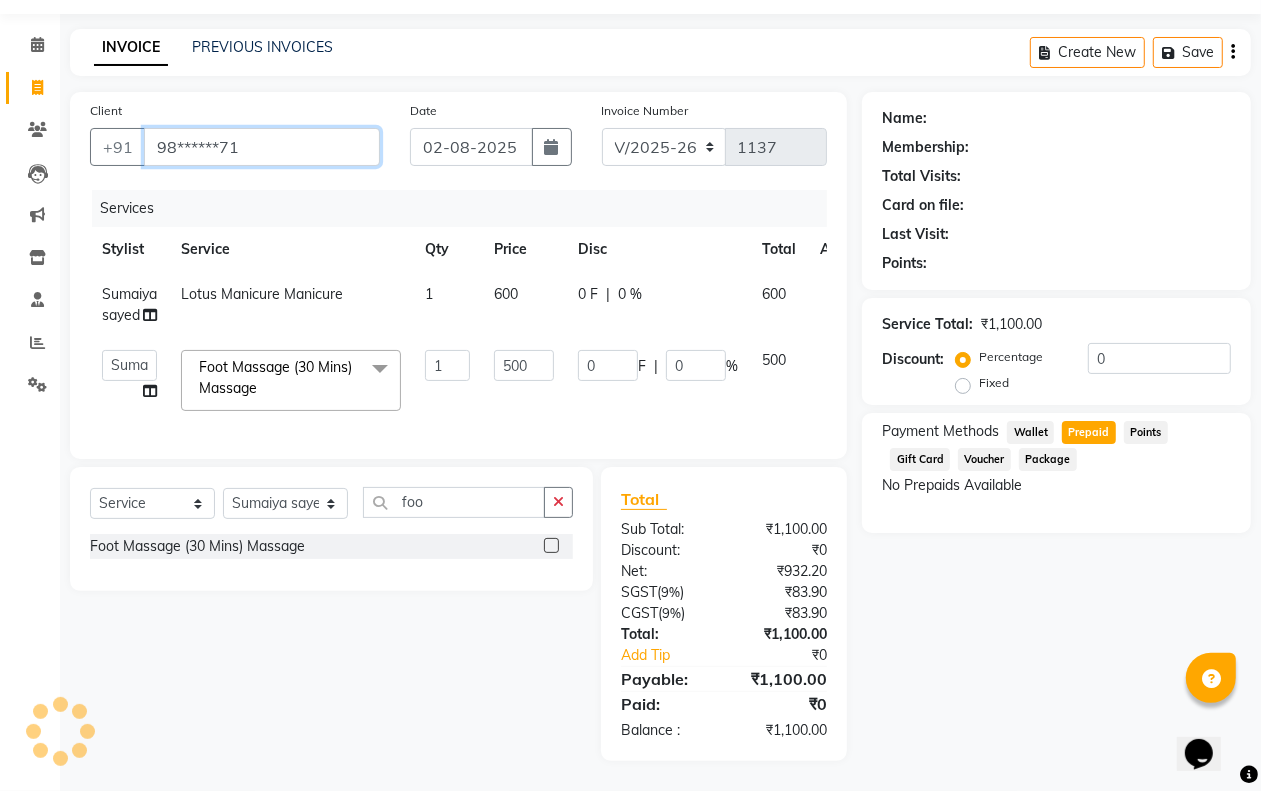 type on "98******71" 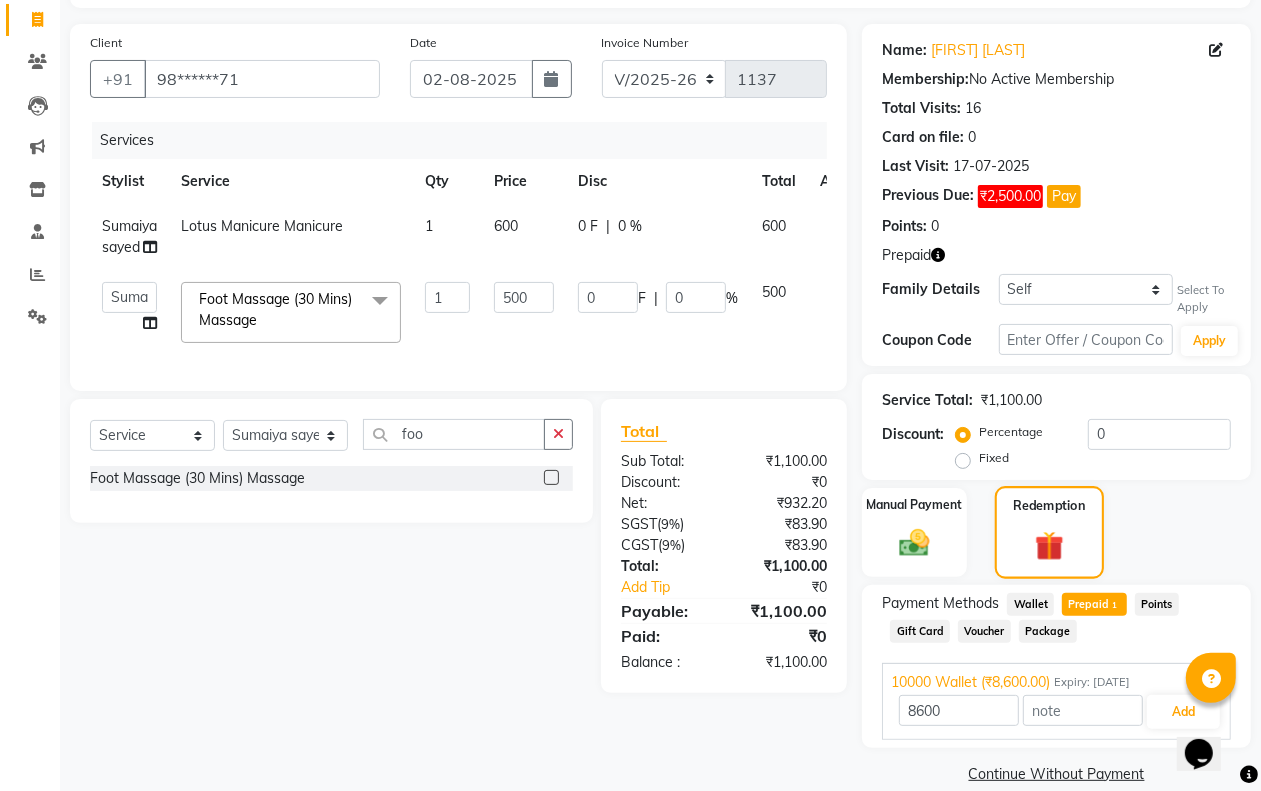 scroll, scrollTop: 153, scrollLeft: 0, axis: vertical 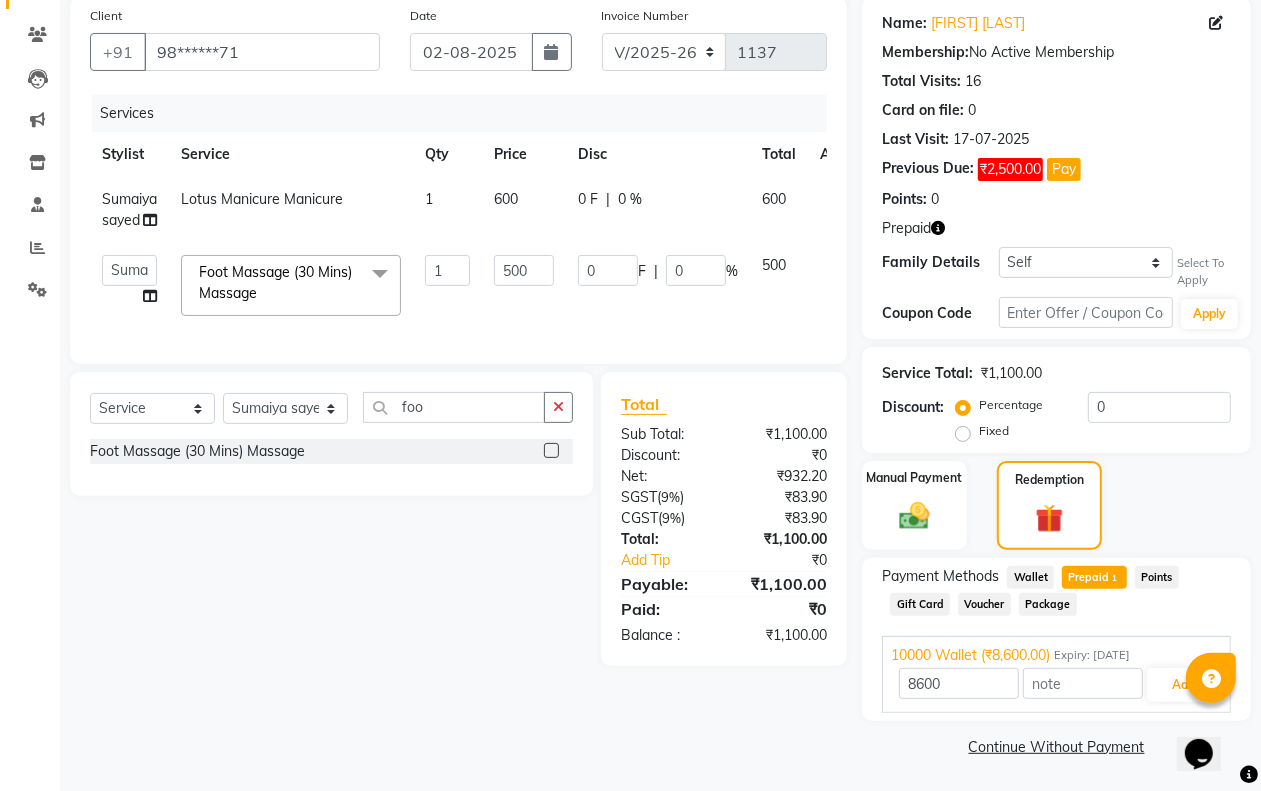 click on "Prepaid  1" 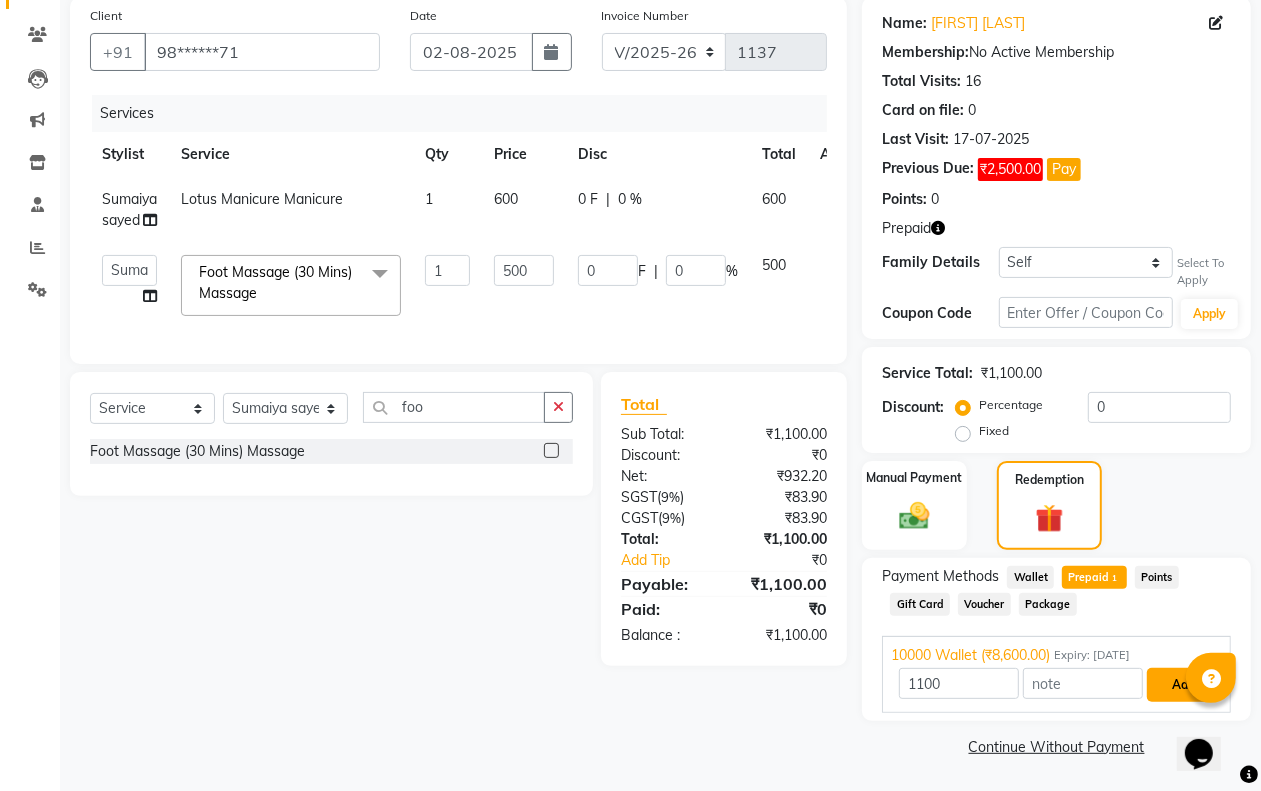 click on "Add" at bounding box center (1183, 685) 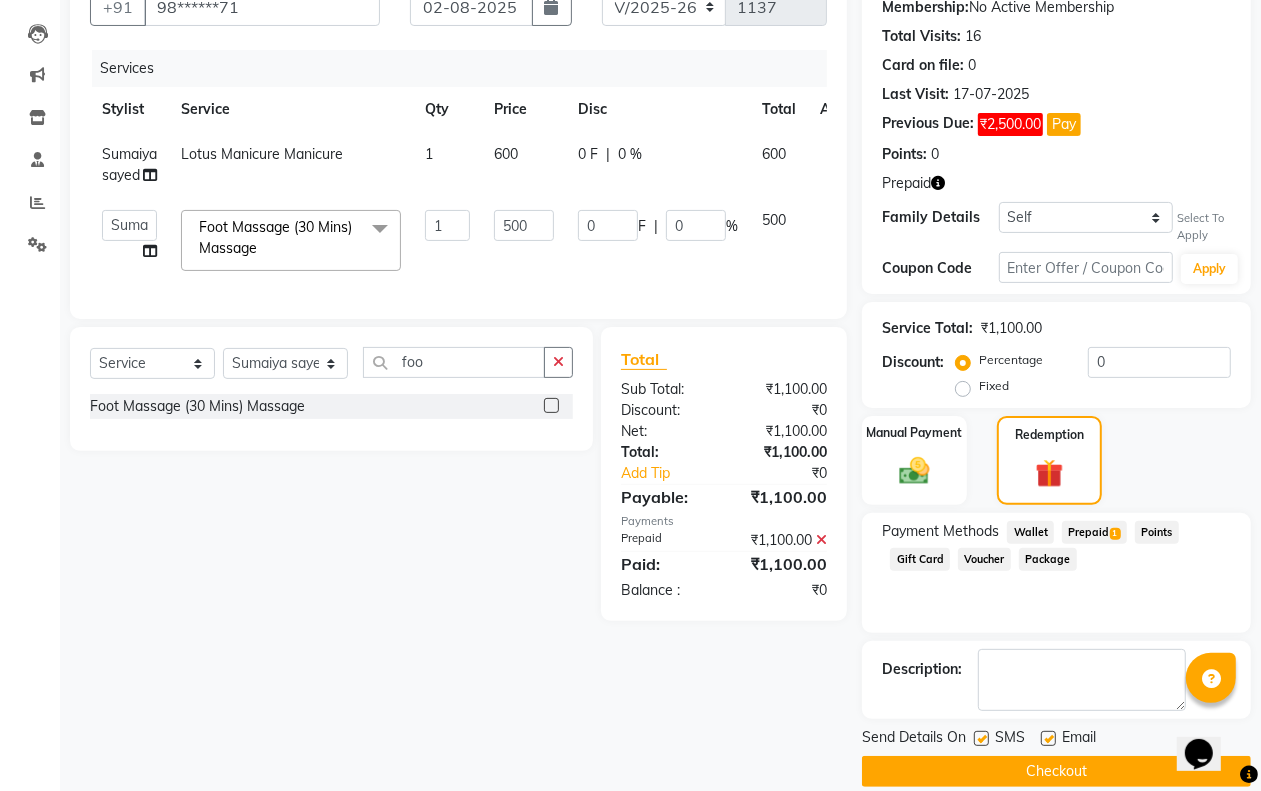 scroll, scrollTop: 223, scrollLeft: 0, axis: vertical 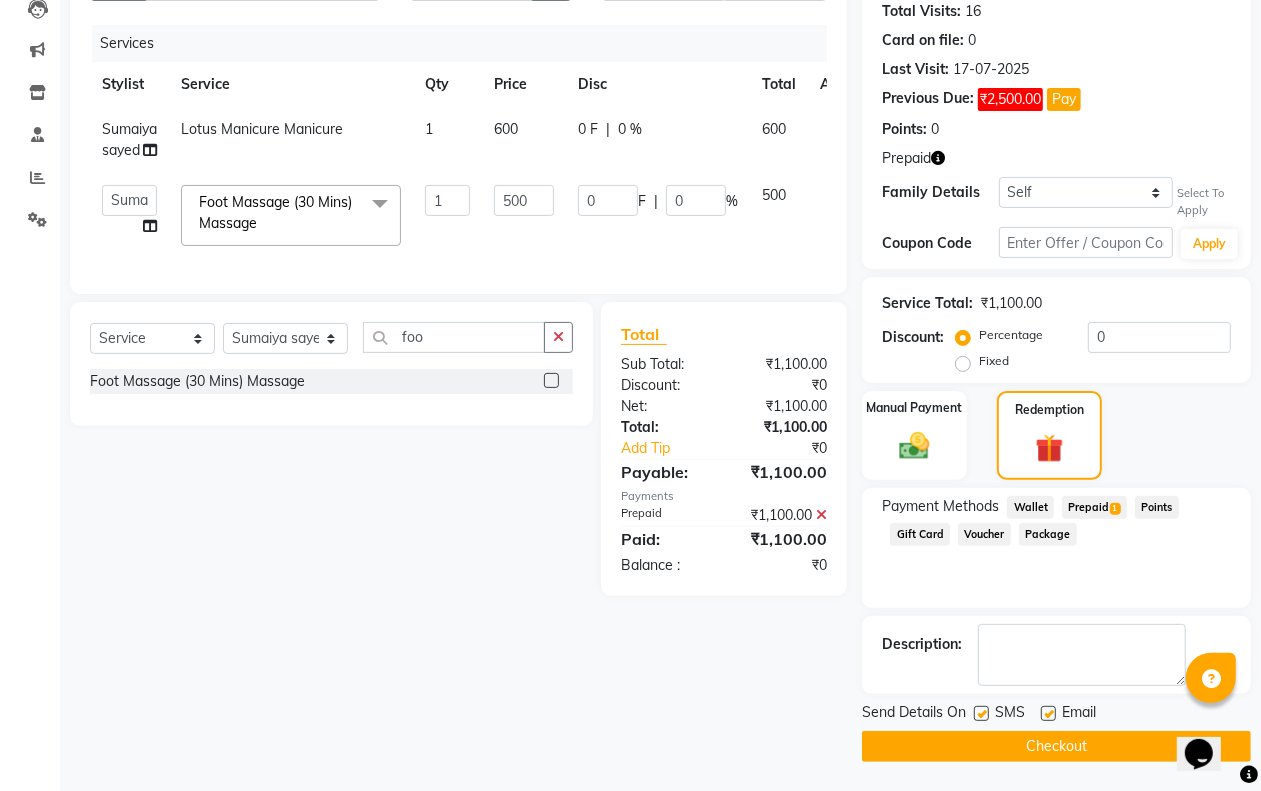 click on "Checkout" 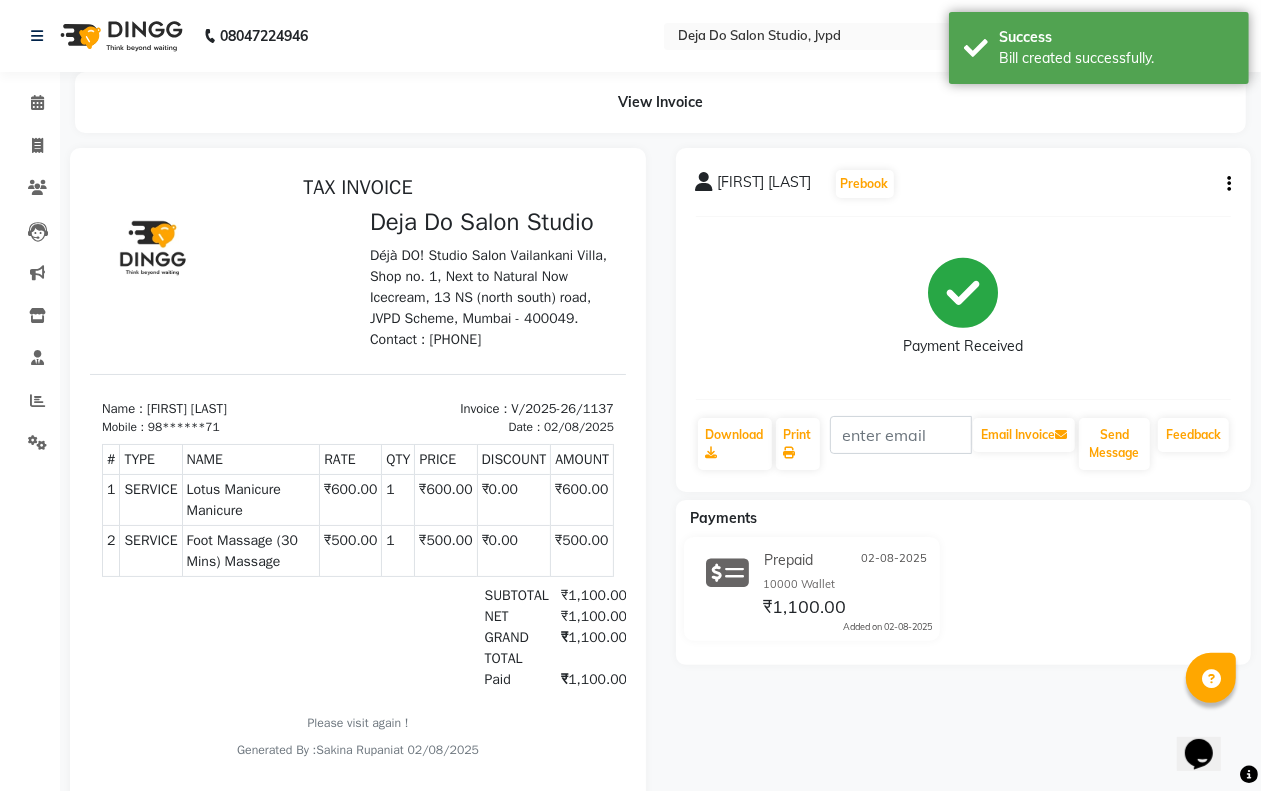scroll, scrollTop: 0, scrollLeft: 0, axis: both 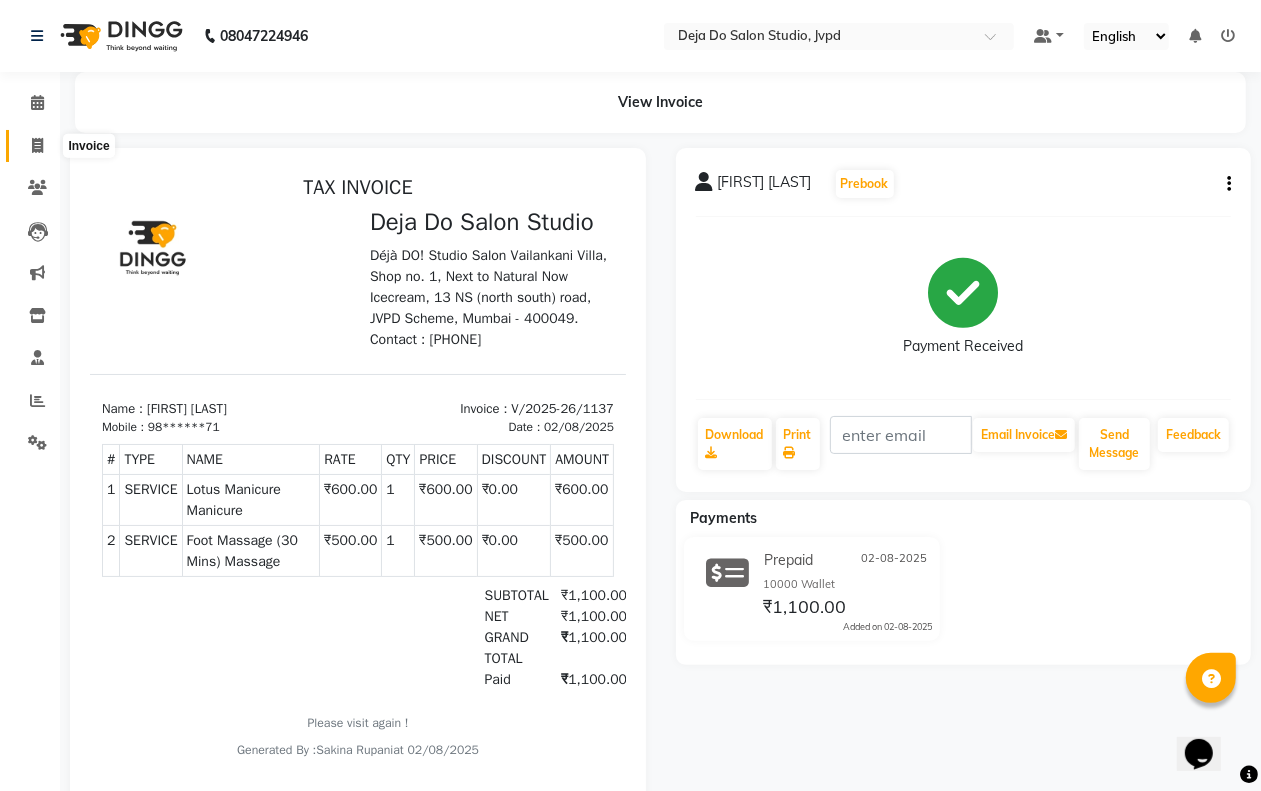 click 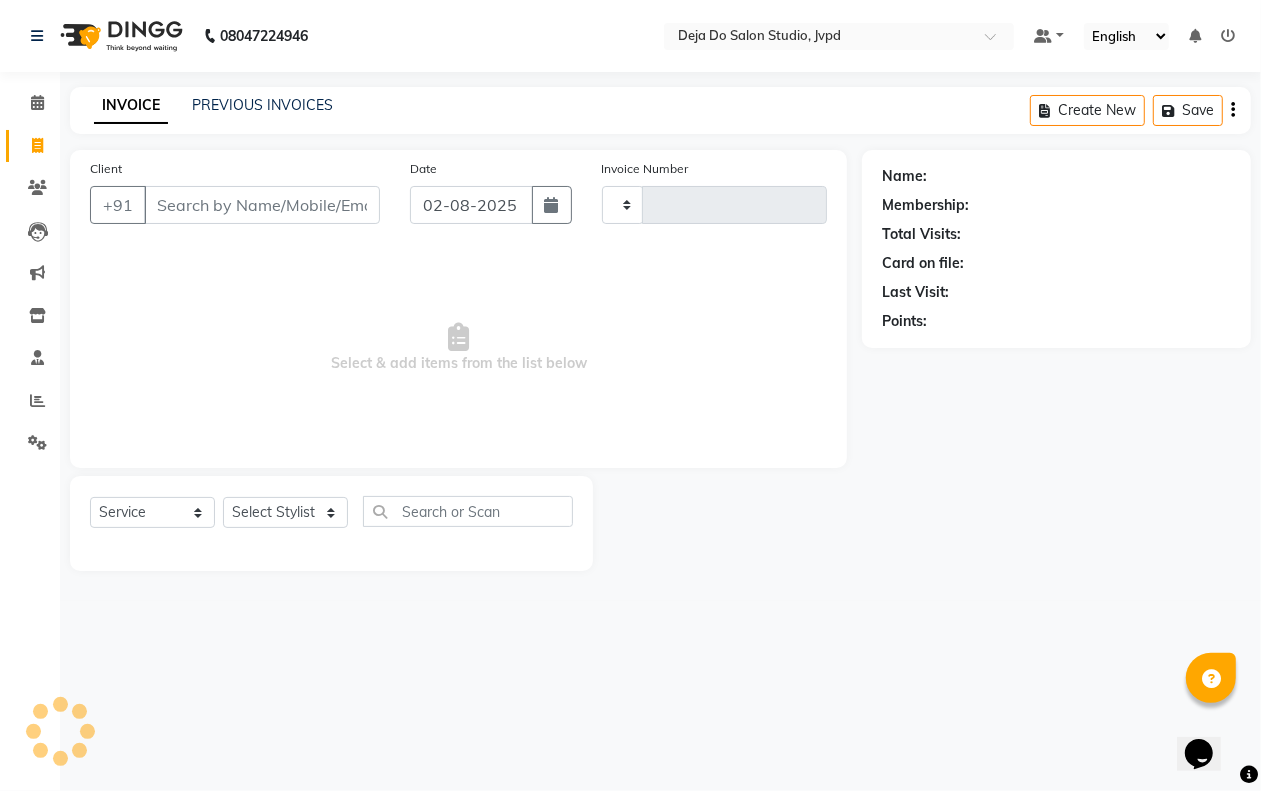 type on "1138" 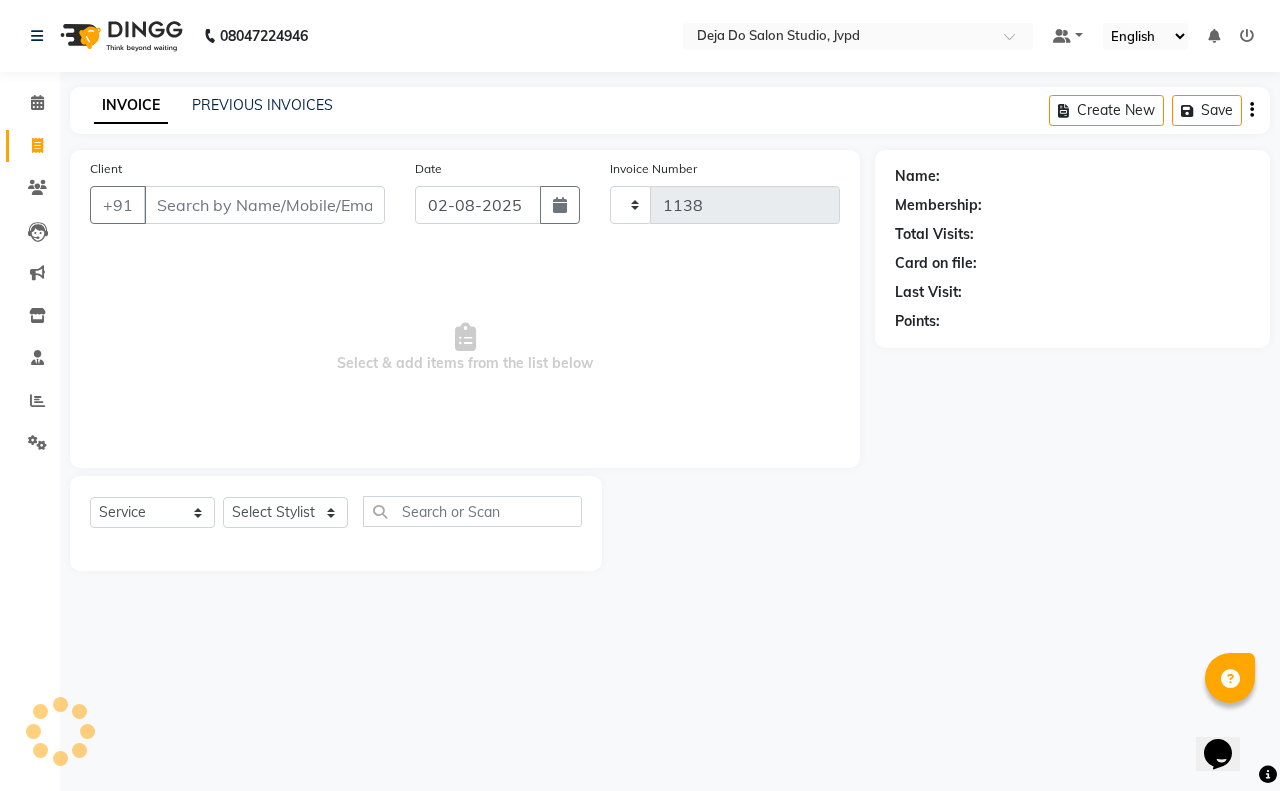 select on "7295" 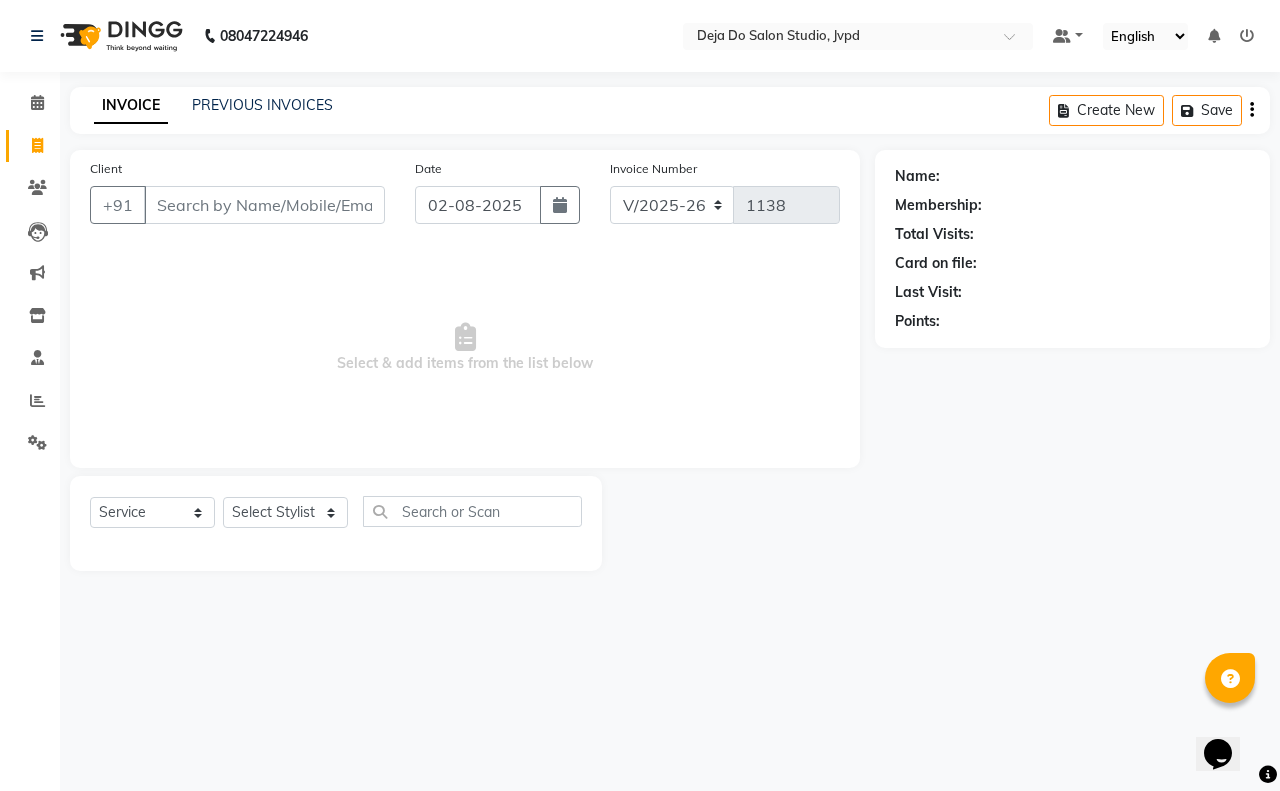 click on "Client" at bounding box center [264, 205] 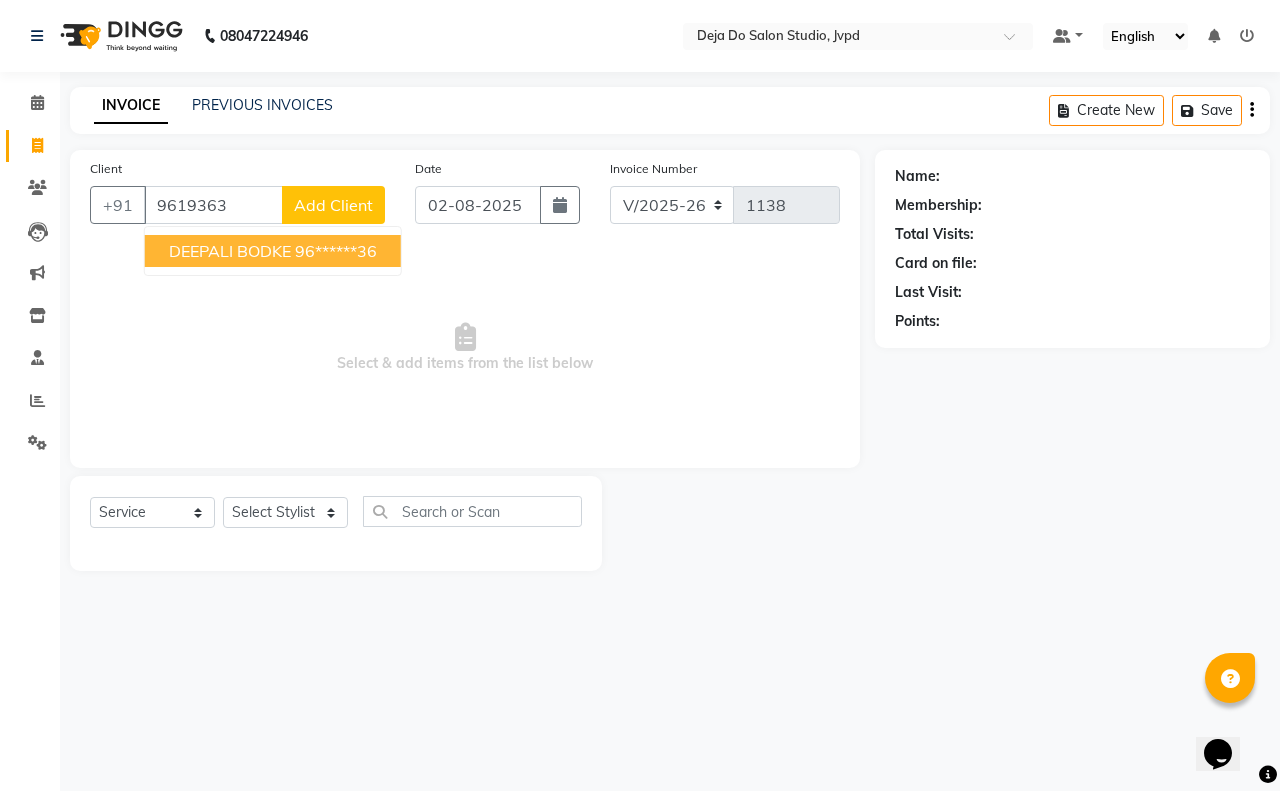 click on "[FIRST] [LAST] [PHONE]" at bounding box center (273, 251) 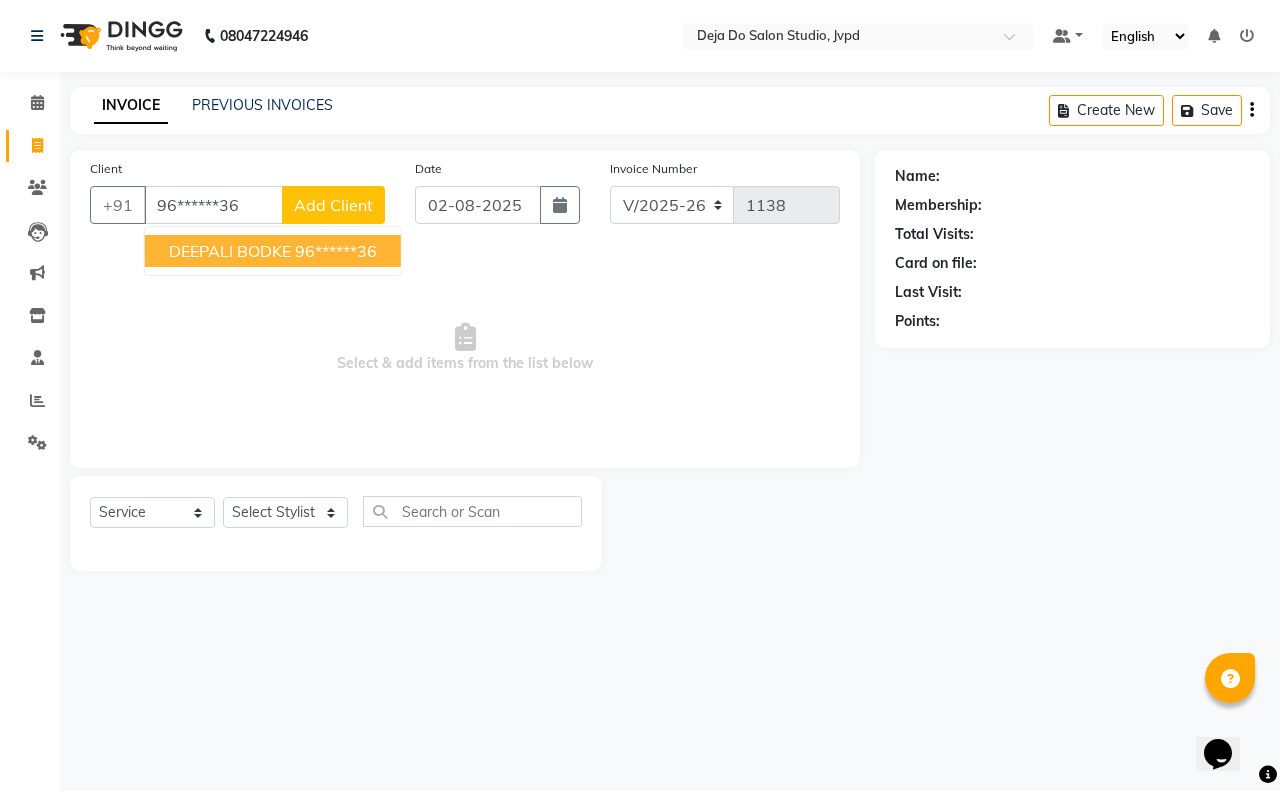type on "96******36" 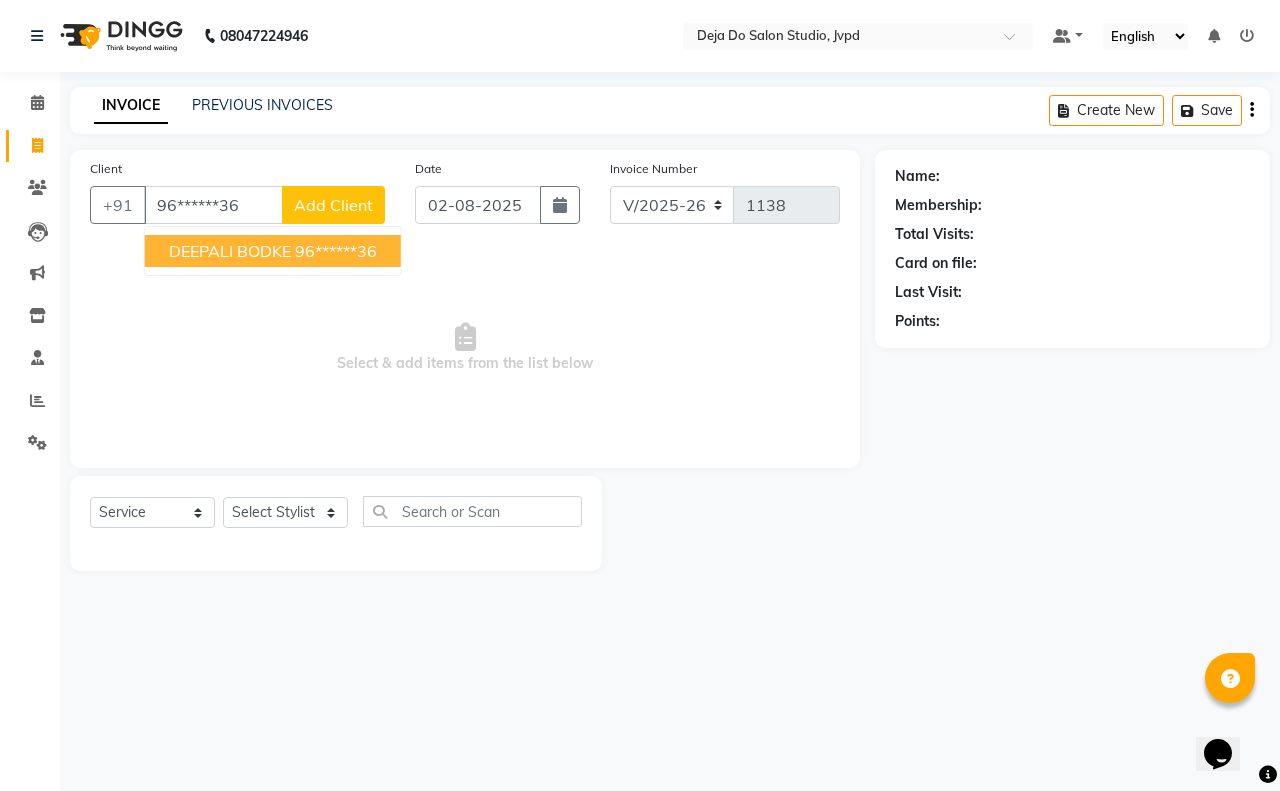select on "1: Object" 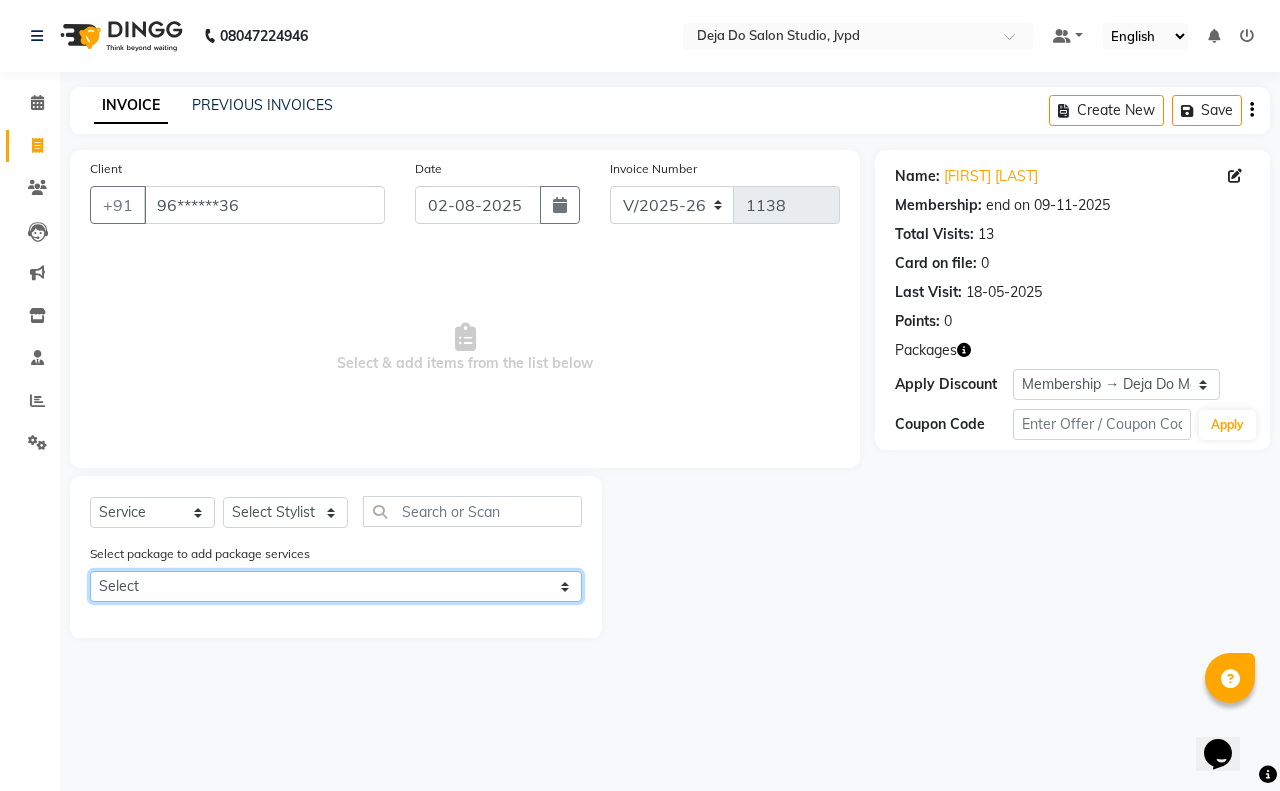 click on "Select Deja Do Membership" 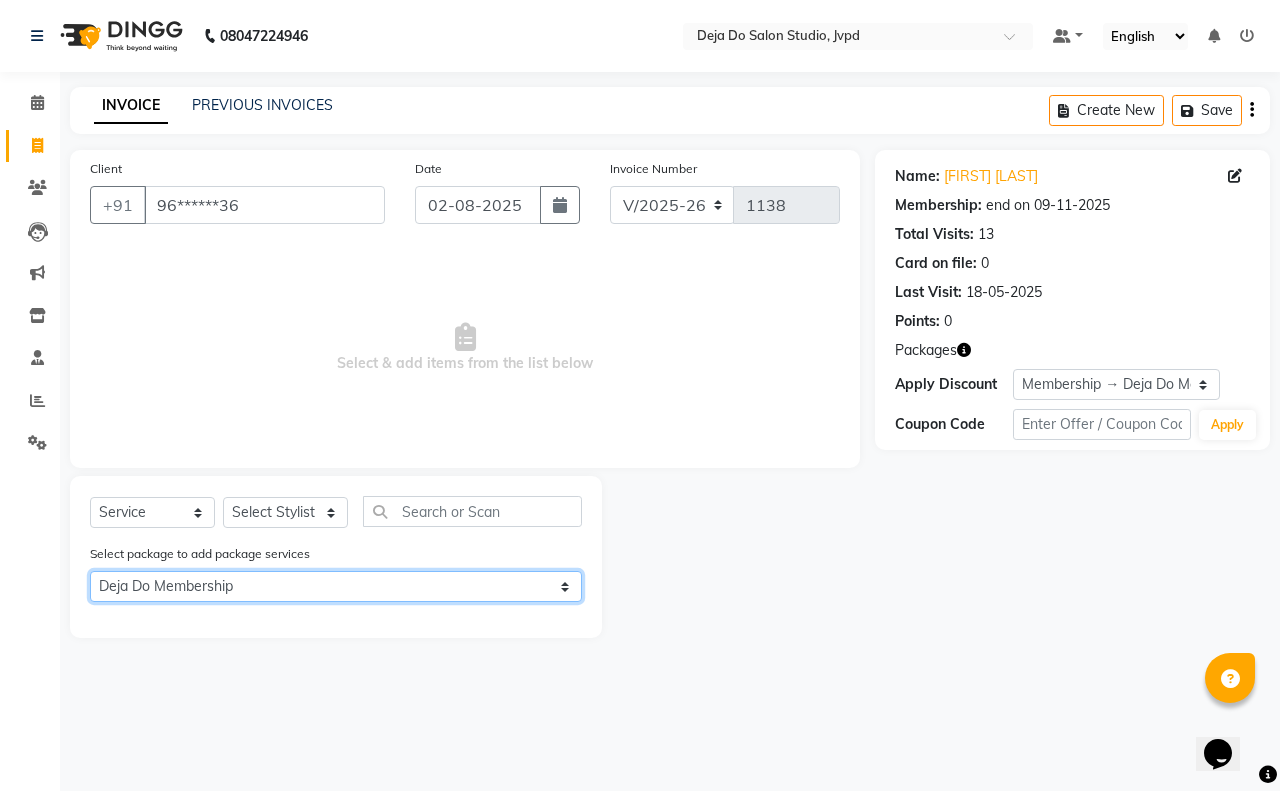 click on "Select Deja Do Membership" 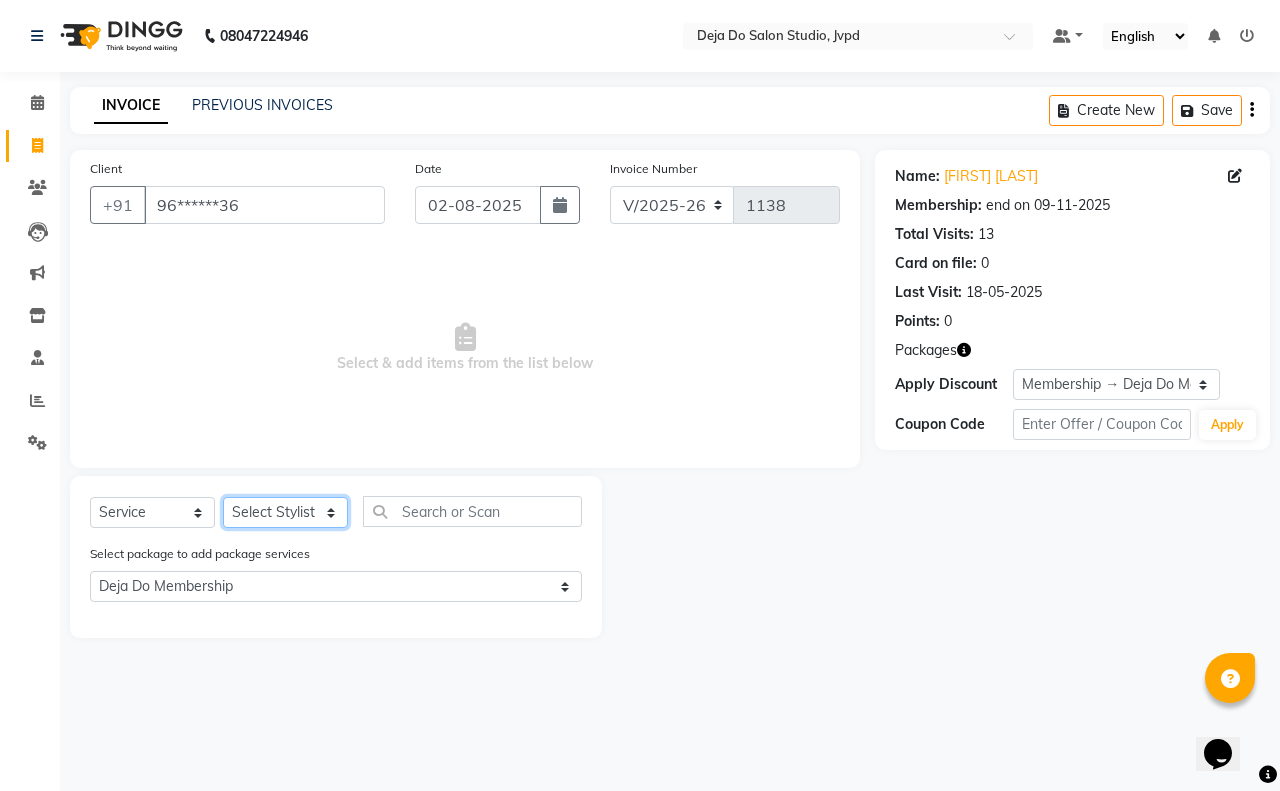 drag, startPoint x: 288, startPoint y: 505, endPoint x: 292, endPoint y: 517, distance: 12.649111 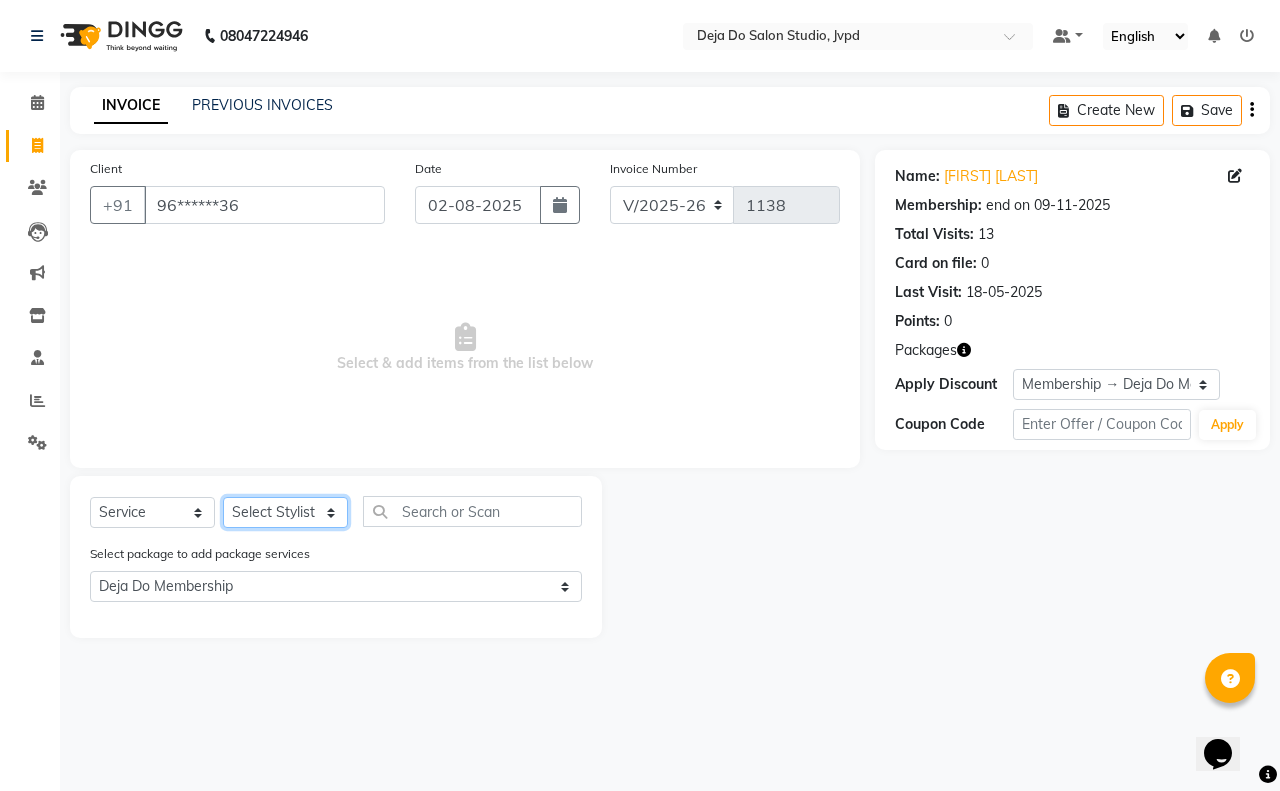 select on "62496" 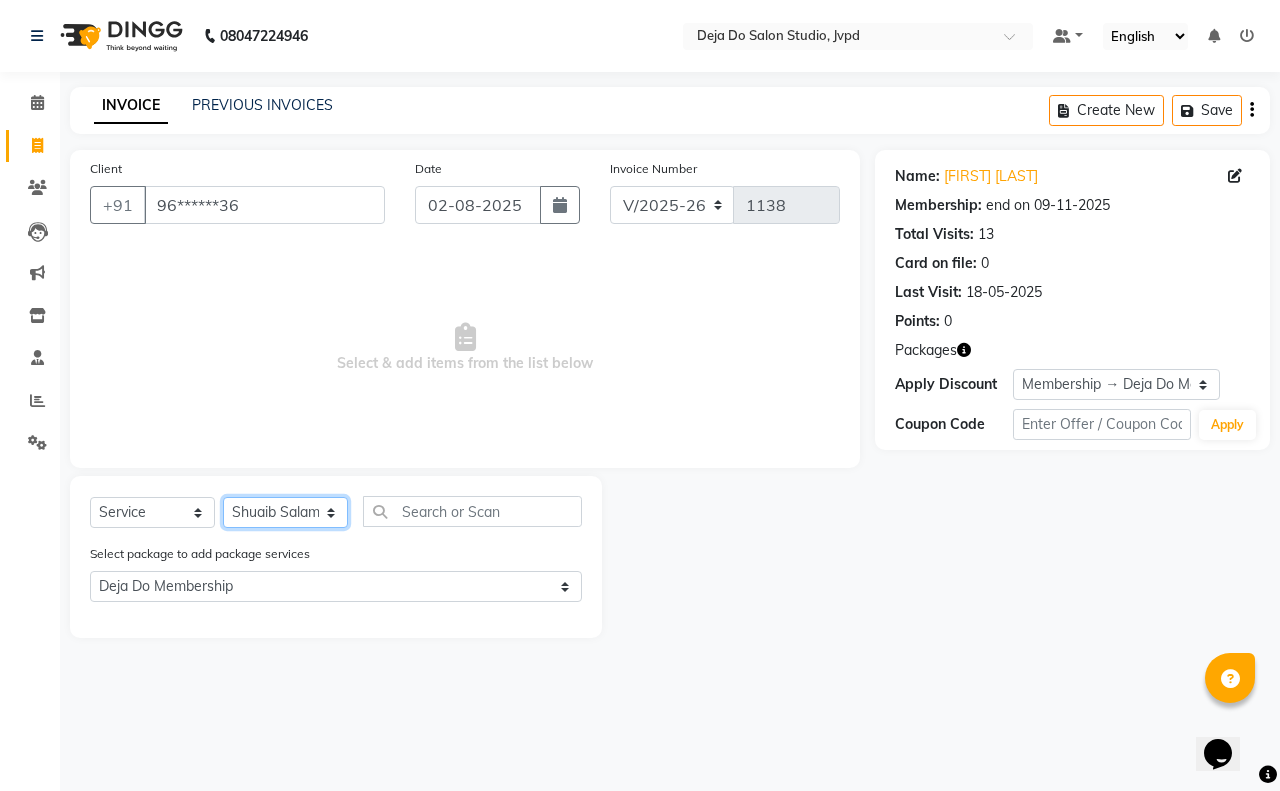 click on "Select Stylist Aditi Admin Anam  Sheikh  Arifa Shaikh Danish  Salamani Farida Fatima Kasbe Namya salian Rashi Mayur Sakina Rupani Shefali  shetty Shuaib Salamani Sumaiya sayed Sushma Pelage" 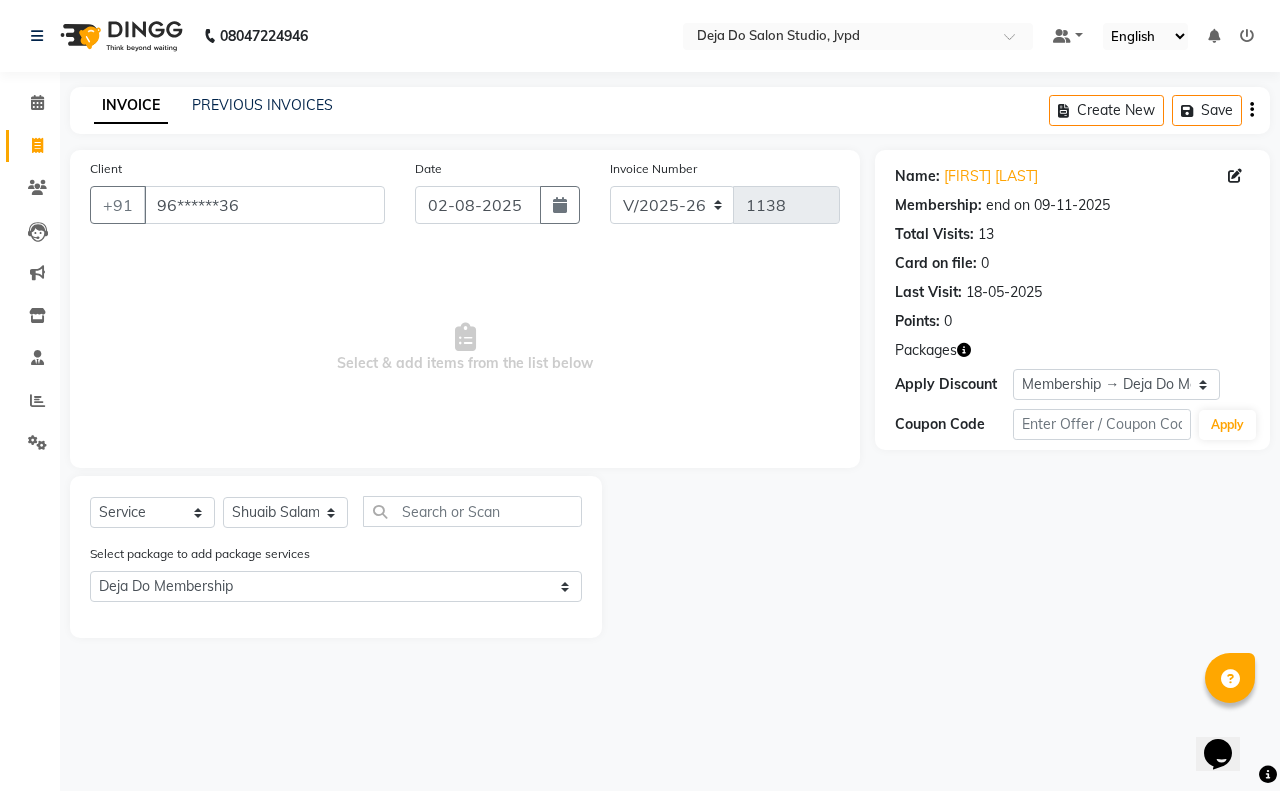 click on "Client +91 [PHONE] Date [DATE] Invoice Number V/2025 V/2025-26 1138  Select & add items from the list below  Select  Service  Product  Membership  Package Voucher Prepaid Gift Card  Select Stylist [FIRST] [FIRST] [FIRST]  [LAST]  [FIRST] [LAST]   [FIRST]  [LAST]   [FIRST] [LAST]   [FIRST] [LAST]   [FIRST] [LAST]   [FIRST] [LAST]   [FIRST] [LAST]   [FIRST]  [LAST]   [FIRST] [LAST]   [FIRST] [LAST]   [FIRST] [LAST]   [FIRST] [LAST]   [FIRST] [LAST]   [FIRST] [LAST]   [FIRST] [LAST]   [FIRST] [LAST]   [FIRST] [LAST]   [FIRST] [LAST]   [FIRST] [LAST]   [FIRST] [LAST]   [FIRST] [LAST]   [FIRST] [LAST]   [FIRST] [LAST]   [FIRST] [LAST]   [FIRST] [LAST]   [FIRST] [LAST]   [FIRST] [LAST]   [FIRST] [LAST]   [FIRST] [LAST]   [FIRST] [LAST]  [FIRST] [LAST]   [FIRST] [LAST]   [FIRST] [LAST]   [FIRST] [LAST] Select package to add package services Select Deja Do Membership" 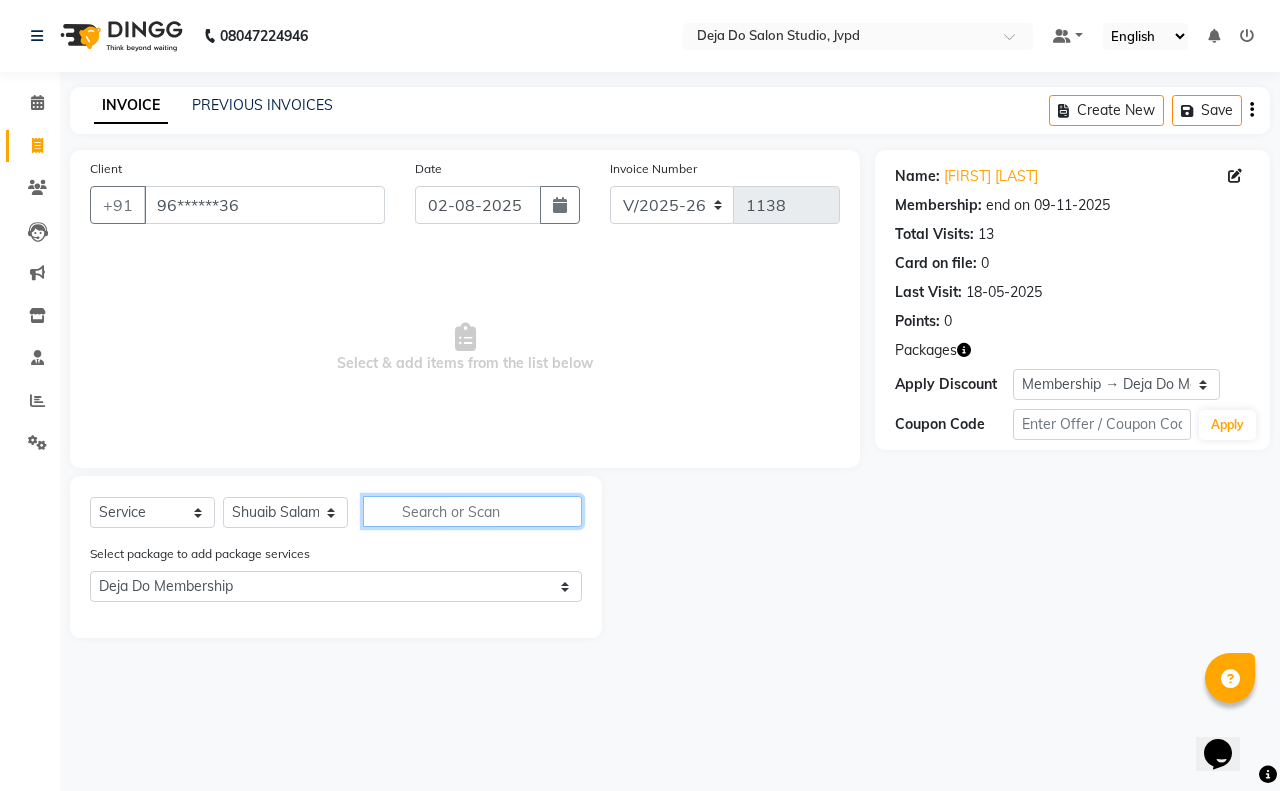 click 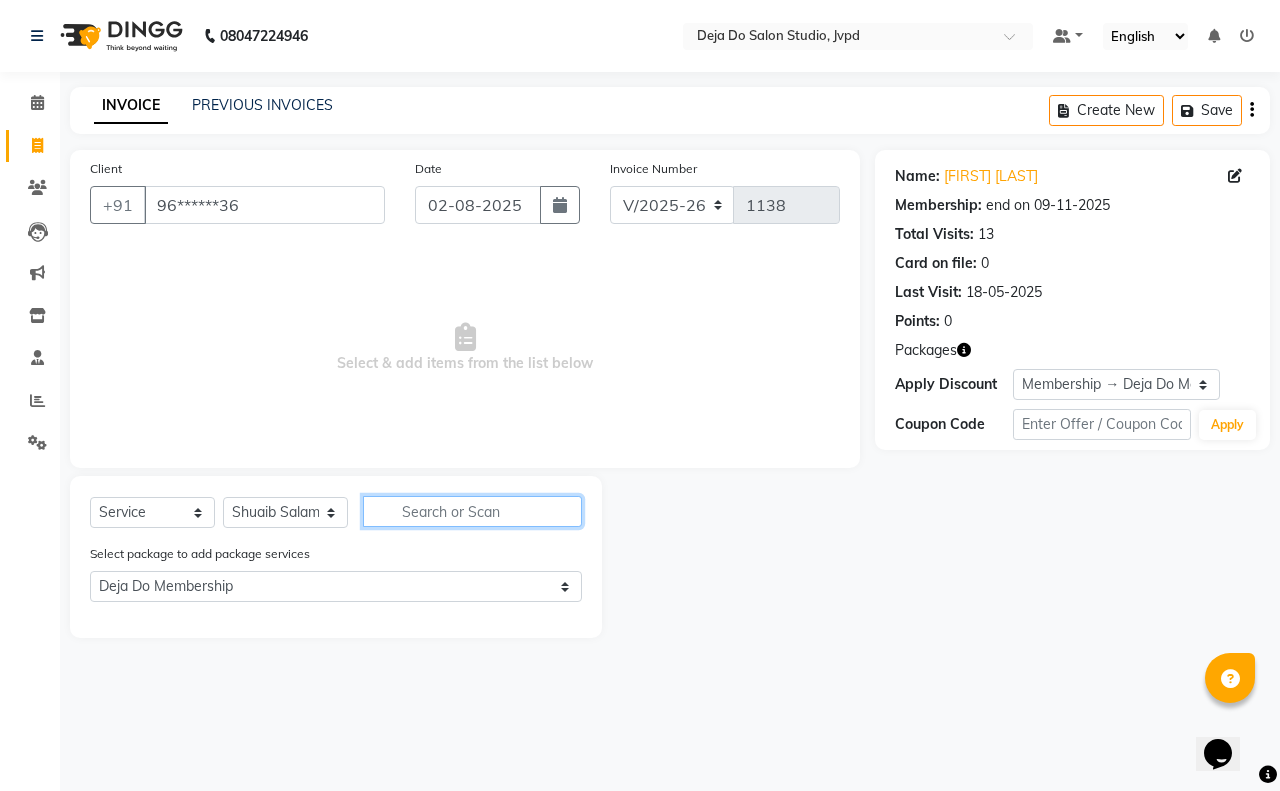 type on "r" 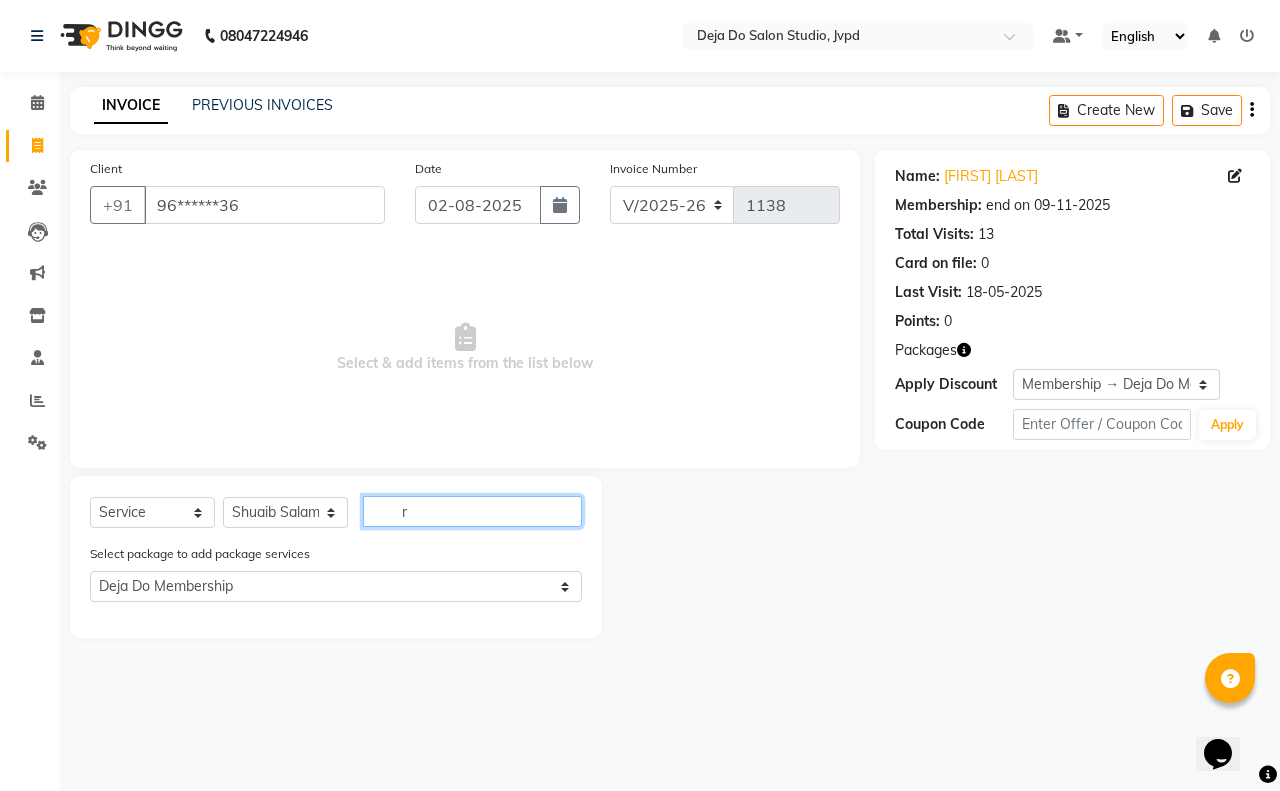 select on "0: undefined" 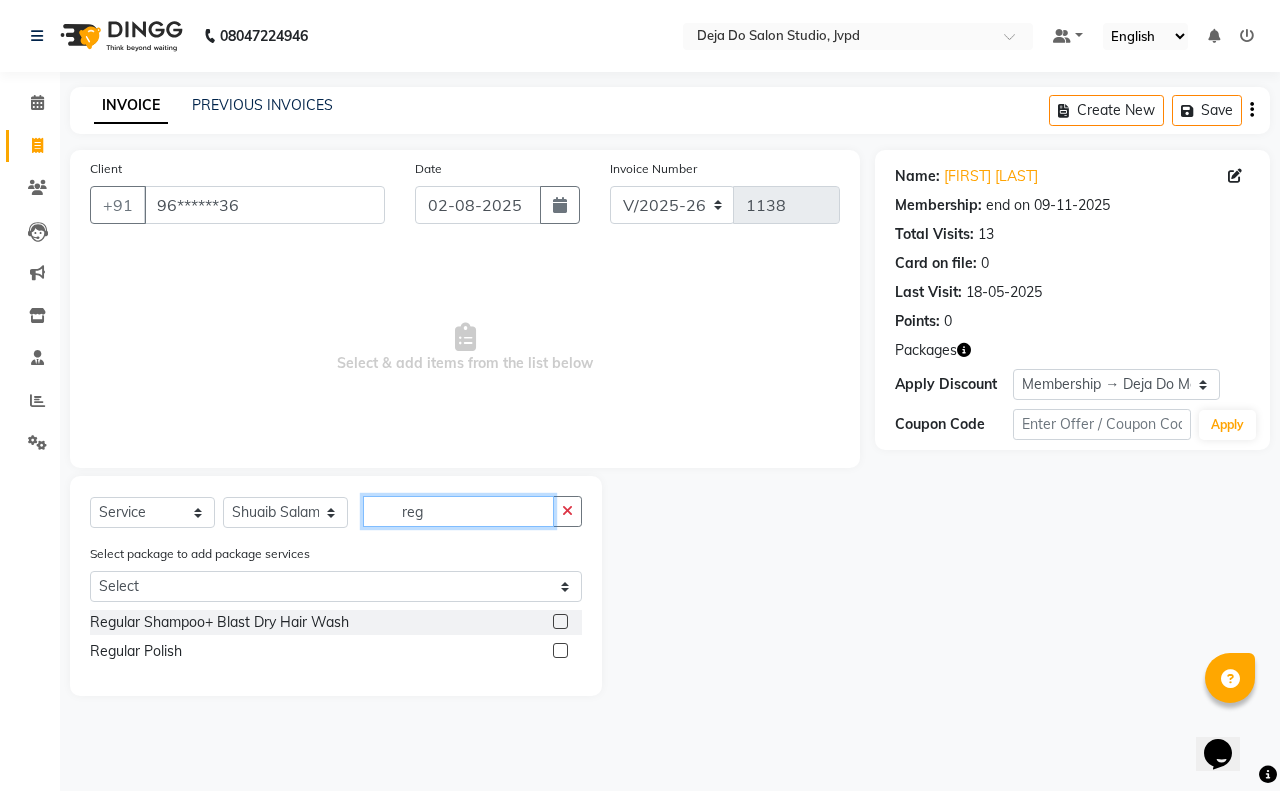 type on "reg" 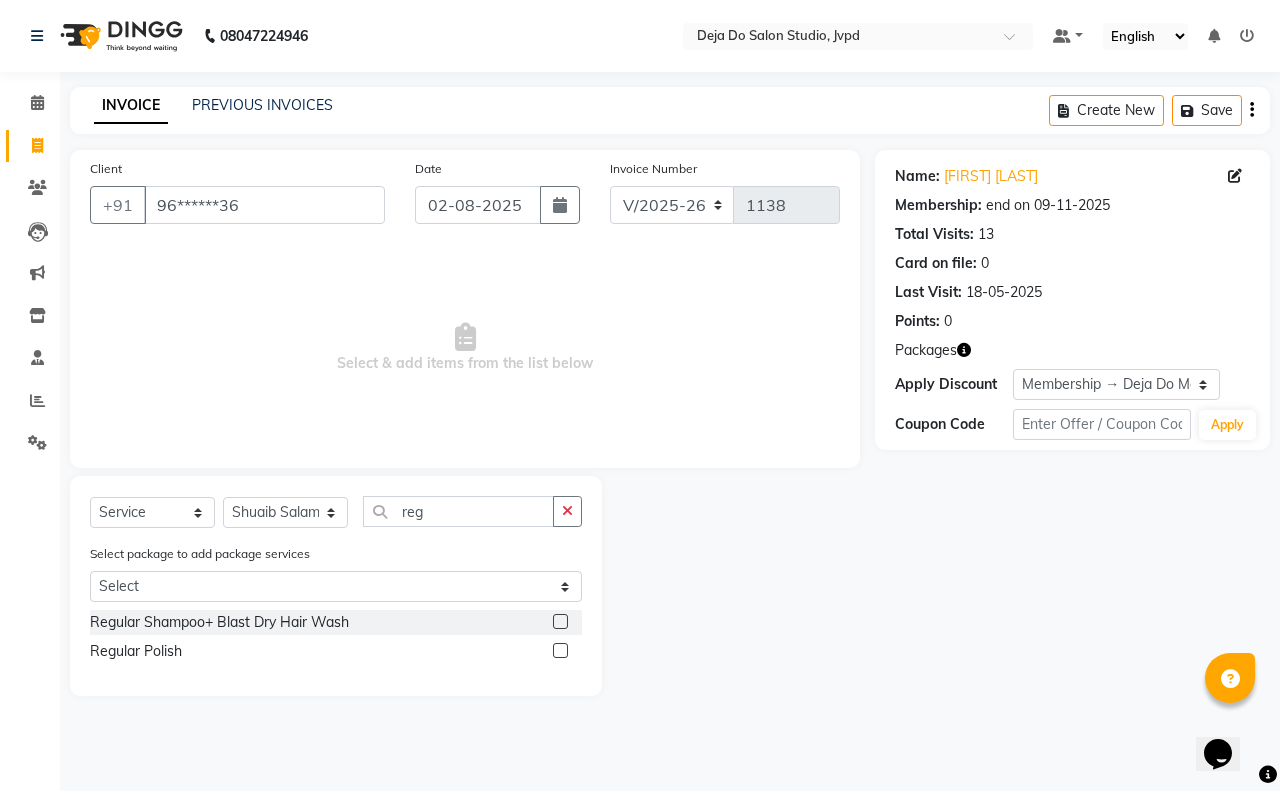 click 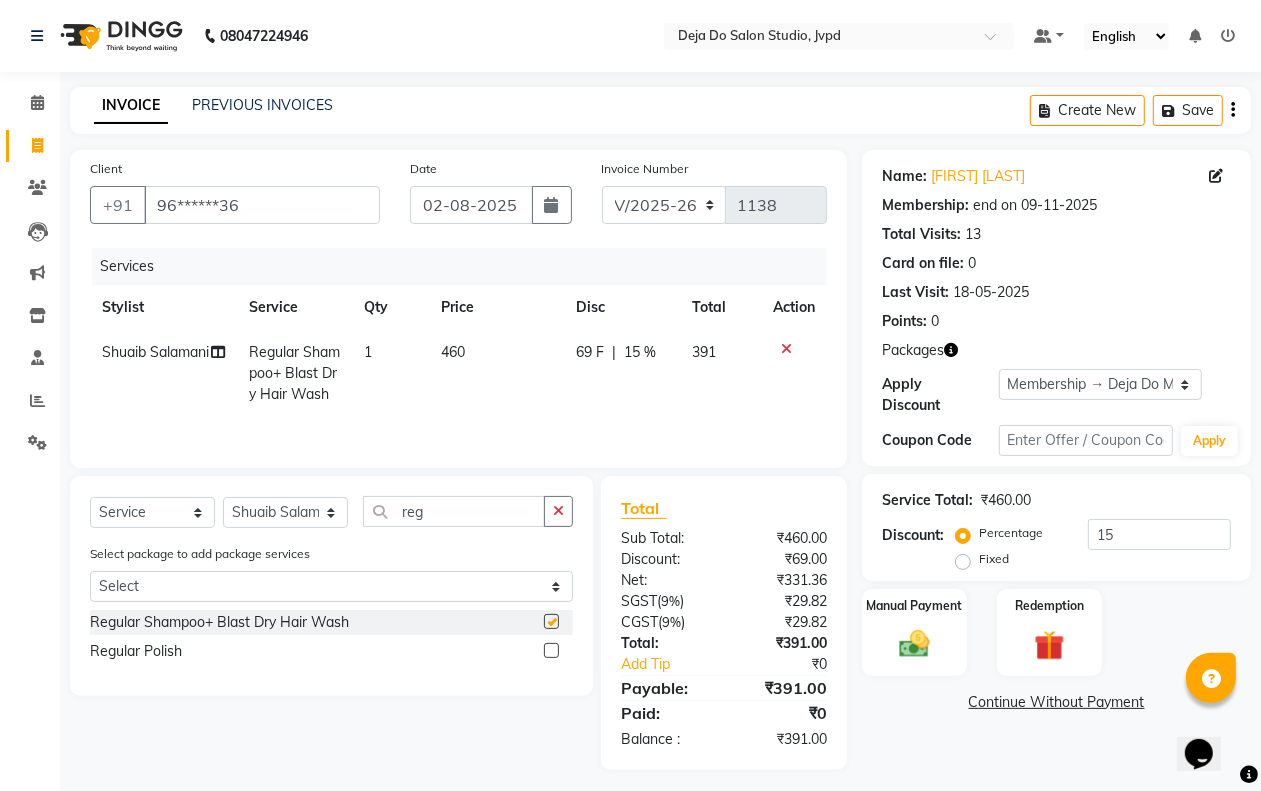 checkbox on "false" 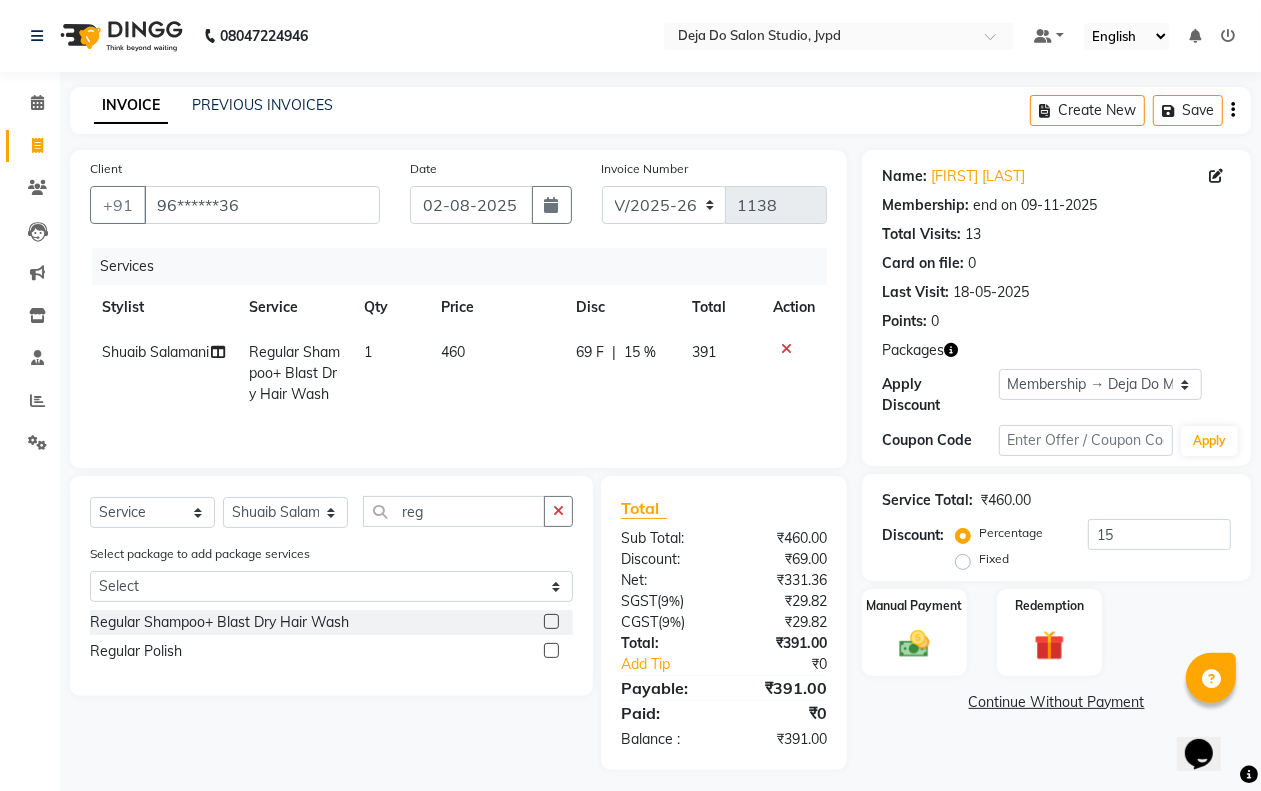 click on "460" 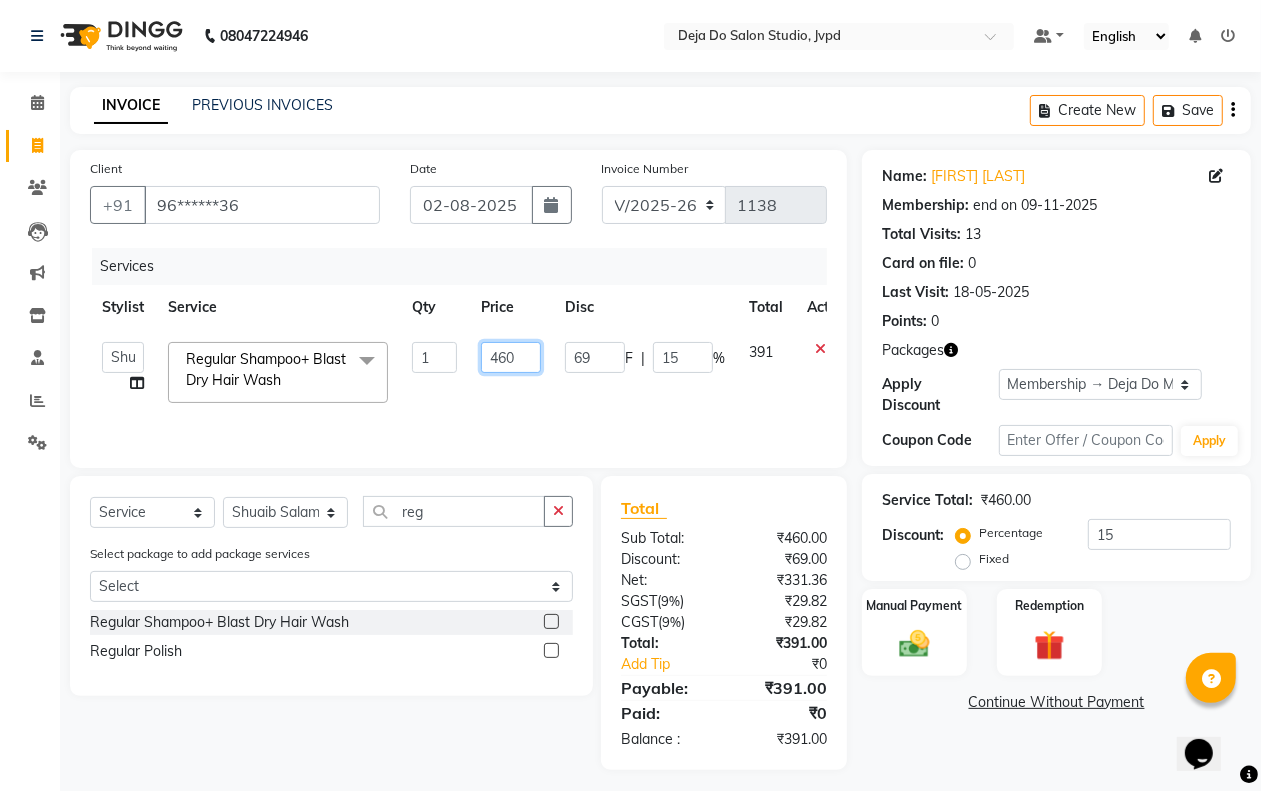 drag, startPoint x: 500, startPoint y: 352, endPoint x: 520, endPoint y: 351, distance: 20.024984 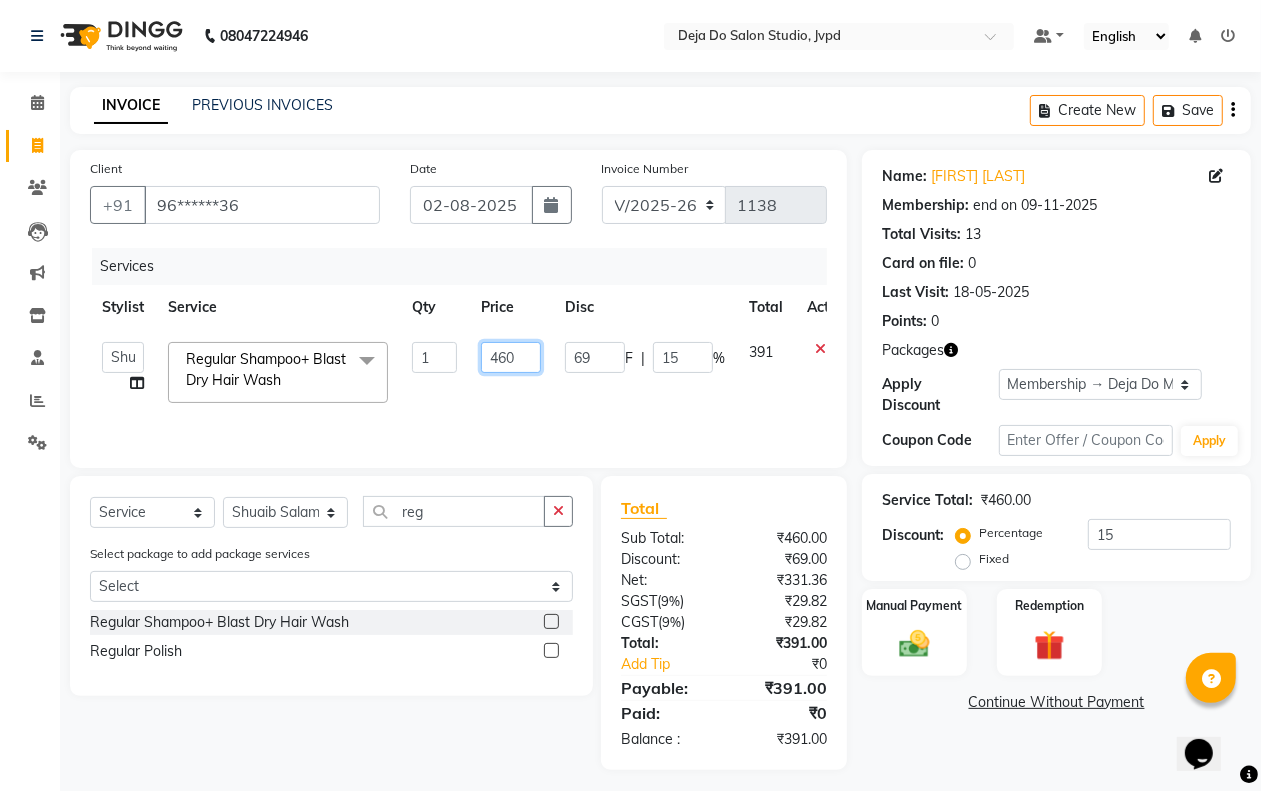 click on "460" 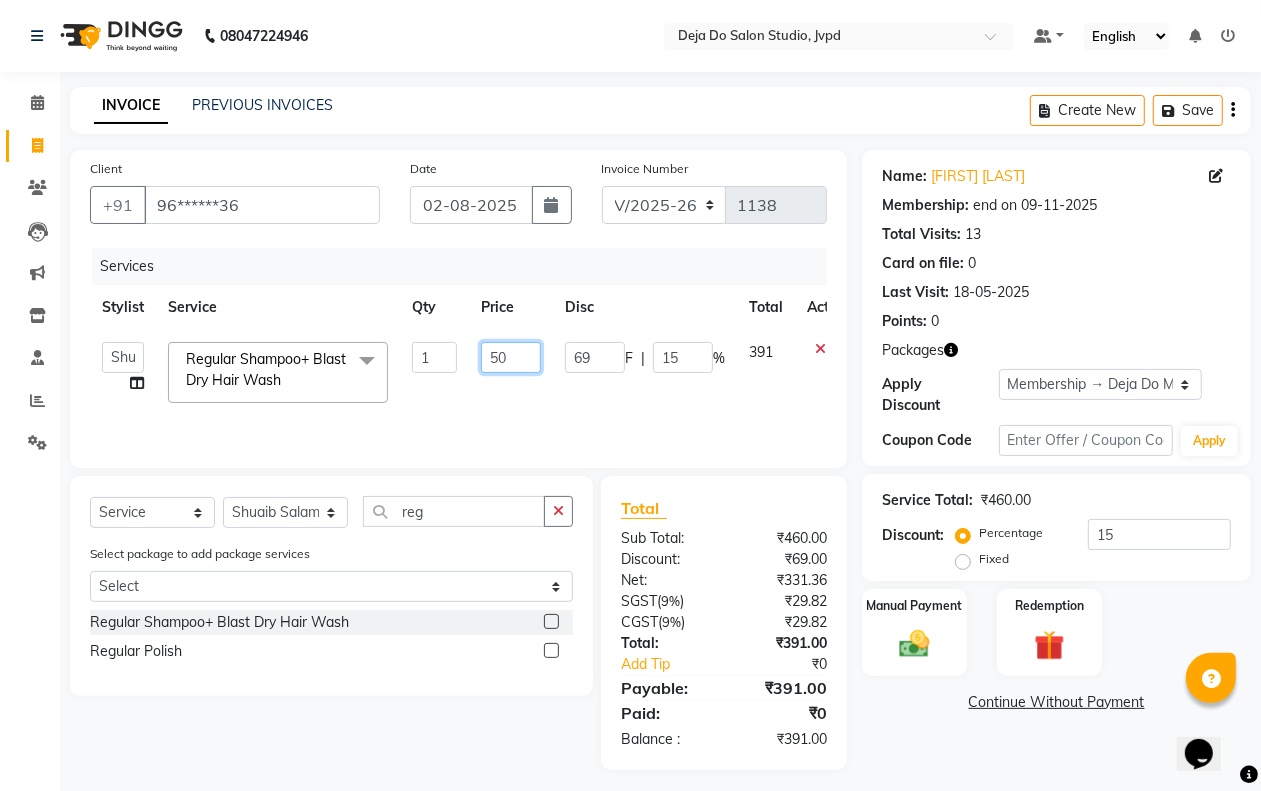 type on "500" 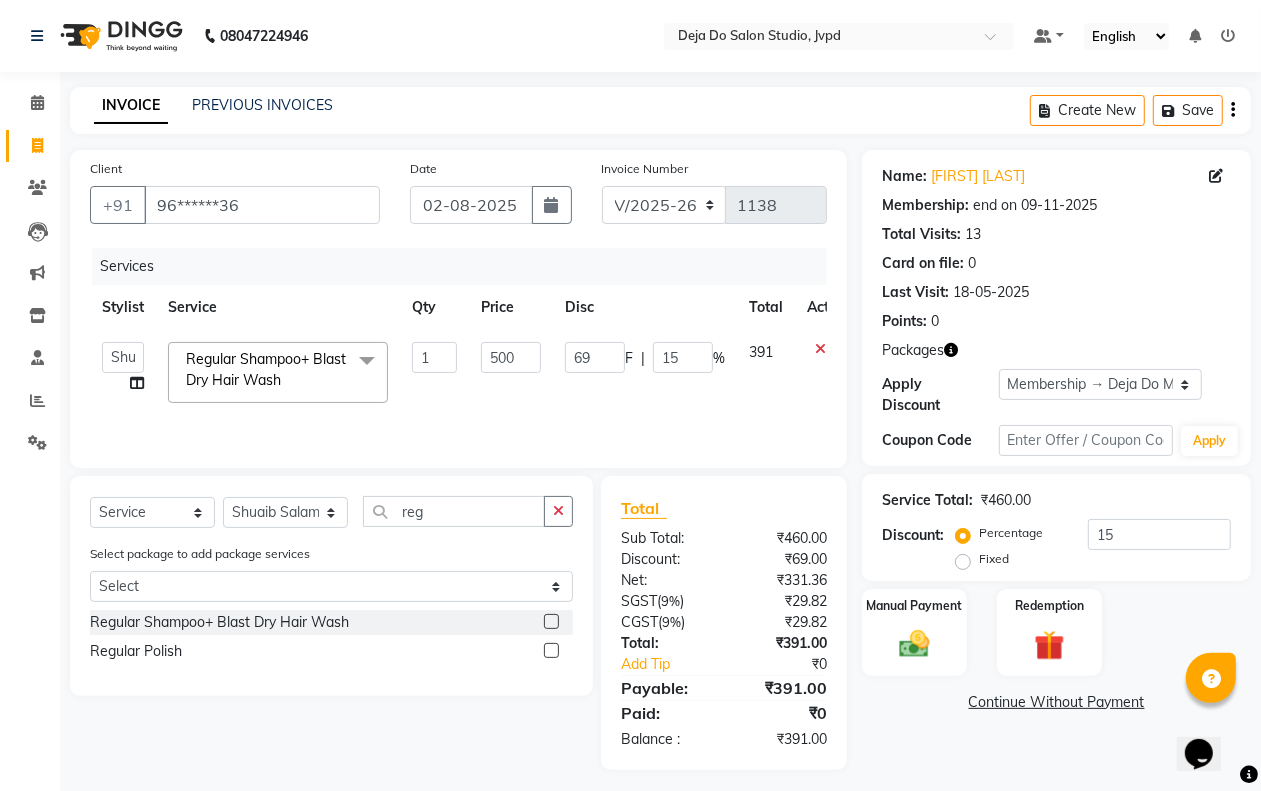 click on "500" 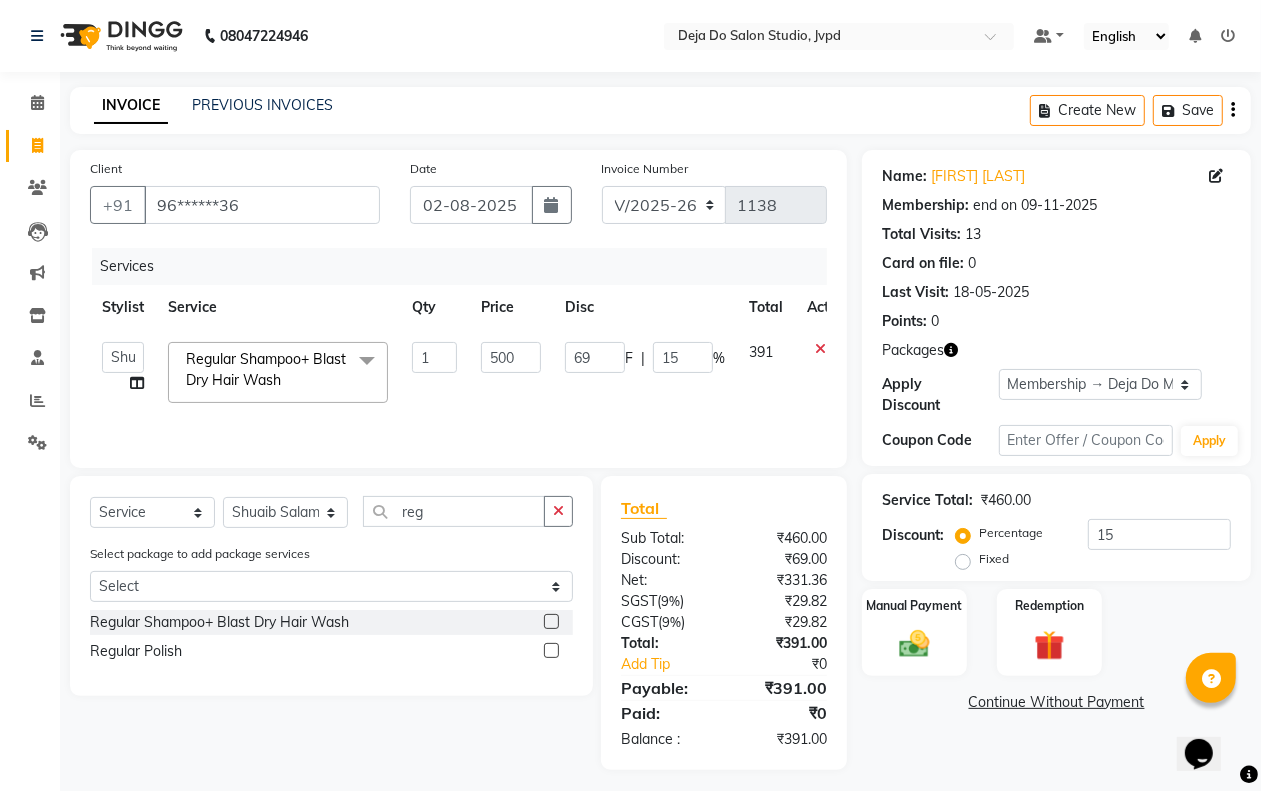 select on "62496" 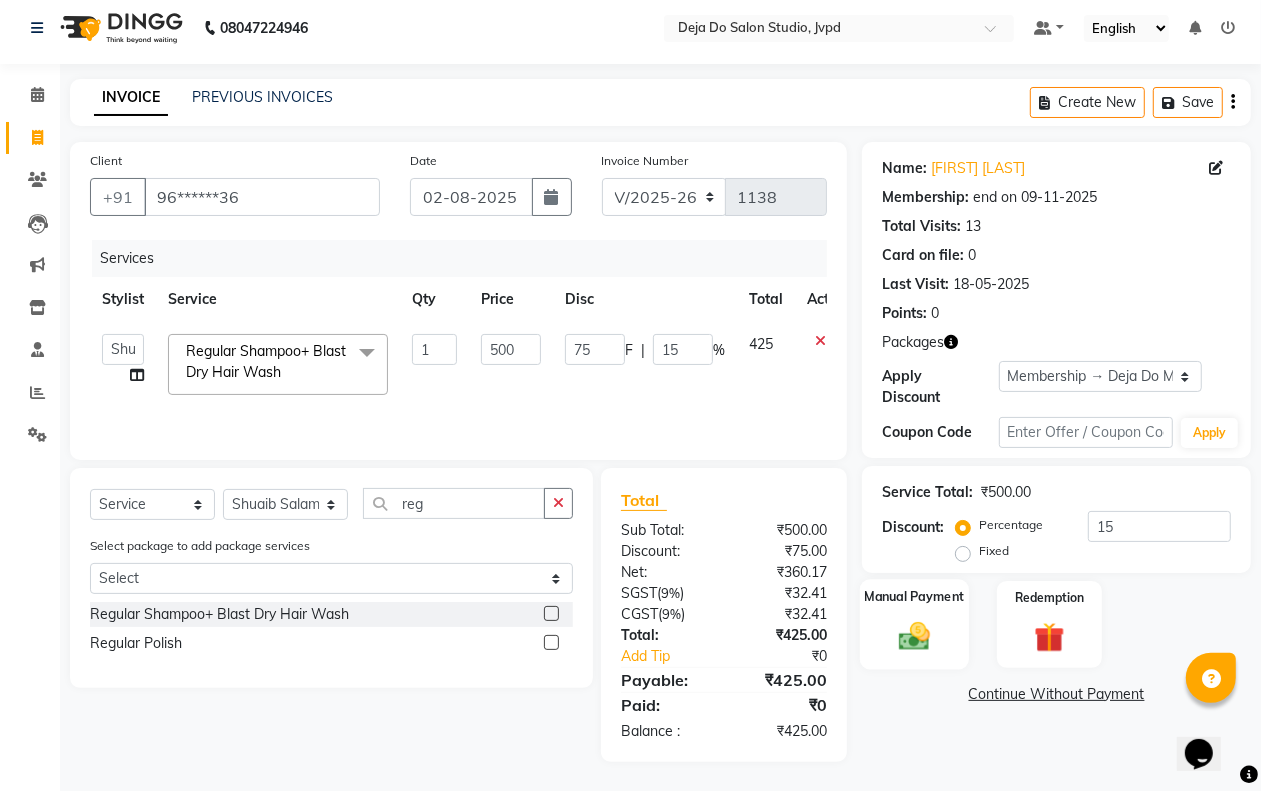 scroll, scrollTop: 11, scrollLeft: 0, axis: vertical 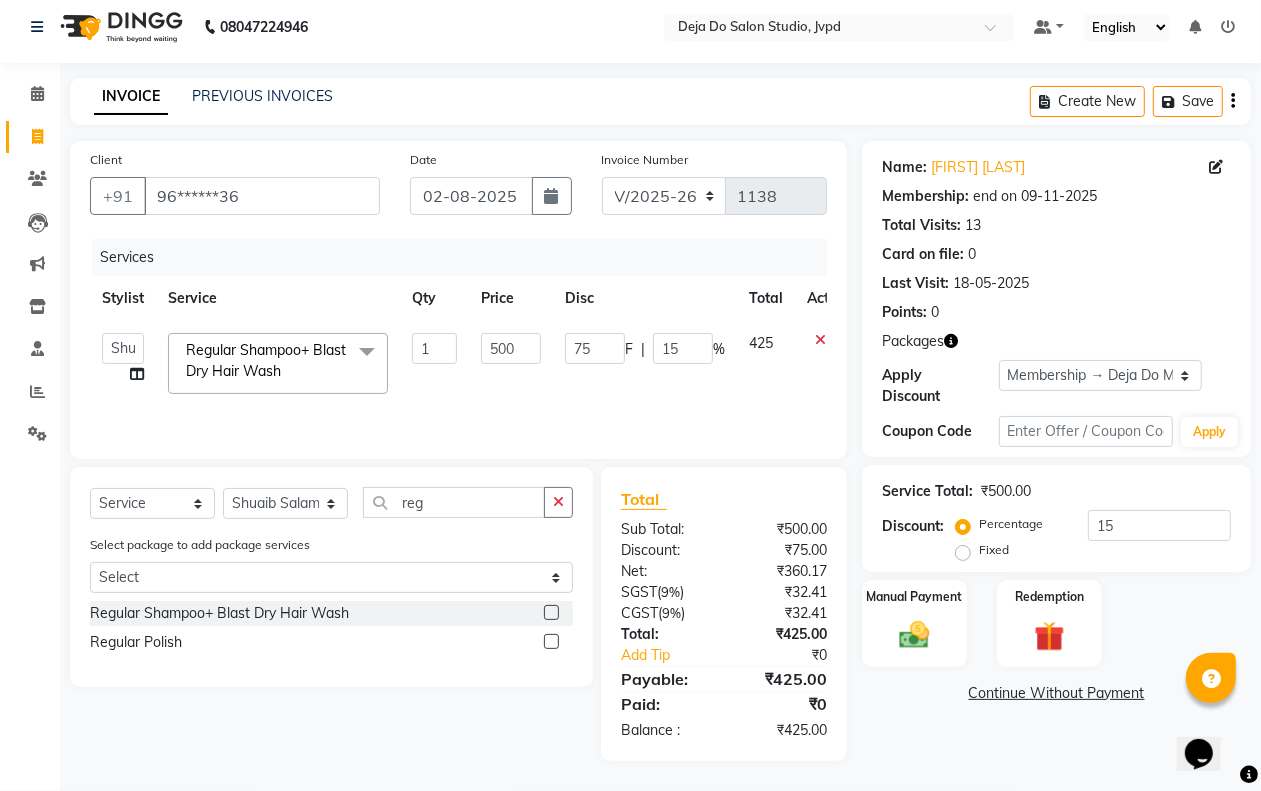click on "Name: [FIRST] [LAST] Membership: end on [DATE] Total Visits:  13 Card on file:  0 Last Visit:   [DATE] Points:   0  Packages Apply Discount Select Membership → Deja Do Membership Coupon Code Apply Service Total:  ₹500.00  Discount:  Percentage   Fixed  15 Manual Payment Redemption  Continue Without Payment" 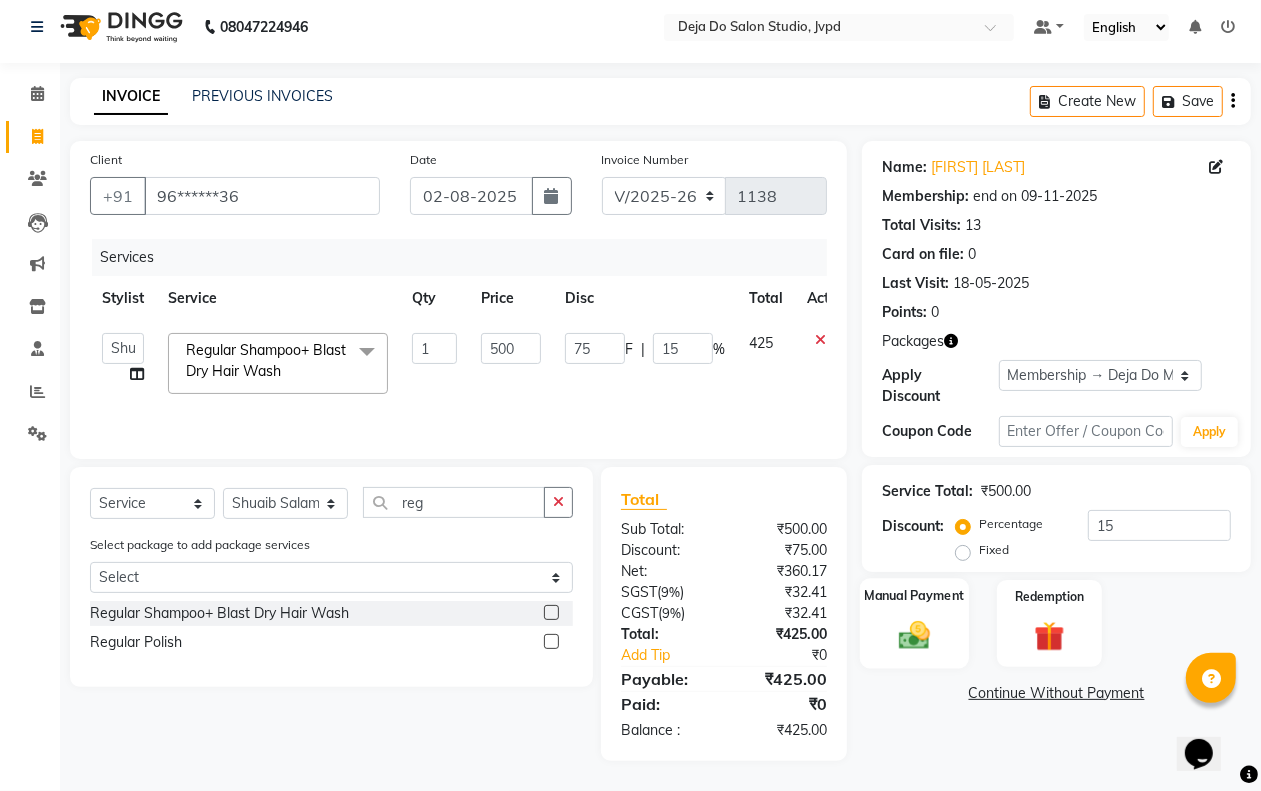 click on "Manual Payment" 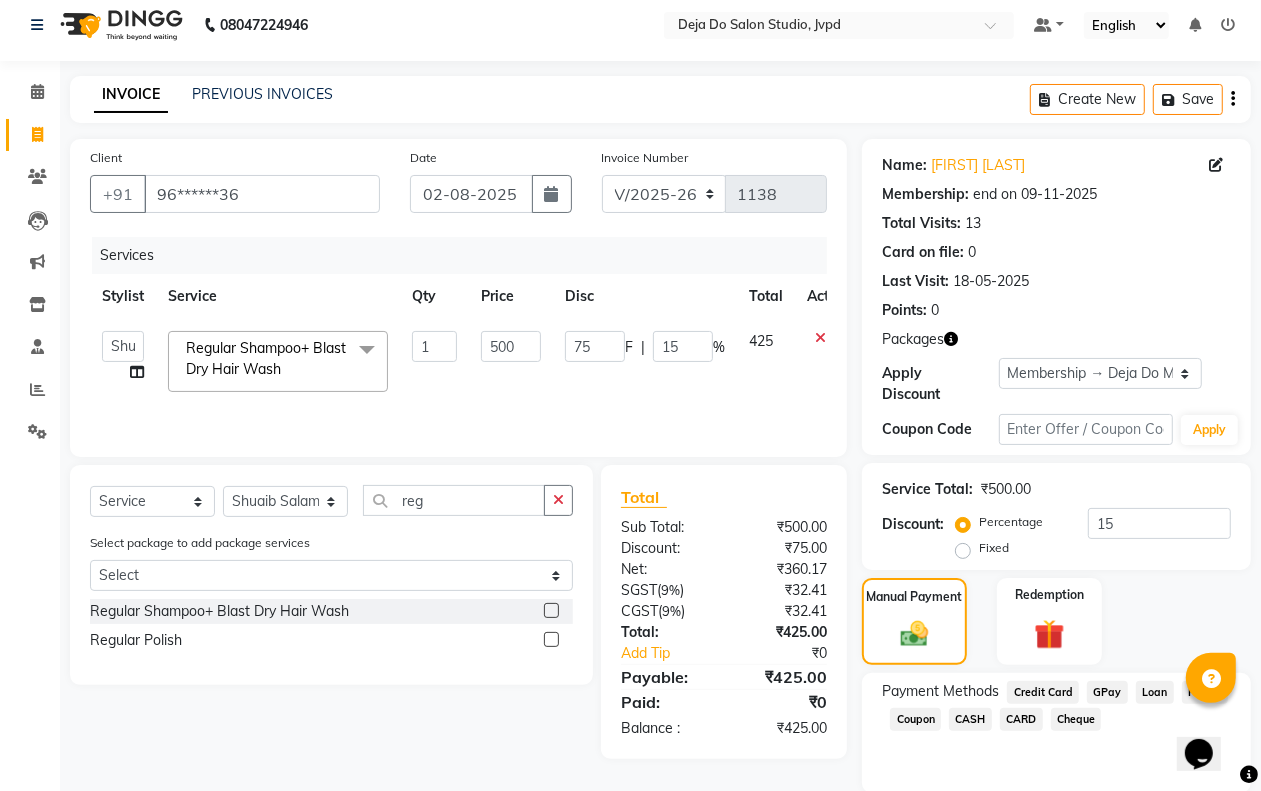 click on "GPay" 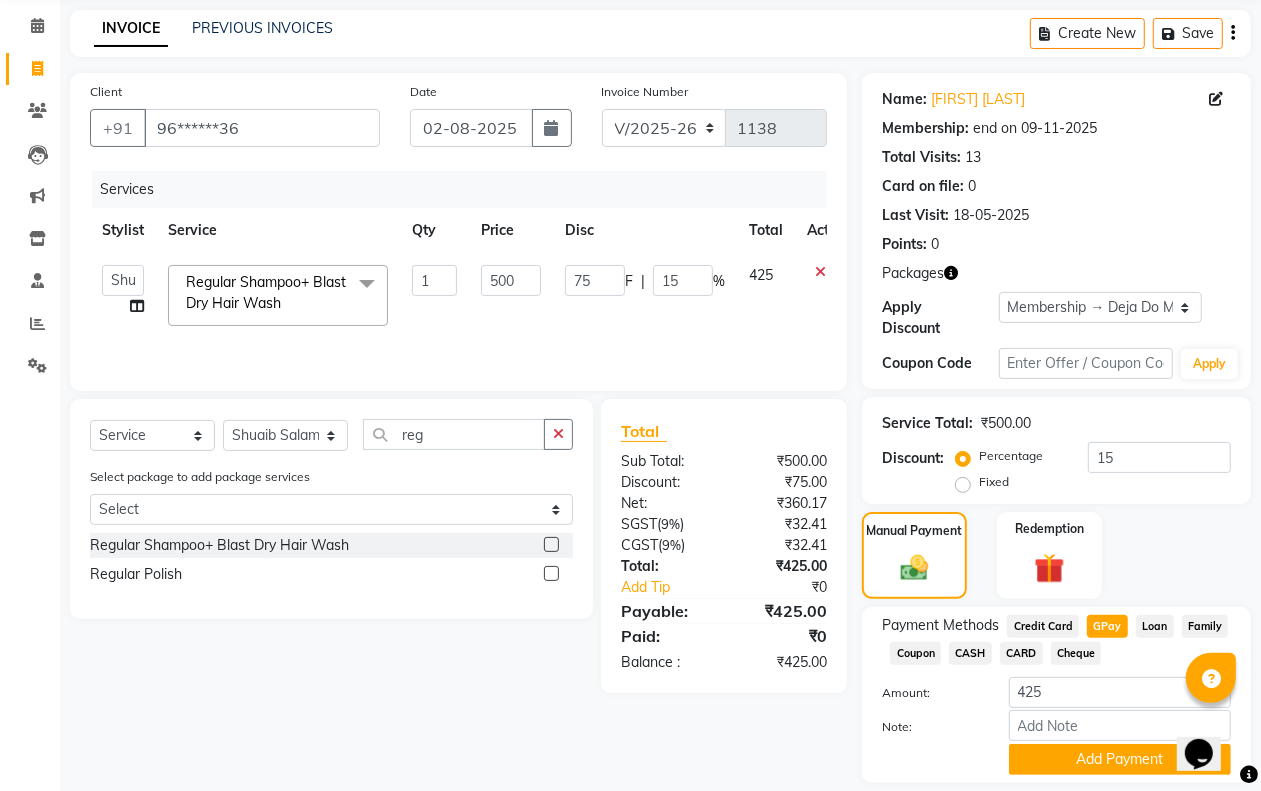 scroll, scrollTop: 138, scrollLeft: 0, axis: vertical 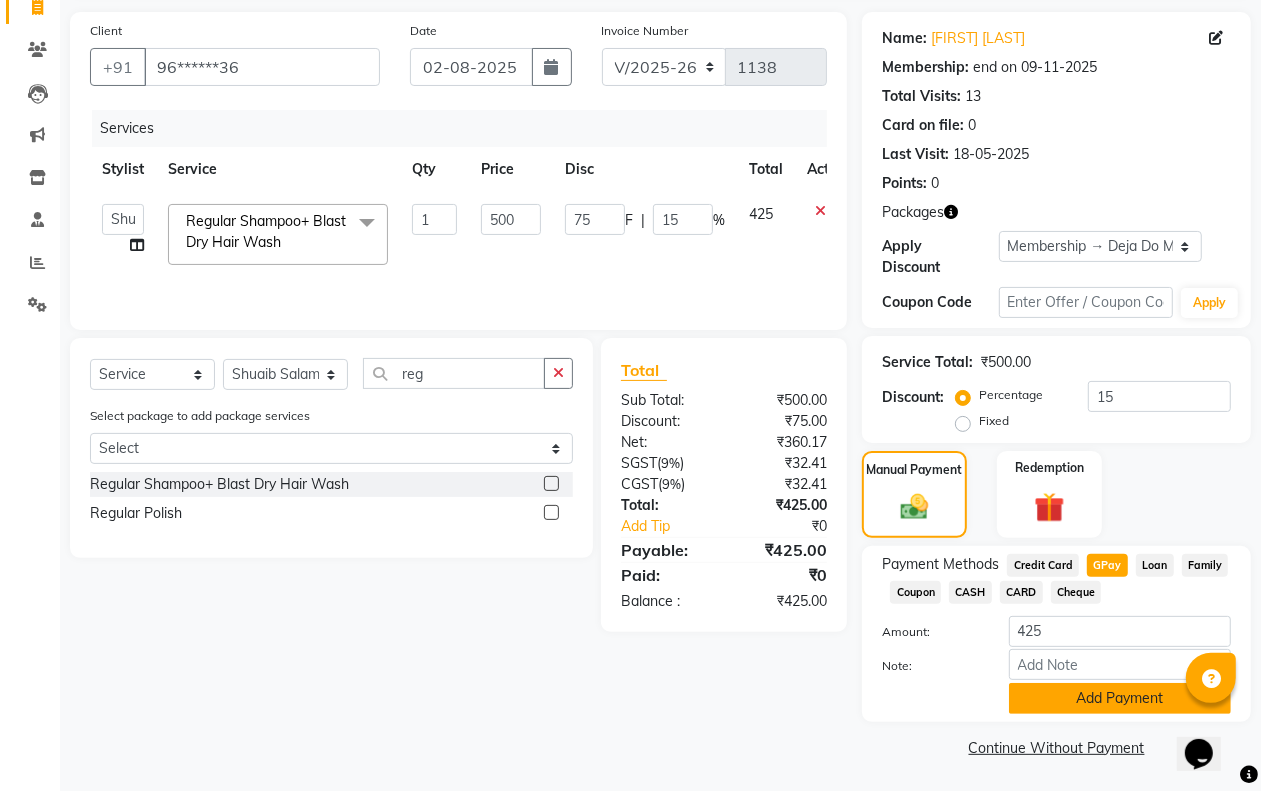 click on "Add Payment" 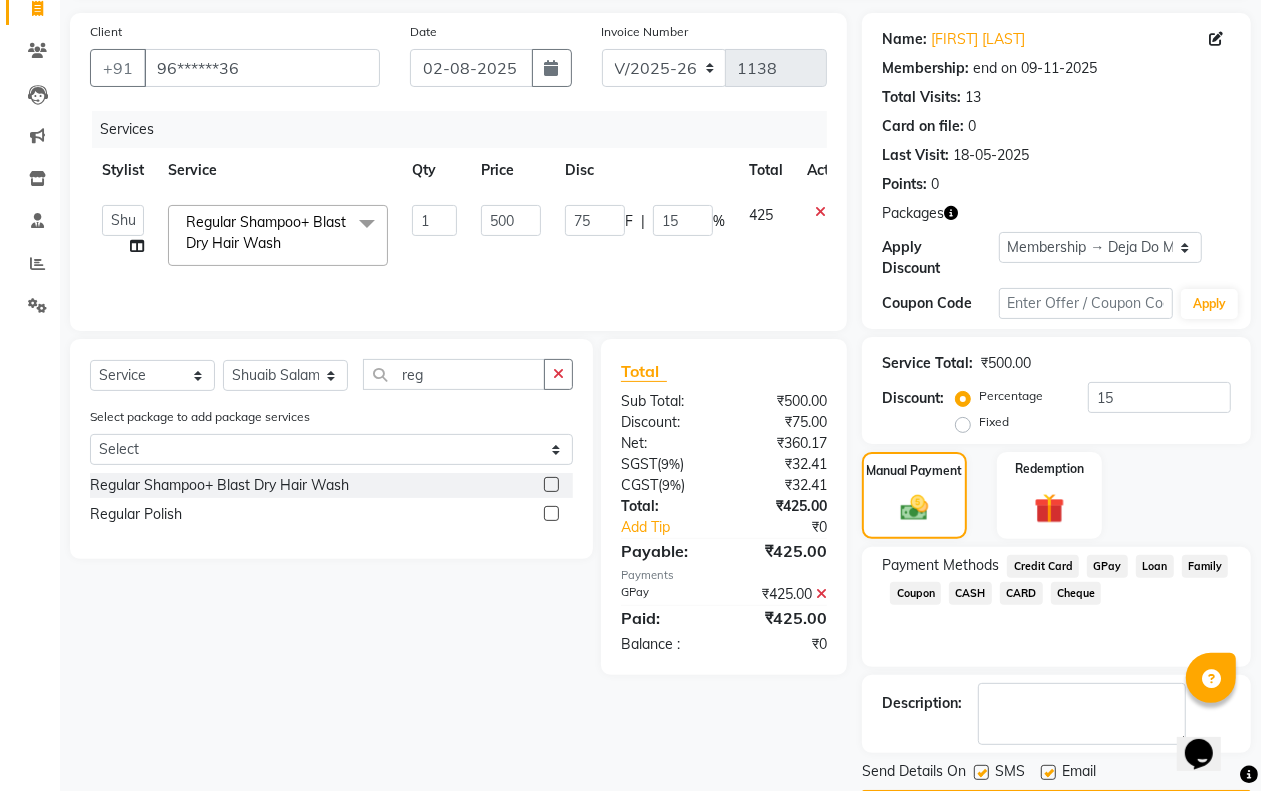 scroll, scrollTop: 197, scrollLeft: 0, axis: vertical 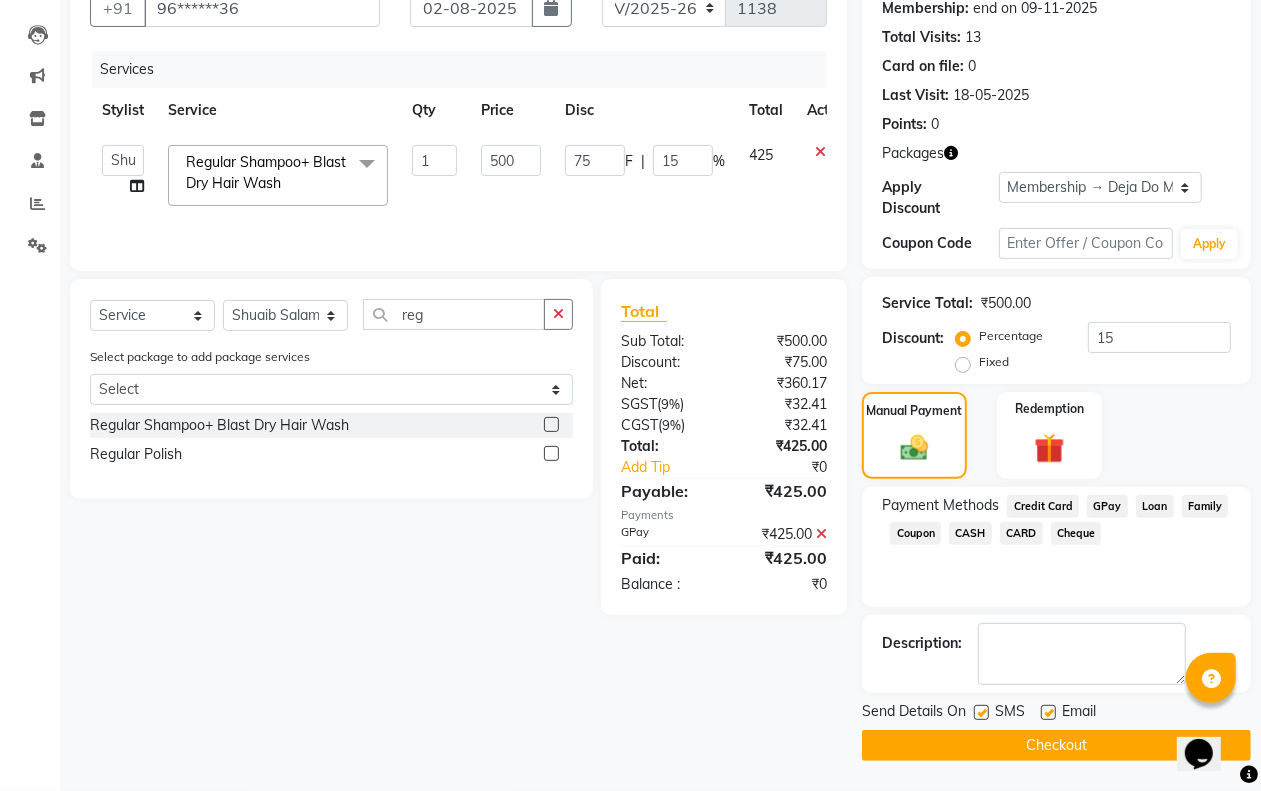 click on "Checkout" 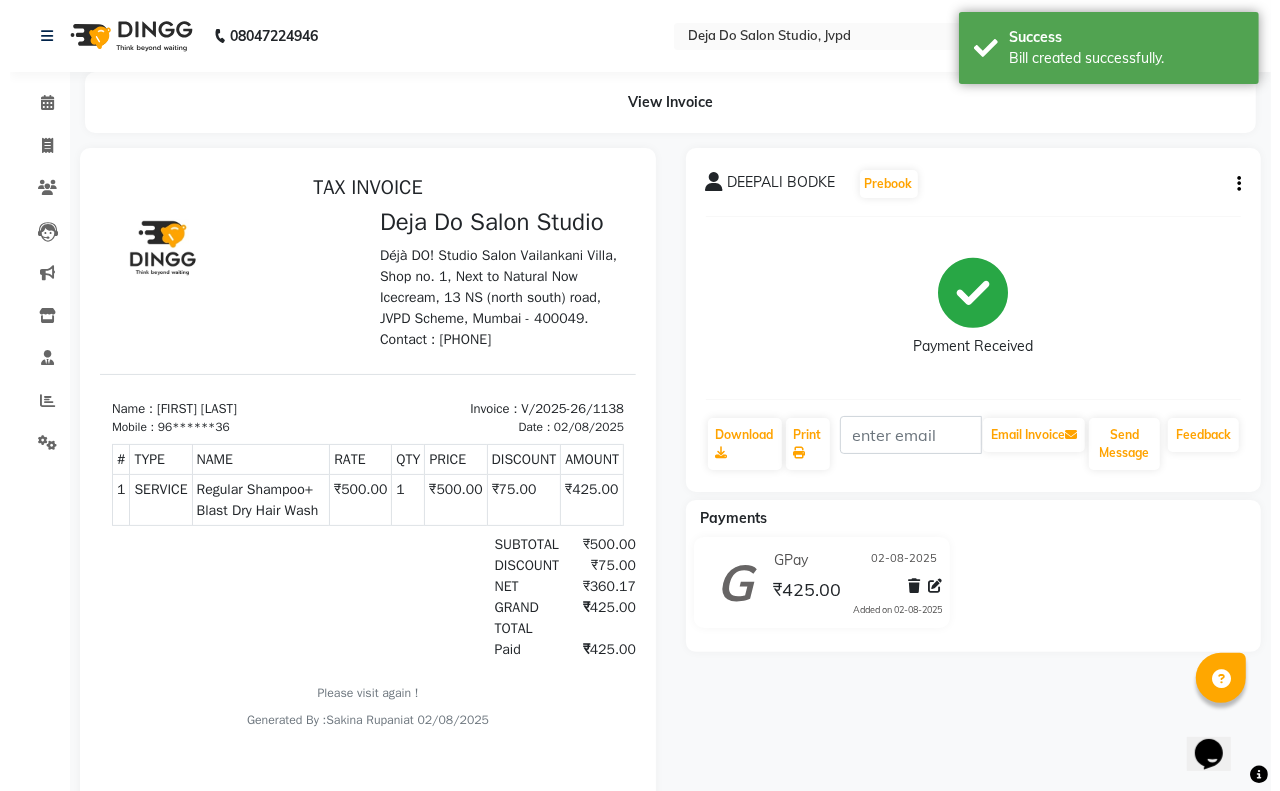 scroll, scrollTop: 0, scrollLeft: 0, axis: both 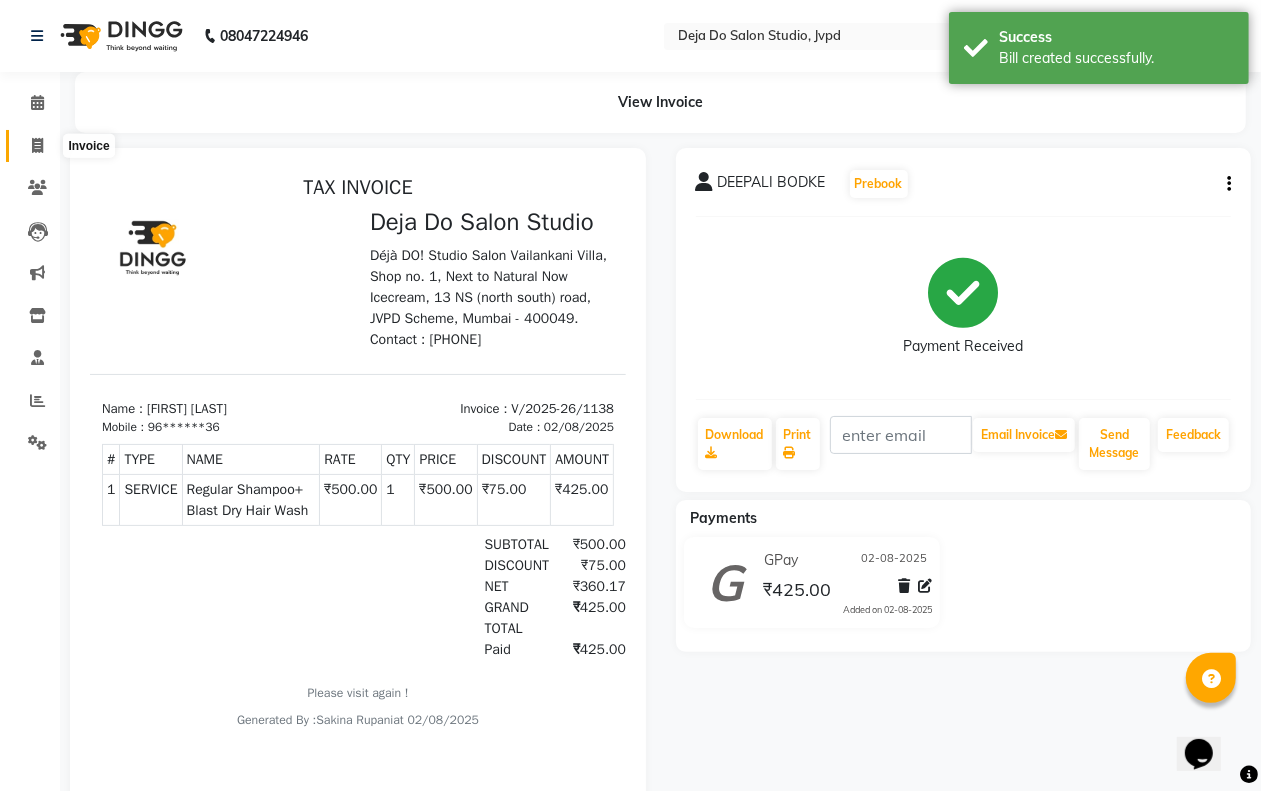 click 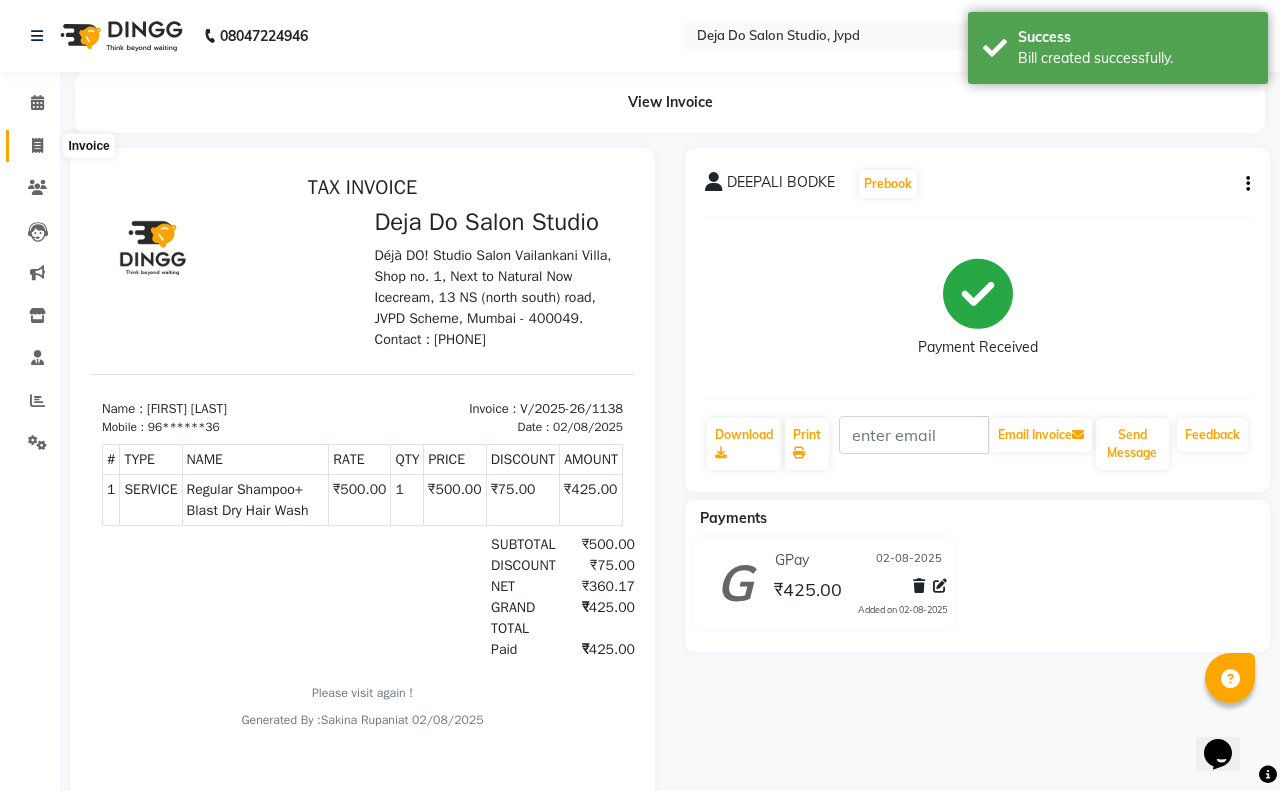 select on "7295" 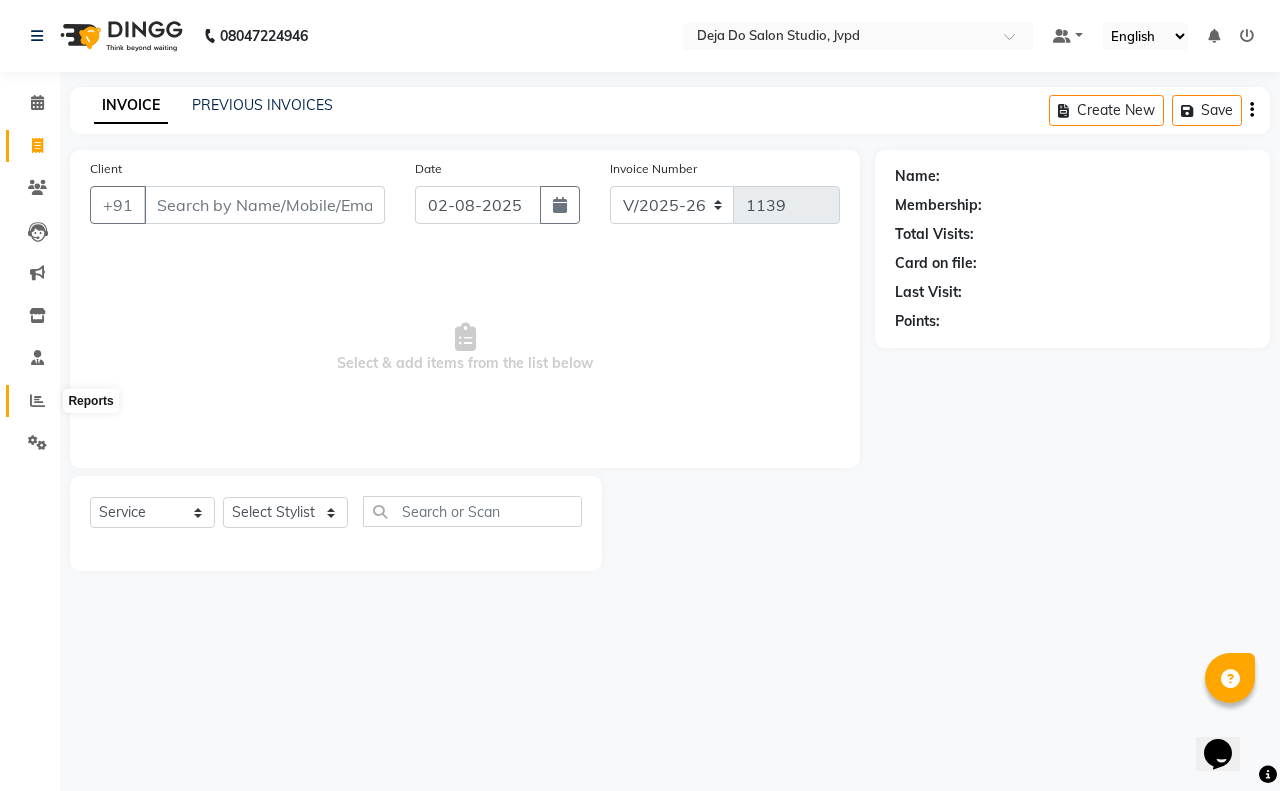 click 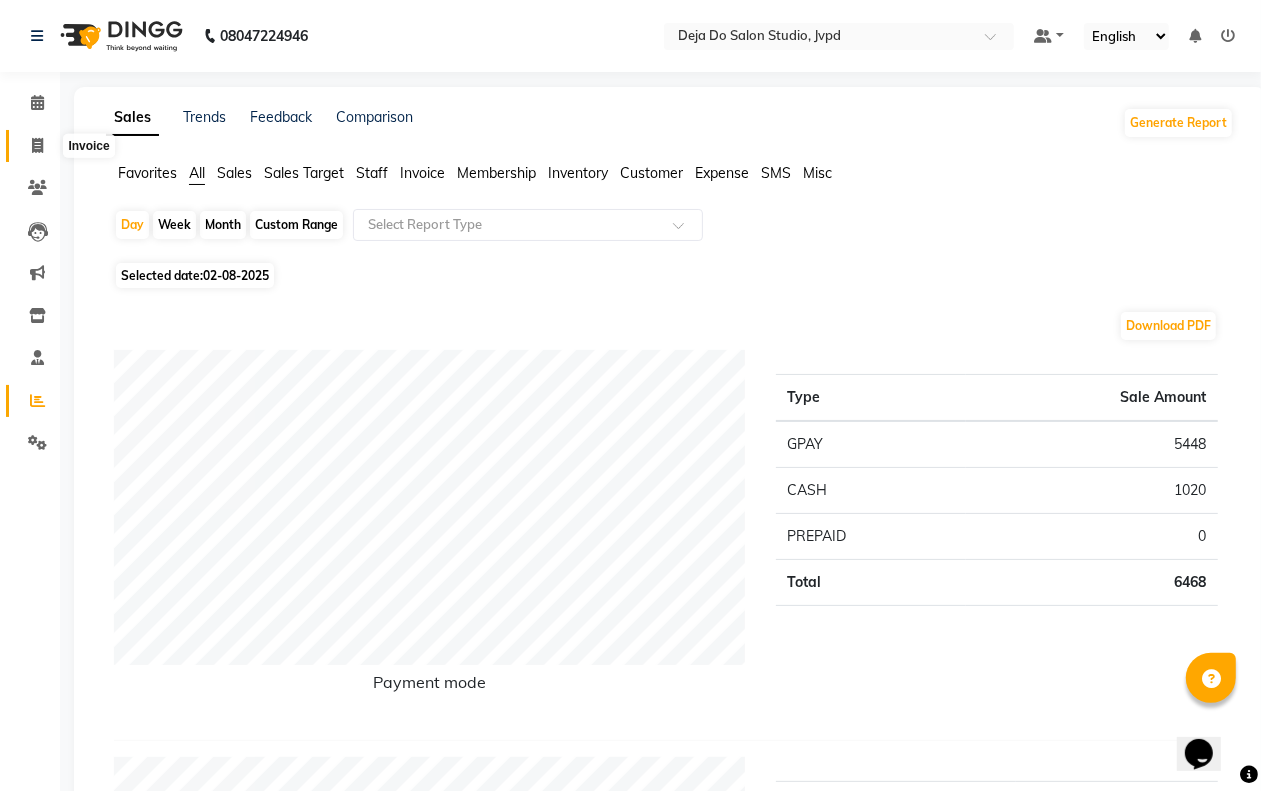click 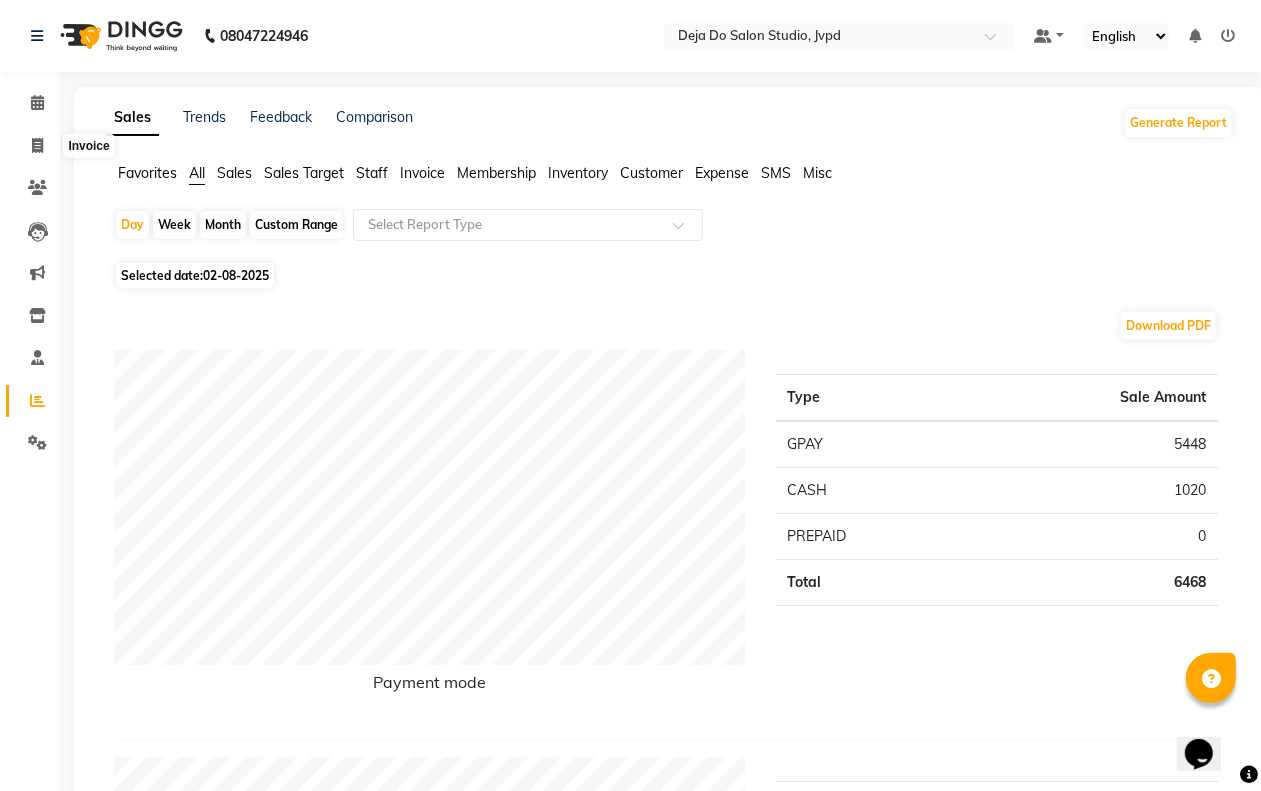 select on "7295" 